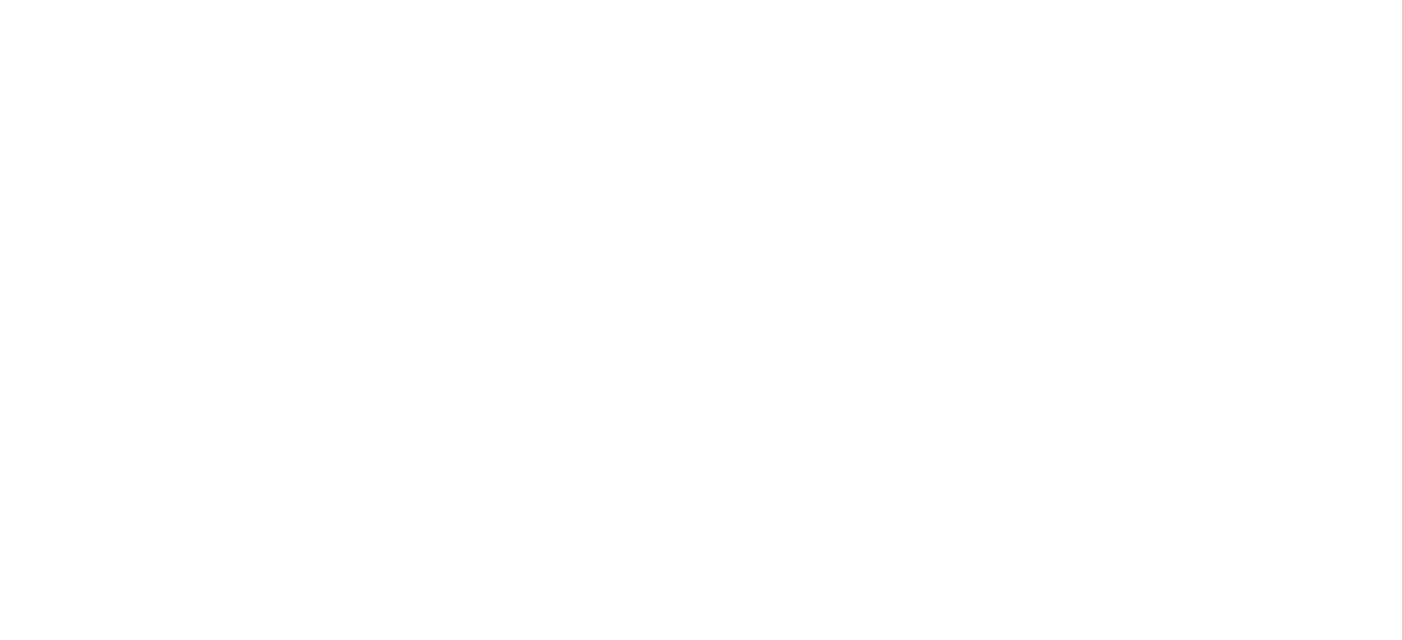 scroll, scrollTop: 0, scrollLeft: 0, axis: both 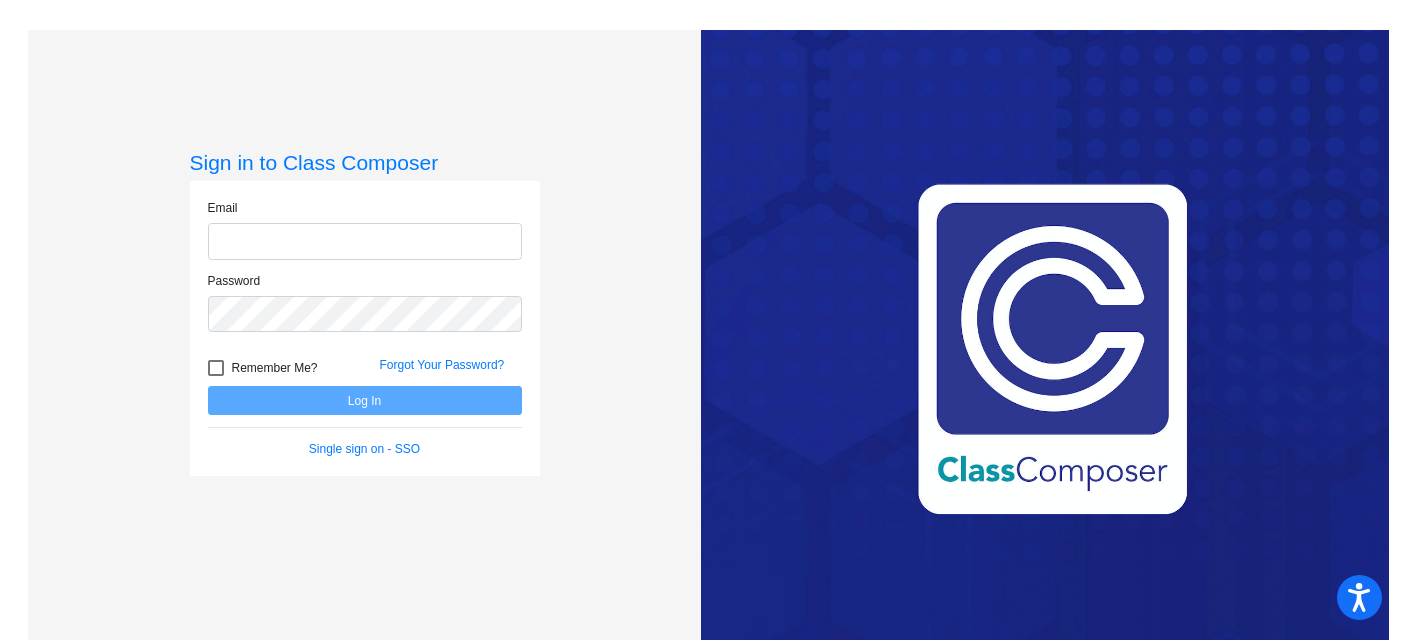type on "cstephens@ahisd.net" 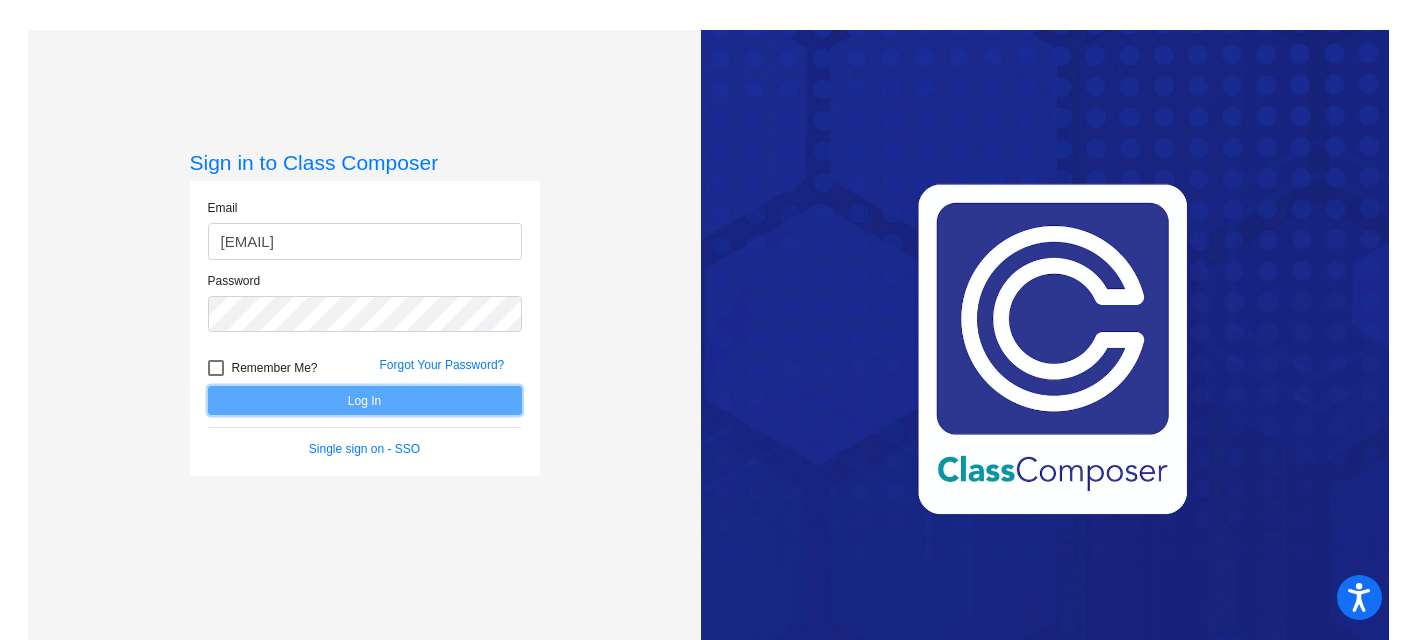 click on "Log In" 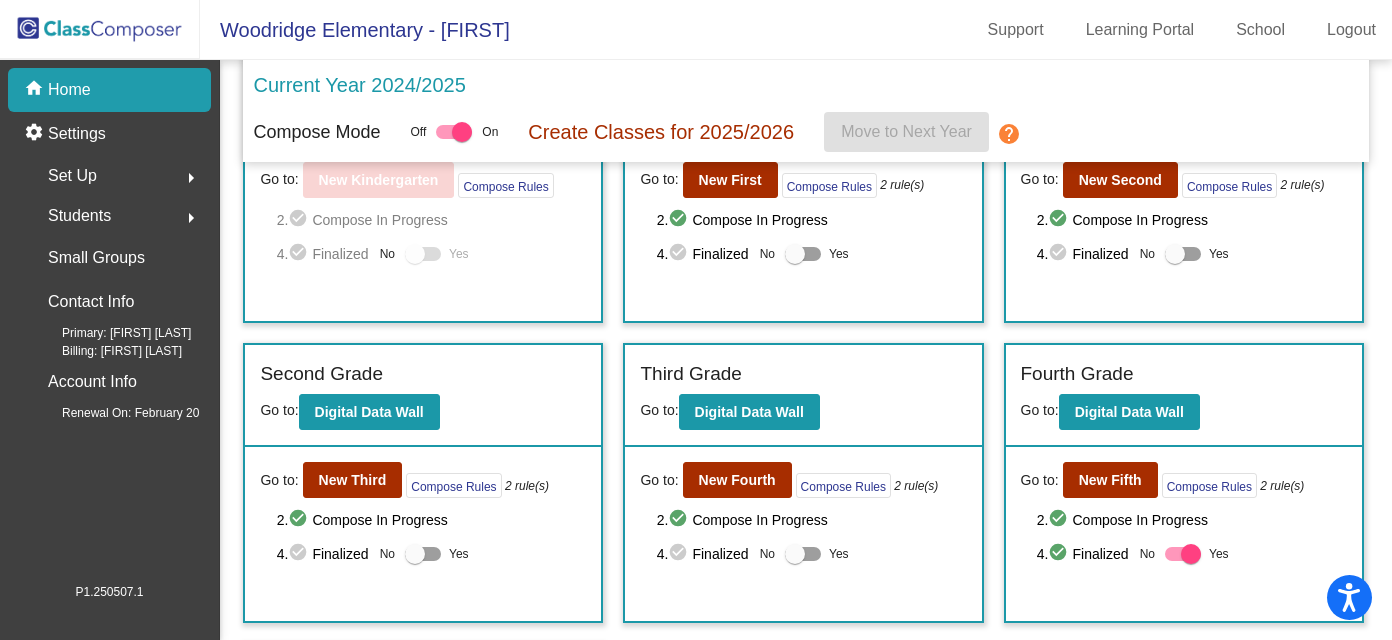 scroll, scrollTop: 138, scrollLeft: 0, axis: vertical 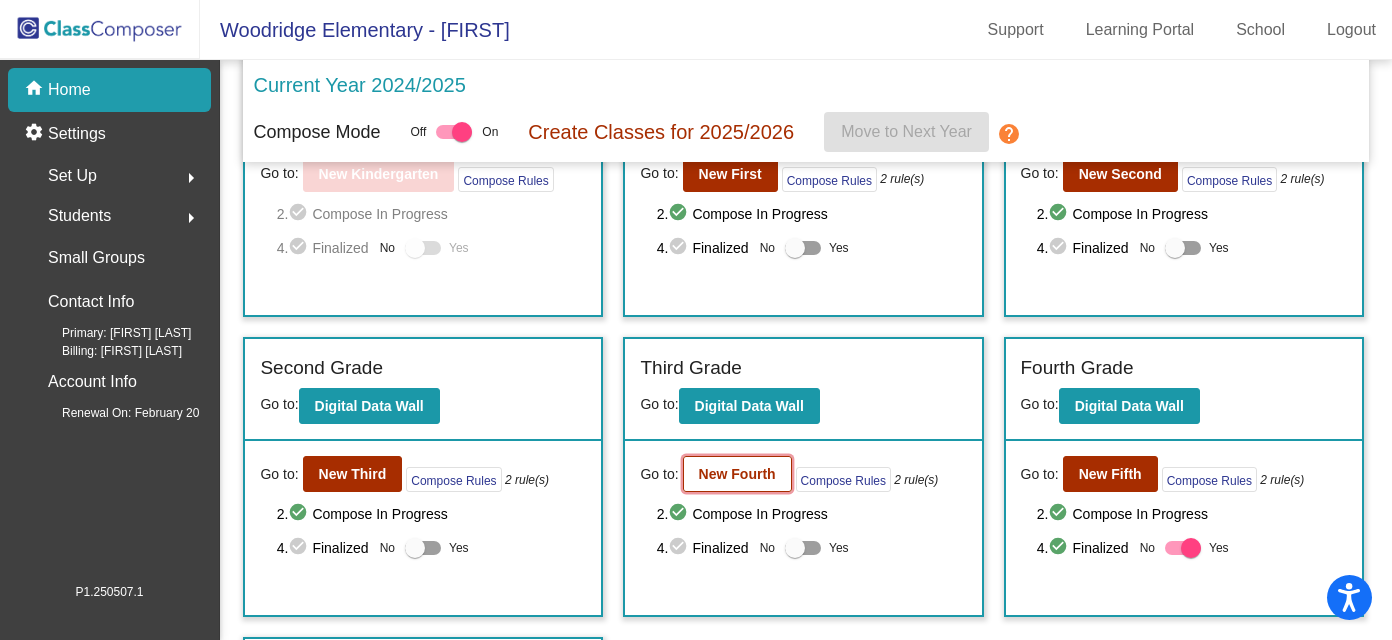click on "New Fourth" 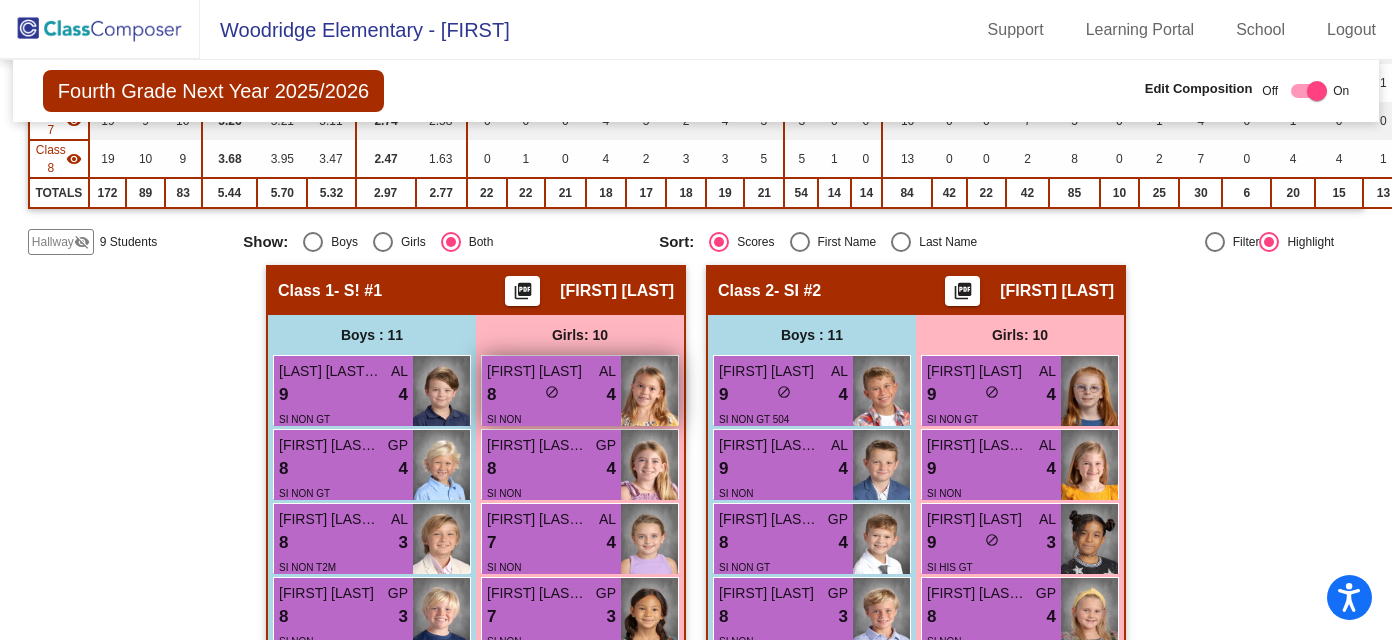 scroll, scrollTop: 456, scrollLeft: 0, axis: vertical 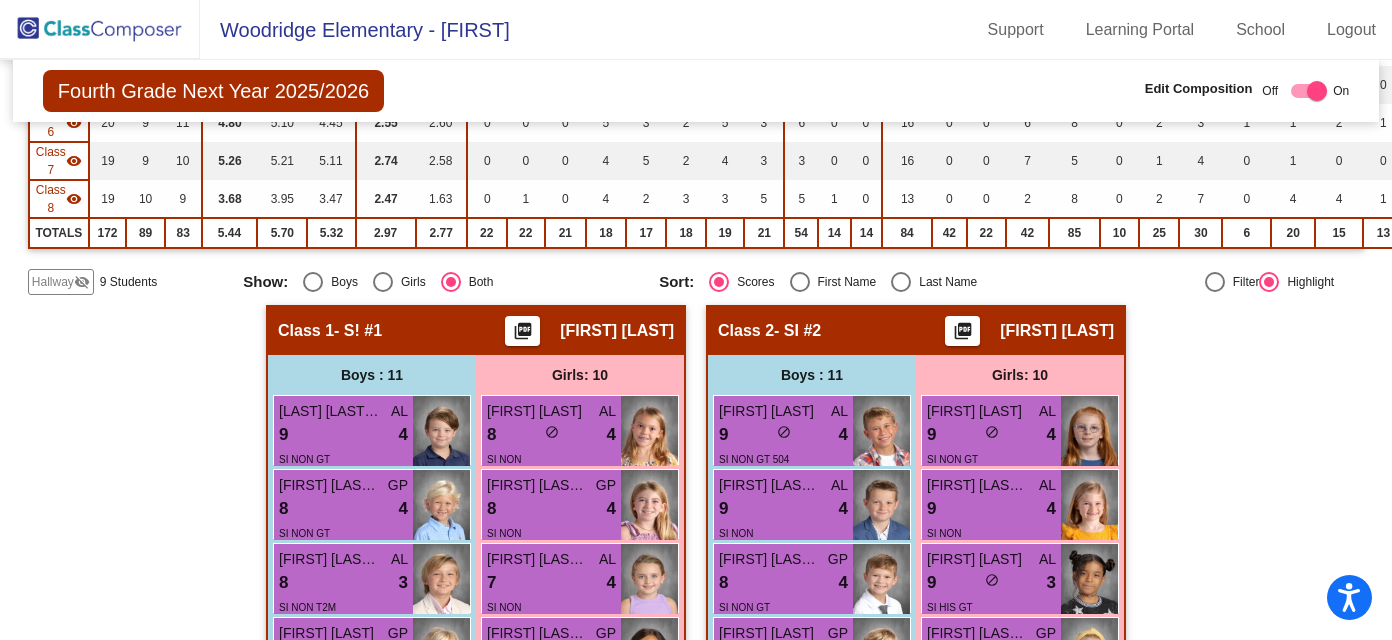 click on "Hallway" 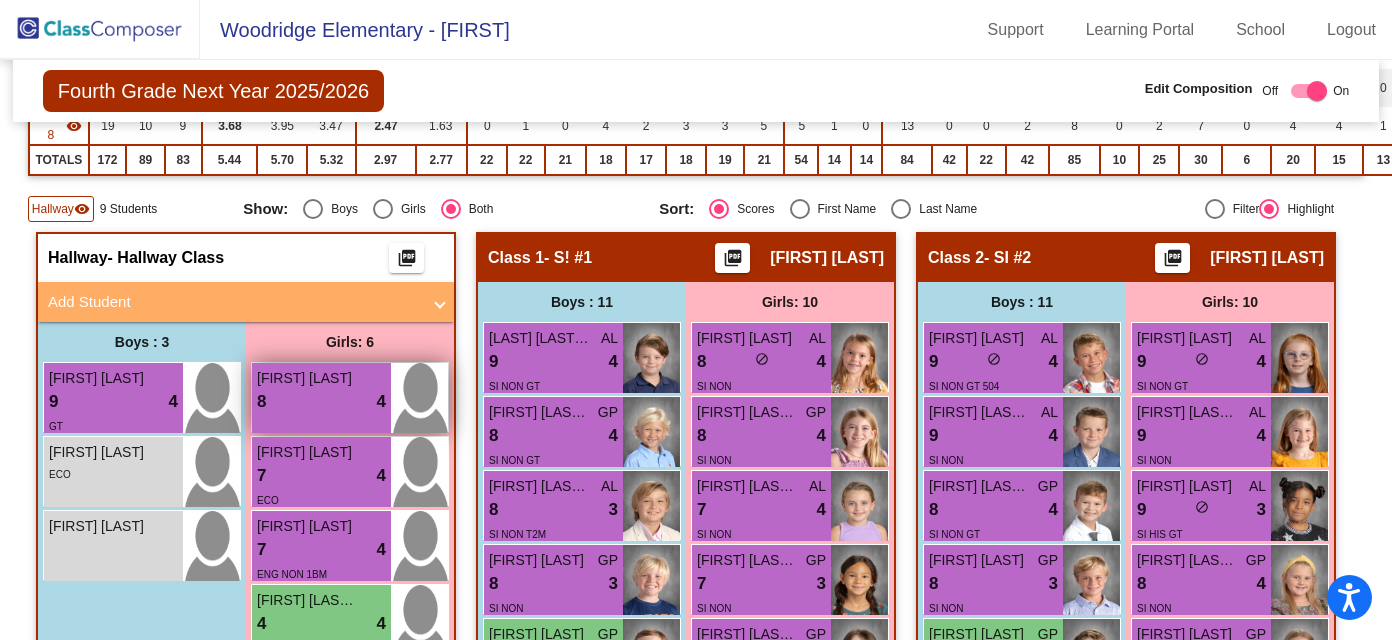 scroll, scrollTop: 530, scrollLeft: 0, axis: vertical 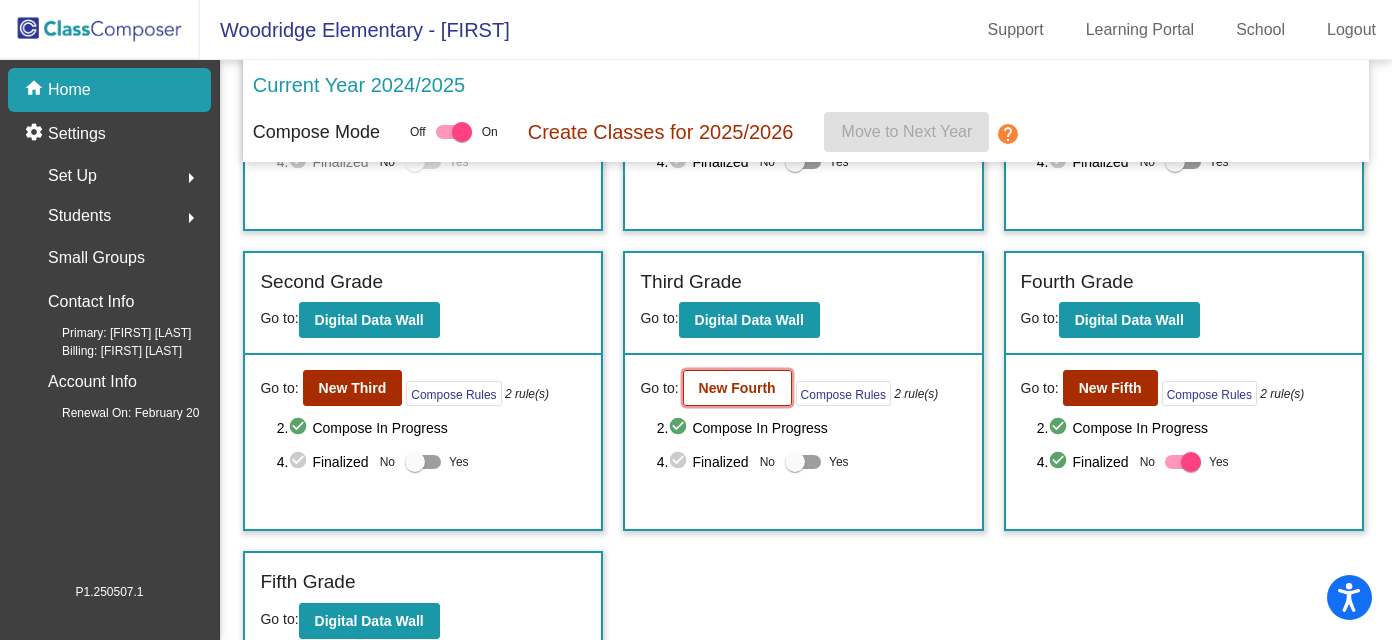 click on "New Fourth" 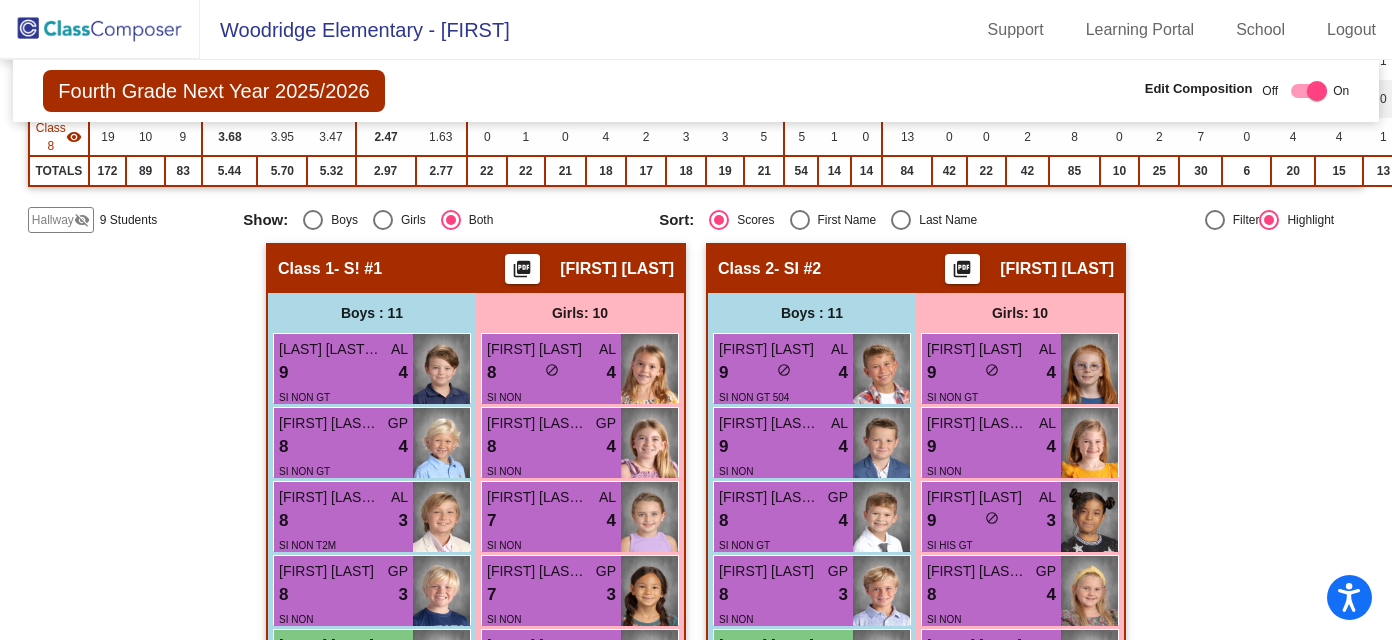scroll, scrollTop: 529, scrollLeft: 0, axis: vertical 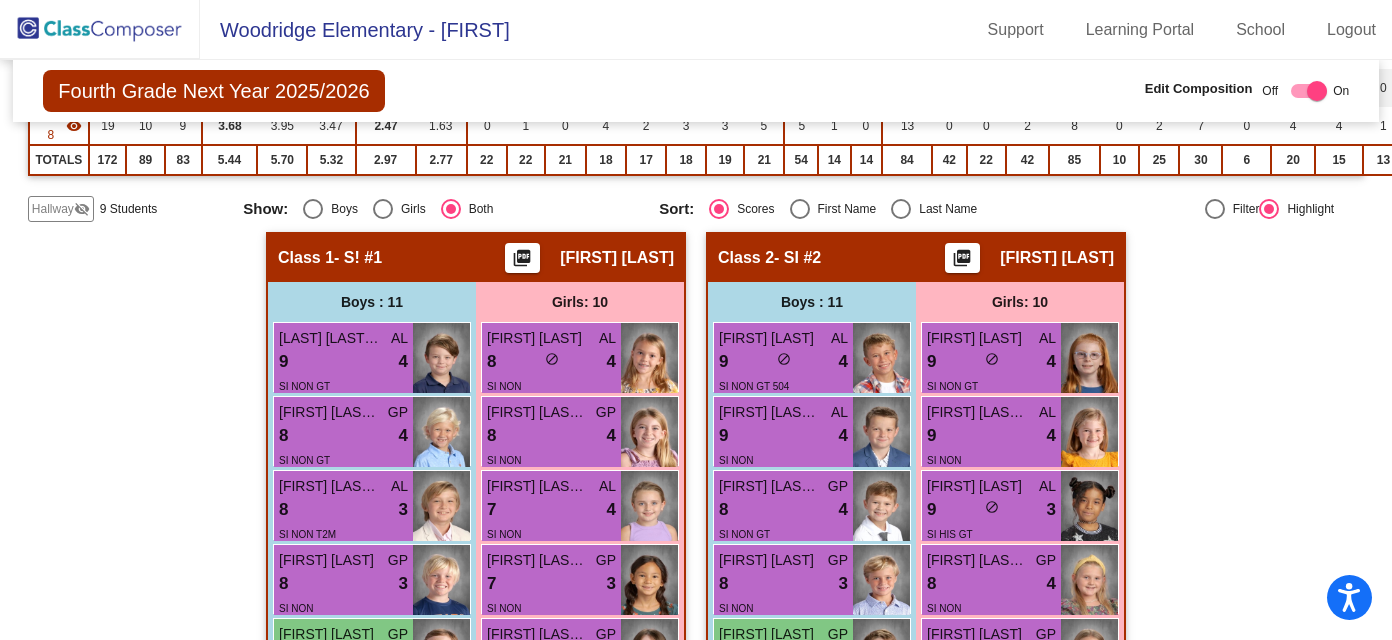 click on "Hallway" 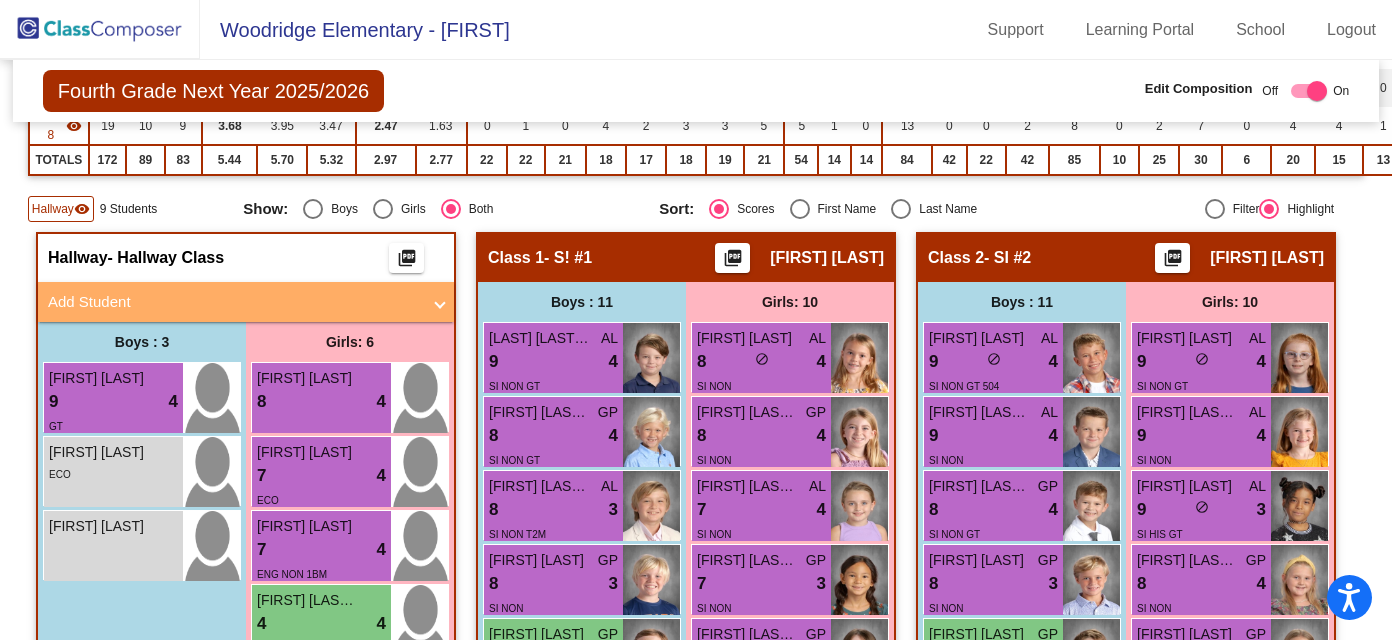 click on "Add Student" at bounding box center (234, 302) 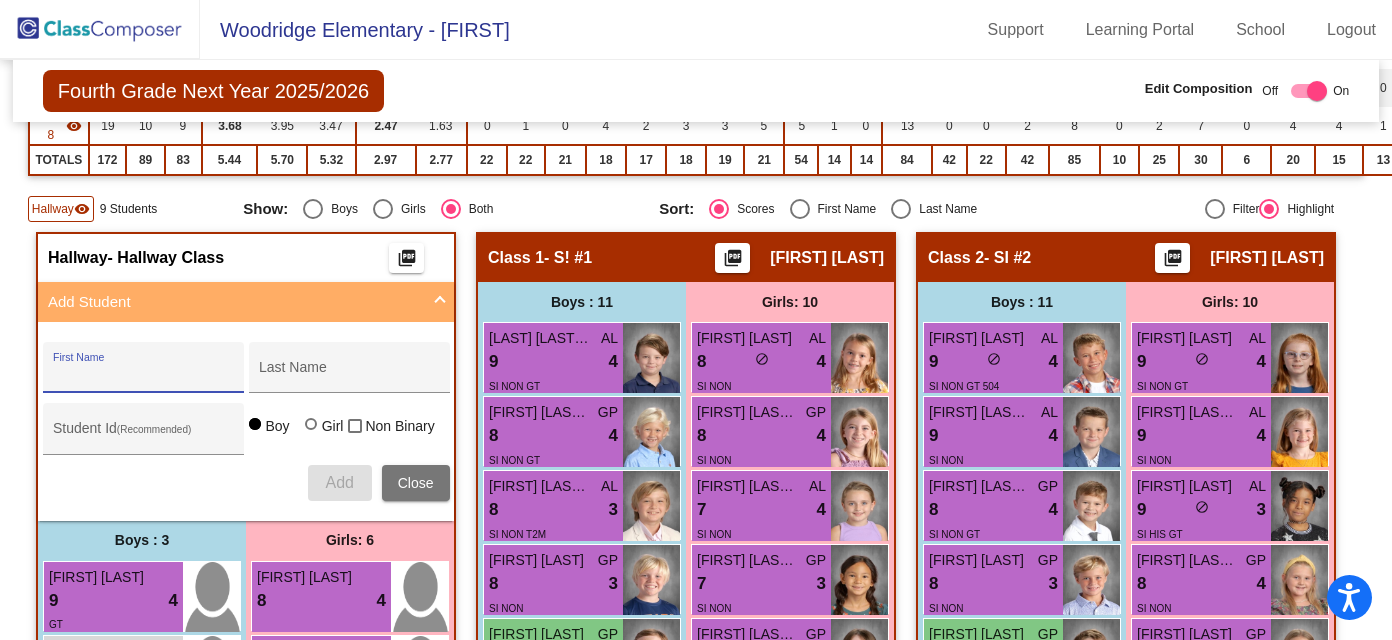 click on "First Name" at bounding box center [143, 375] 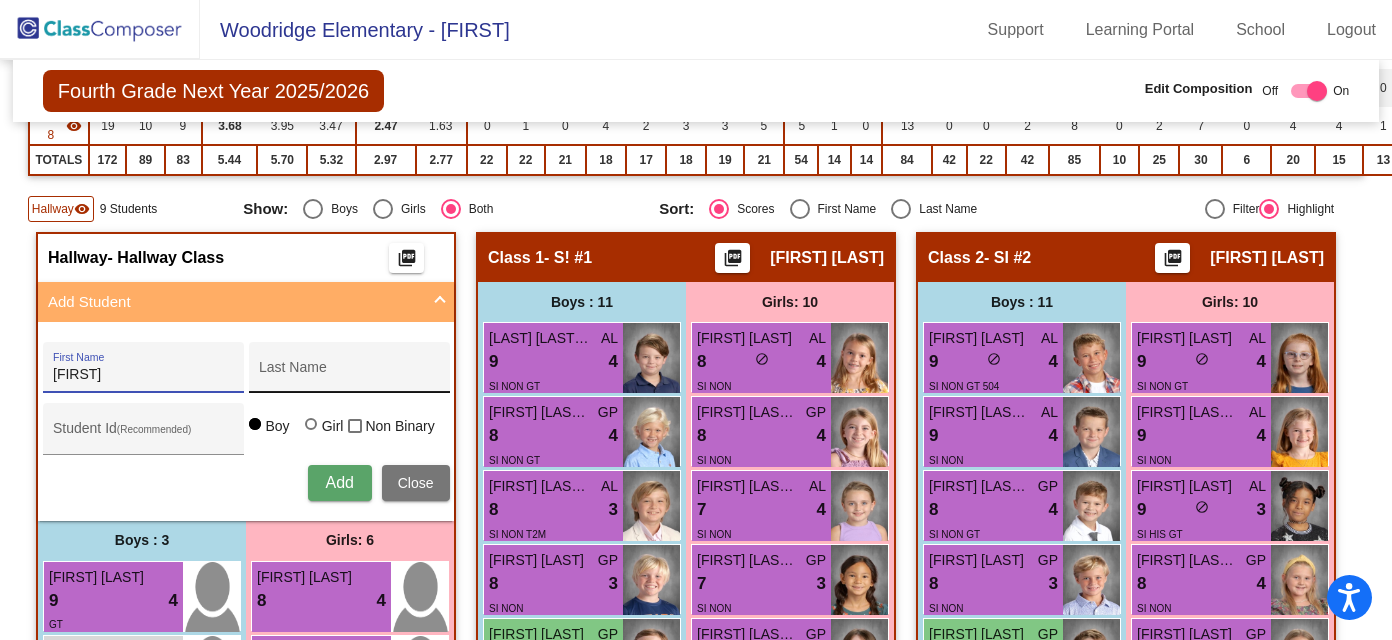 type on "Isreal" 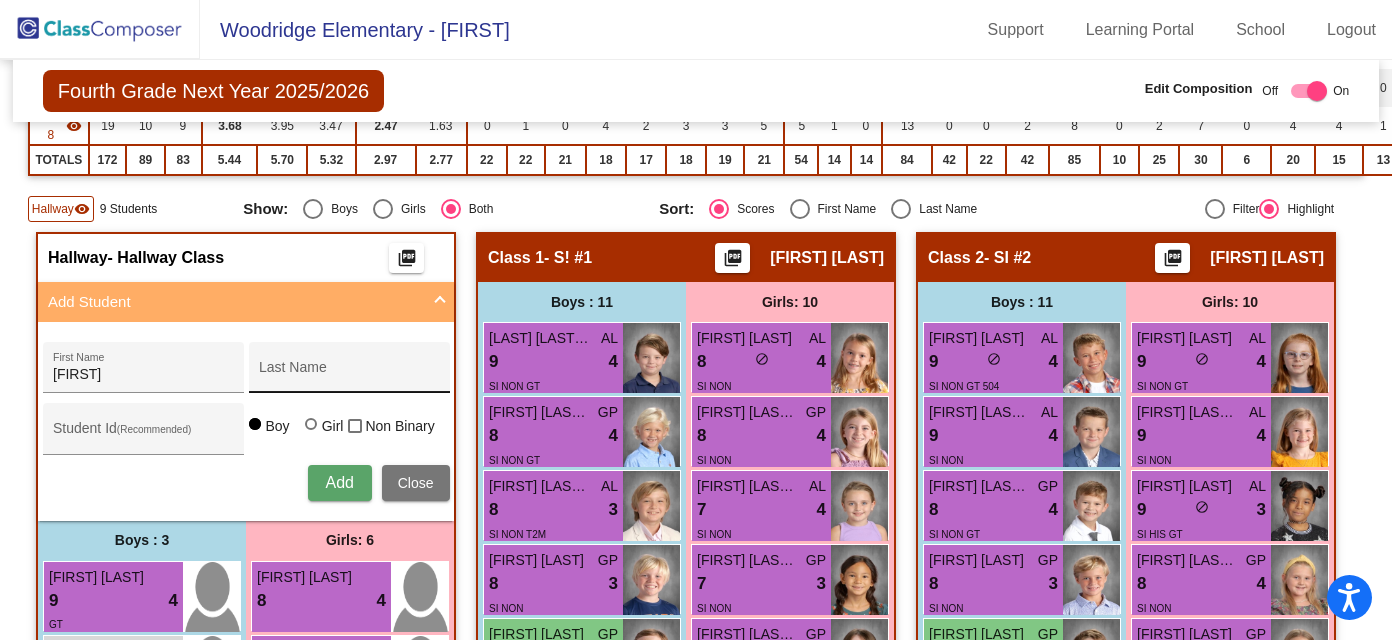 click on "Last Name" at bounding box center (349, 373) 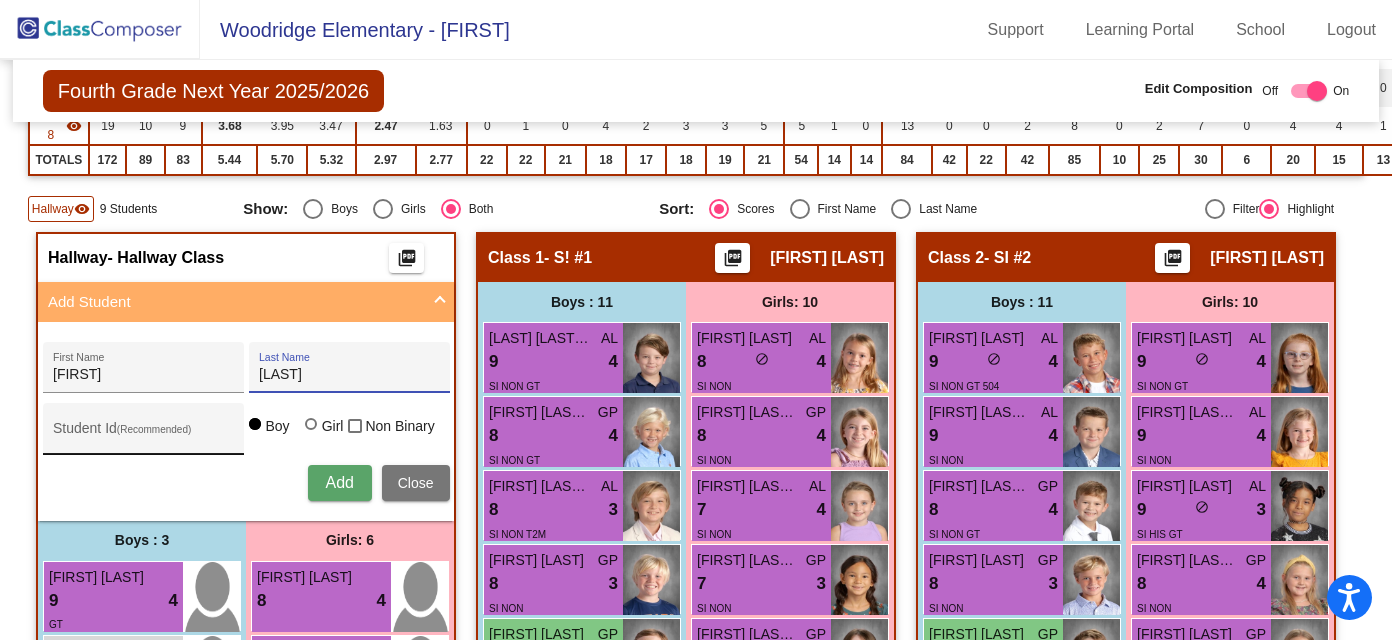 type on "Boone" 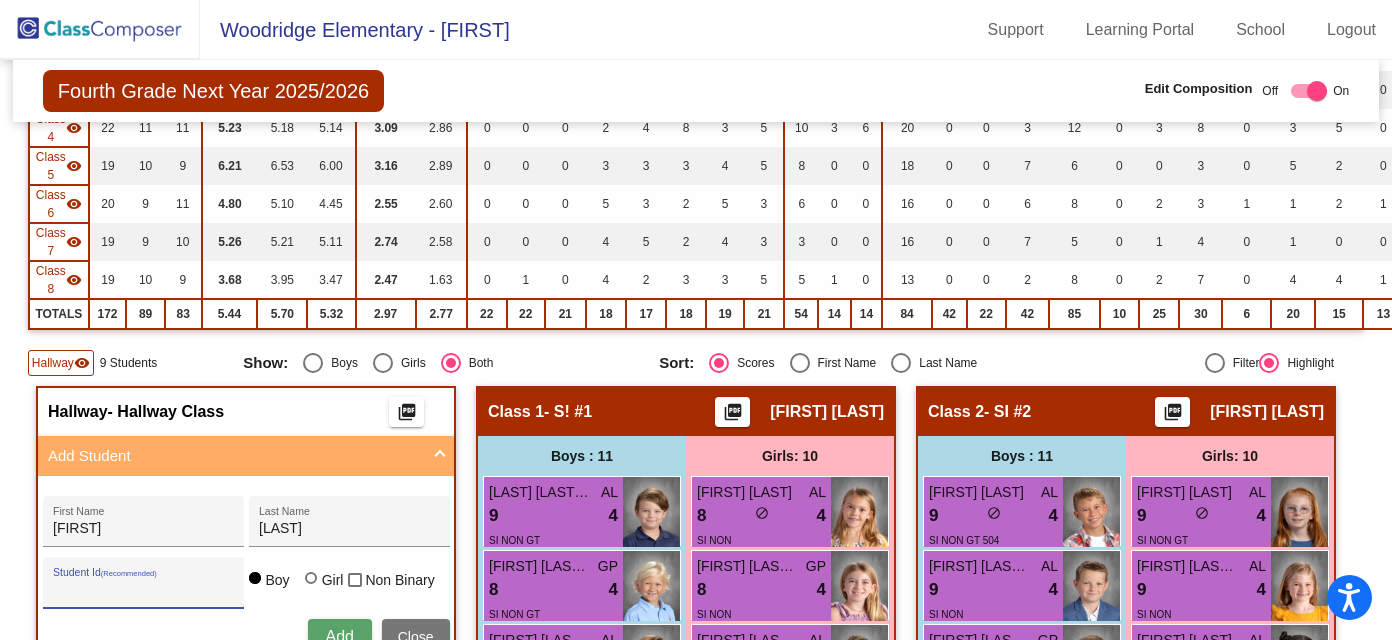 scroll, scrollTop: 0, scrollLeft: 0, axis: both 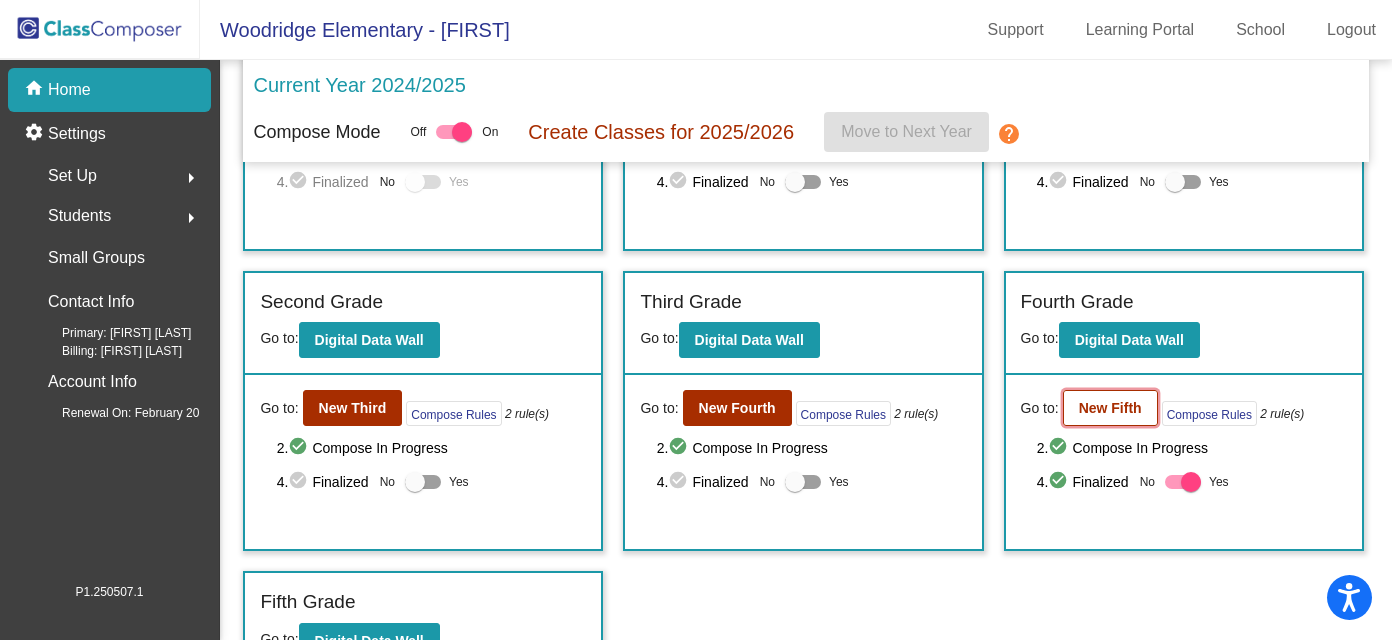 click on "New Fifth" 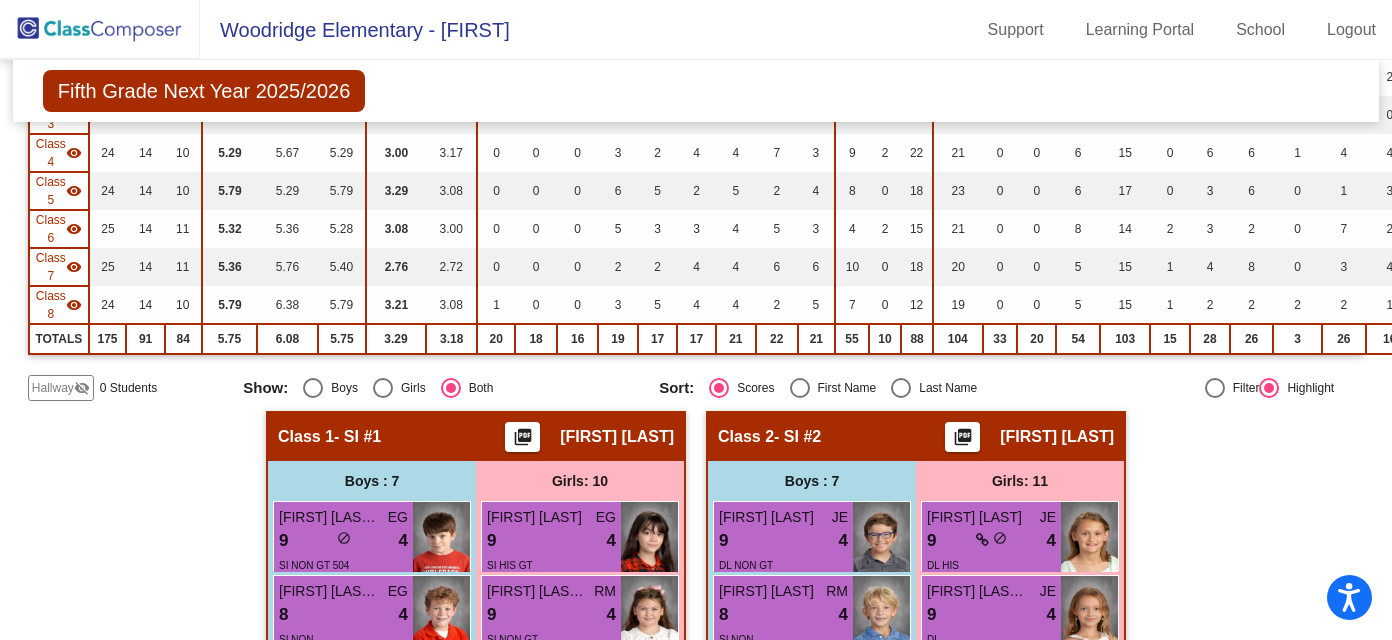 scroll, scrollTop: 477, scrollLeft: 0, axis: vertical 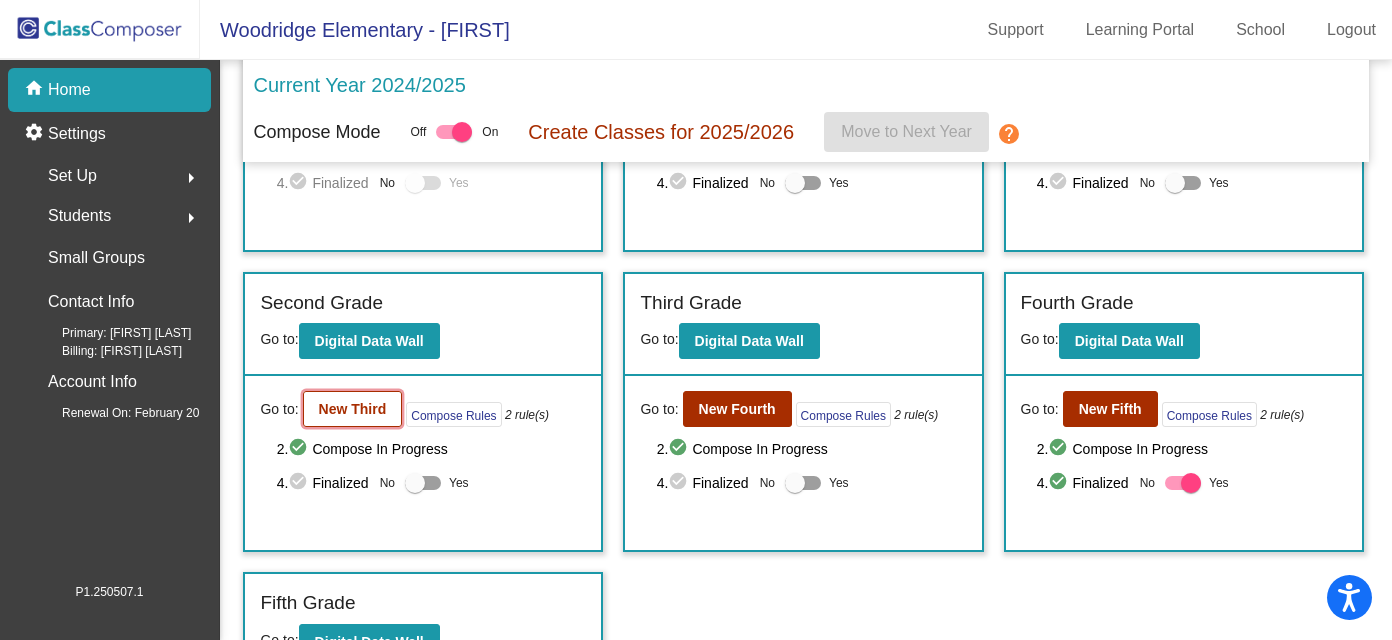 click on "New Third" 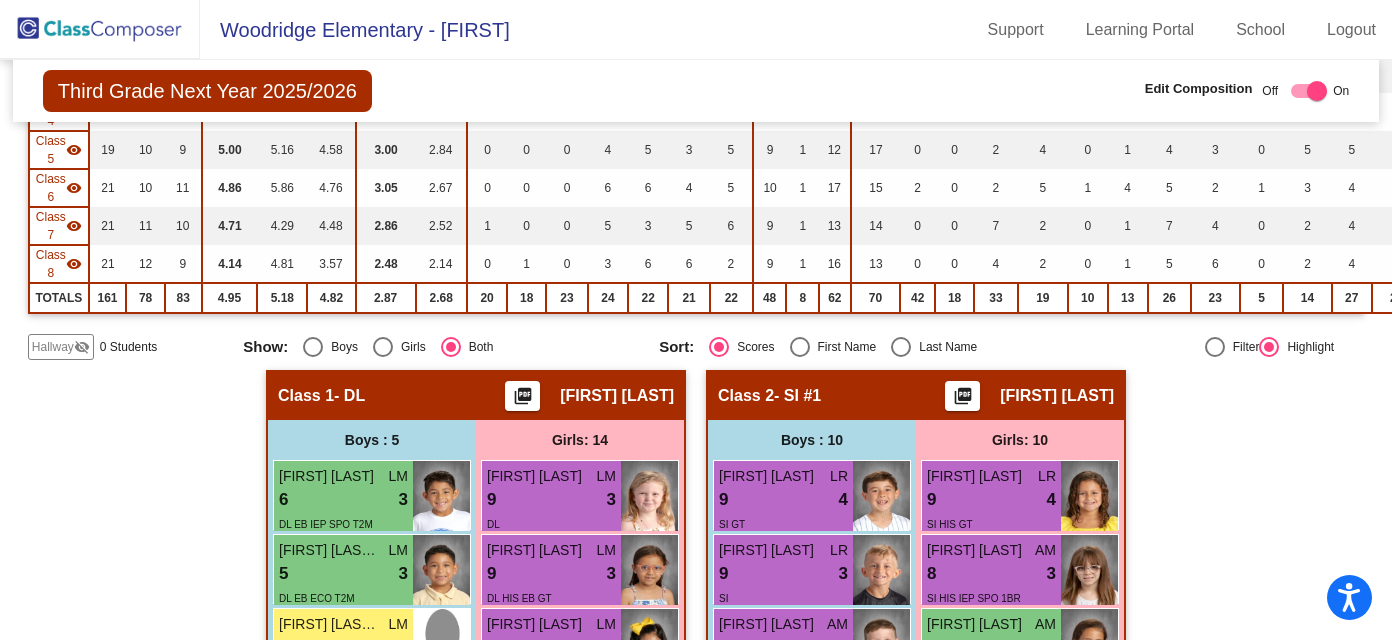 scroll, scrollTop: 408, scrollLeft: 0, axis: vertical 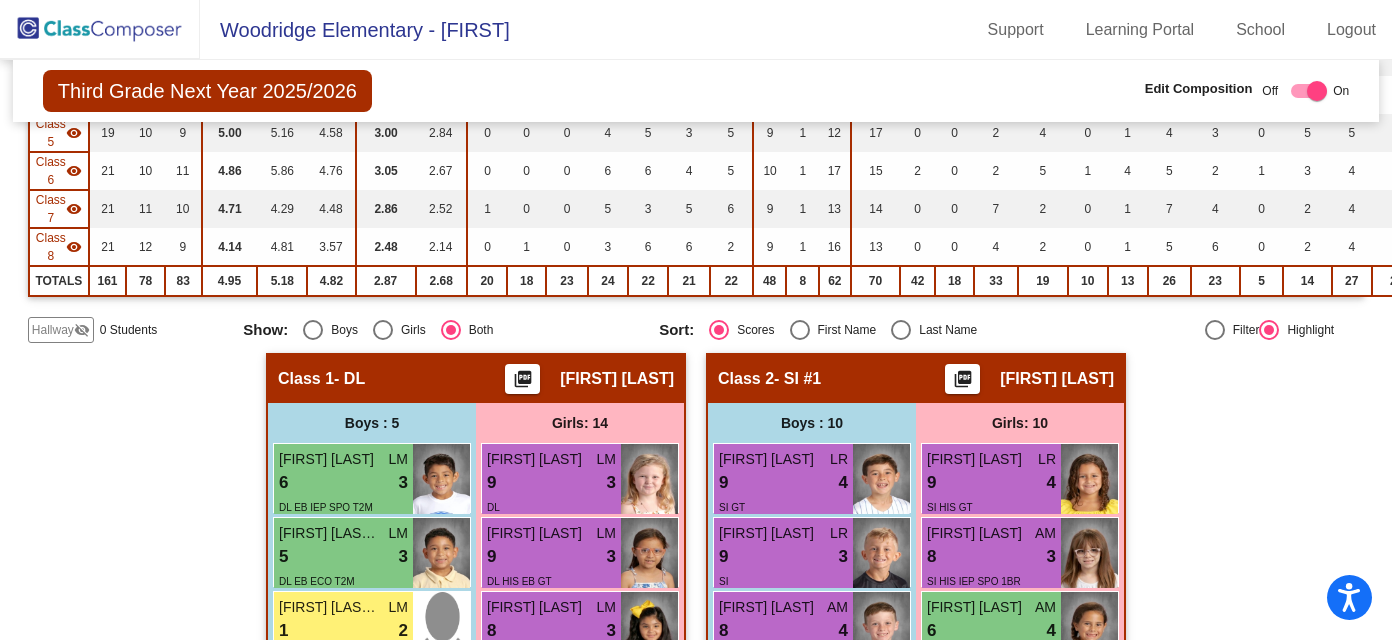 click on "Hallway" 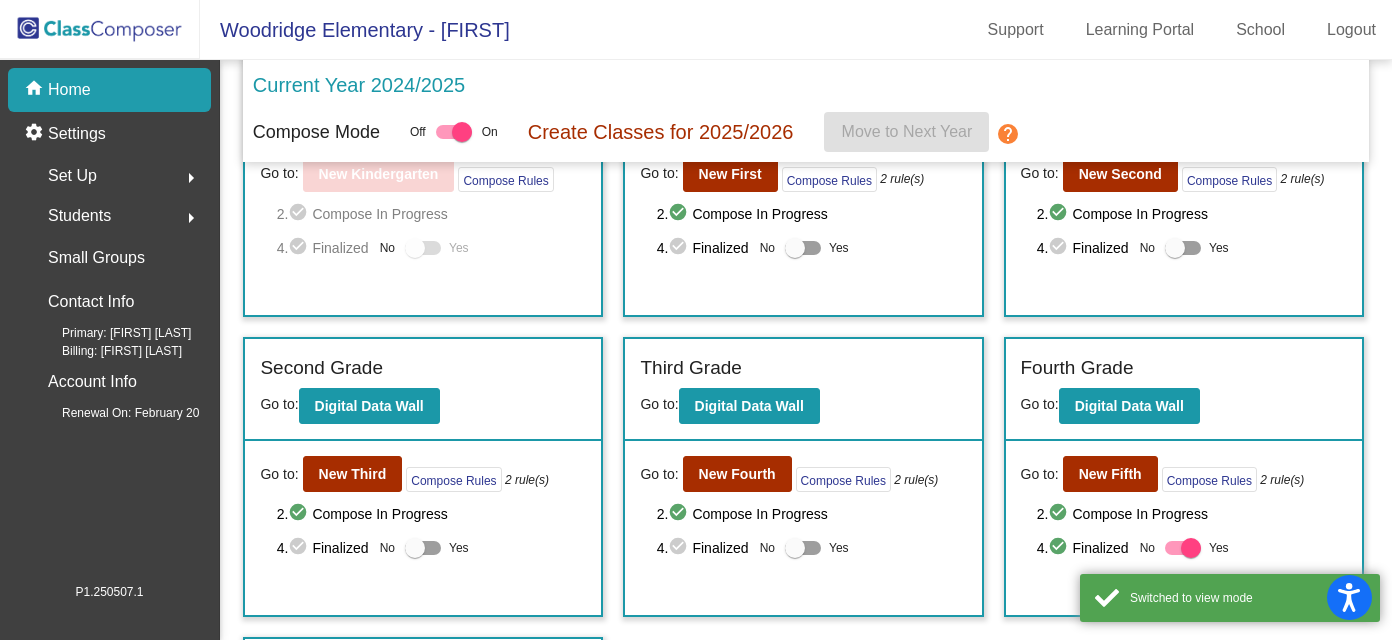 scroll, scrollTop: 175, scrollLeft: 0, axis: vertical 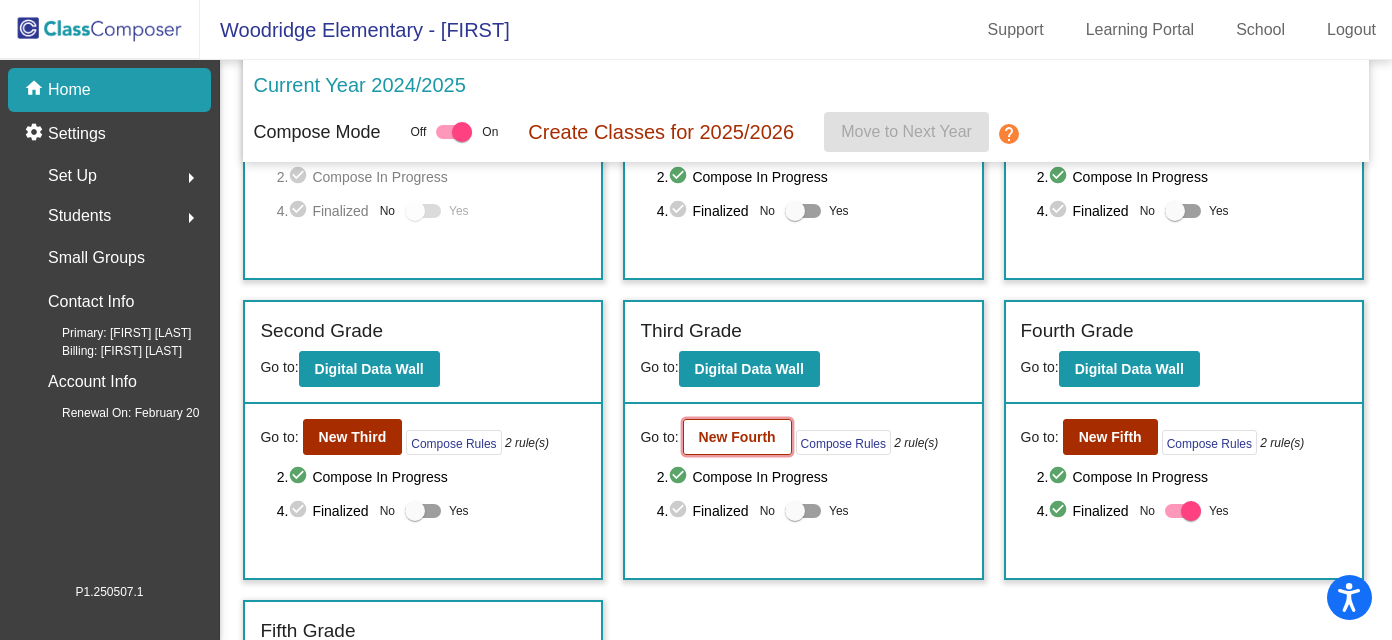 click on "New Fourth" 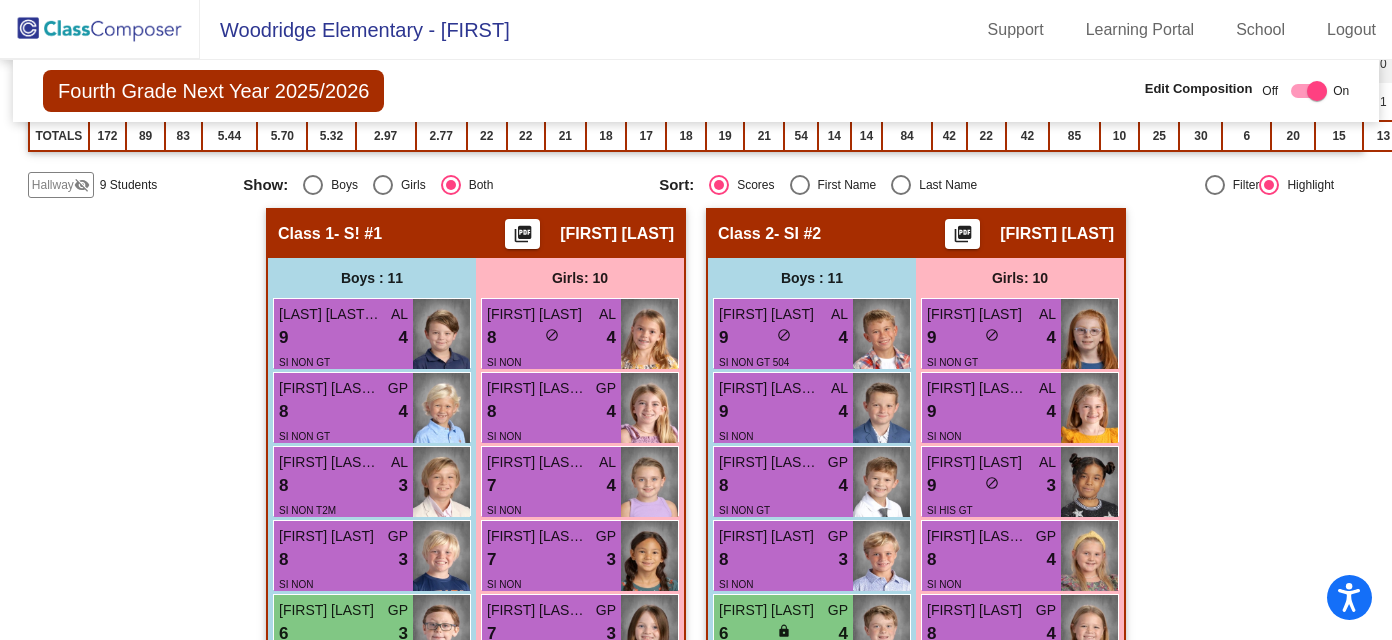 scroll, scrollTop: 539, scrollLeft: 0, axis: vertical 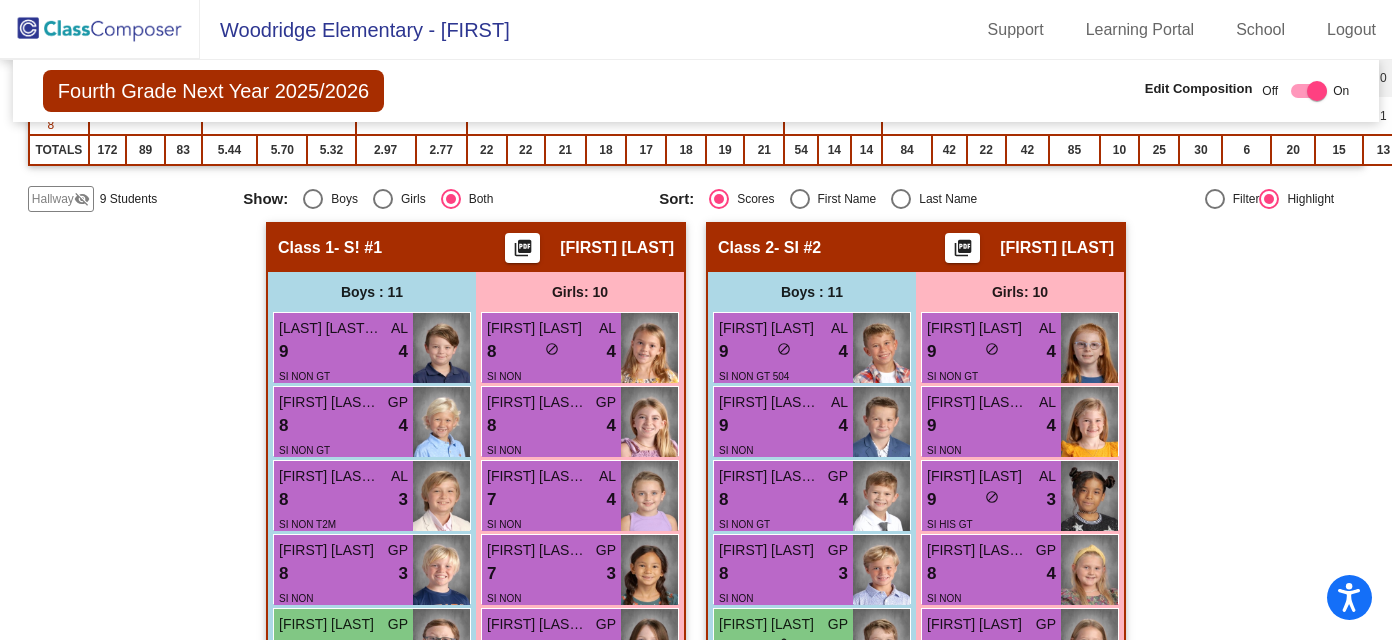 click on "9 Students" 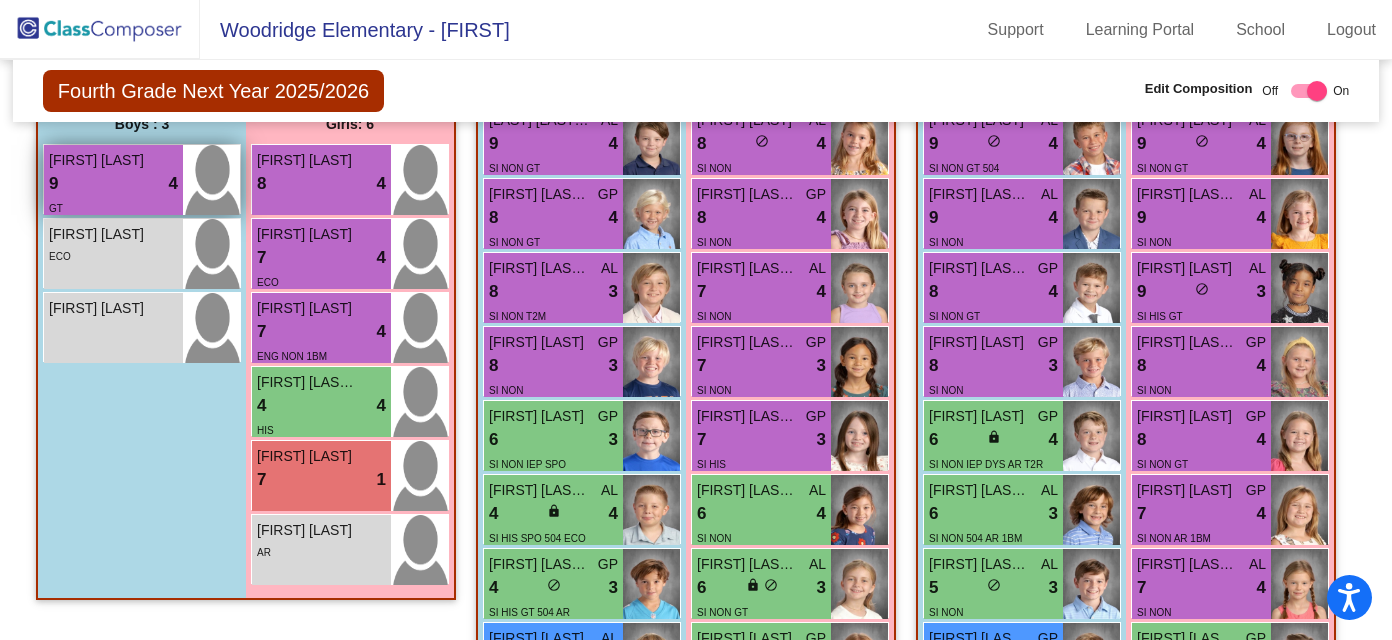 scroll, scrollTop: 748, scrollLeft: 0, axis: vertical 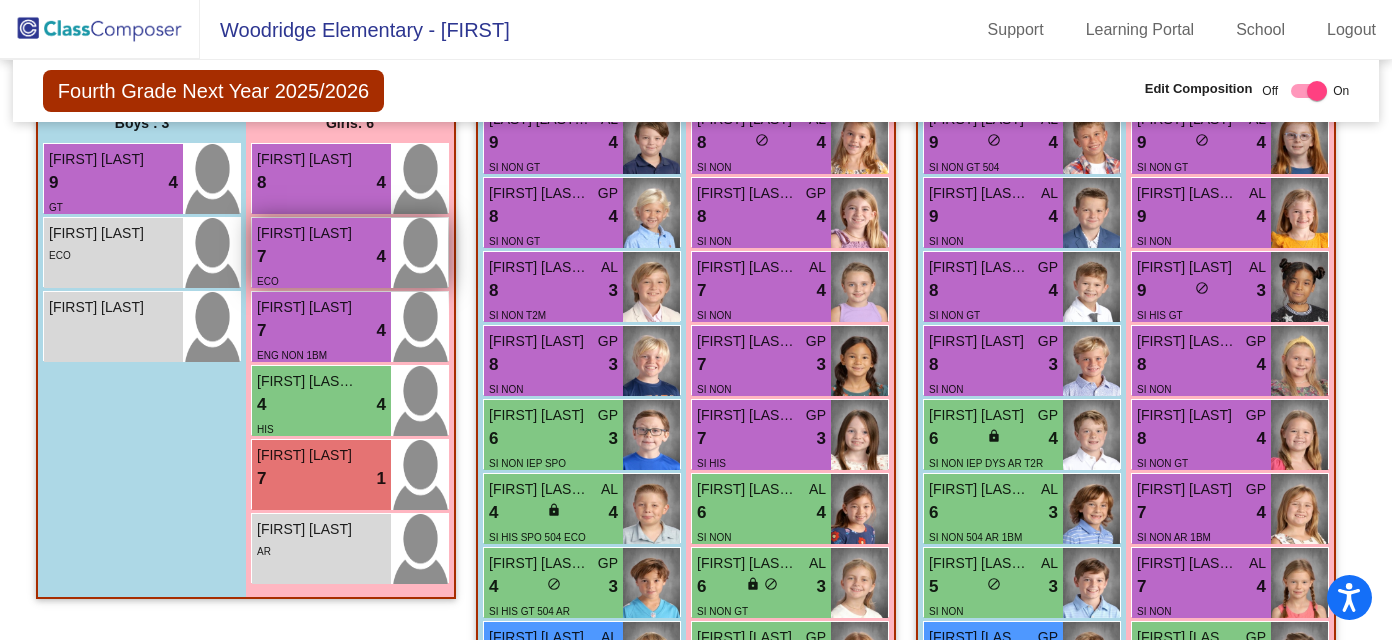 click on "7 lock do_not_disturb_alt 4" at bounding box center (321, 257) 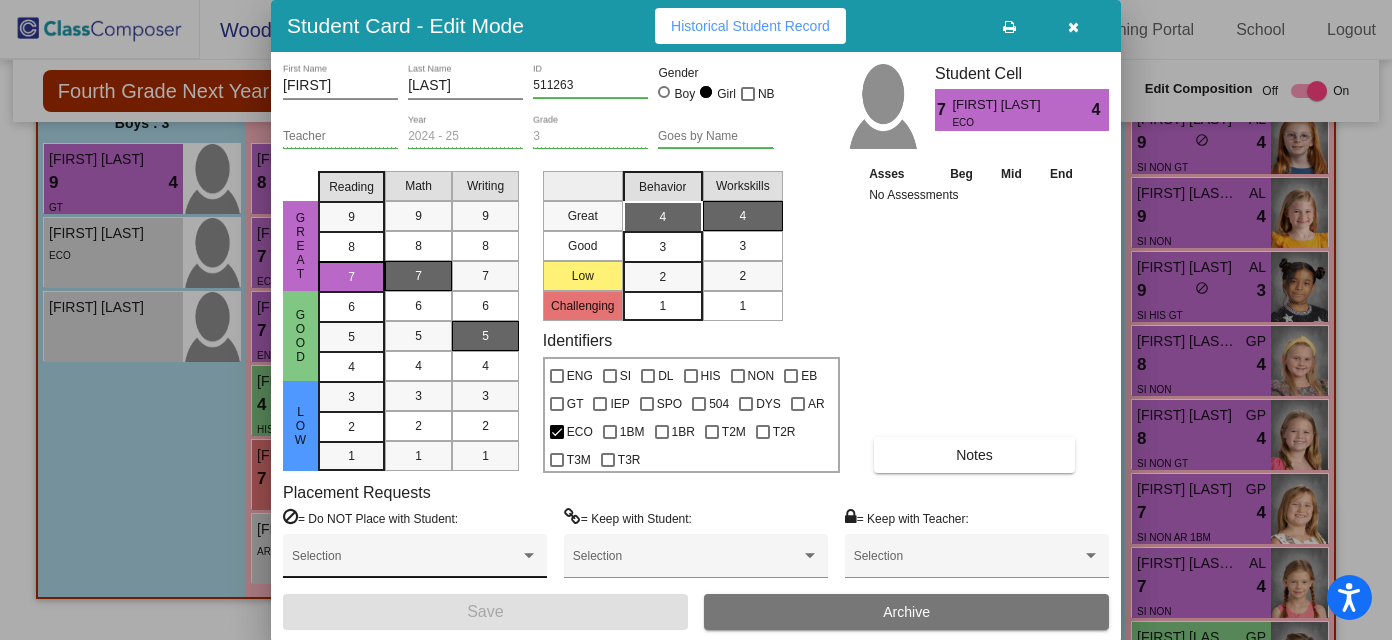 click at bounding box center (529, 556) 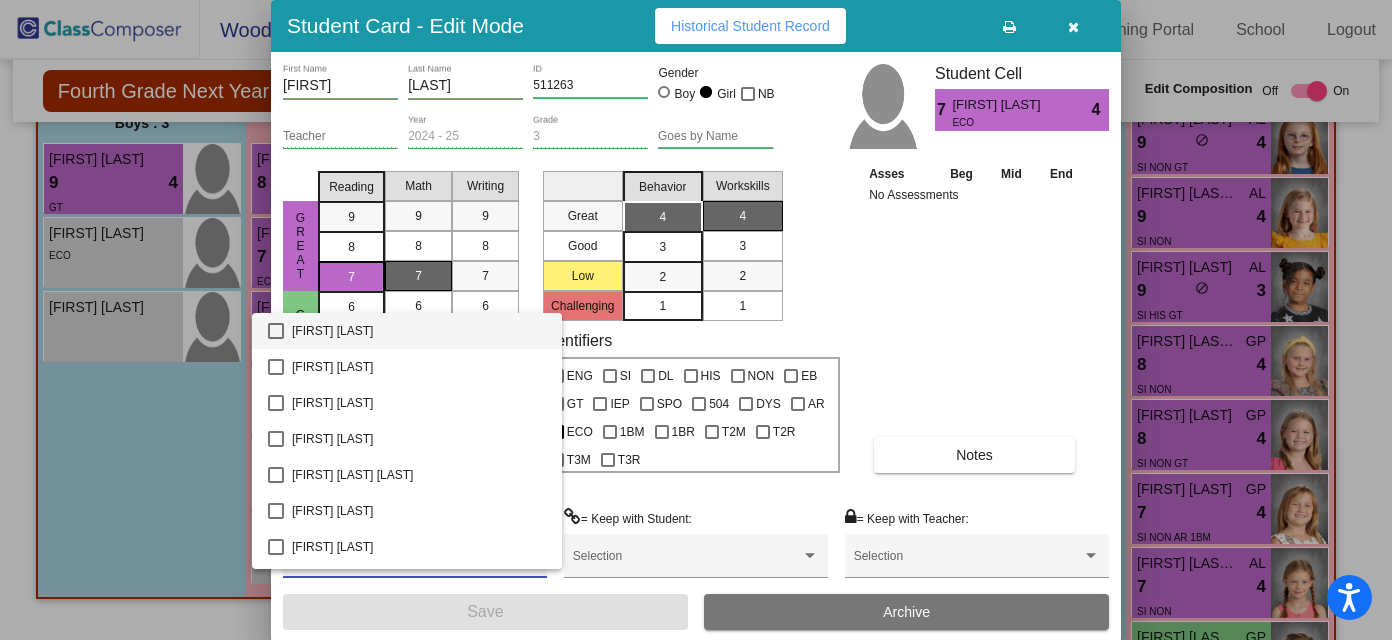 click at bounding box center (696, 320) 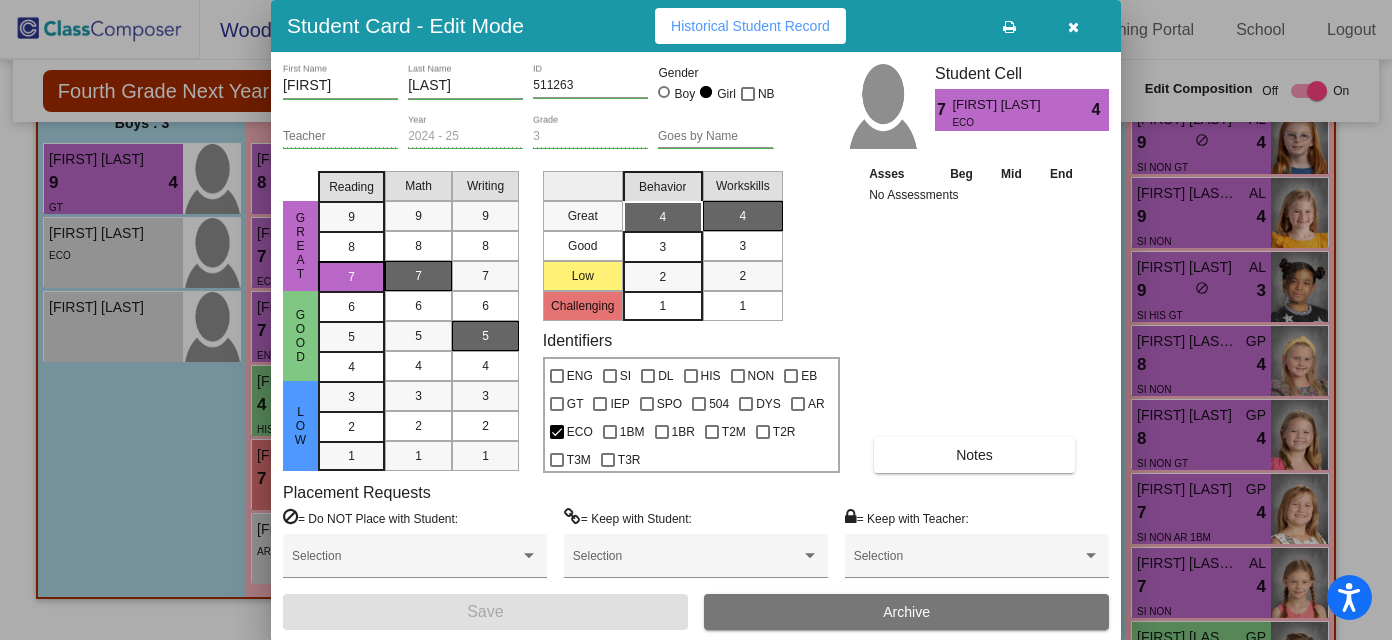 click at bounding box center (1073, 27) 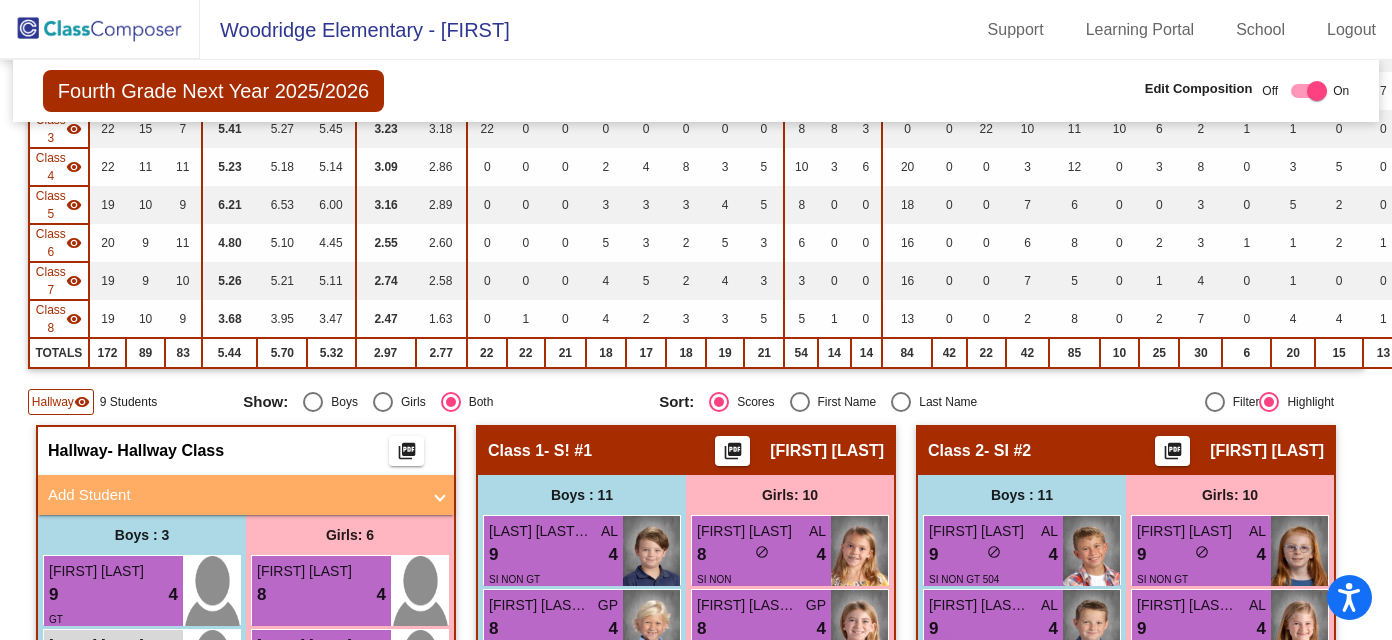 scroll, scrollTop: 0, scrollLeft: 0, axis: both 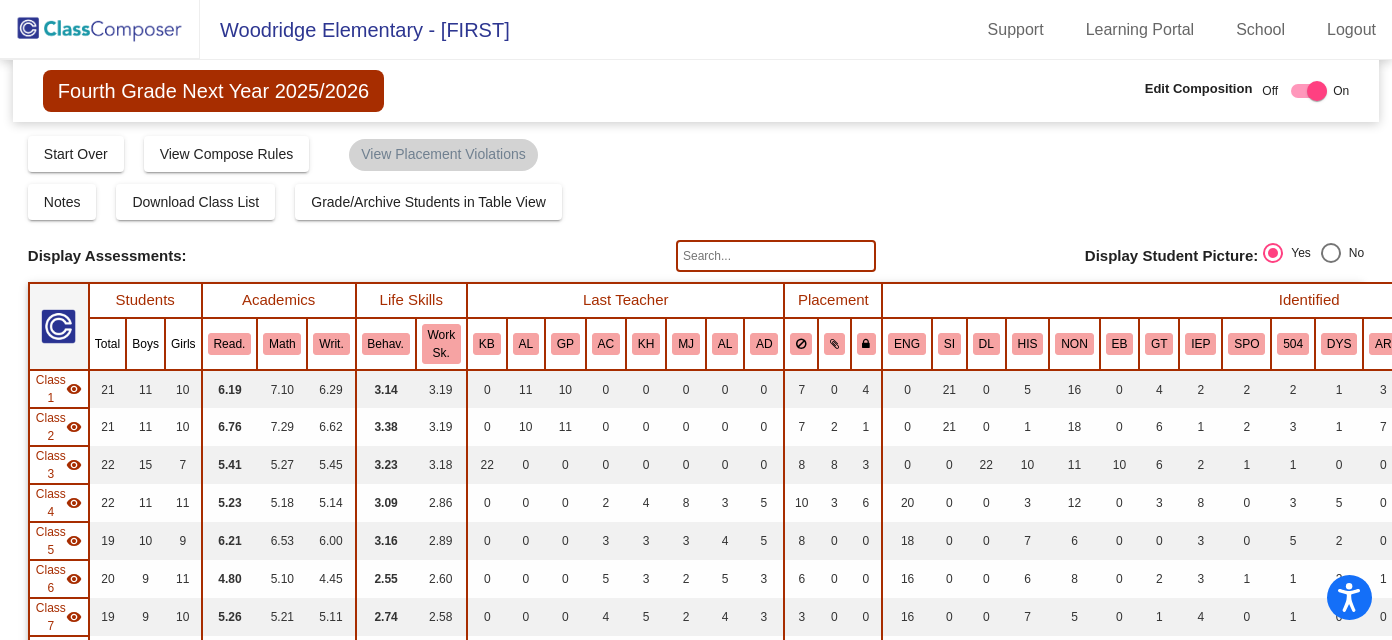 click 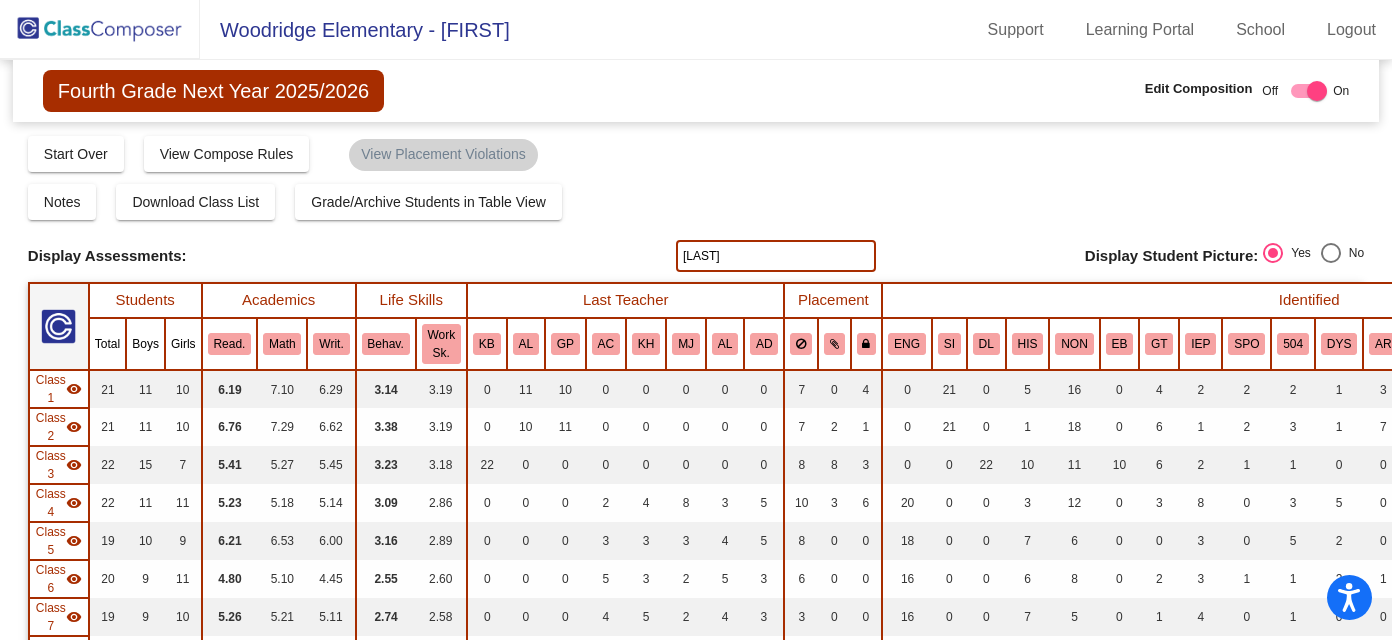 type on "isreal" 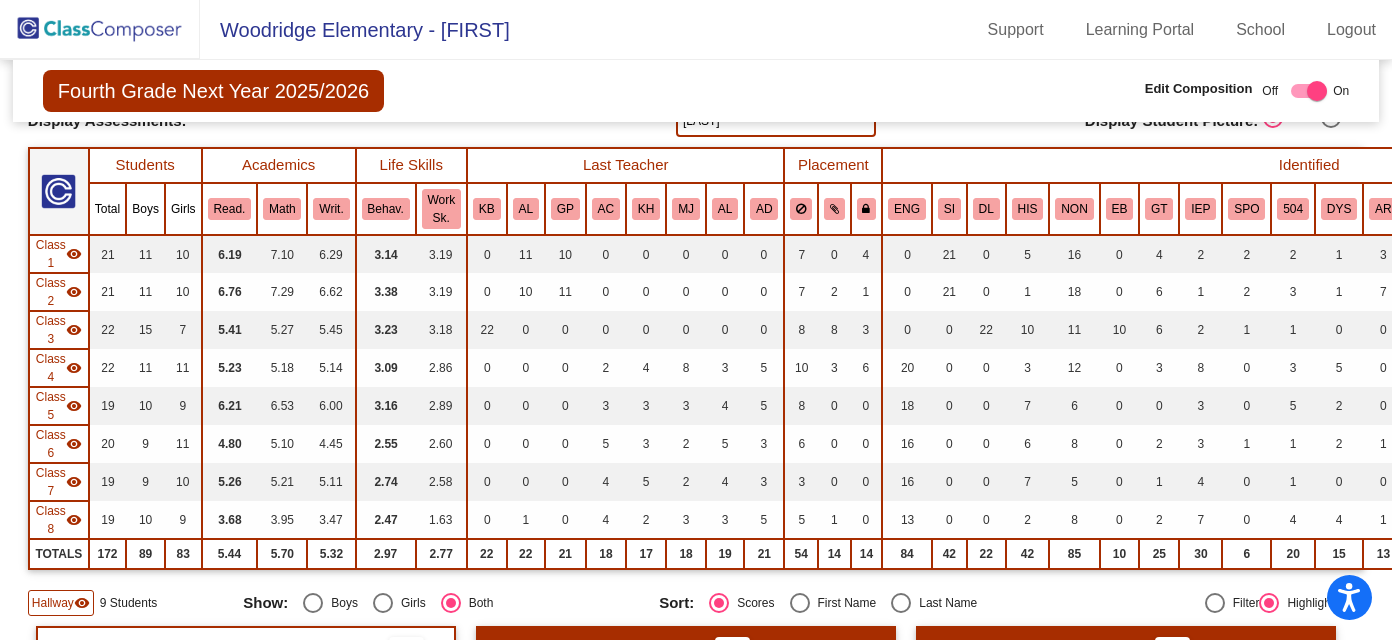 scroll, scrollTop: 0, scrollLeft: 0, axis: both 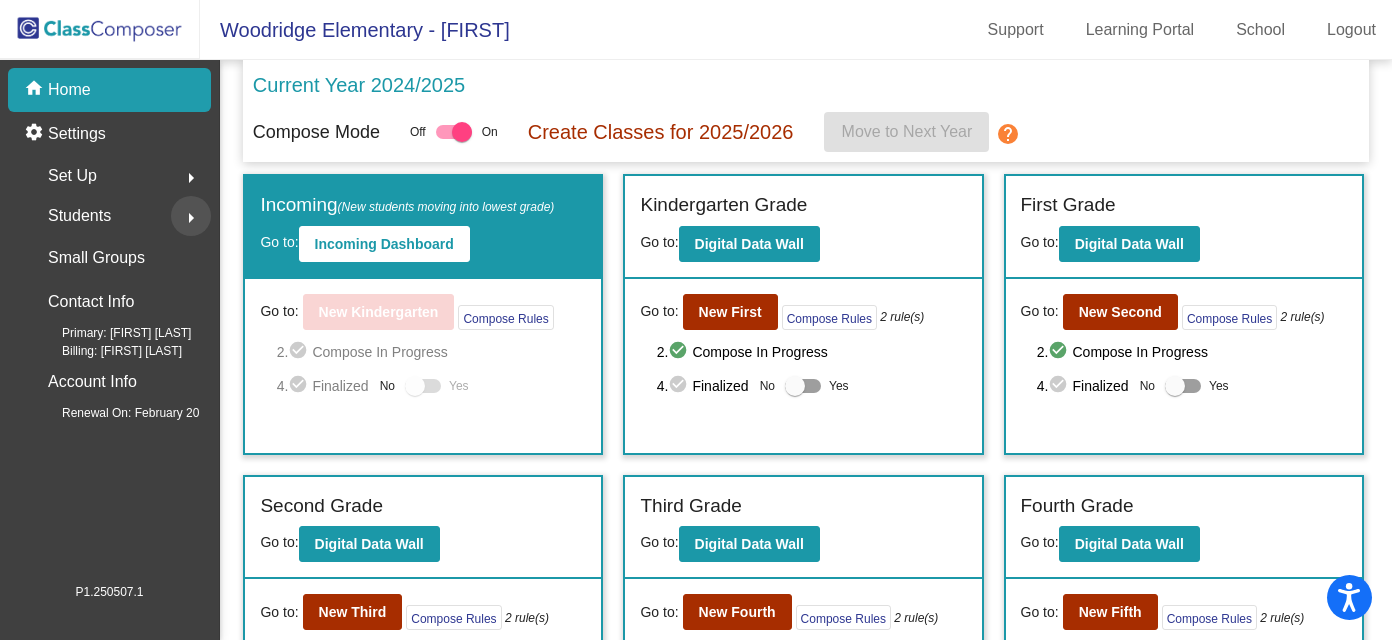 click on "arrow_right" 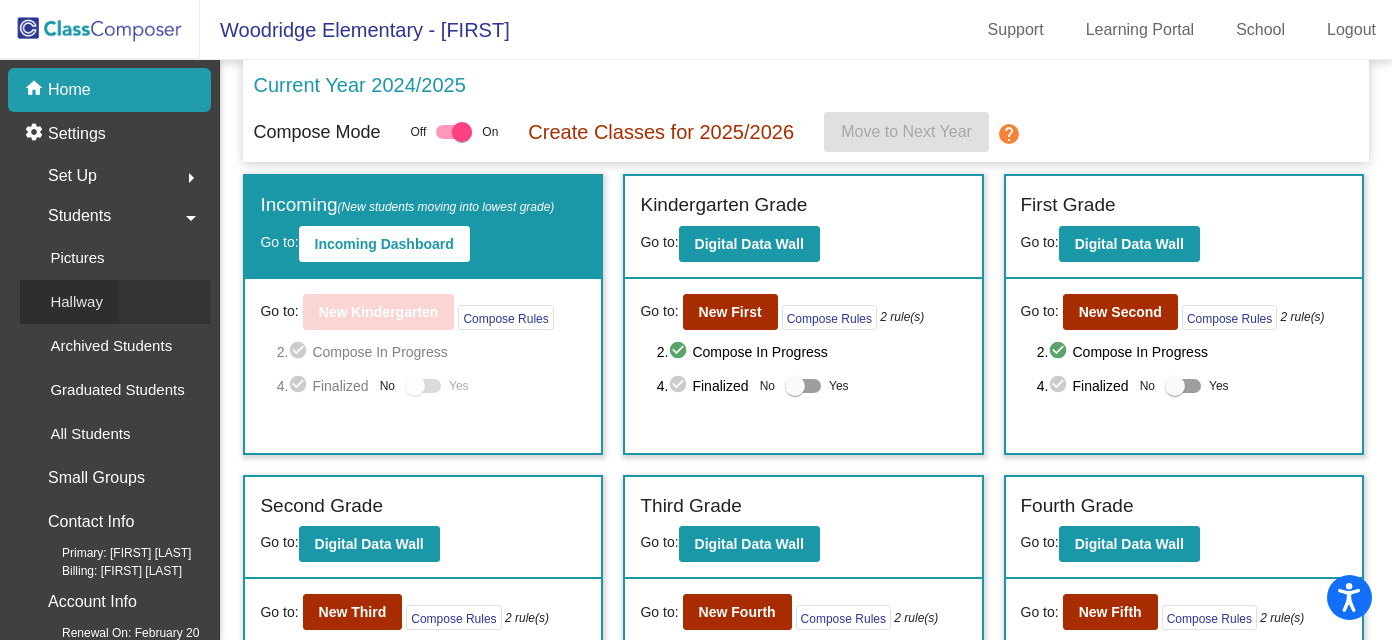 click on "Hallway" 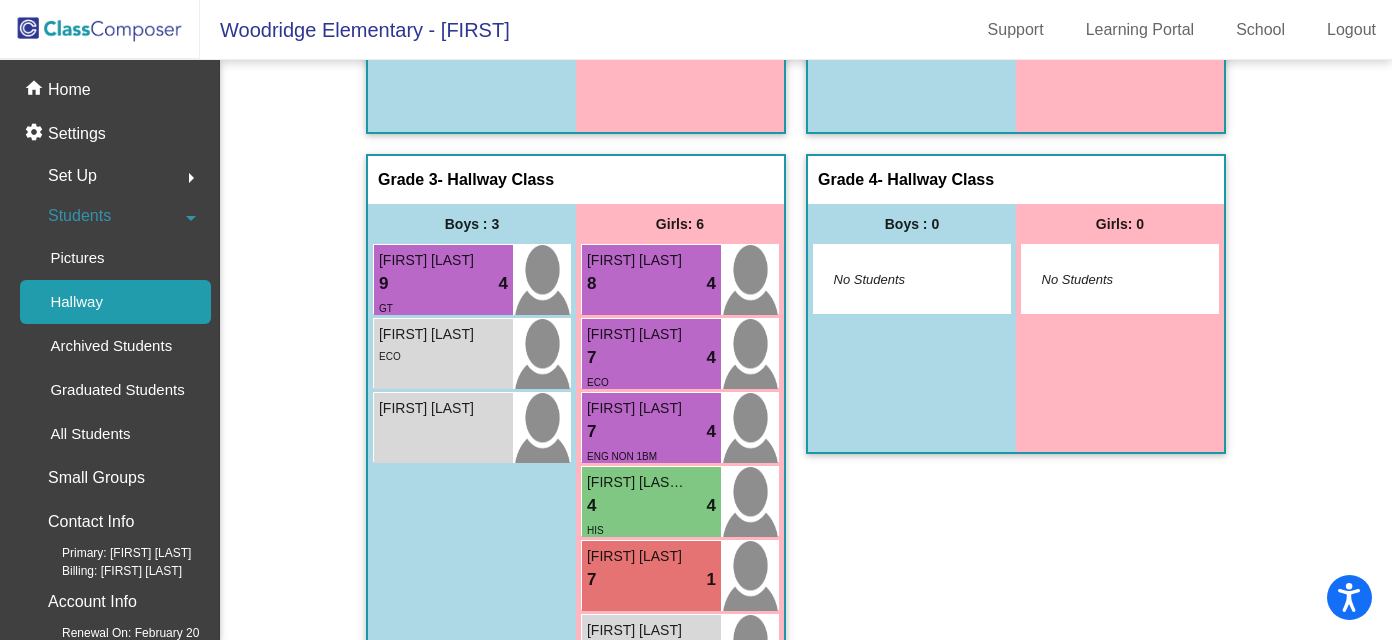 scroll, scrollTop: 584, scrollLeft: 0, axis: vertical 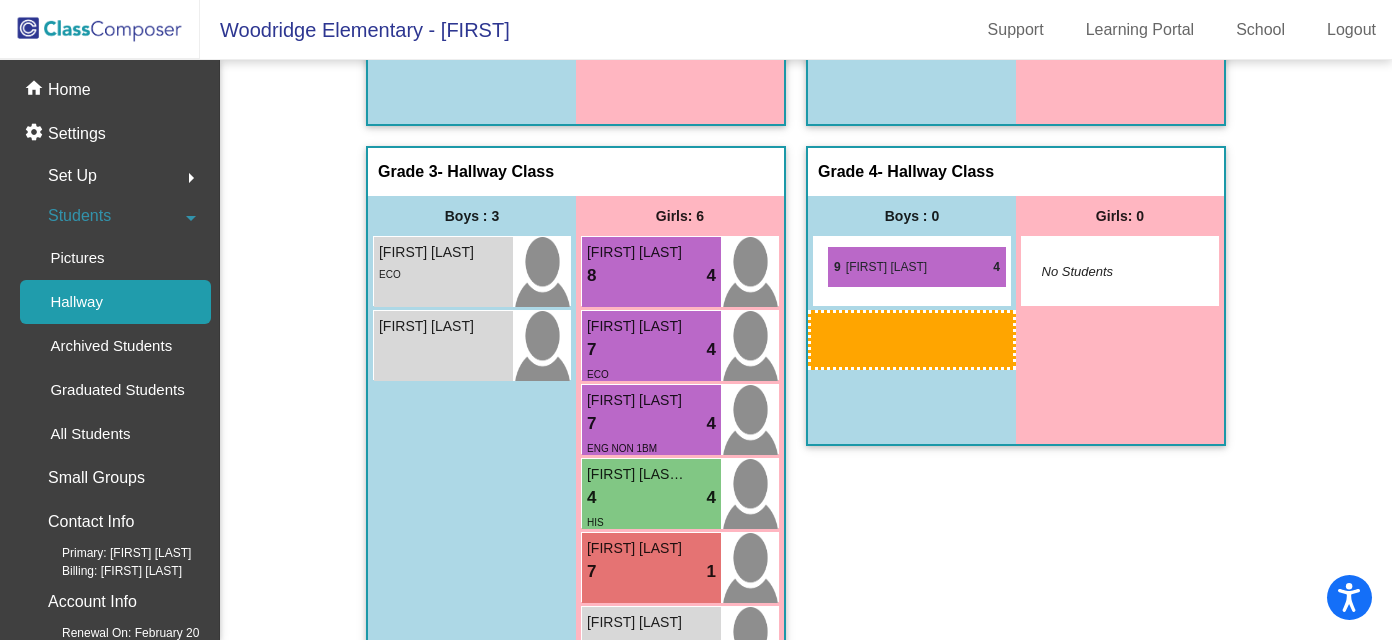 drag, startPoint x: 414, startPoint y: 260, endPoint x: 827, endPoint y: 245, distance: 413.2723 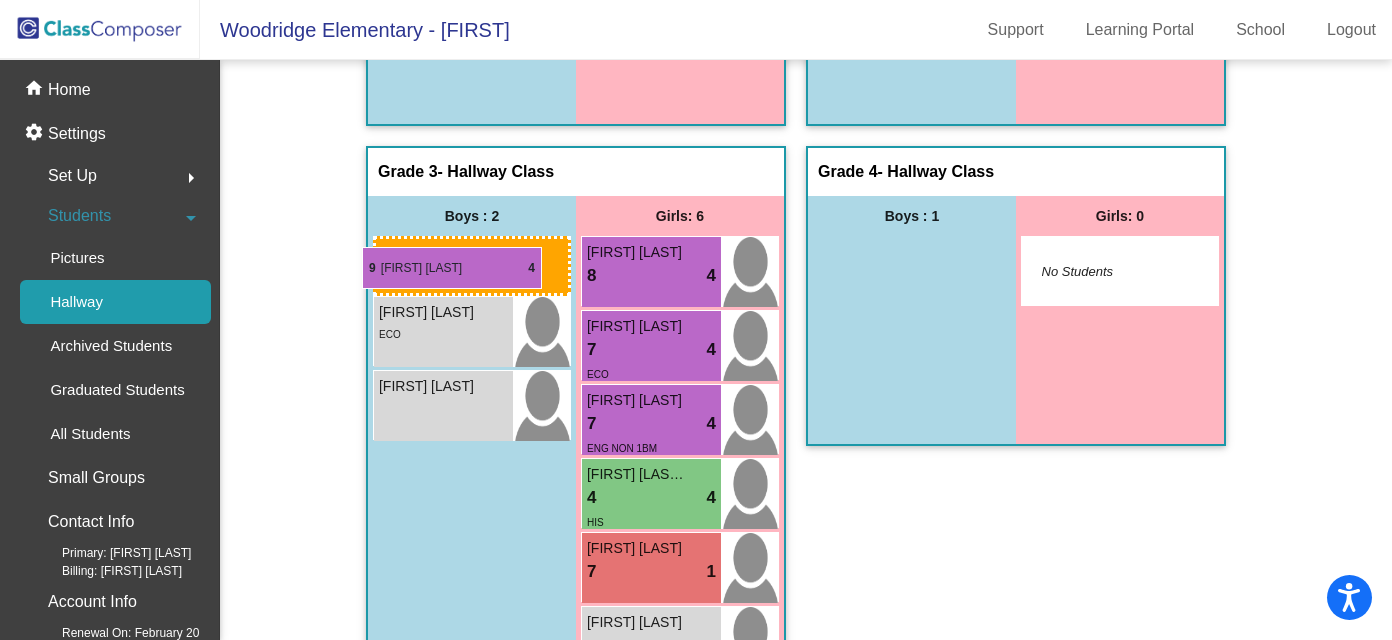 drag, startPoint x: 936, startPoint y: 271, endPoint x: 362, endPoint y: 247, distance: 574.5015 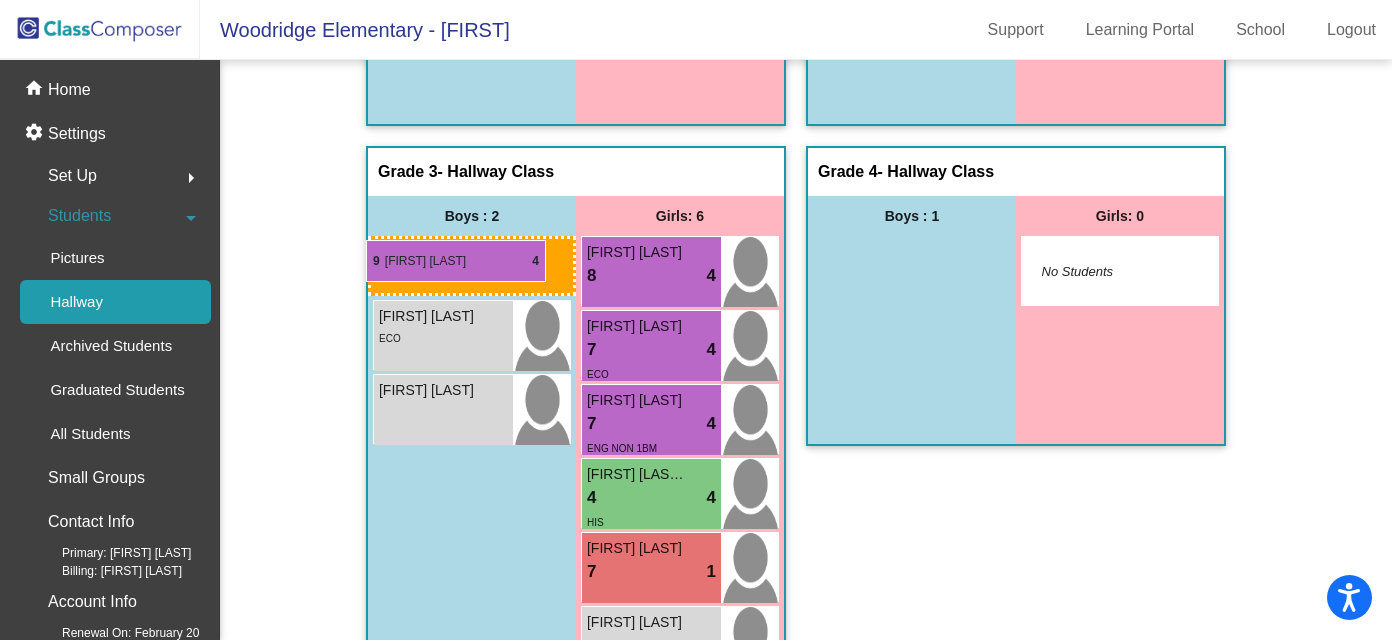 drag, startPoint x: 955, startPoint y: 272, endPoint x: 365, endPoint y: 239, distance: 590.9222 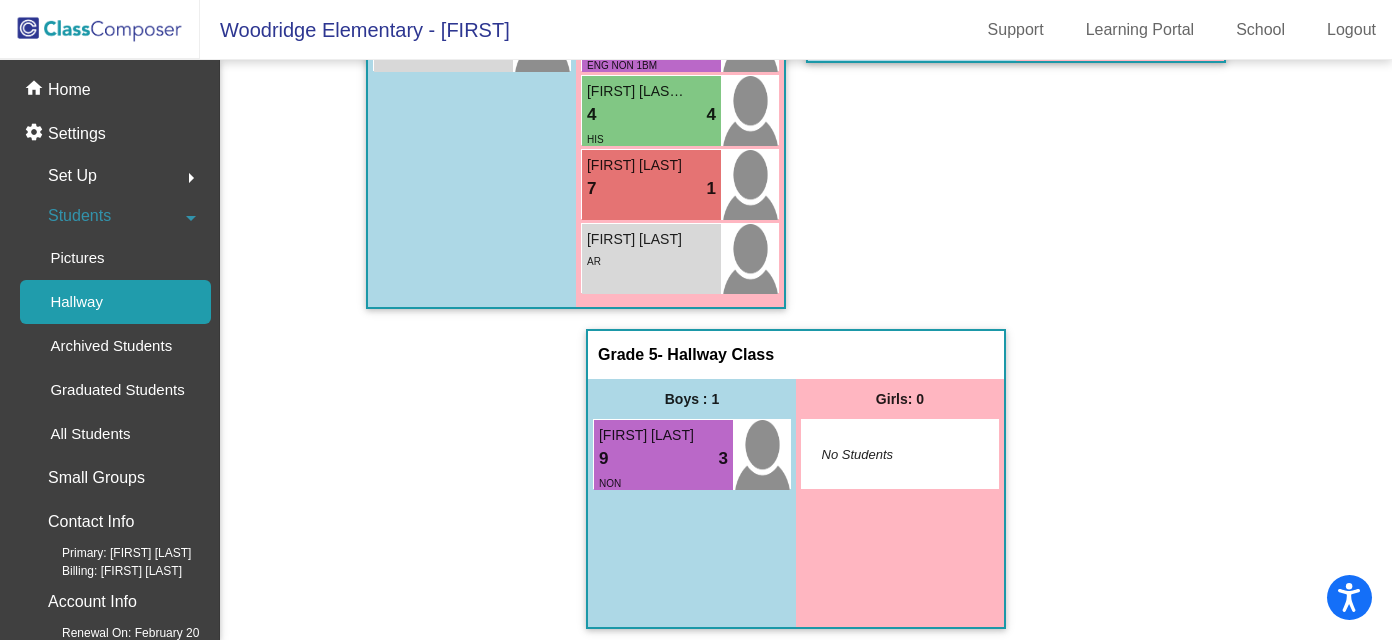 scroll, scrollTop: 976, scrollLeft: 0, axis: vertical 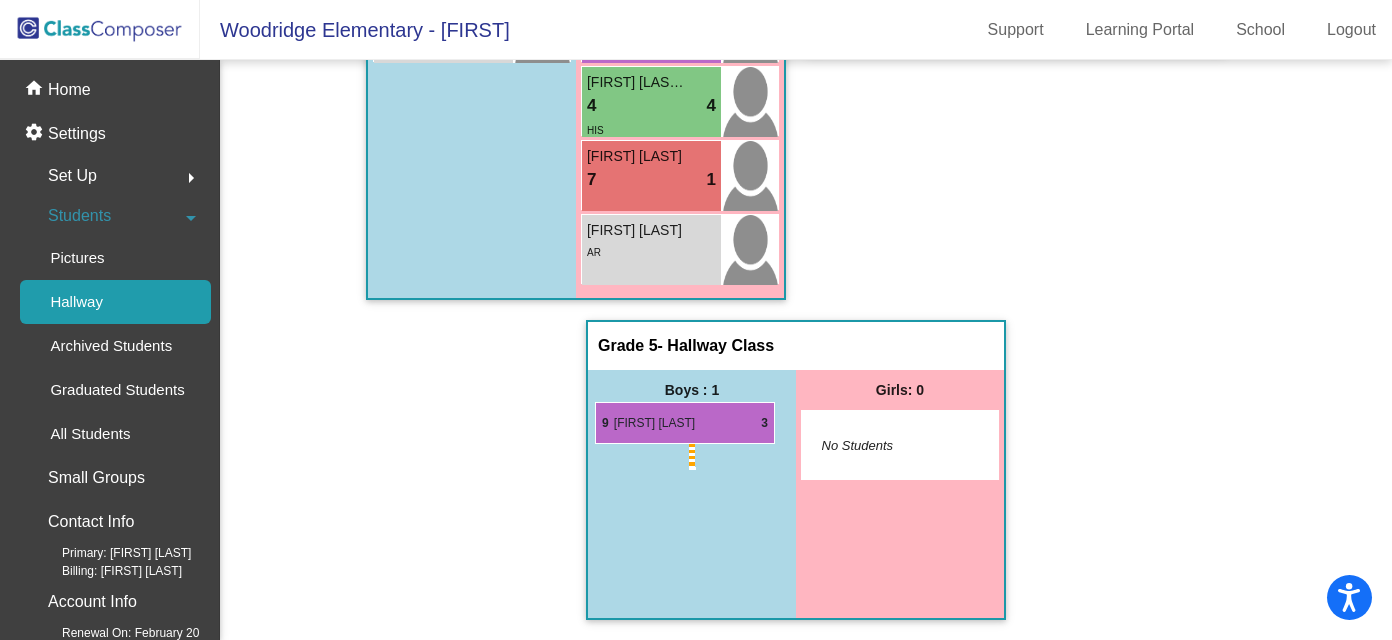 drag, startPoint x: 745, startPoint y: 458, endPoint x: 595, endPoint y: 402, distance: 160.11246 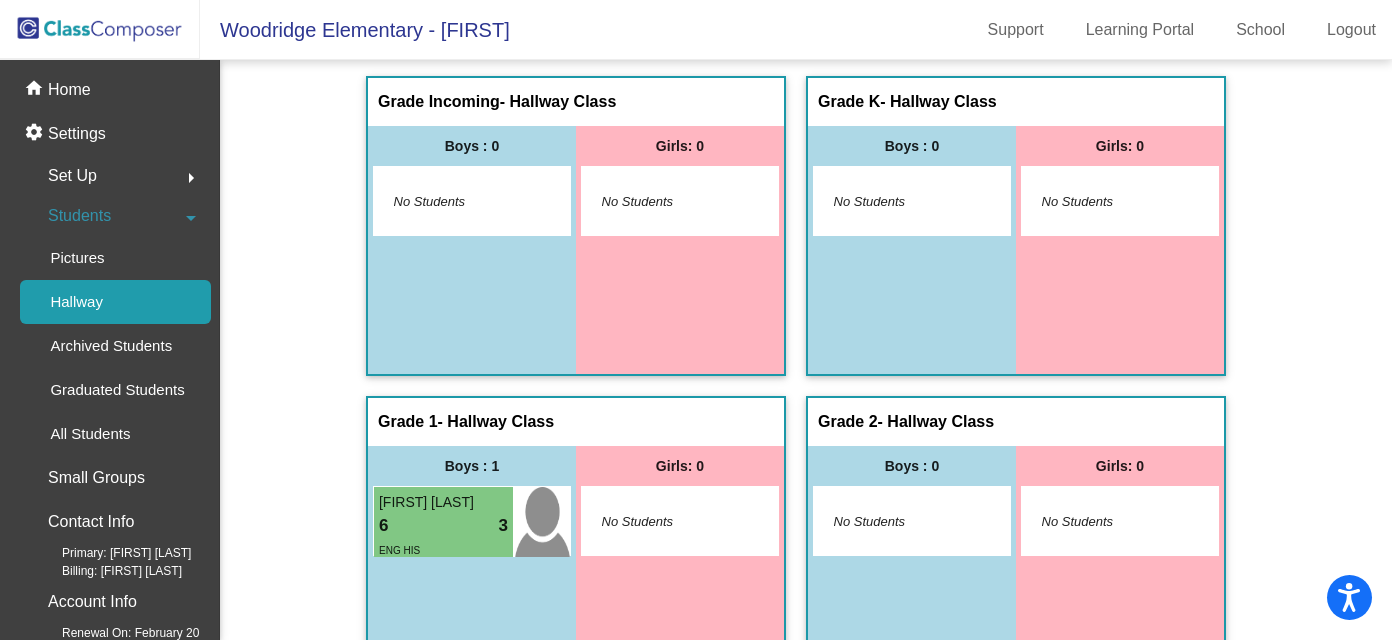 scroll, scrollTop: 0, scrollLeft: 0, axis: both 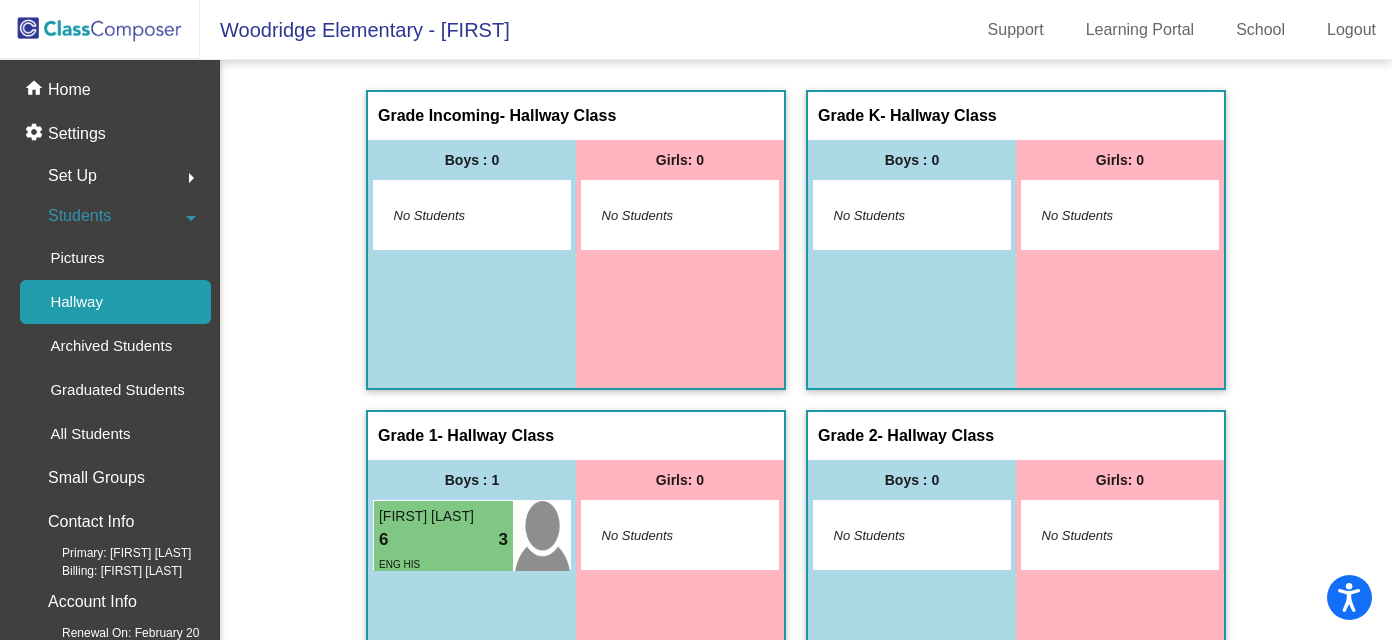click on "Grade Incoming   - Hallway Class  picture_as_pdf  Add Student  First Name Last Name Student Id  (Recommended)   Boy   Girl   Non Binary Add Close  Boys : 0    No Students   Girls: 0   No Students   Grade K   - Hallway Class  picture_as_pdf  Add Student  First Name Last Name Student Id  (Recommended)   Boy   Girl   Non Binary Add Close  Boys : 0    No Students   Girls: 0   No Students   Grade 1   - Hallway Class  picture_as_pdf  Add Student  First Name Last Name Student Id  (Recommended)   Boy   Girl   Non Binary Add Close  Boys : 1  Galen Ogline 6 lock do_not_disturb_alt 3 ENG HIS Girls: 0   No Students   Grade 2   - Hallway Class  picture_as_pdf  Add Student  First Name Last Name Student Id  (Recommended)   Boy   Girl   Non Binary Add Close  Boys : 0    No Students   Girls: 0   No Students   Grade 3   - Hallway Class  picture_as_pdf  Add Student  First Name Last Name Student Id  (Recommended)   Boy   Girl   Non Binary Add Close  Boys : 3  Trent Darilek 9 lock do_not_disturb_alt 4 GT lock ECO 8" 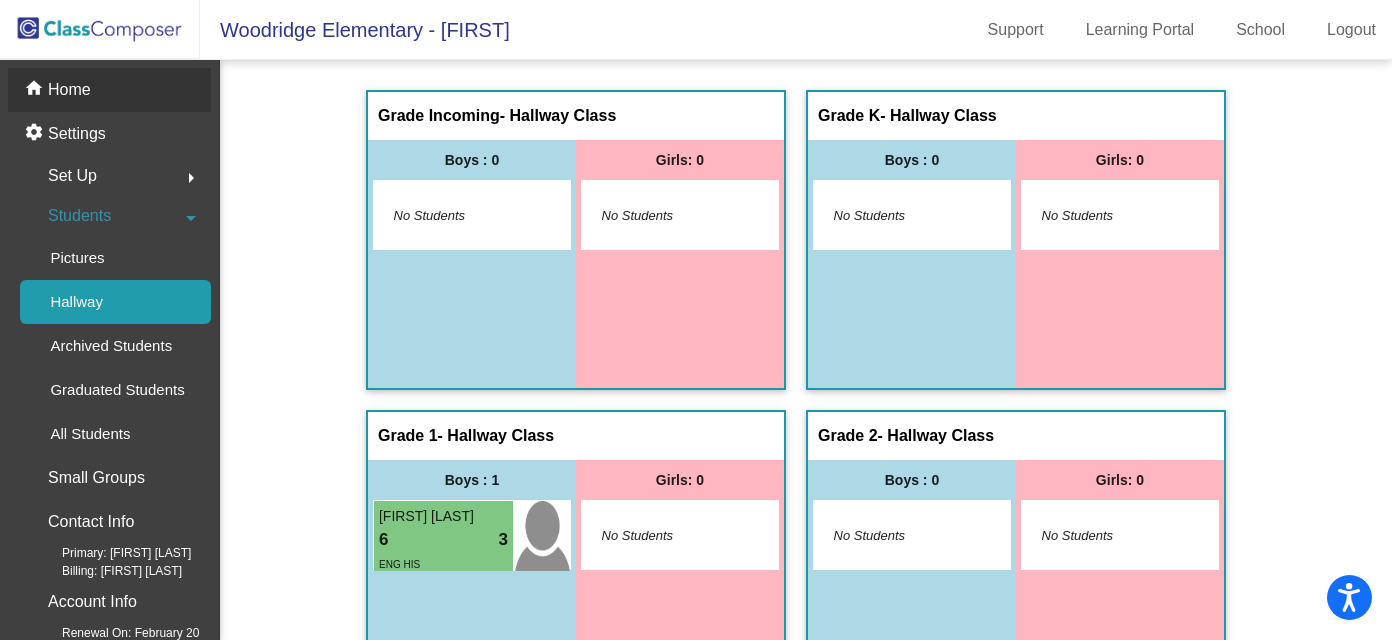 click on "home Home" 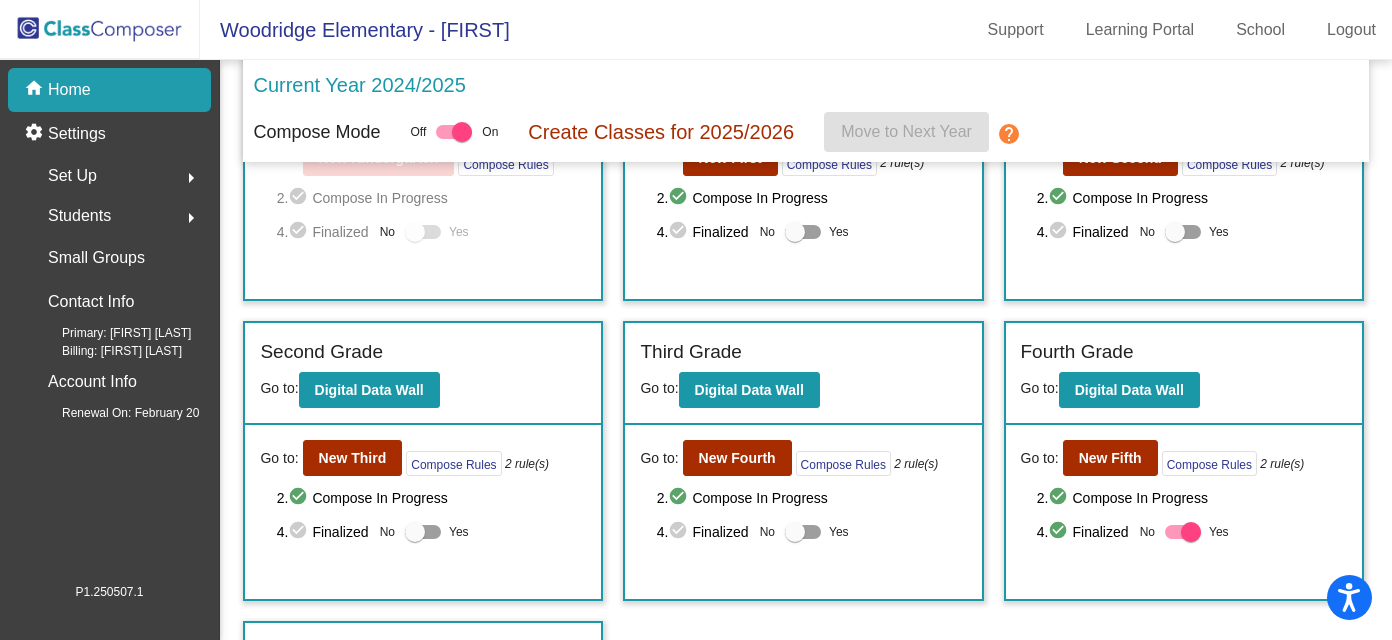scroll, scrollTop: 161, scrollLeft: 0, axis: vertical 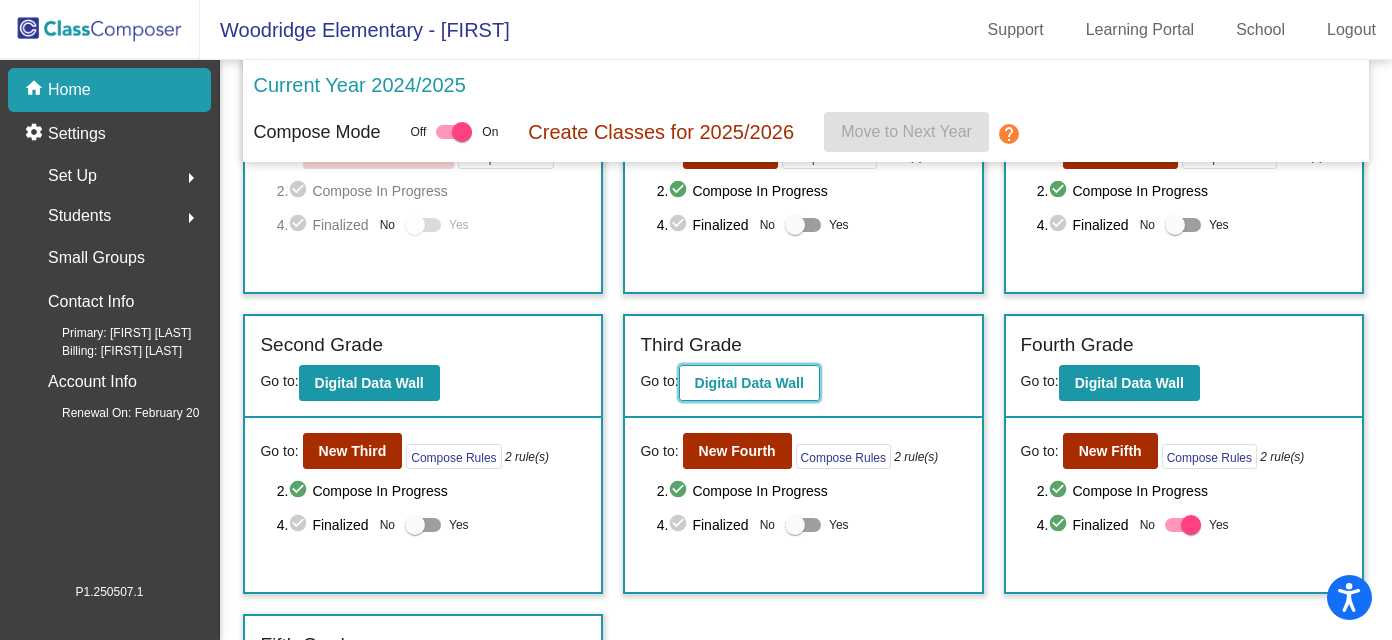 click on "Digital Data Wall" 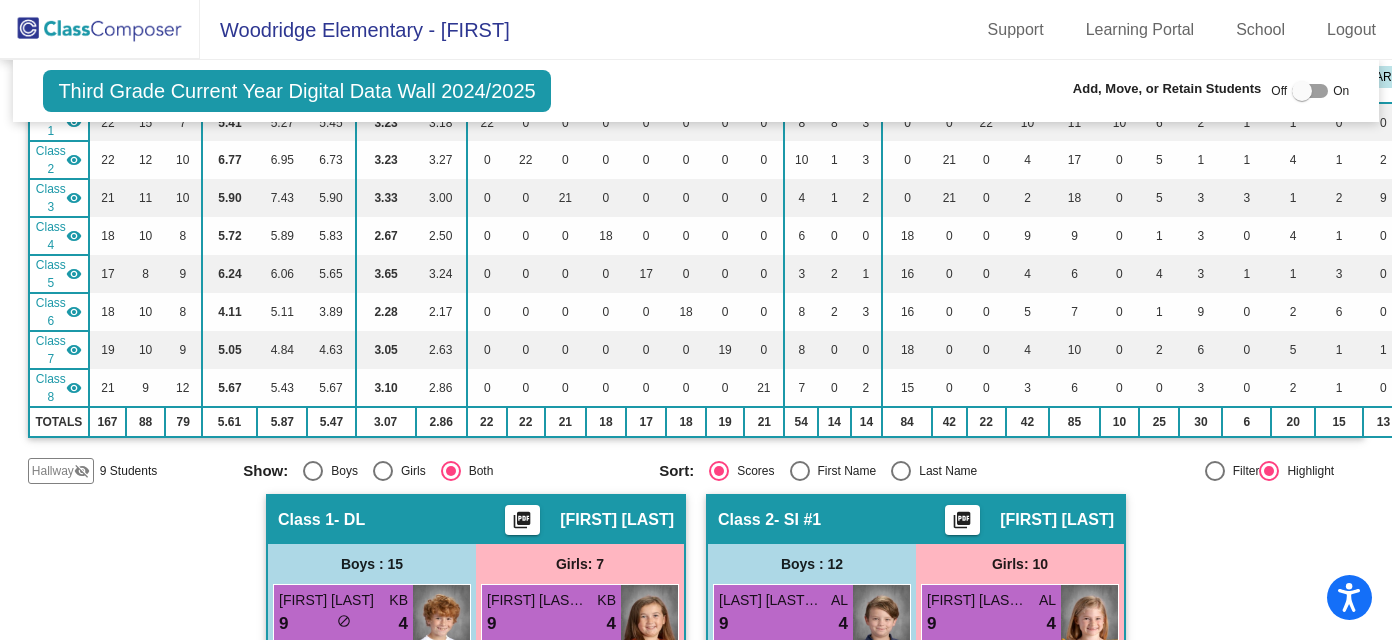 scroll, scrollTop: 272, scrollLeft: 0, axis: vertical 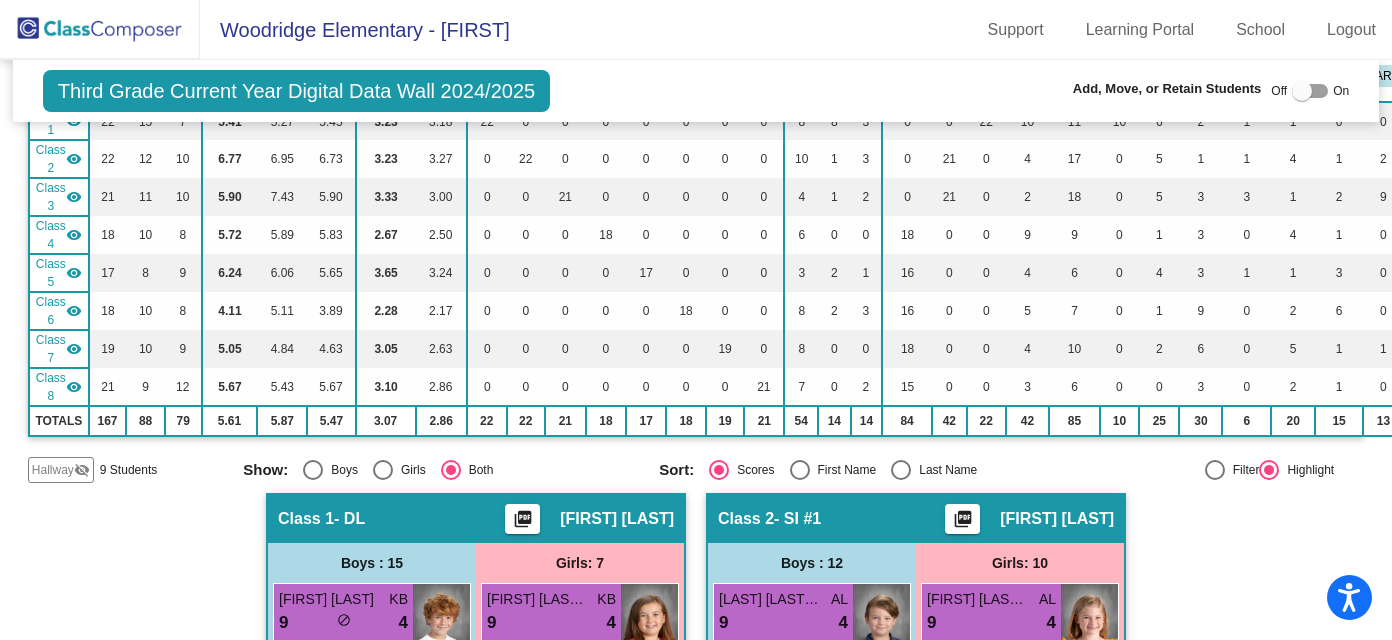 click on "9 Students" 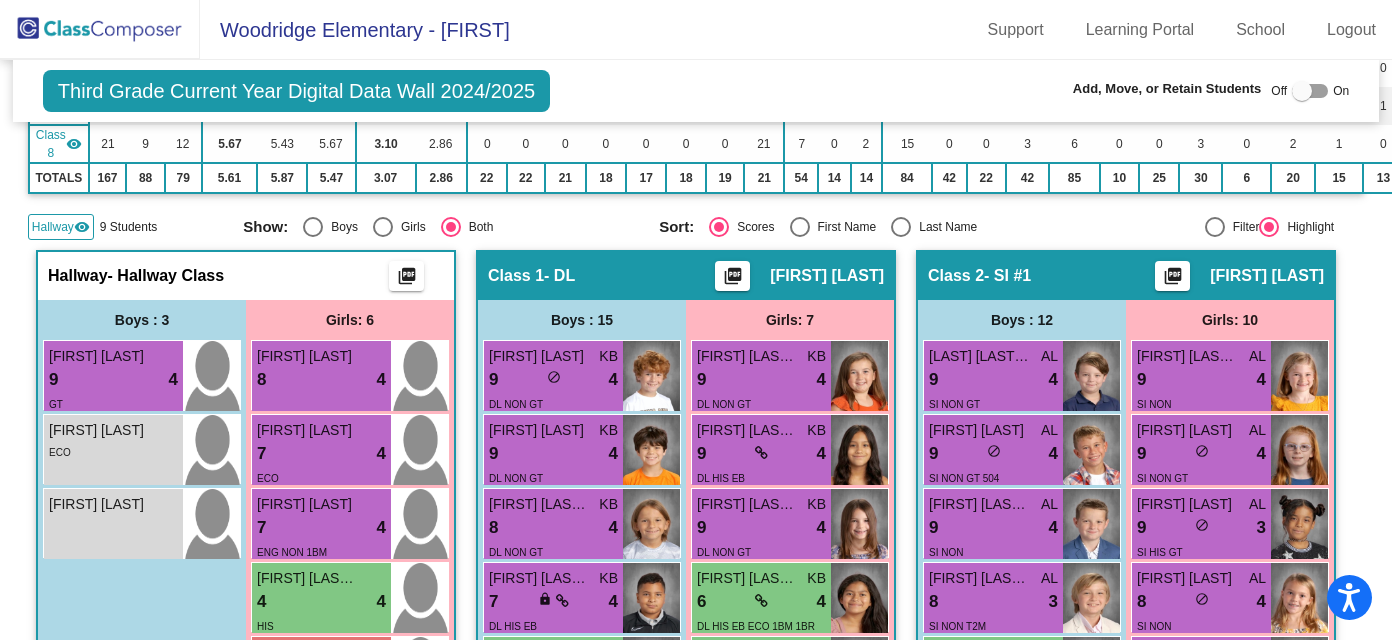 scroll, scrollTop: 449, scrollLeft: 0, axis: vertical 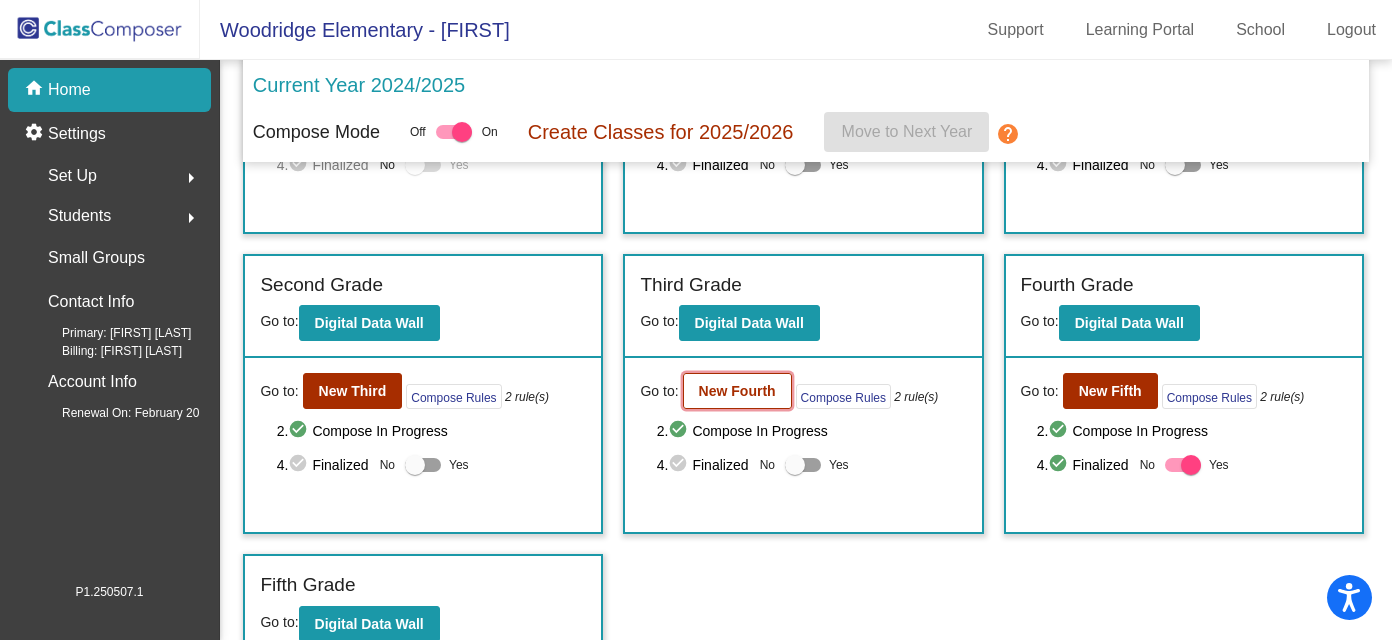 click on "New Fourth" 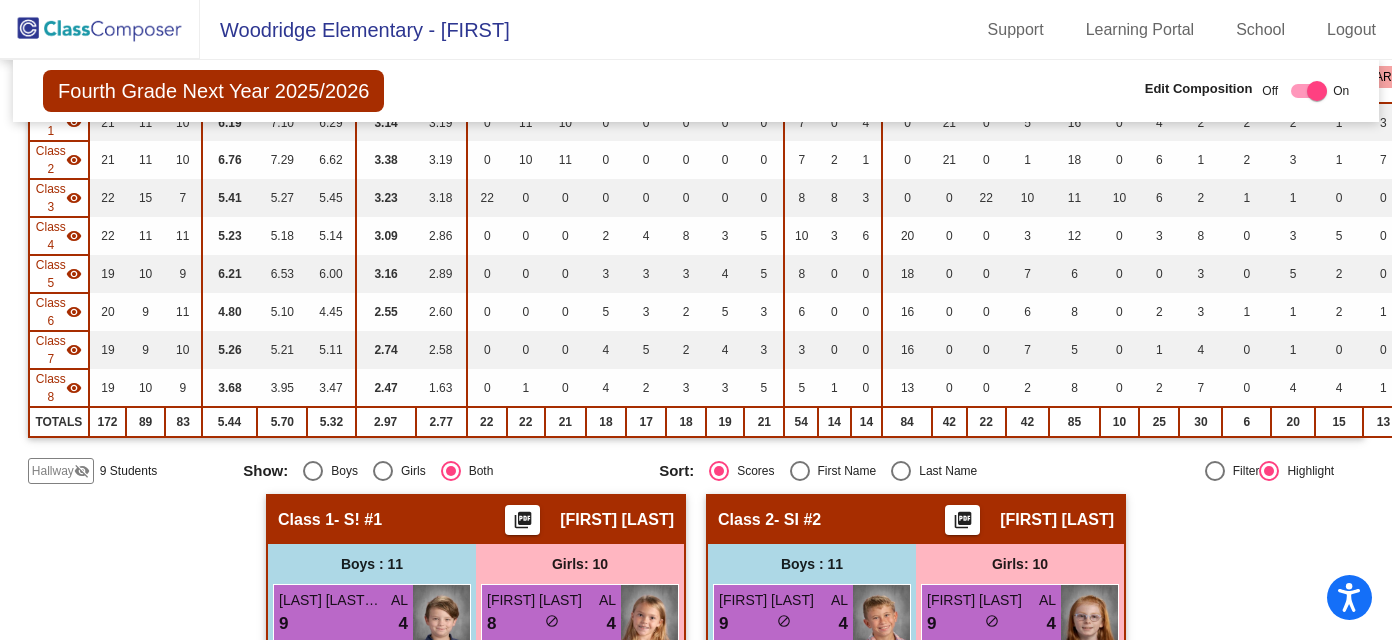scroll, scrollTop: 277, scrollLeft: 0, axis: vertical 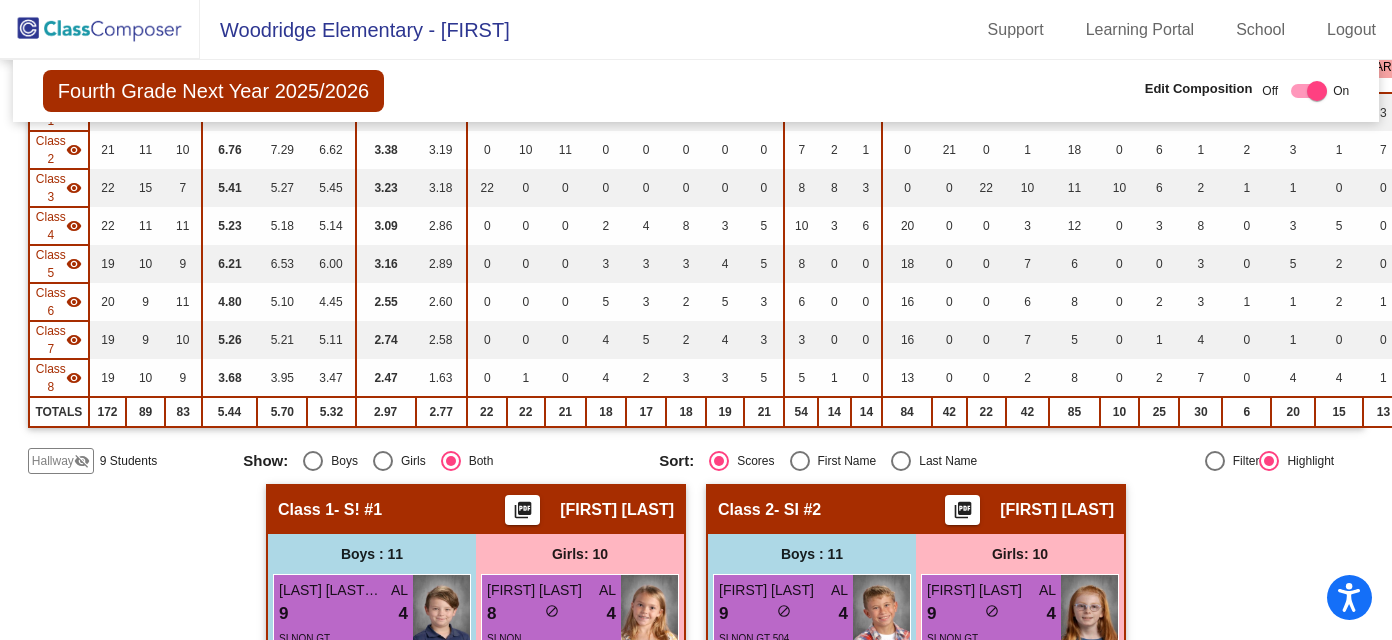 click on "Hallway" 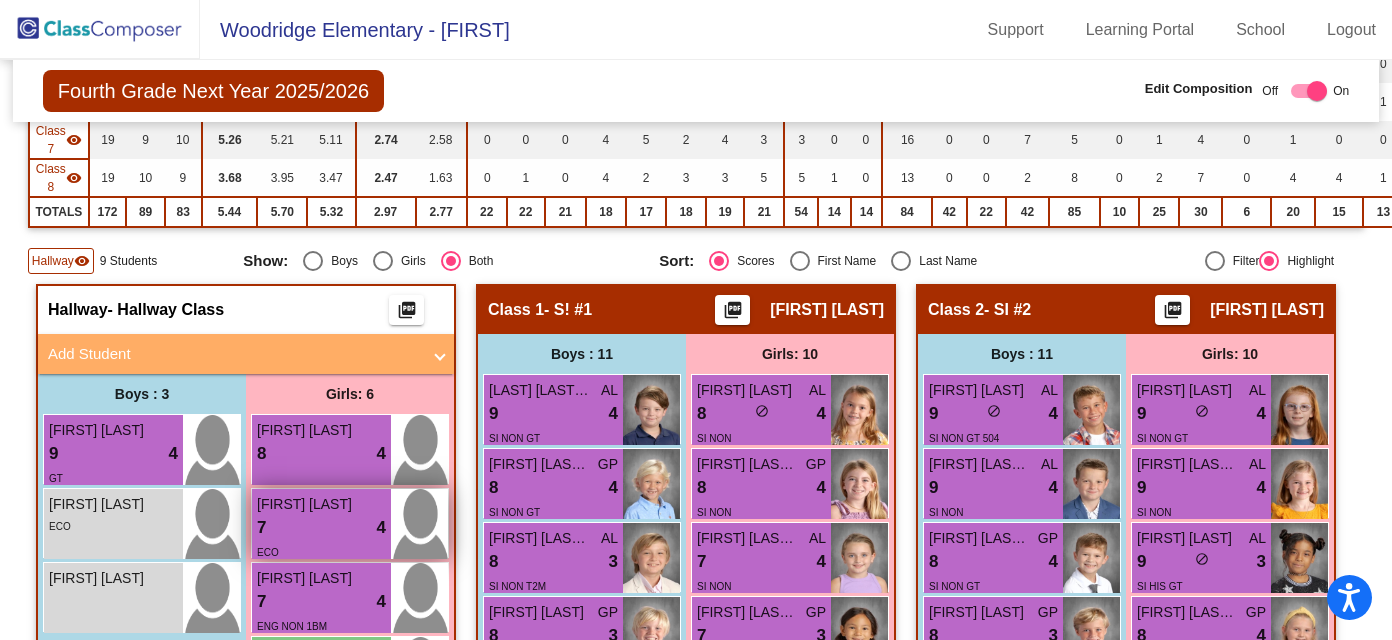 scroll, scrollTop: 483, scrollLeft: 0, axis: vertical 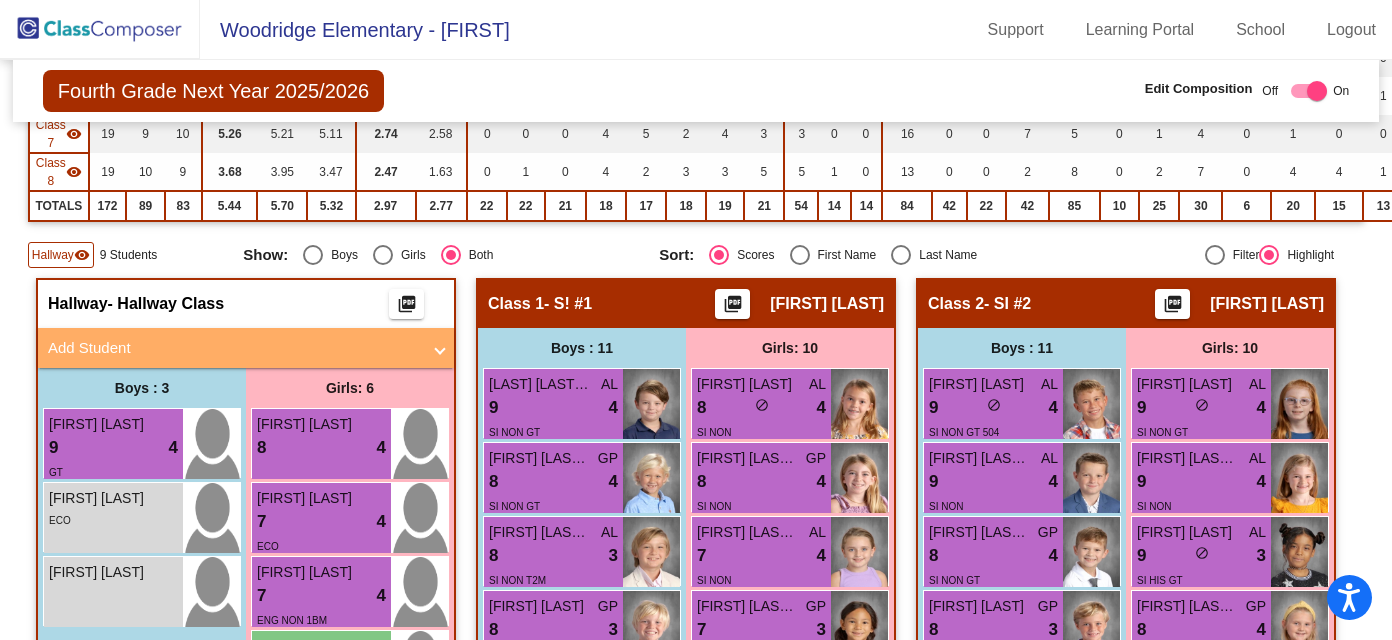 click on "Add Student" at bounding box center [234, 348] 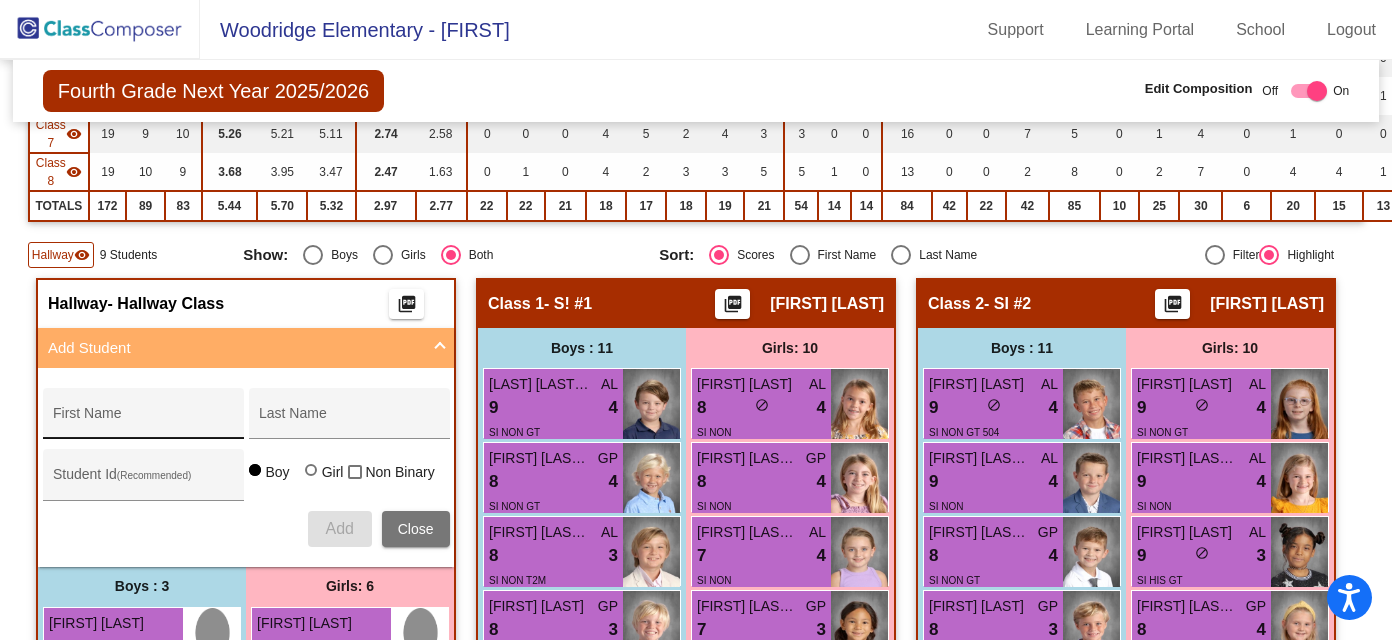 click on "First Name" at bounding box center [143, 421] 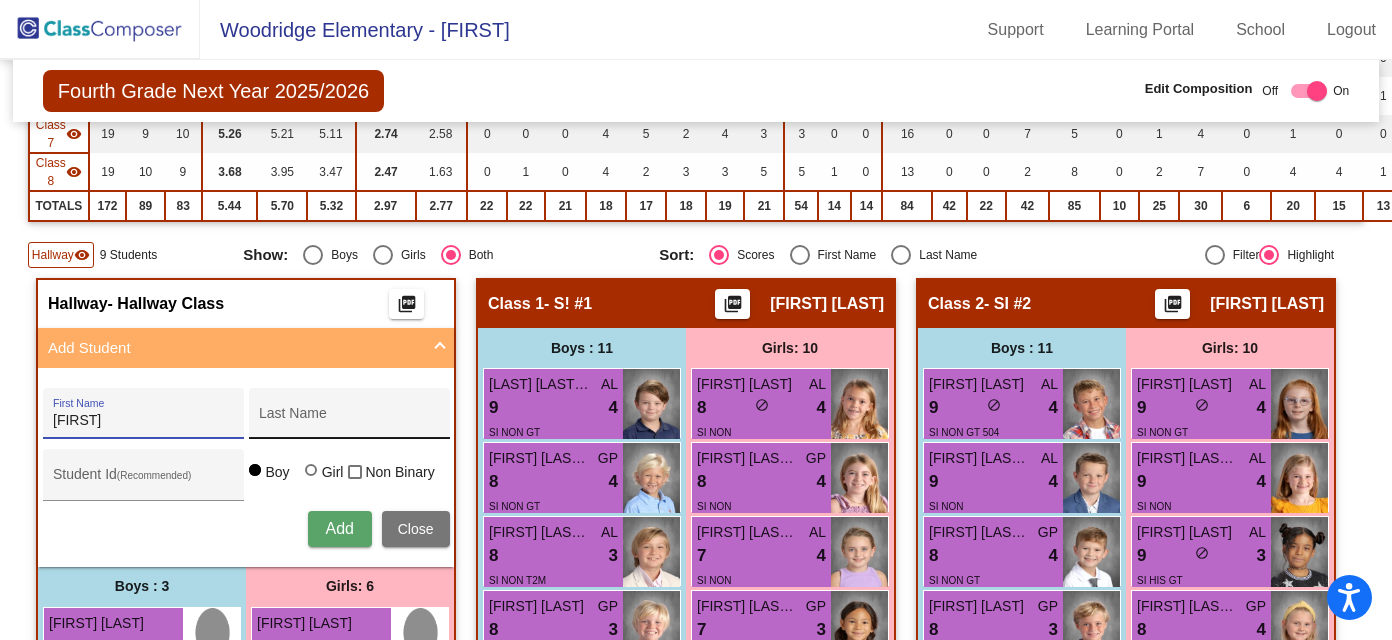 type on "Isreal" 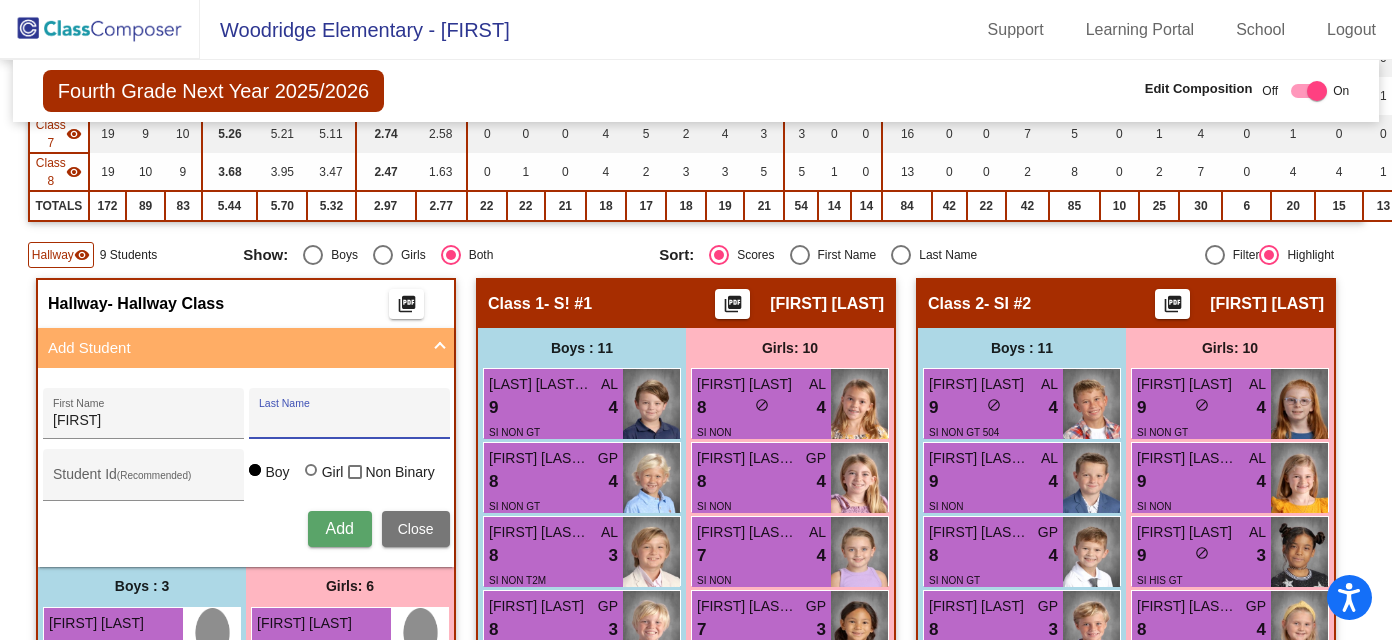 click on "Last Name" at bounding box center [349, 421] 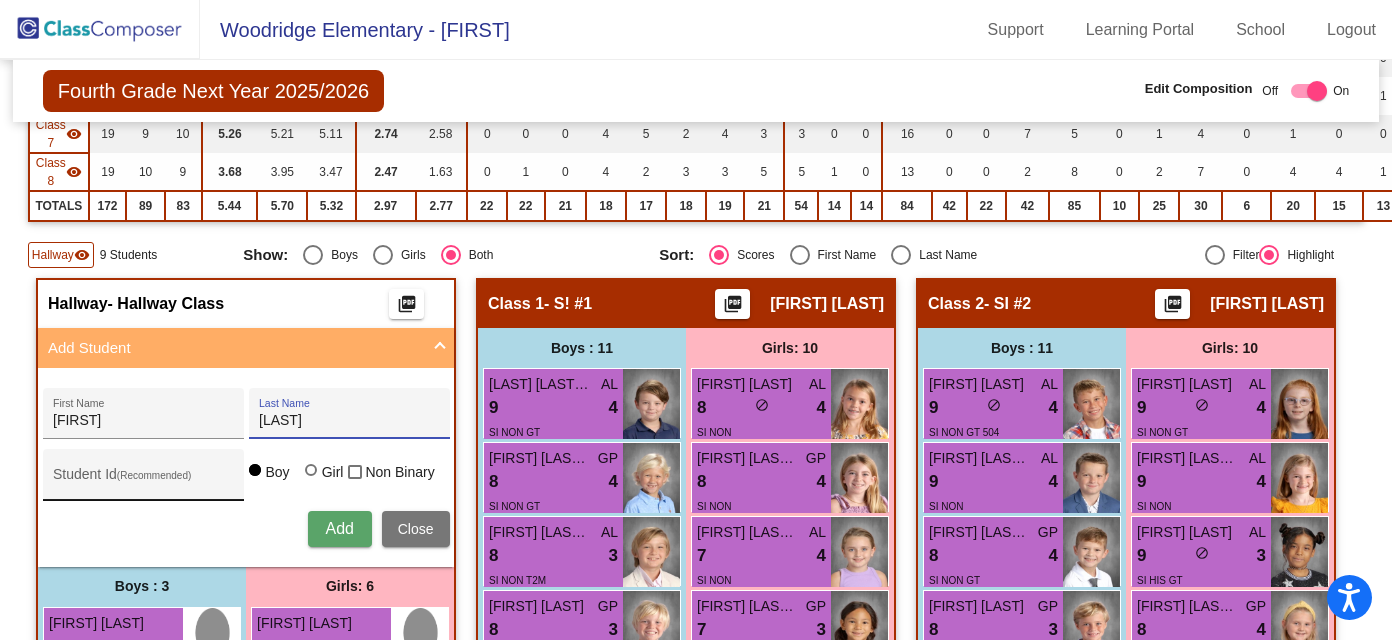 type on "Boone" 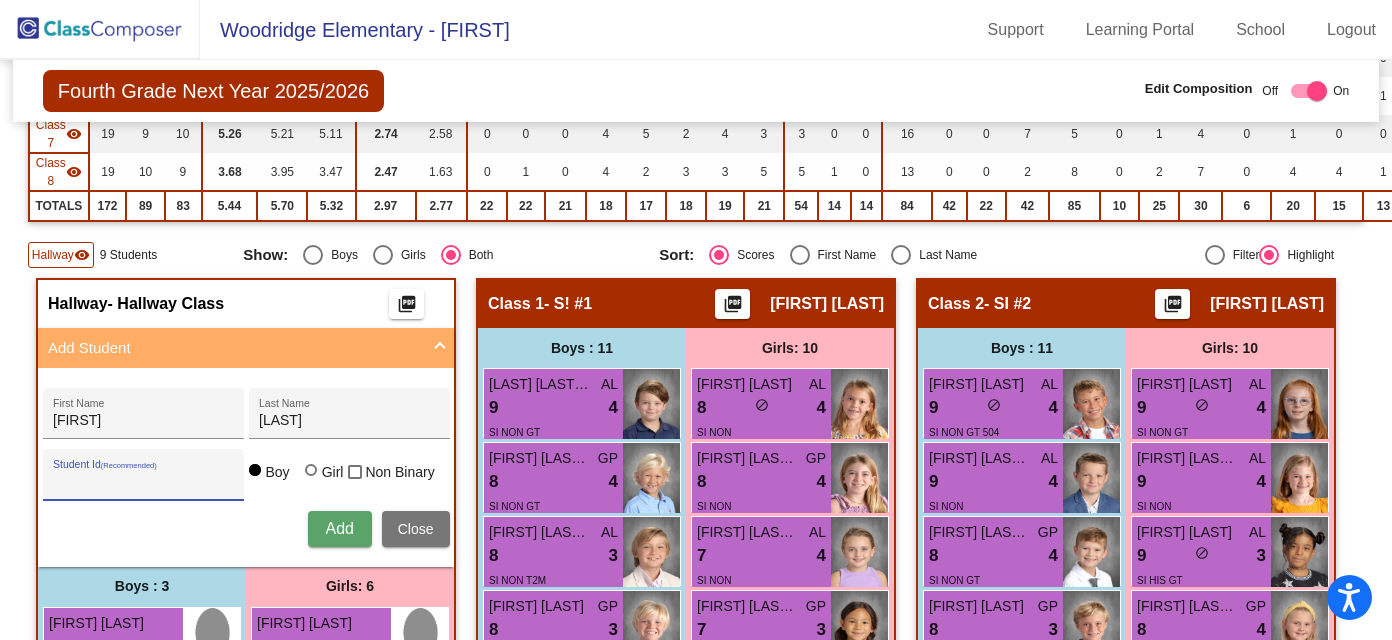click on "Student Id  (Recommended)" at bounding box center (143, 482) 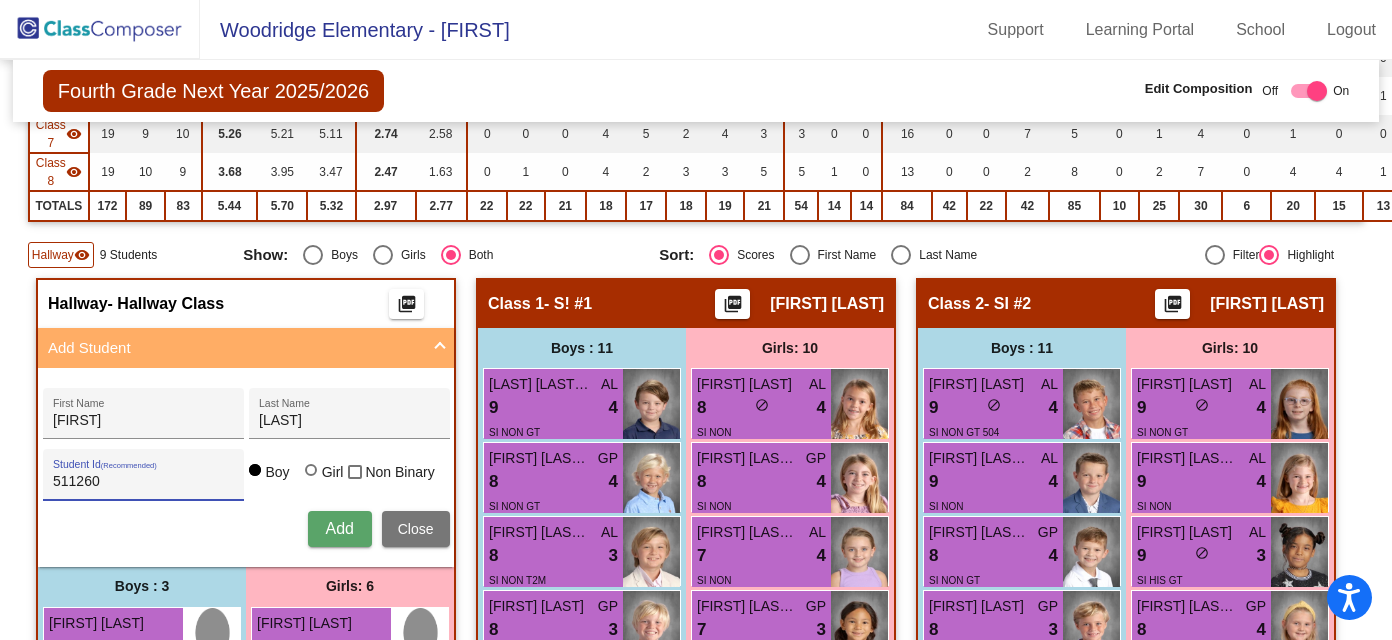 type on "511260" 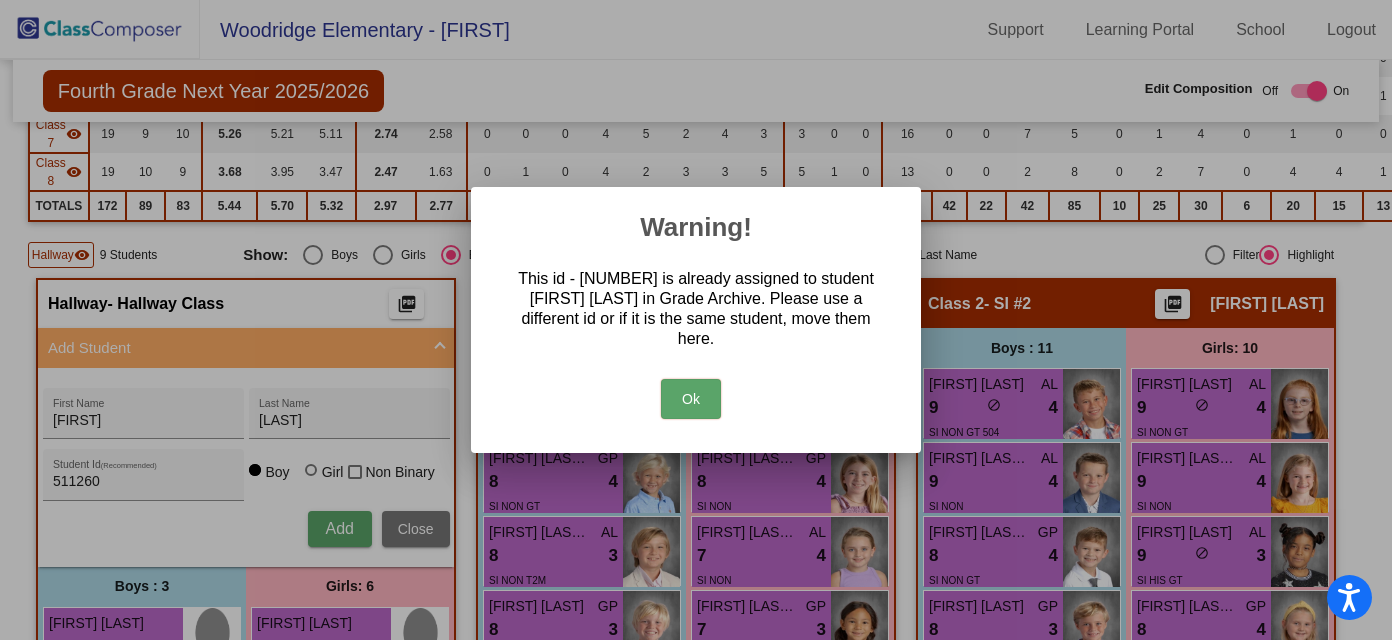 click on "Ok" at bounding box center (691, 399) 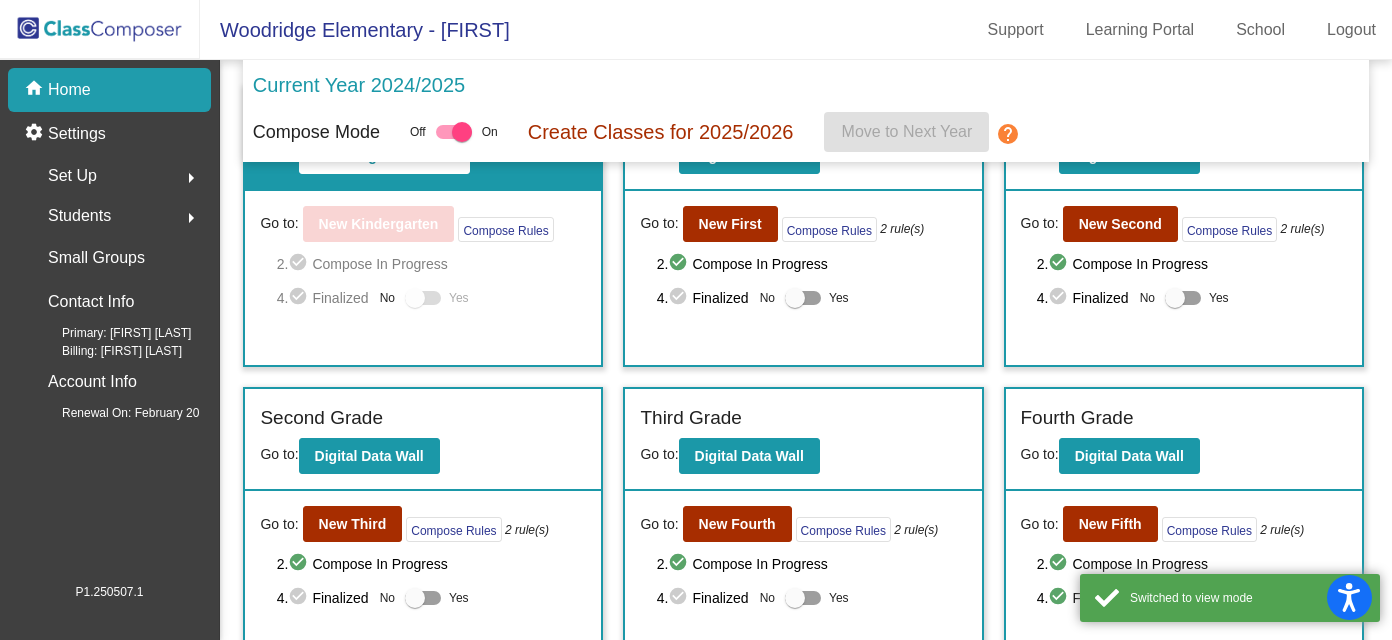 scroll, scrollTop: 89, scrollLeft: 0, axis: vertical 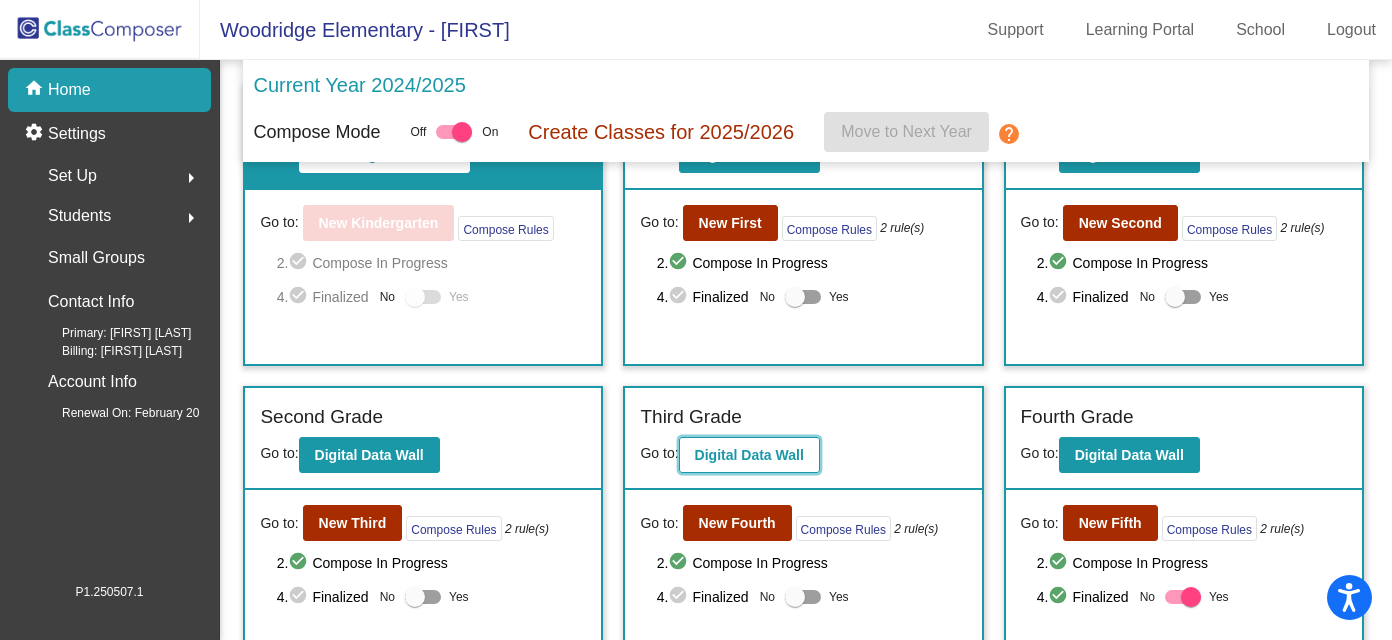 click on "Digital Data Wall" 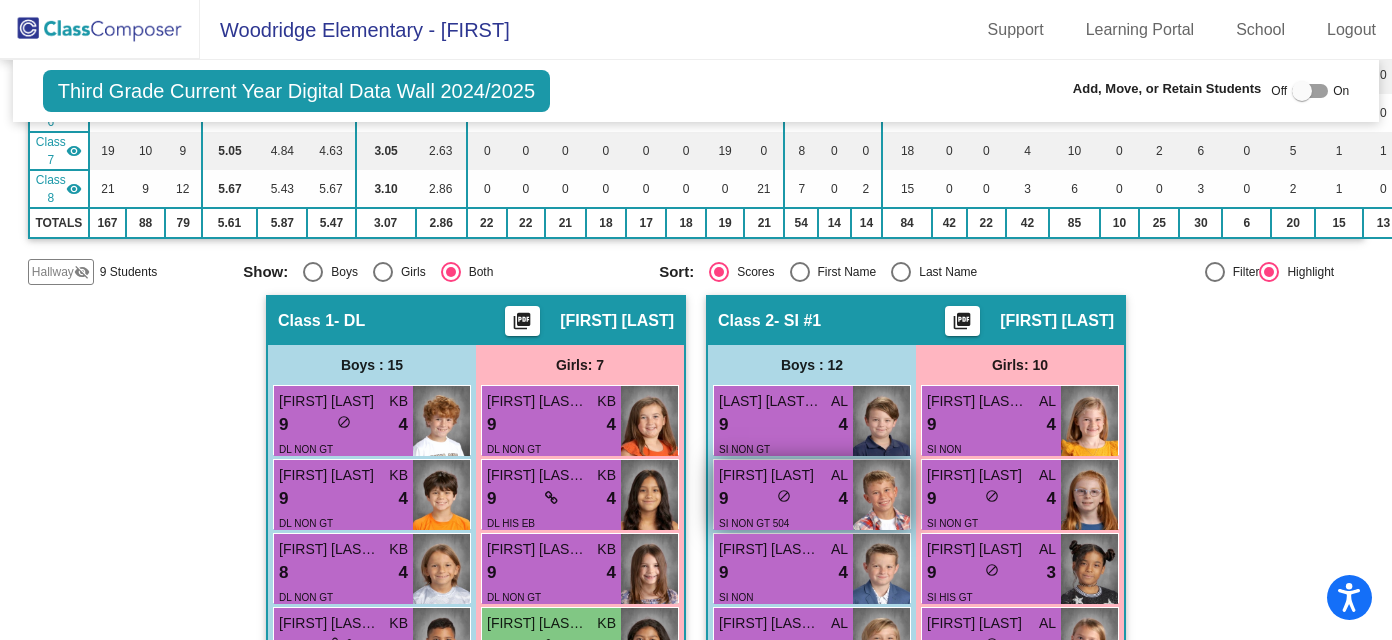 scroll, scrollTop: 471, scrollLeft: 0, axis: vertical 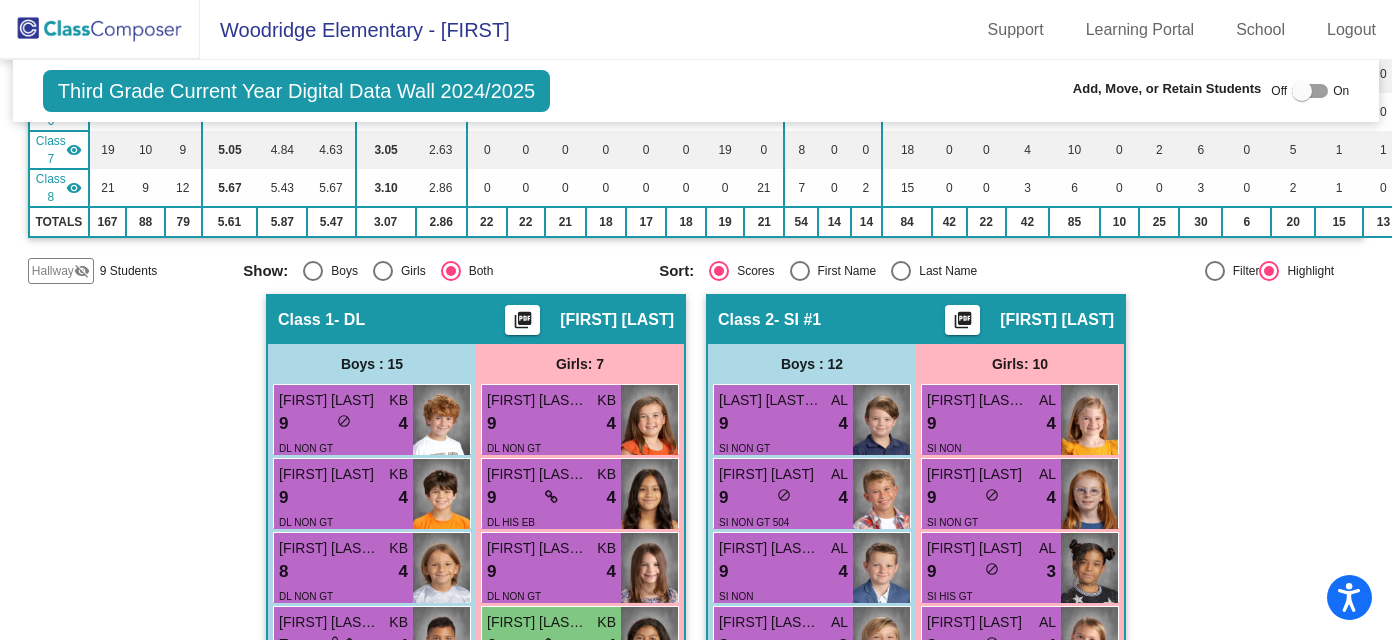 click on "Hallway   visibility_off" 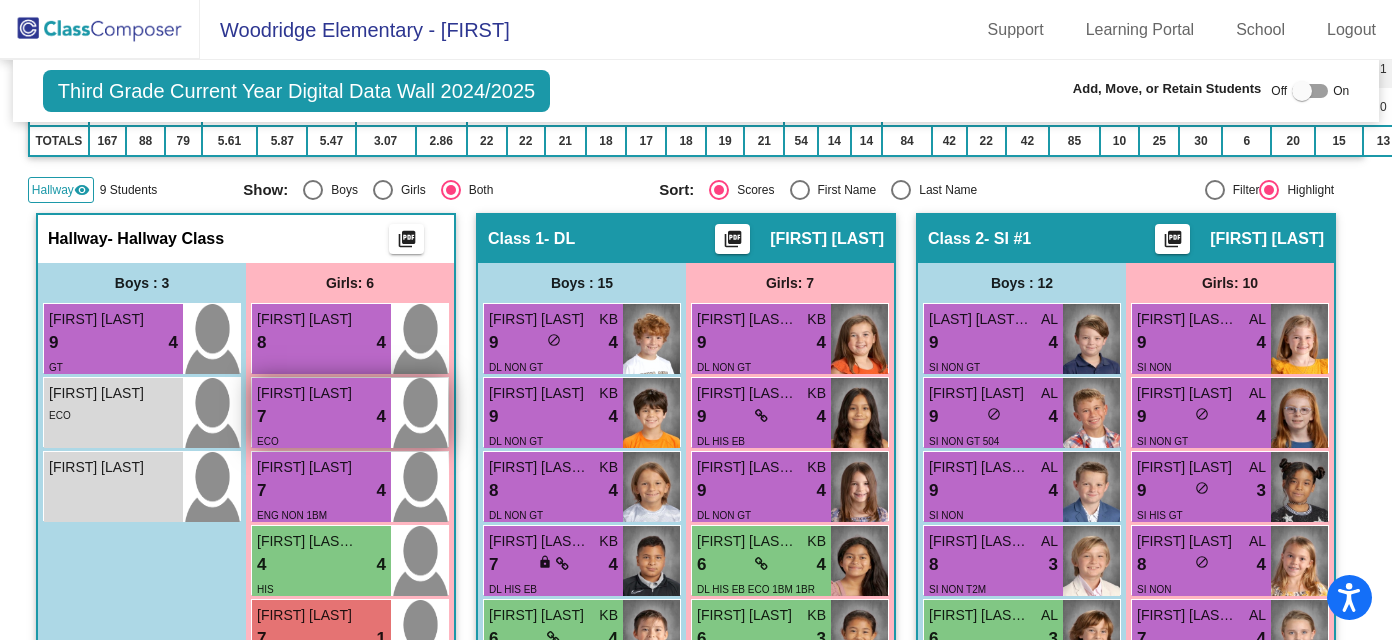 scroll, scrollTop: 549, scrollLeft: 0, axis: vertical 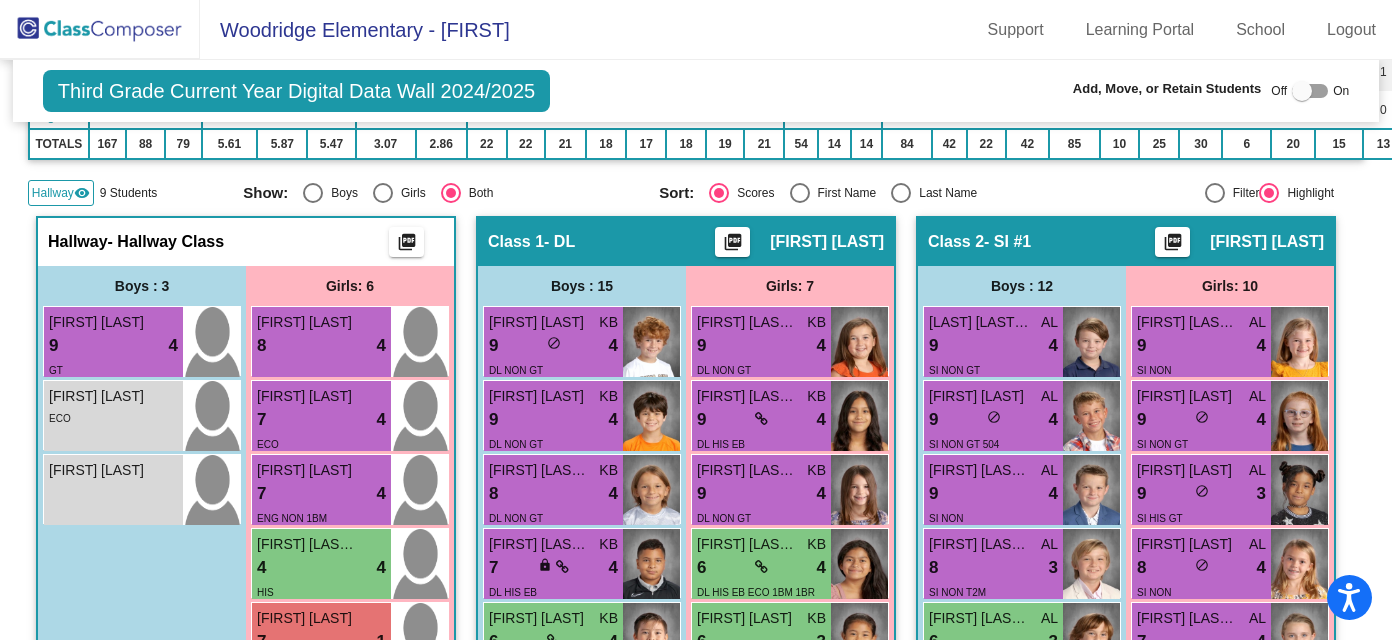 click on "Hallway   visibility  9 Students Show:   Boys   Girls   Both Sort:   Scores   First Name   Last Name   Filter     Highlight" 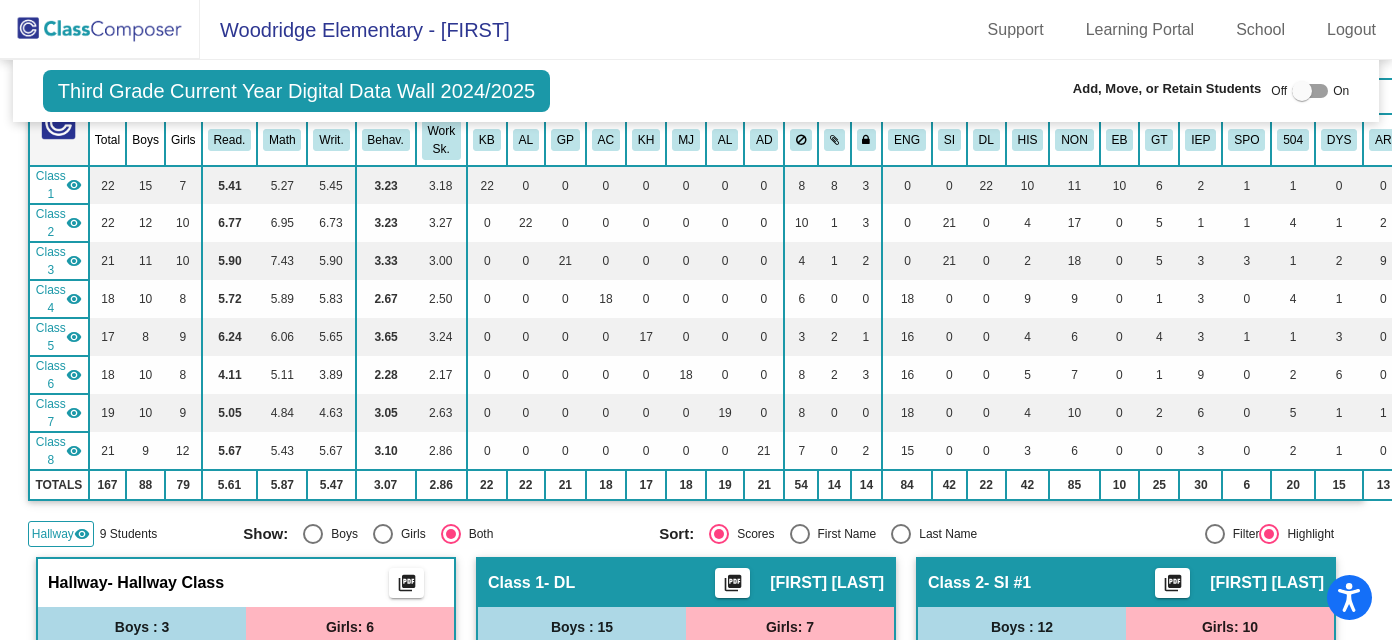 scroll, scrollTop: 0, scrollLeft: 0, axis: both 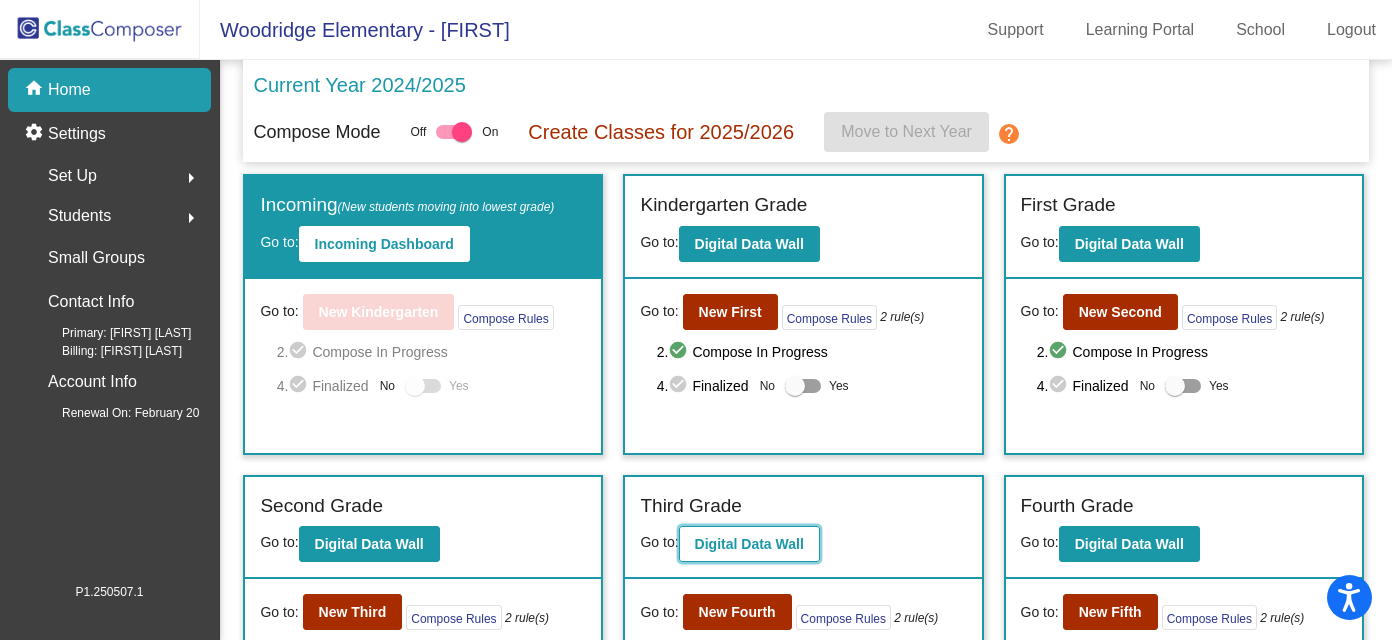 click on "Digital Data Wall" 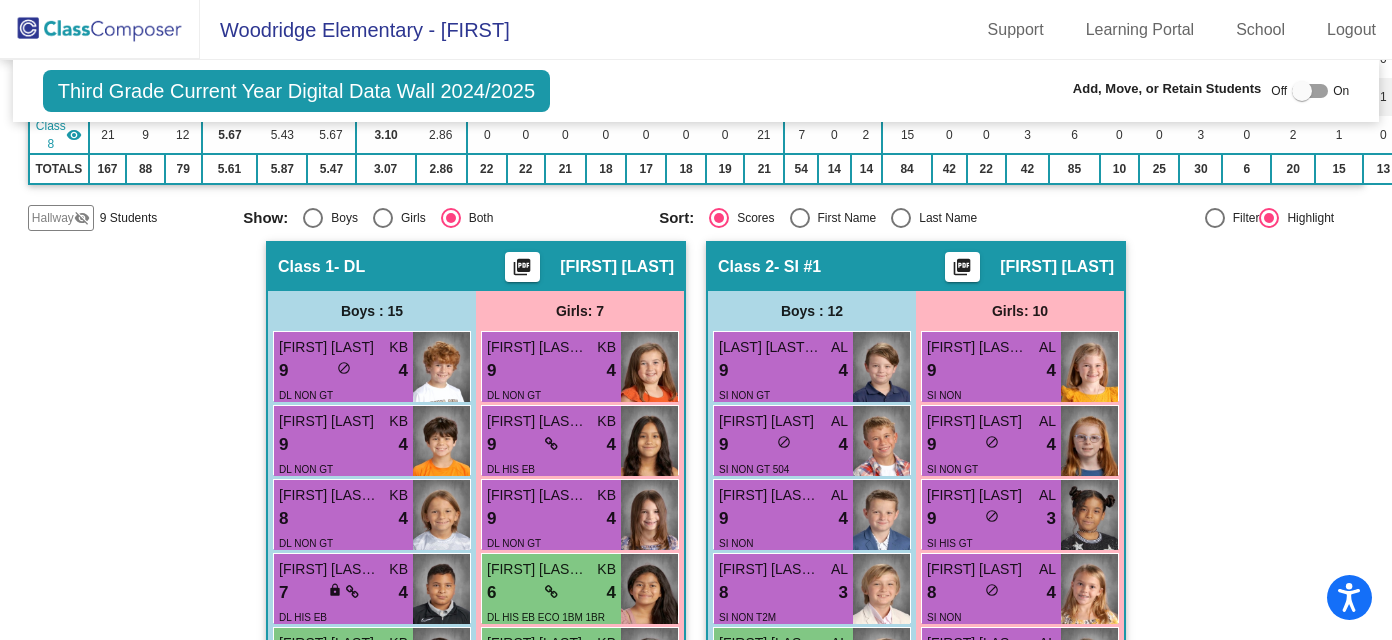 scroll, scrollTop: 522, scrollLeft: 0, axis: vertical 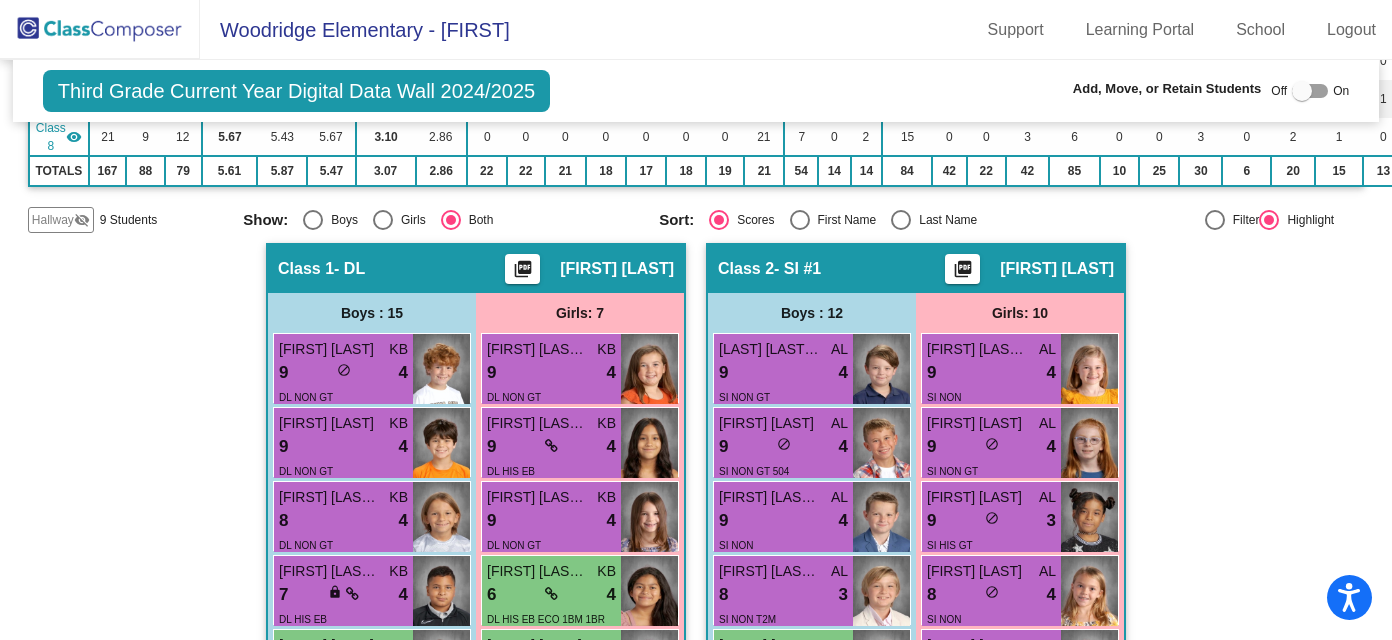 click at bounding box center [901, 220] 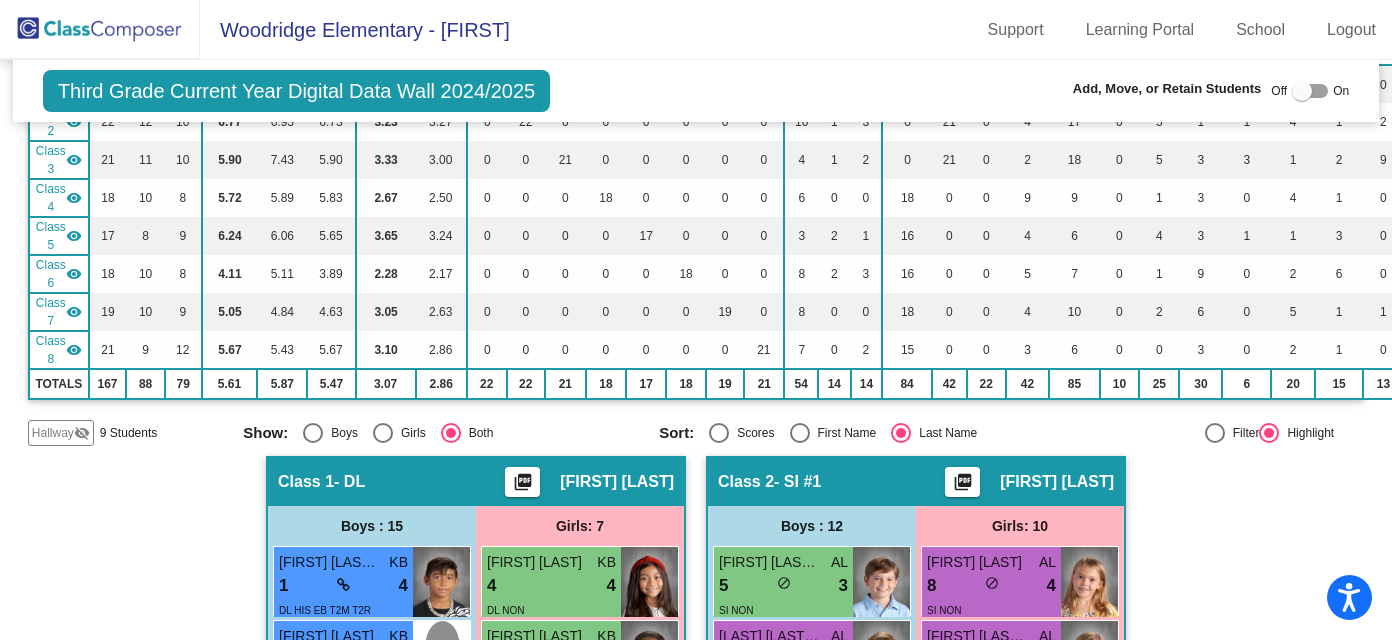 scroll, scrollTop: 0, scrollLeft: 0, axis: both 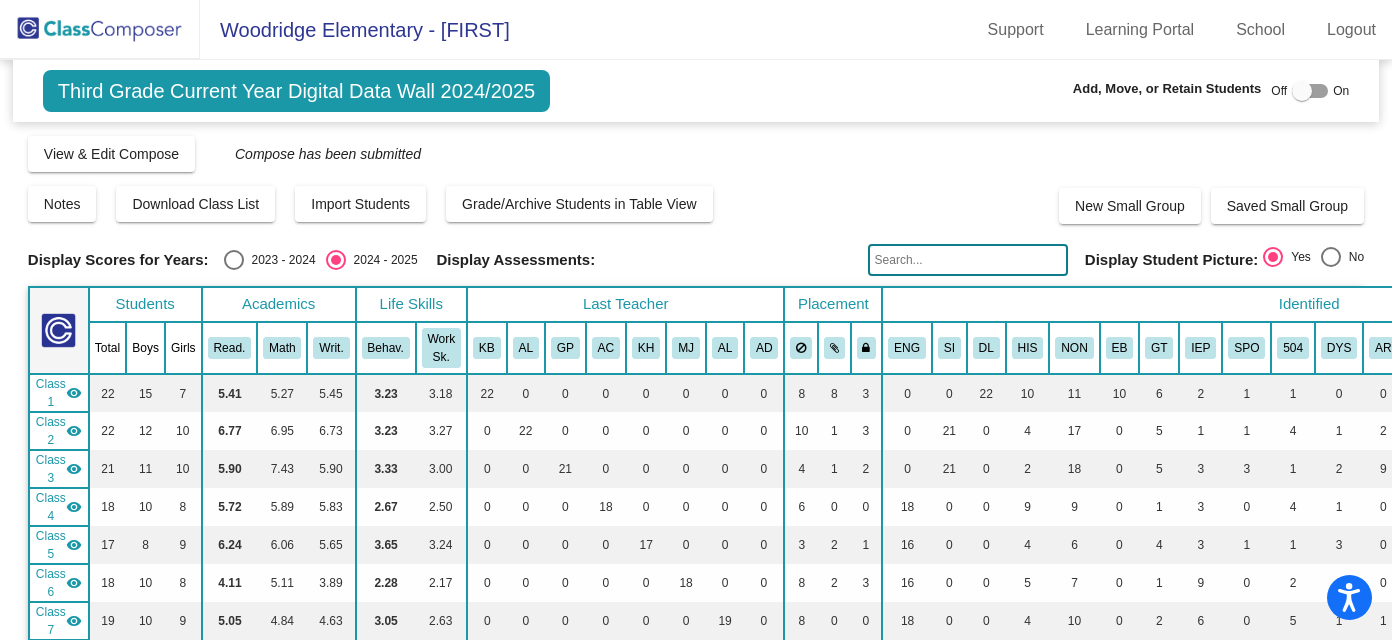 click at bounding box center (1302, 91) 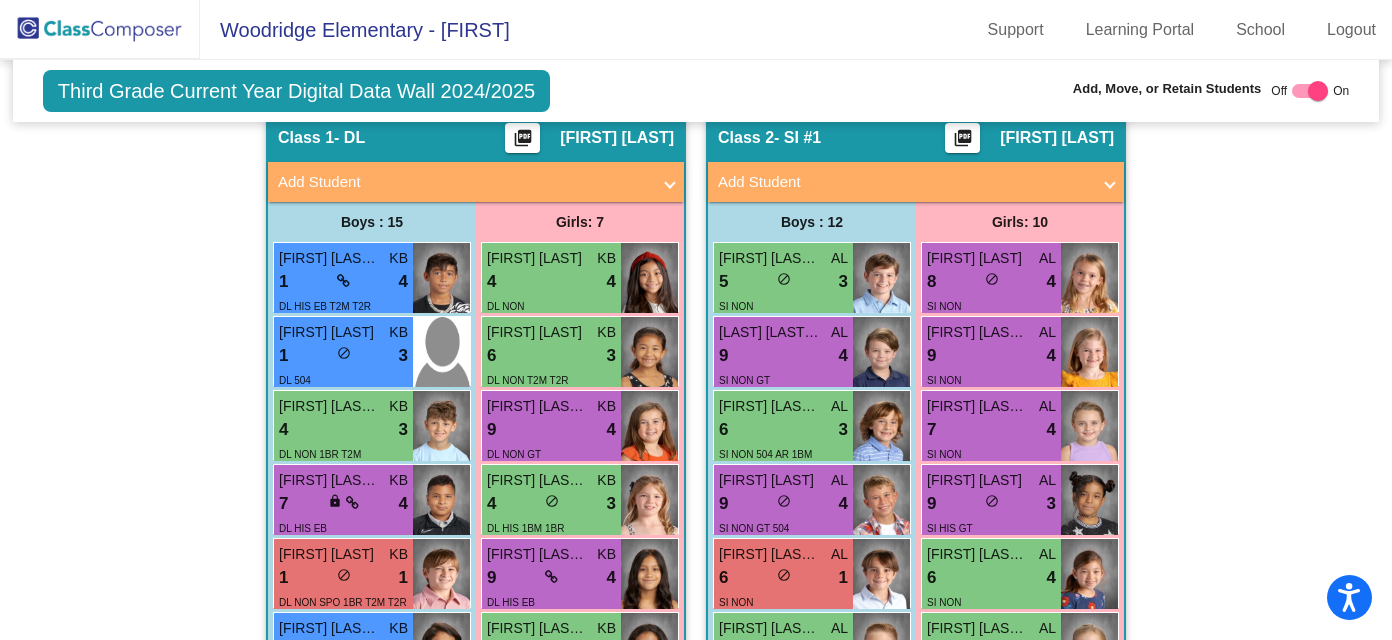 scroll, scrollTop: 0, scrollLeft: 0, axis: both 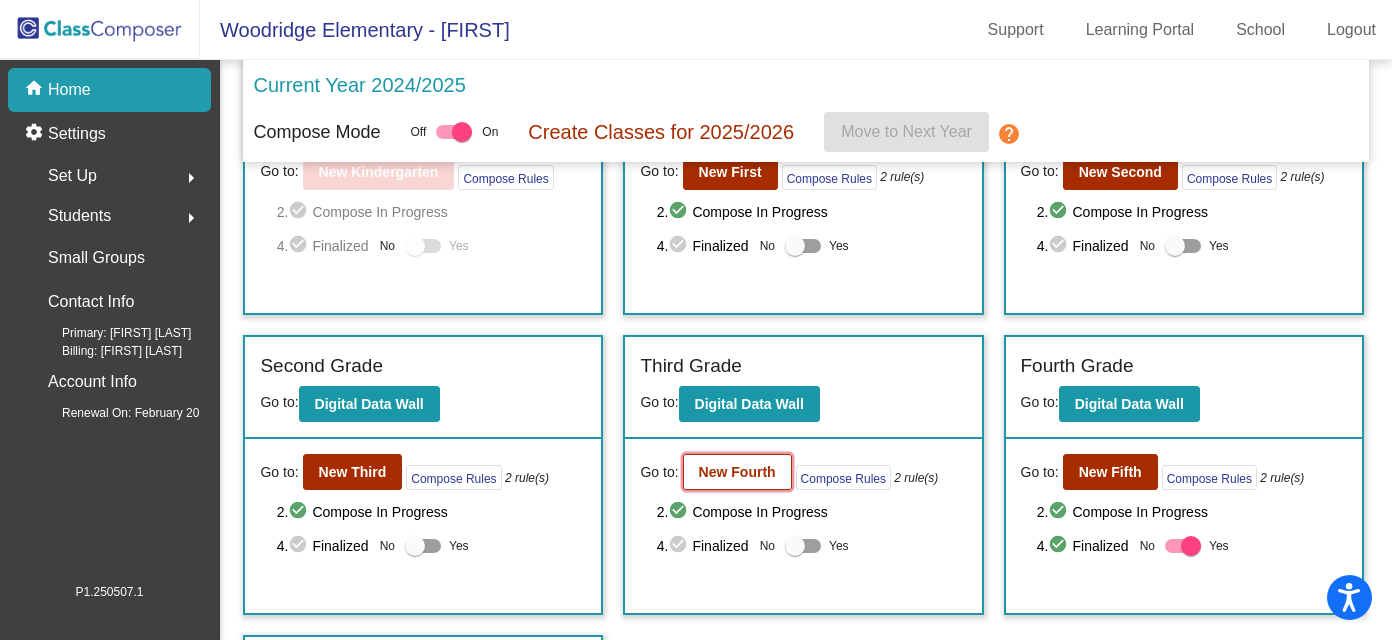 click on "New Fourth" 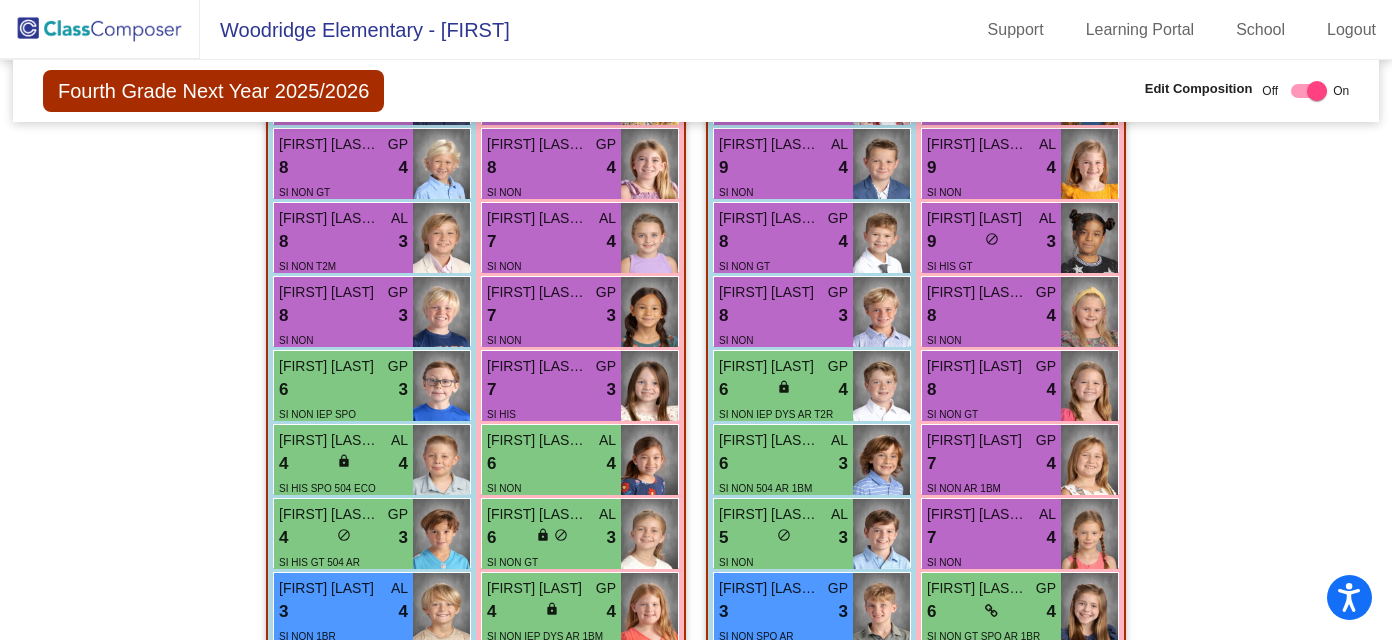 scroll, scrollTop: 0, scrollLeft: 0, axis: both 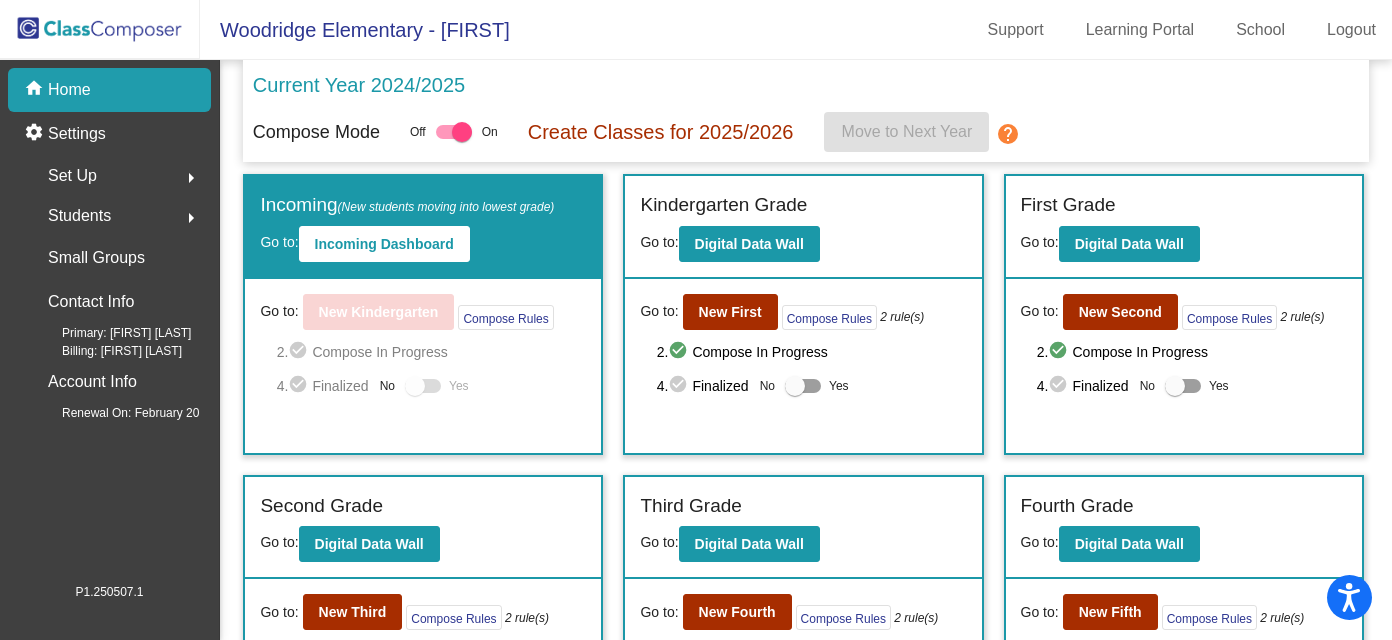click on "Students  arrow_right" 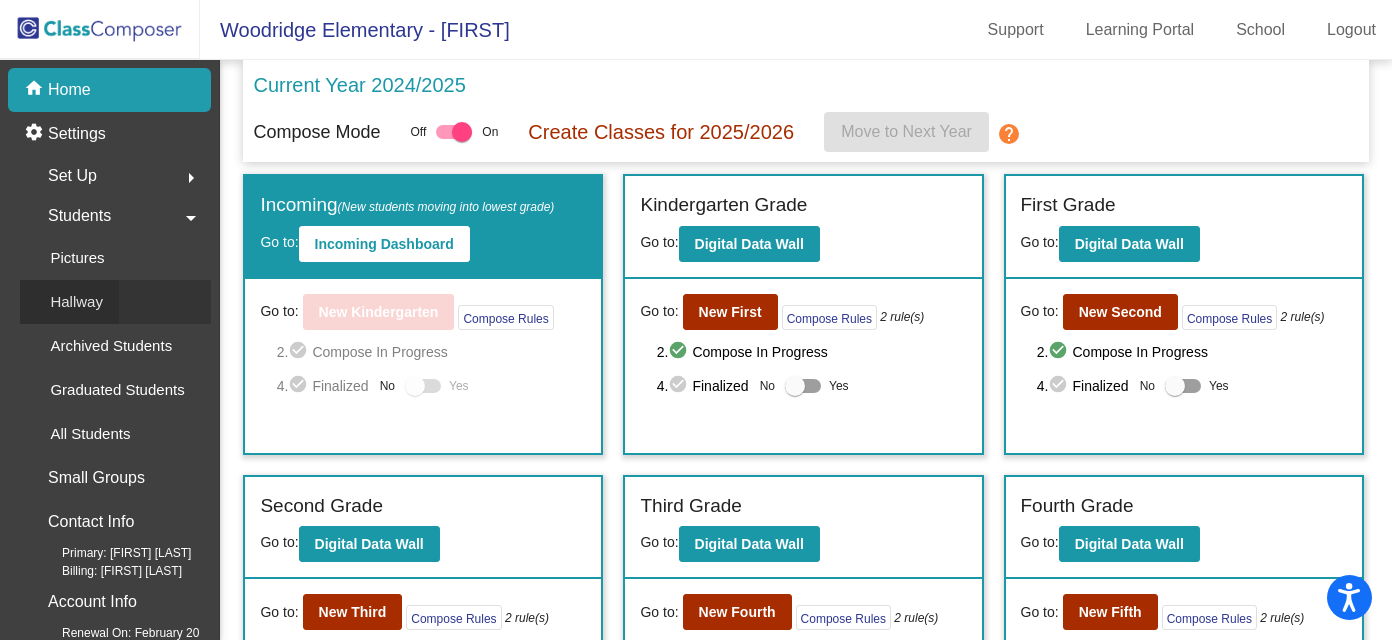 click on "Hallway" 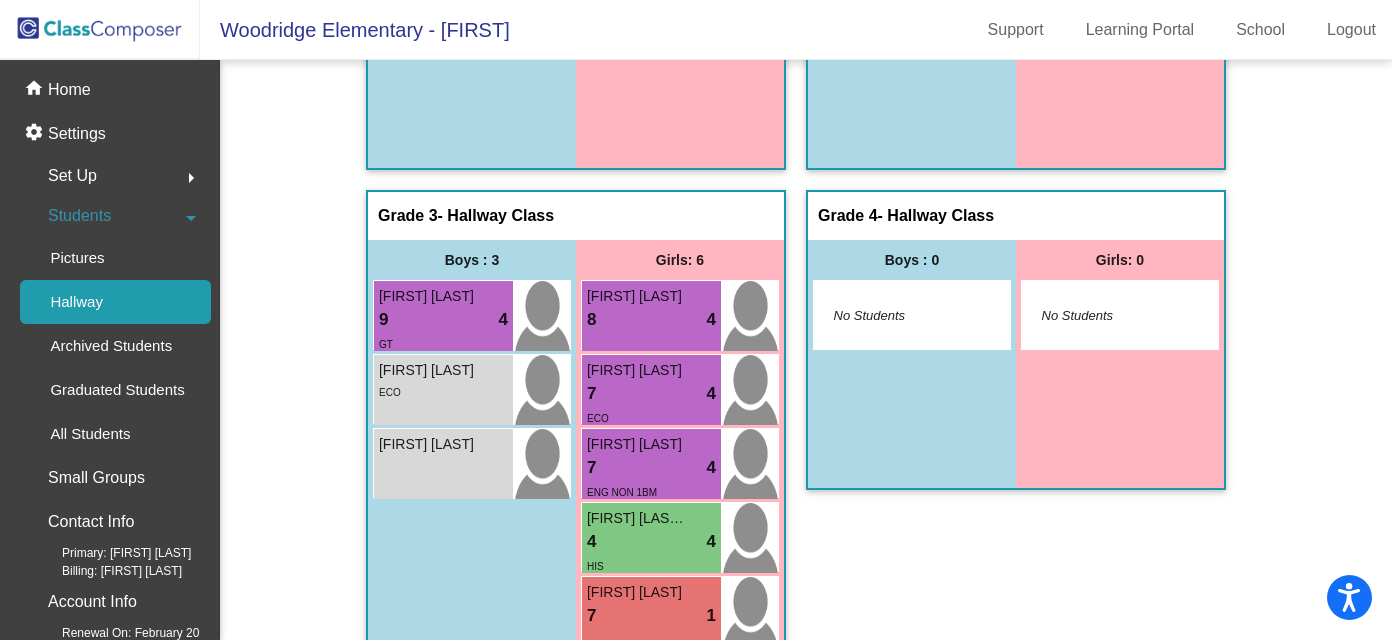 scroll, scrollTop: 547, scrollLeft: 0, axis: vertical 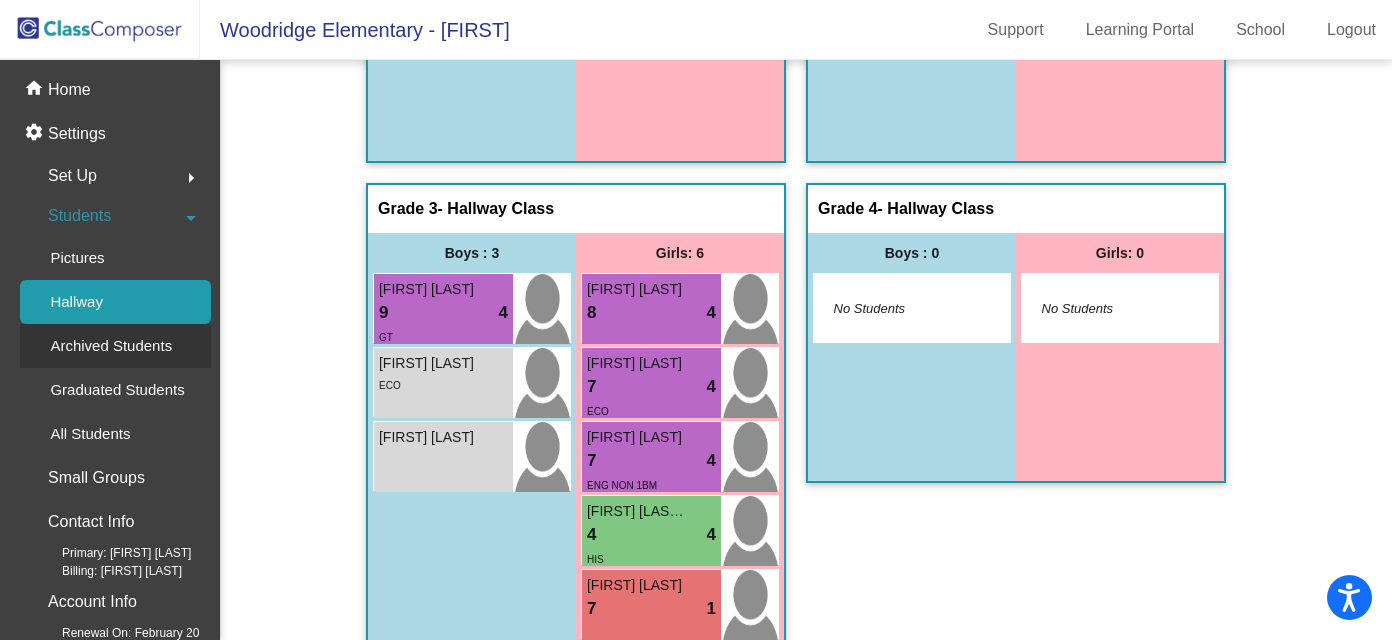 click on "Archived Students" 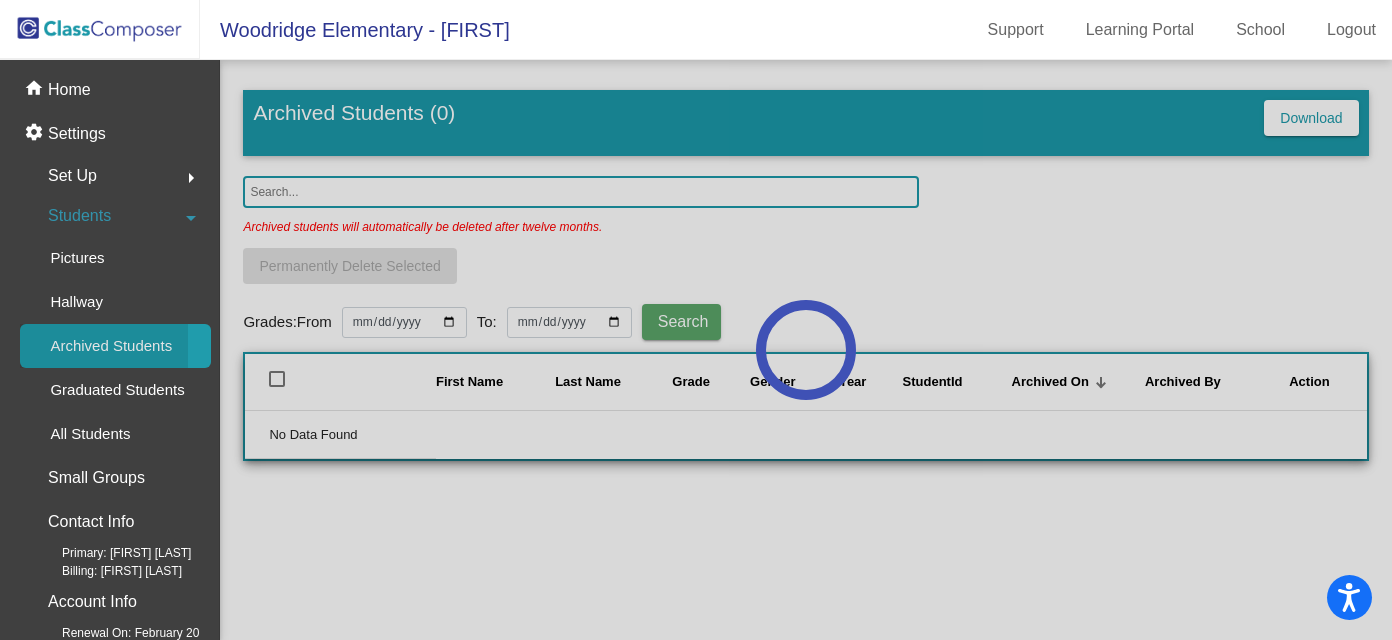 scroll, scrollTop: 0, scrollLeft: 0, axis: both 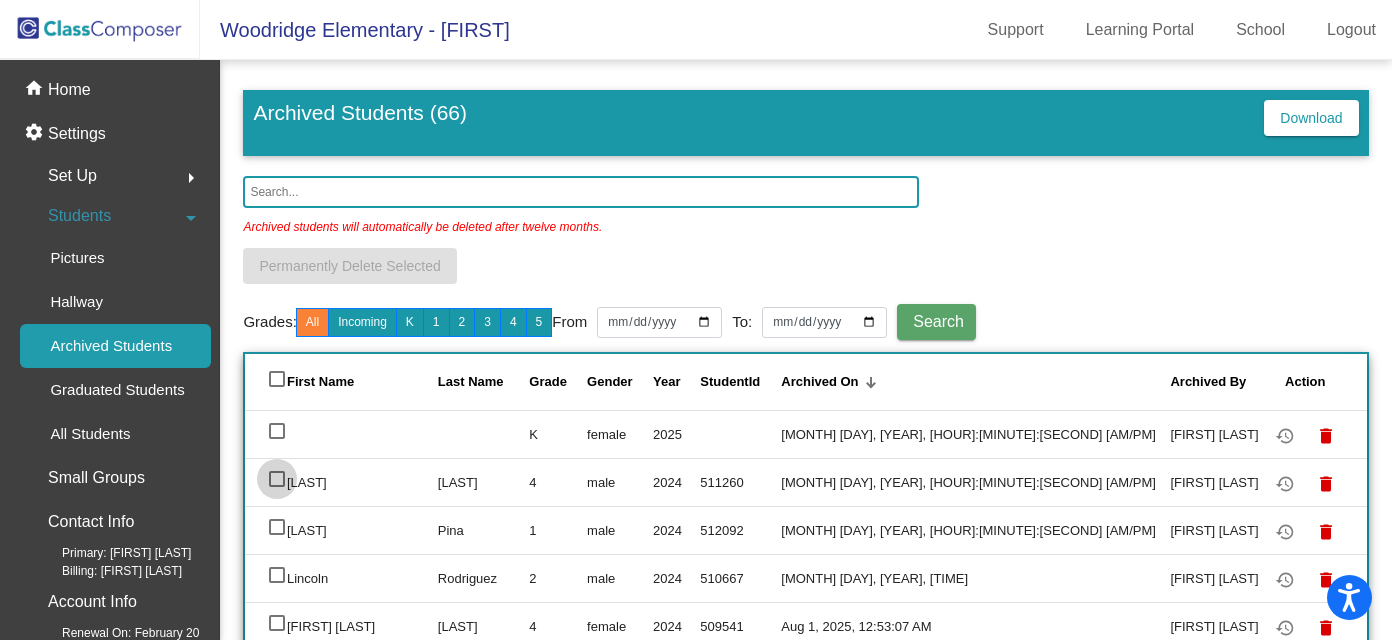 click at bounding box center (277, 479) 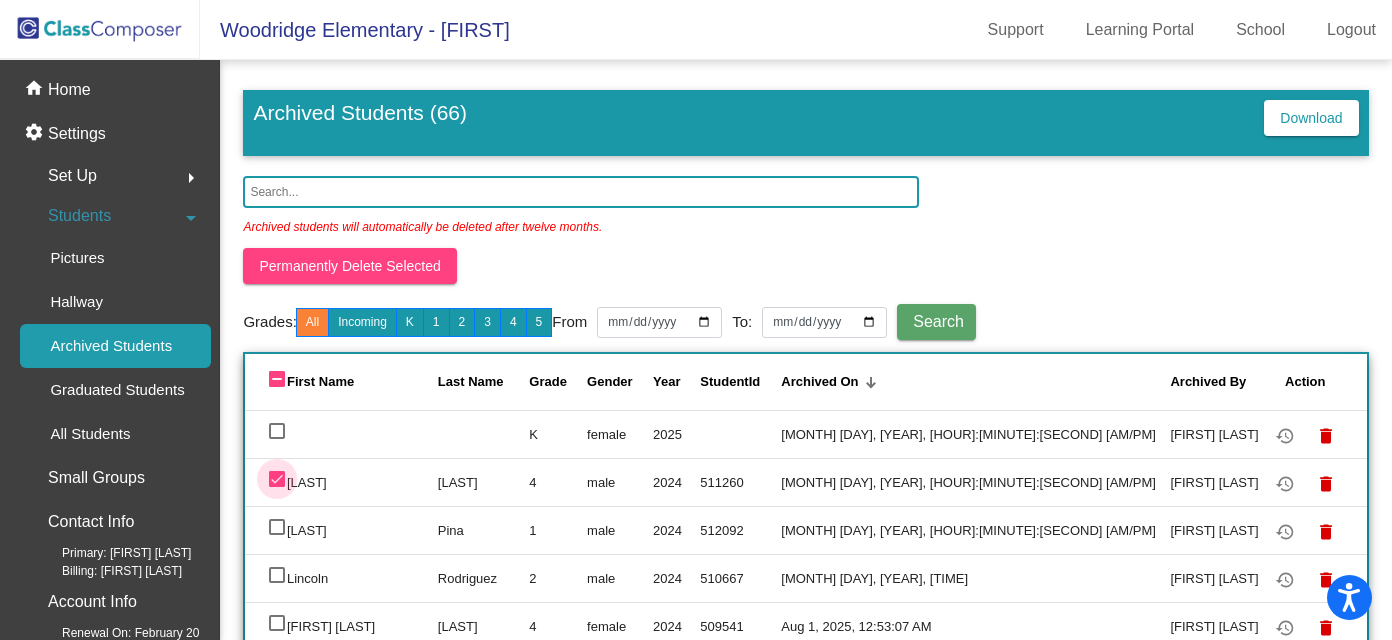 click at bounding box center (277, 479) 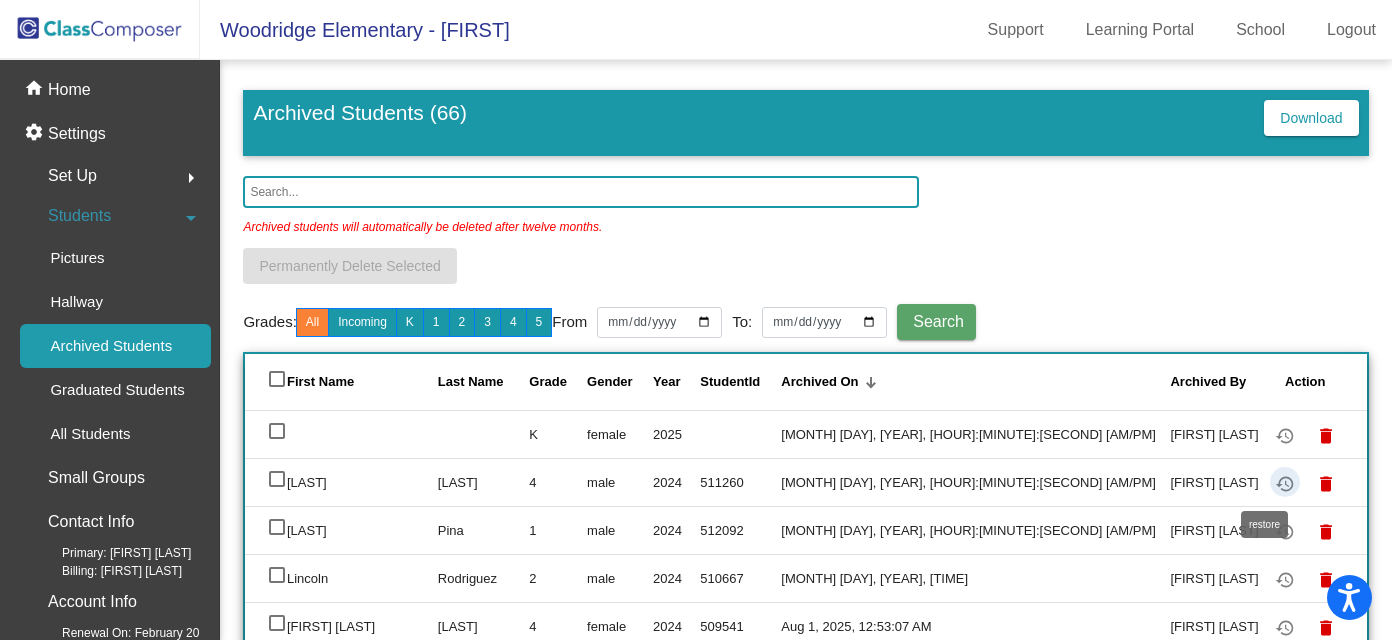 click on "restore" 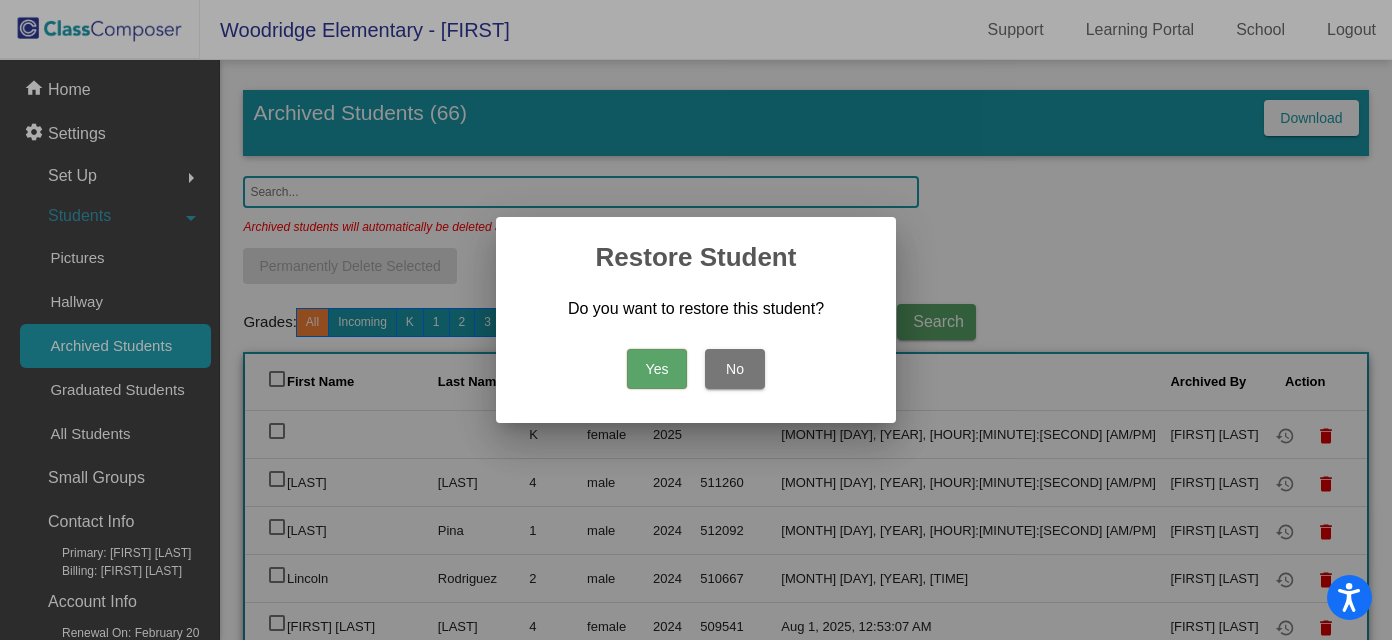 click on "Yes" at bounding box center (657, 369) 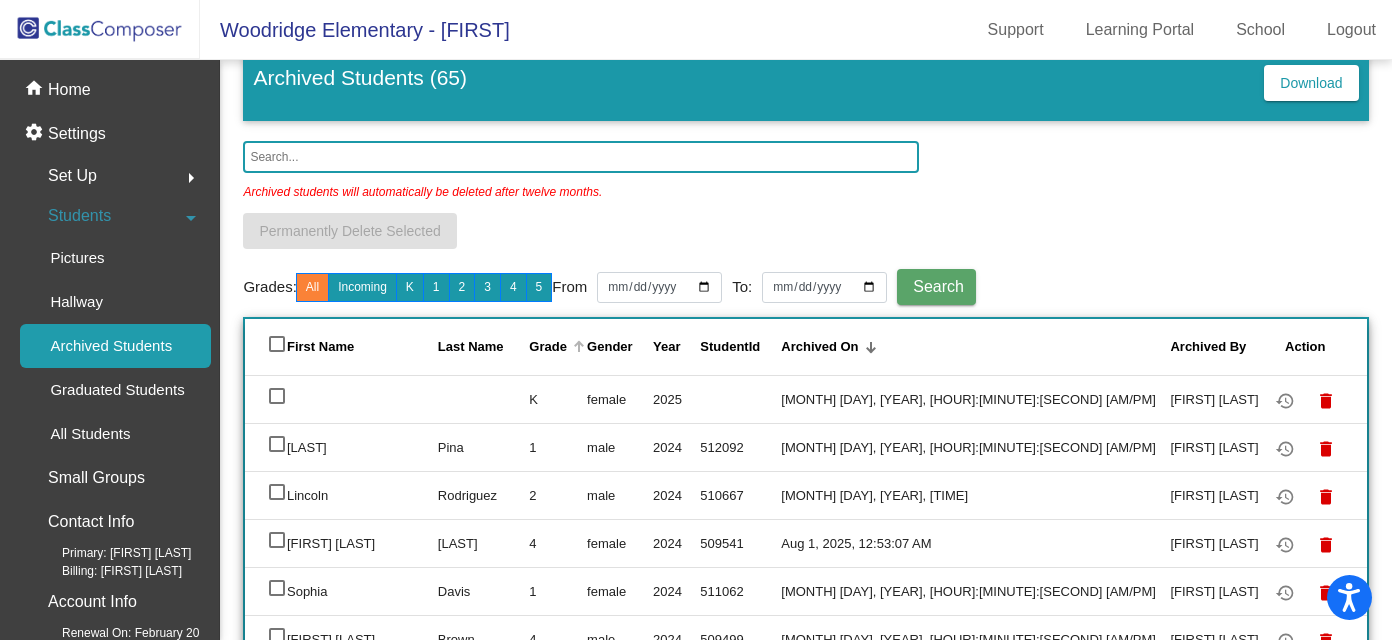 scroll, scrollTop: 0, scrollLeft: 0, axis: both 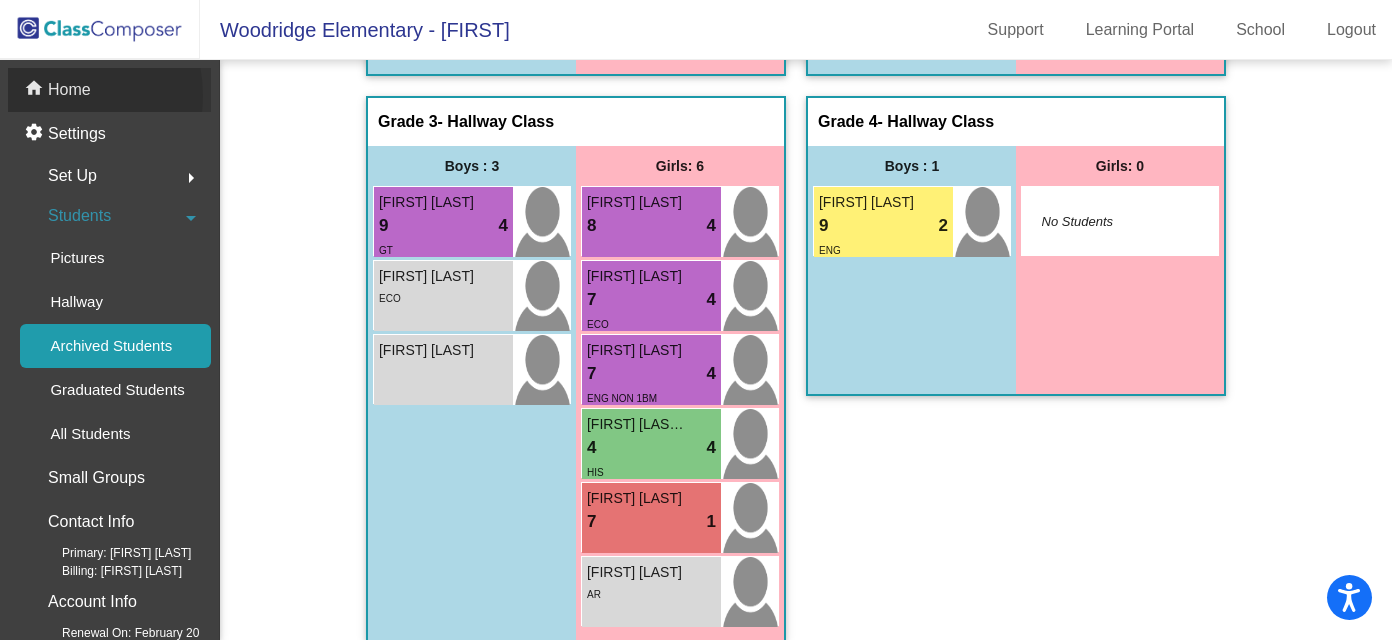 click on "Home" 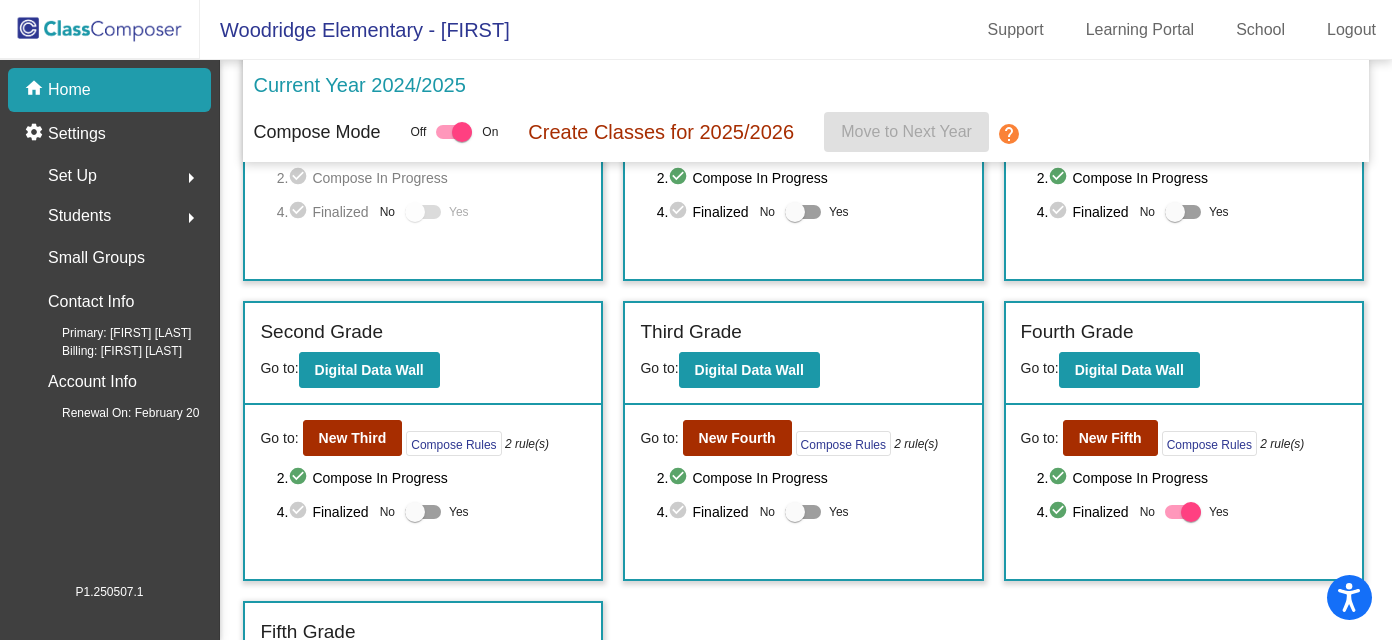 scroll, scrollTop: 204, scrollLeft: 0, axis: vertical 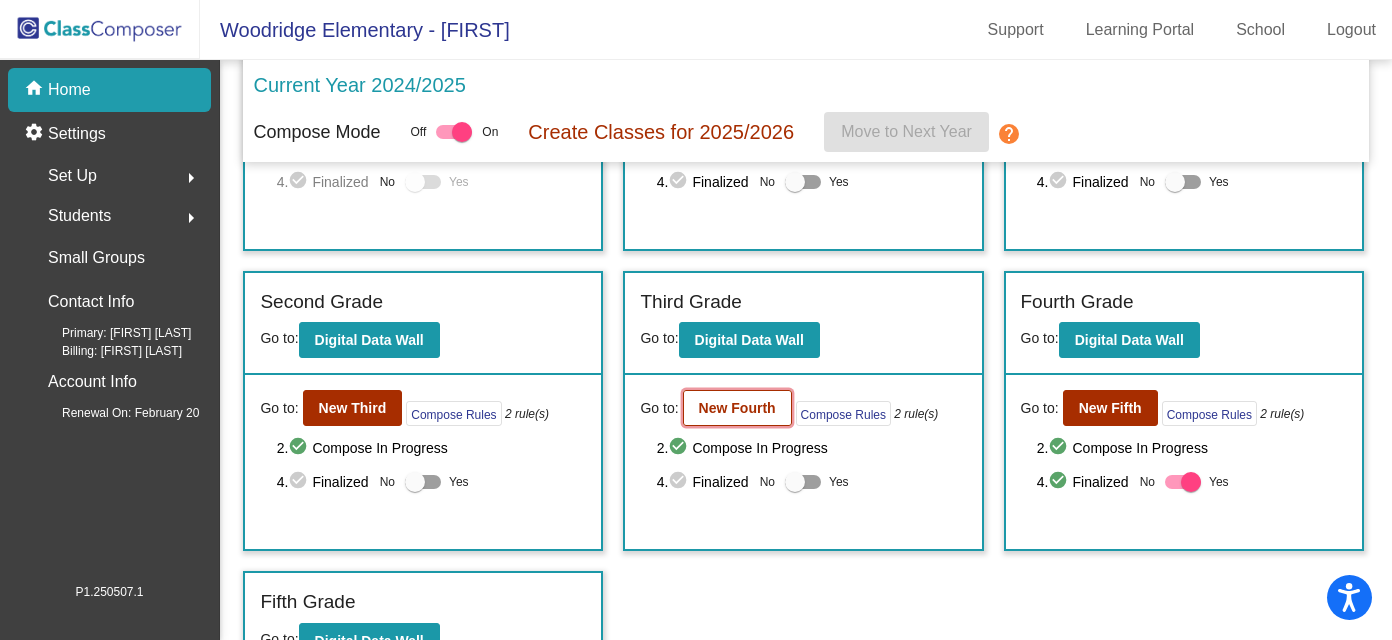 click on "New Fourth" 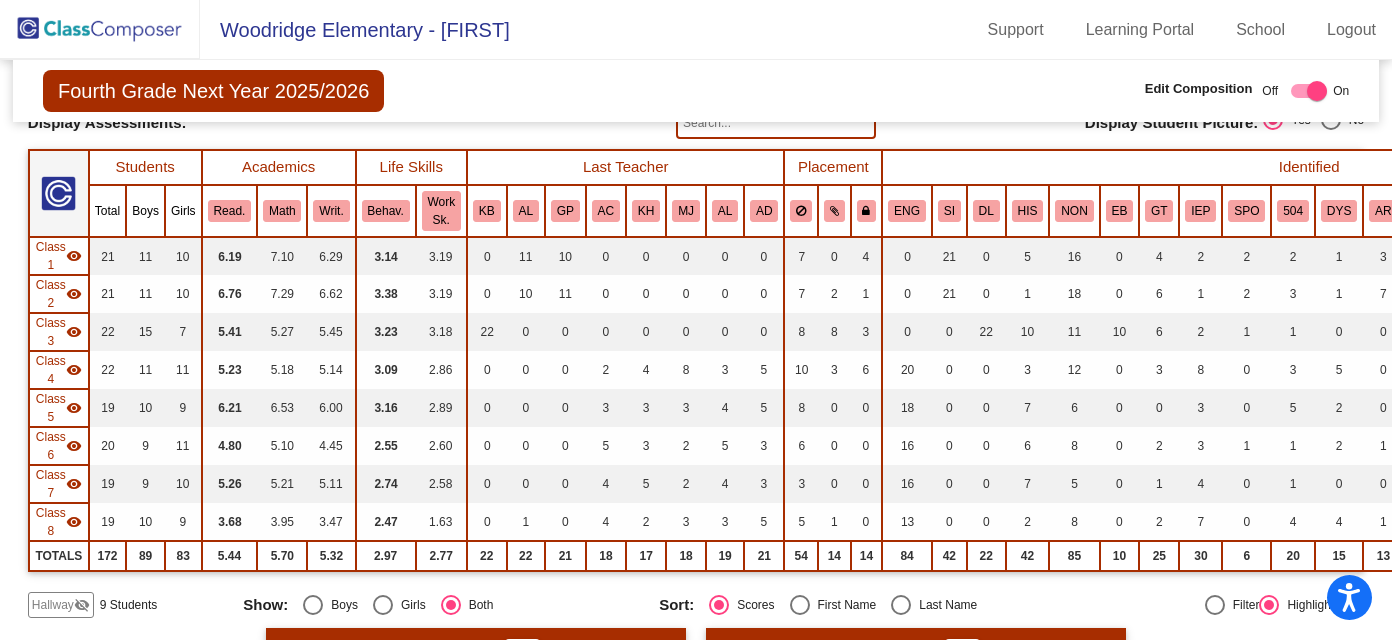 scroll, scrollTop: 207, scrollLeft: 0, axis: vertical 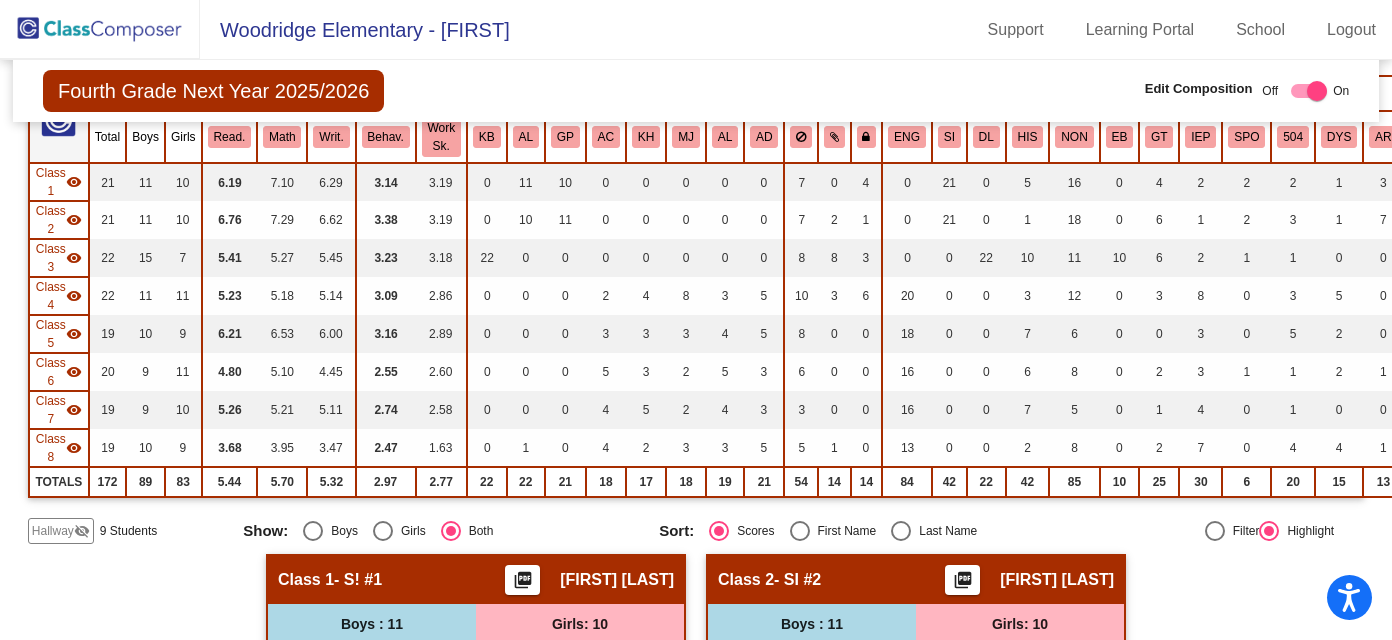 click on "9 Students" 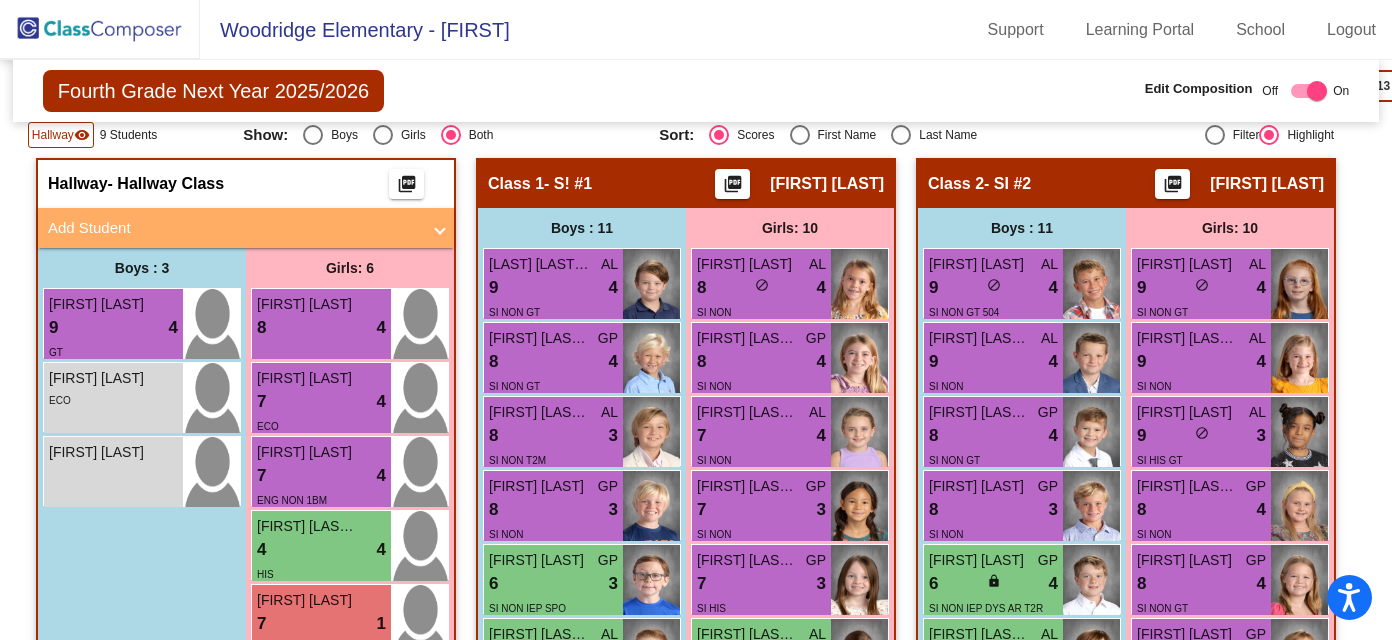 scroll, scrollTop: 602, scrollLeft: 0, axis: vertical 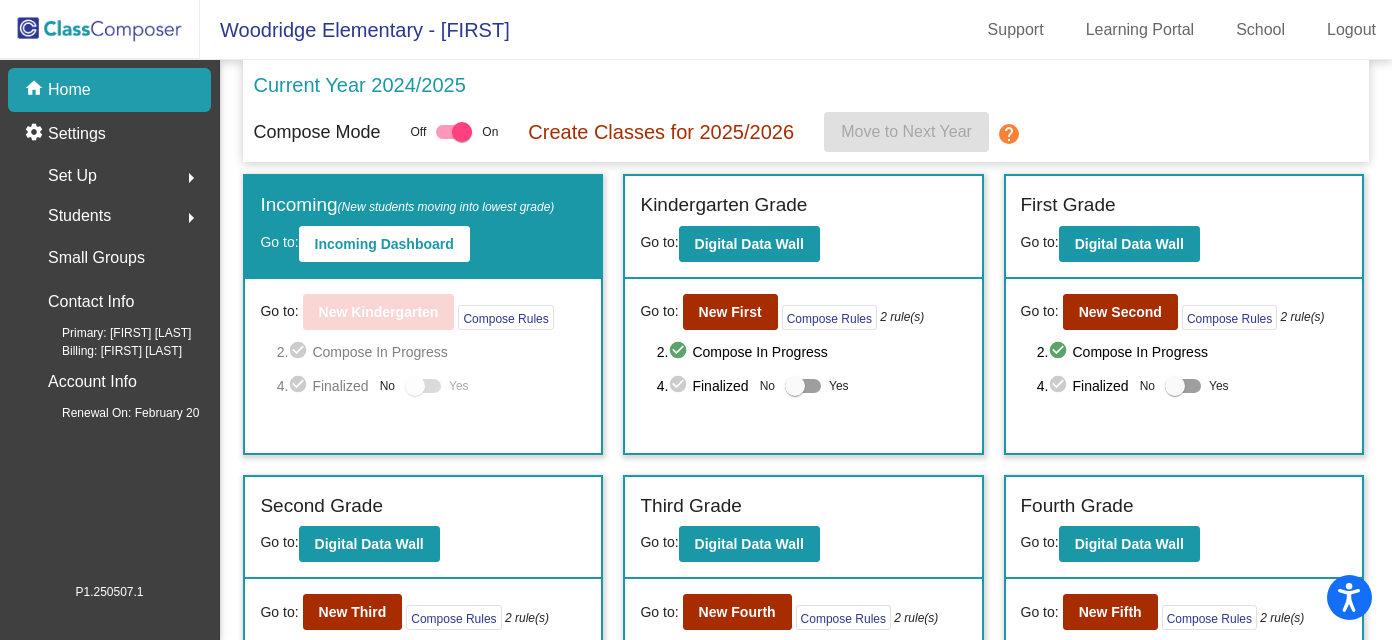 click on "Students  arrow_right" 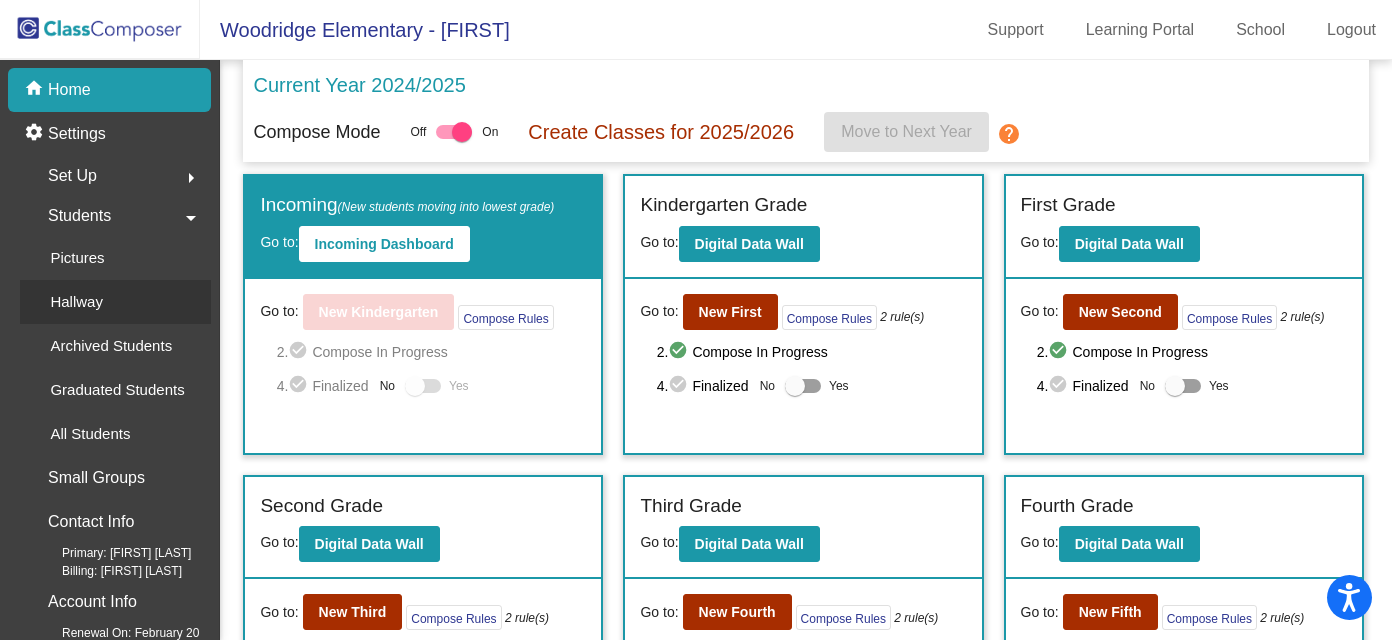 click on "Hallway" 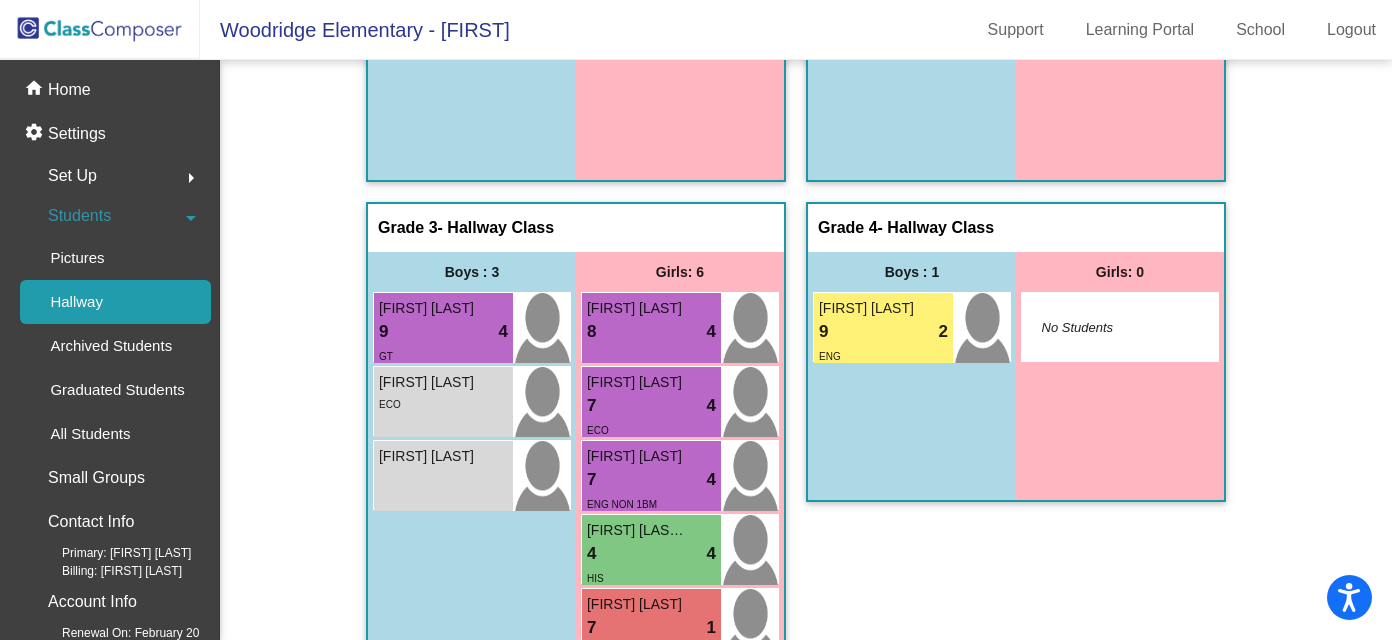 scroll, scrollTop: 532, scrollLeft: 0, axis: vertical 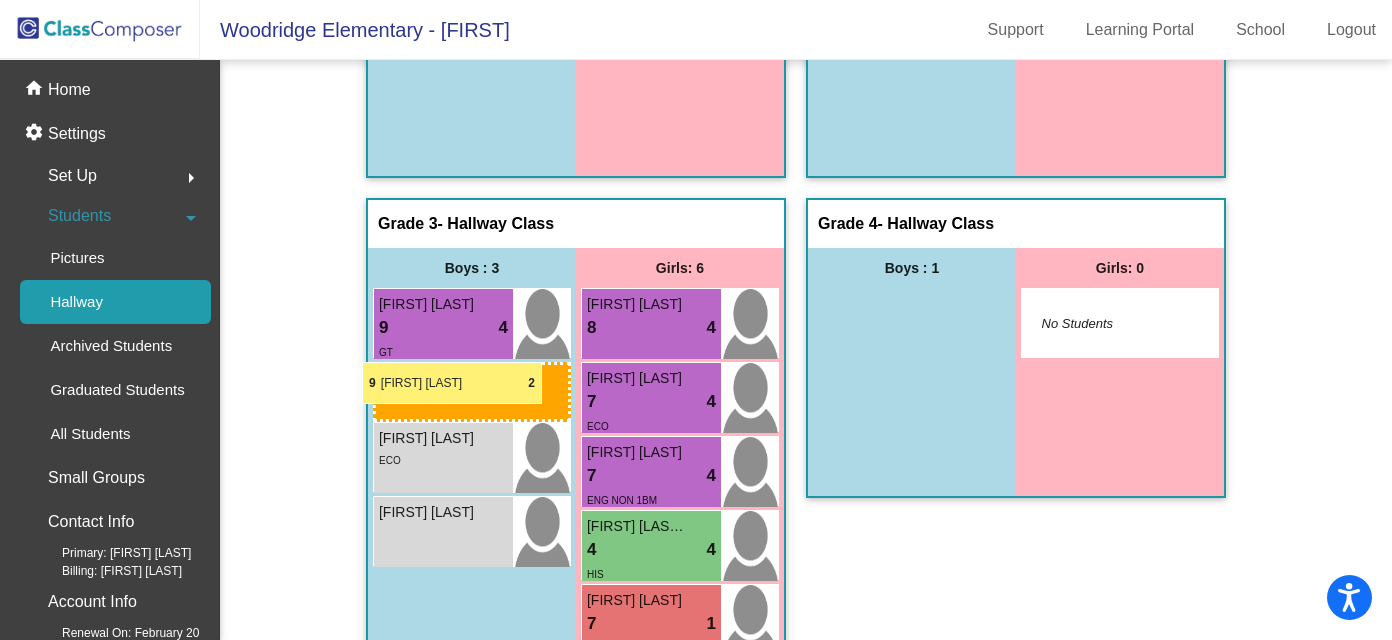 drag, startPoint x: 903, startPoint y: 336, endPoint x: 369, endPoint y: 367, distance: 534.89905 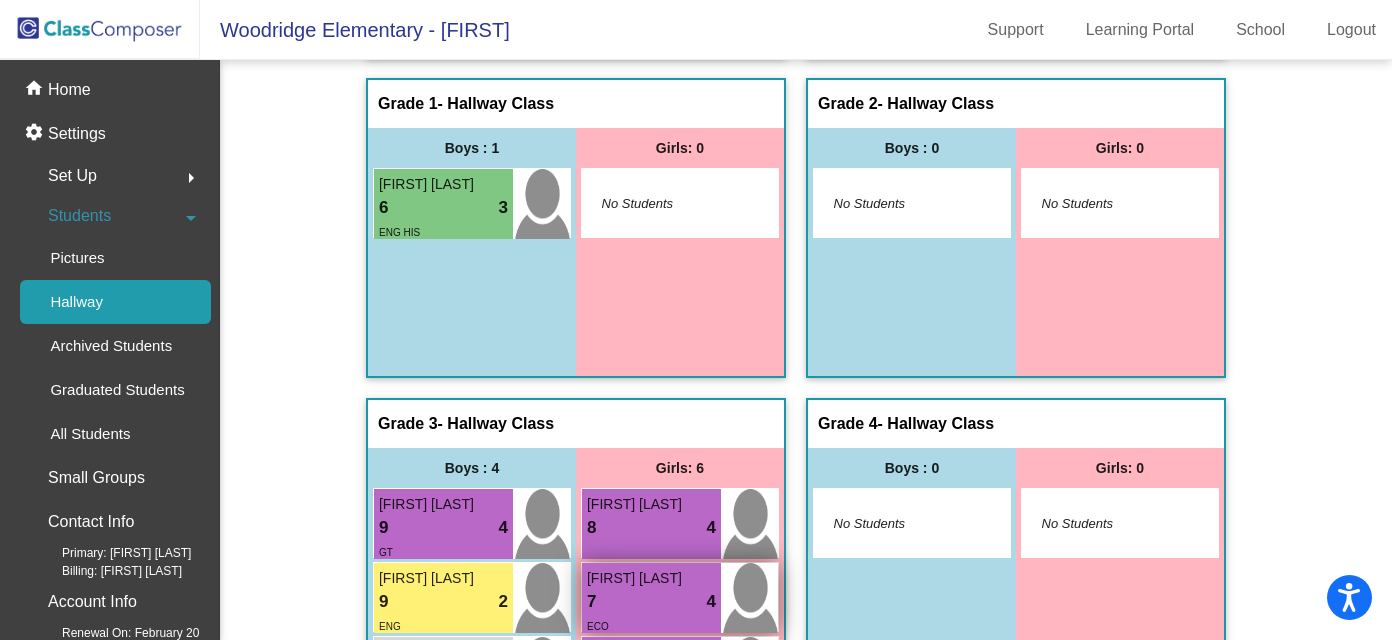 scroll, scrollTop: 331, scrollLeft: 0, axis: vertical 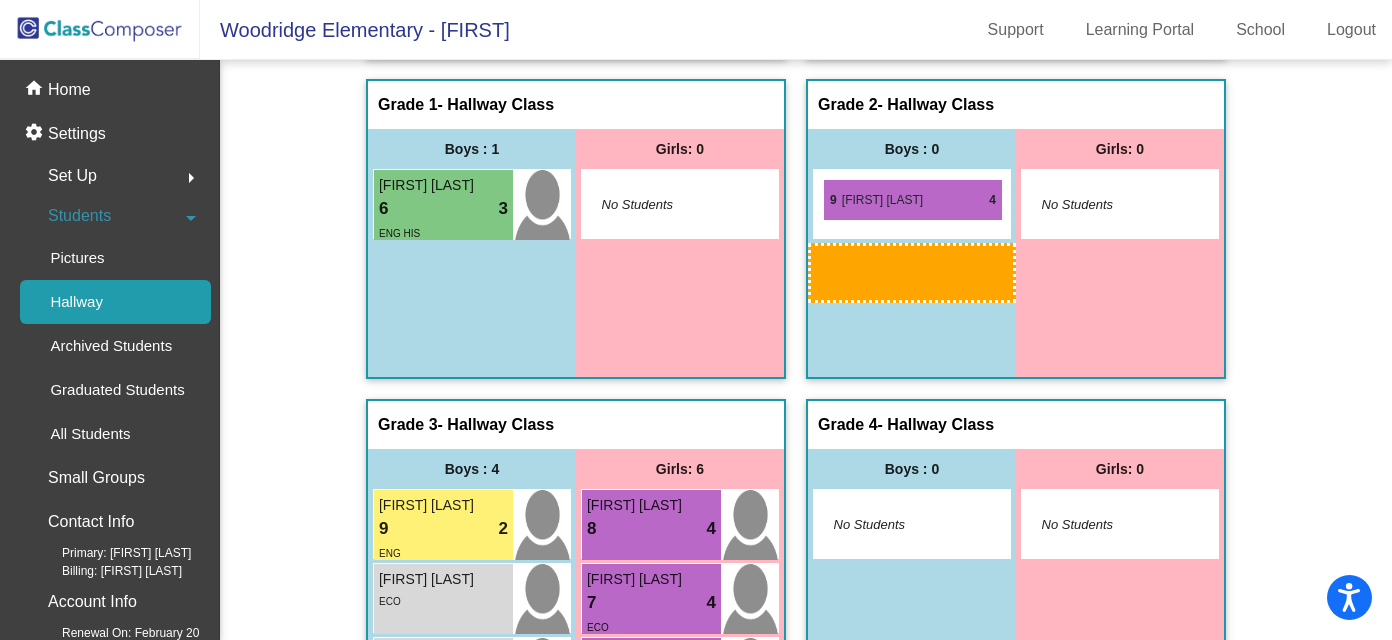 drag, startPoint x: 439, startPoint y: 542, endPoint x: 823, endPoint y: 179, distance: 528.4174 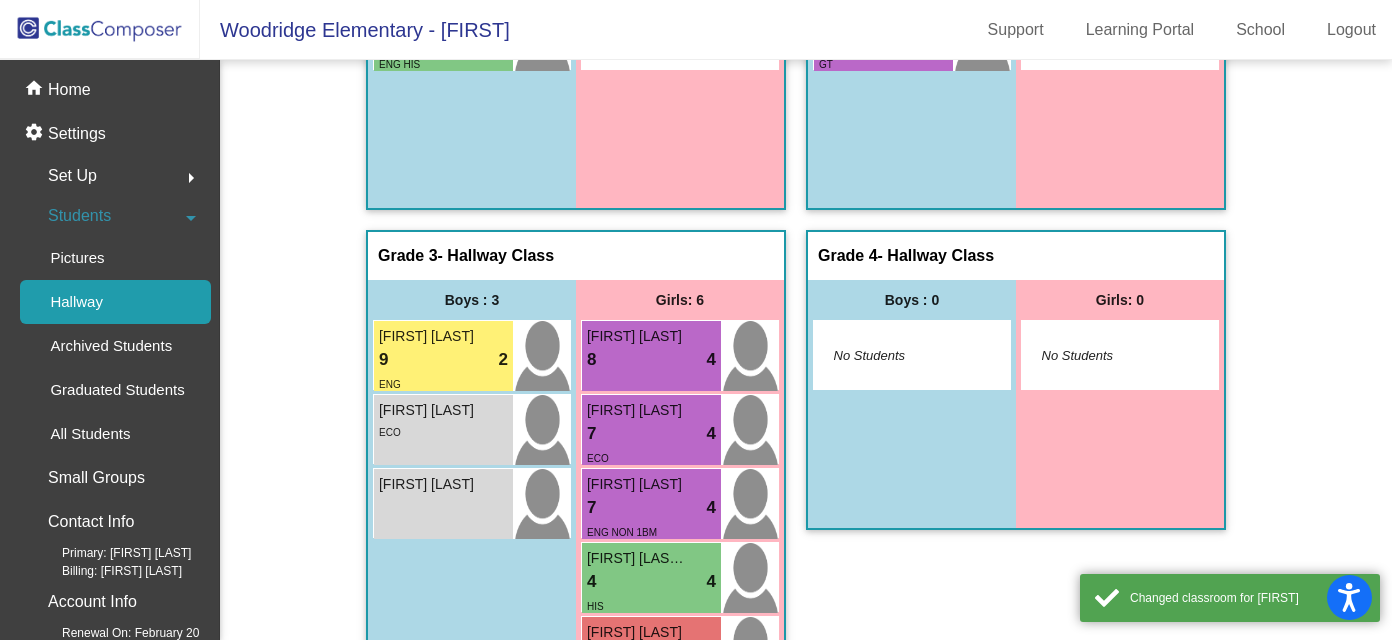 scroll, scrollTop: 521, scrollLeft: 0, axis: vertical 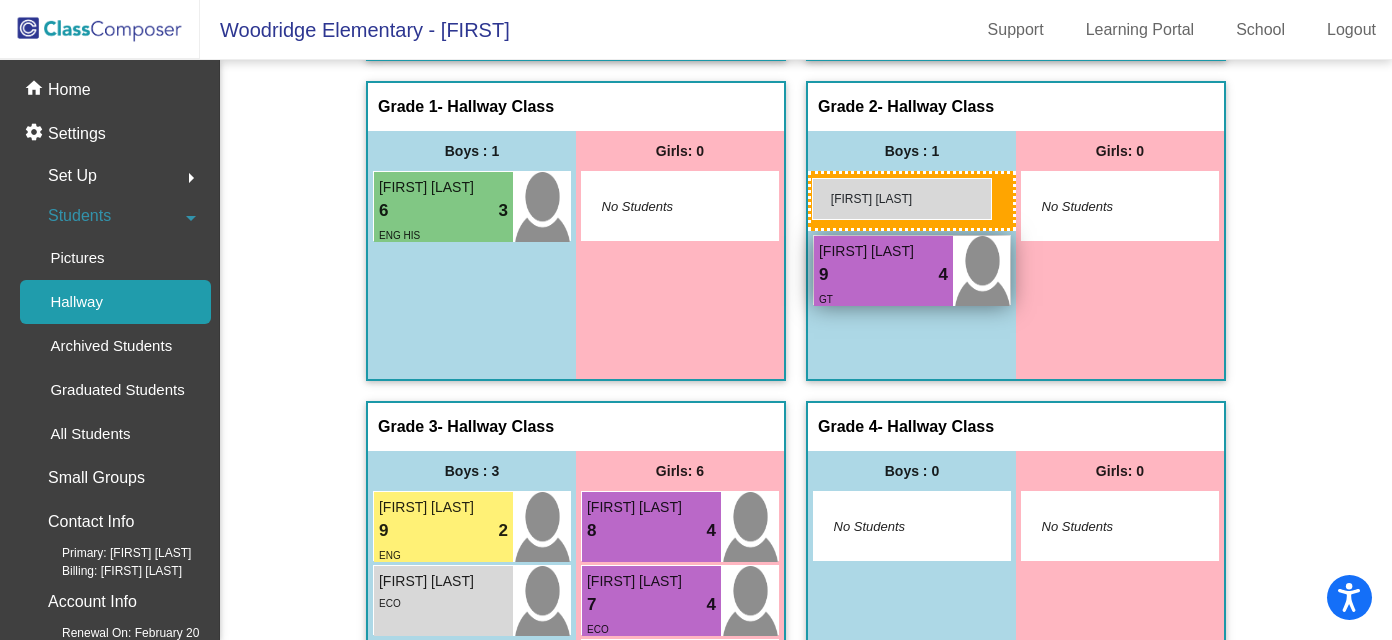 drag, startPoint x: 438, startPoint y: 484, endPoint x: 812, endPoint y: 174, distance: 485.77362 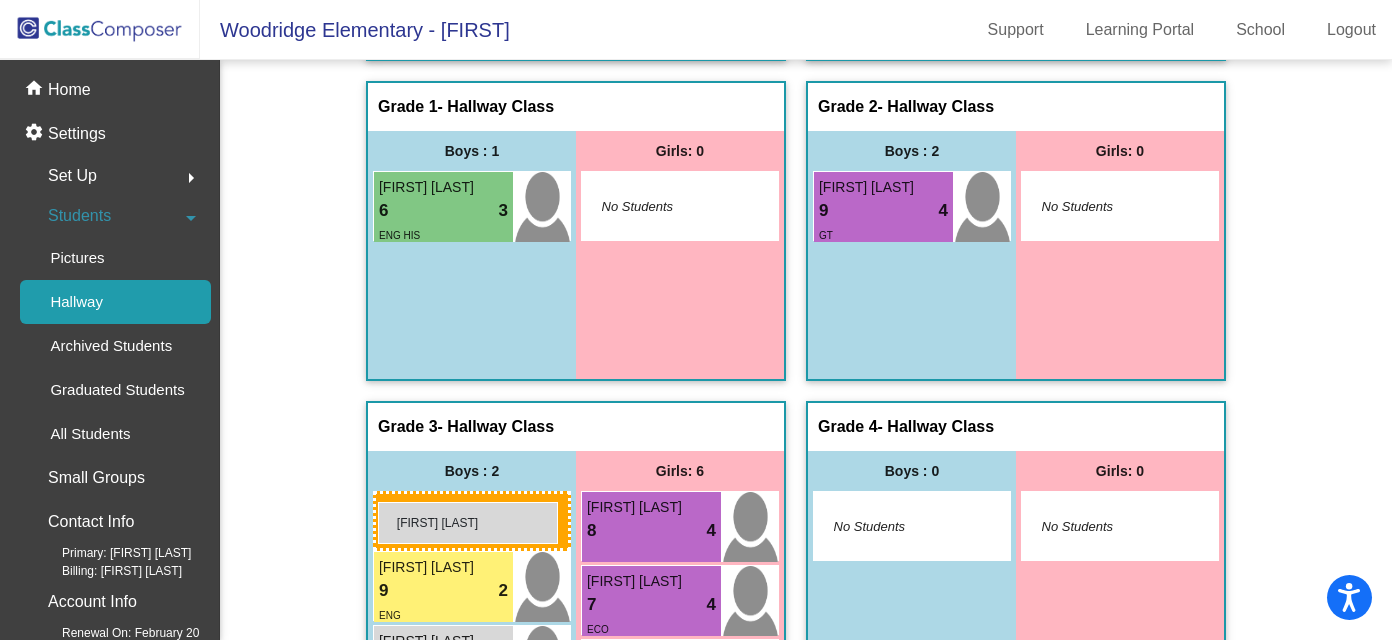 drag, startPoint x: 918, startPoint y: 277, endPoint x: 376, endPoint y: 500, distance: 586.08276 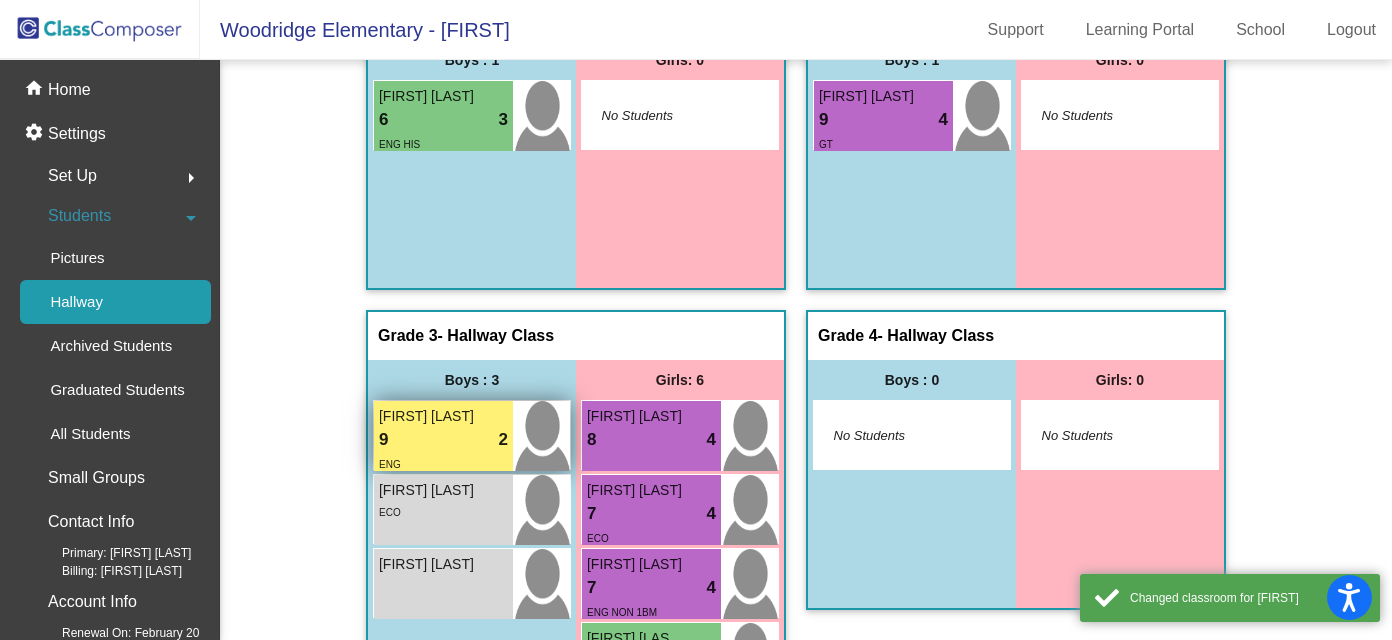 scroll, scrollTop: 423, scrollLeft: 0, axis: vertical 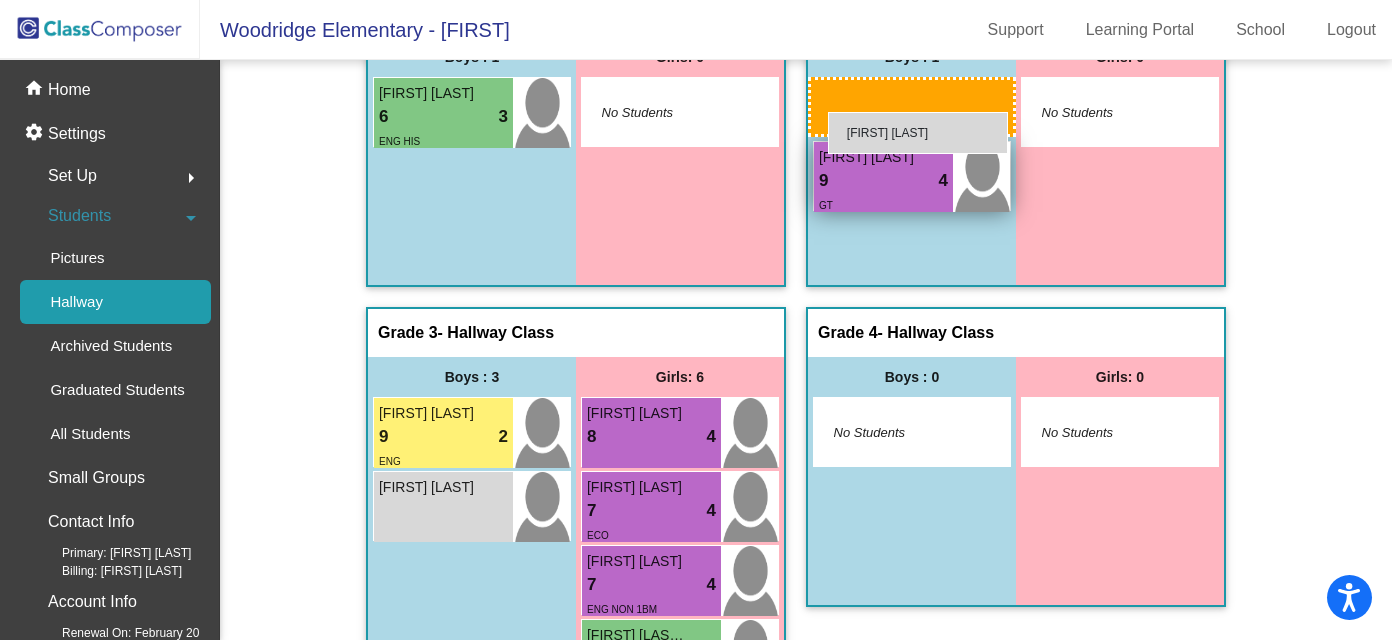 drag, startPoint x: 458, startPoint y: 498, endPoint x: 828, endPoint y: 111, distance: 535.4148 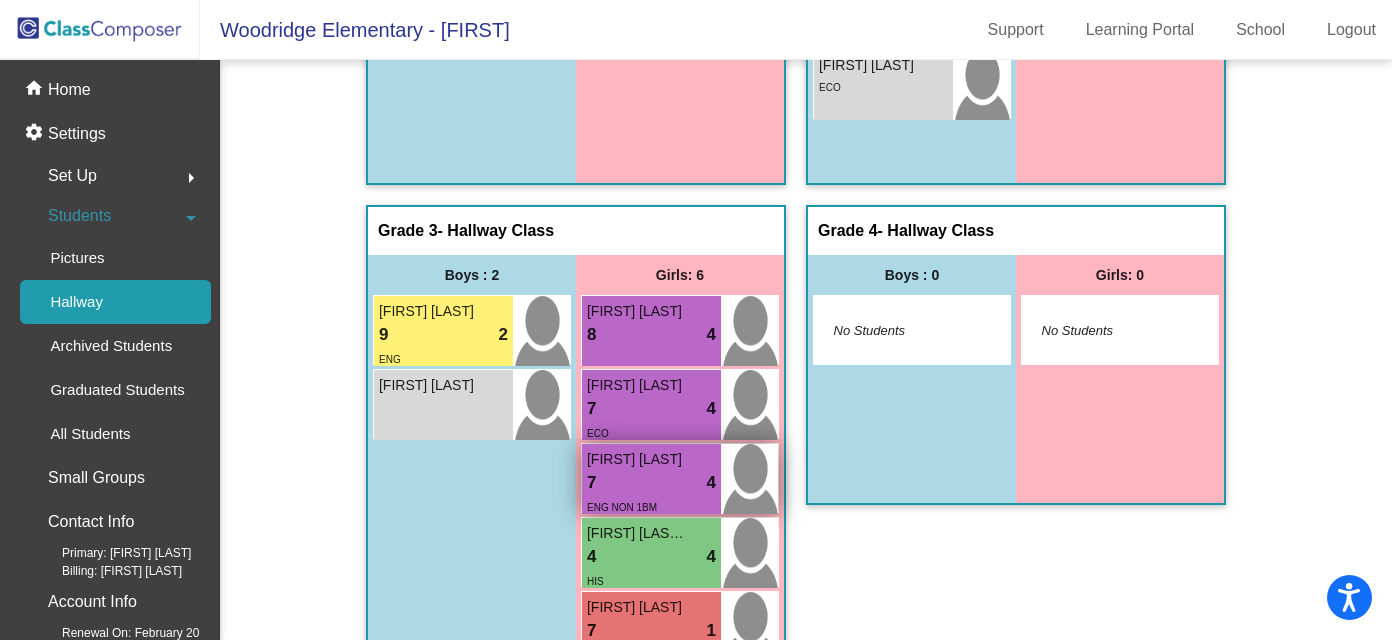 scroll, scrollTop: 527, scrollLeft: 0, axis: vertical 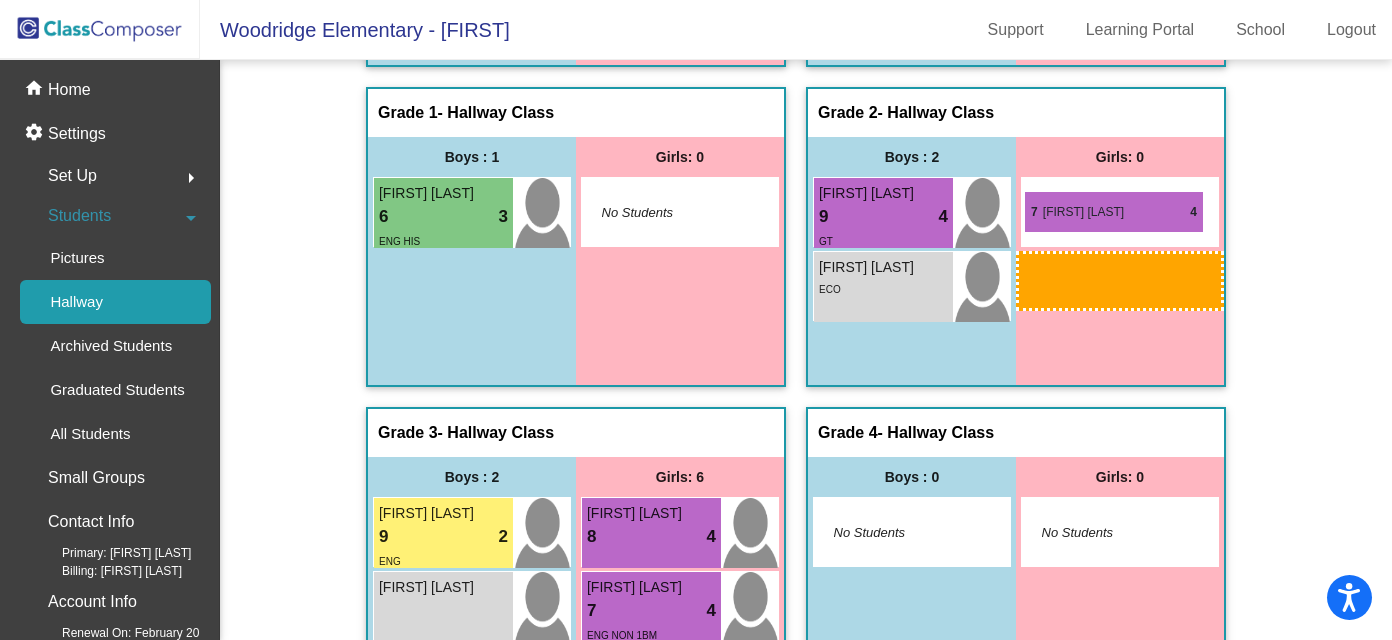 drag, startPoint x: 635, startPoint y: 402, endPoint x: 1023, endPoint y: 187, distance: 443.58652 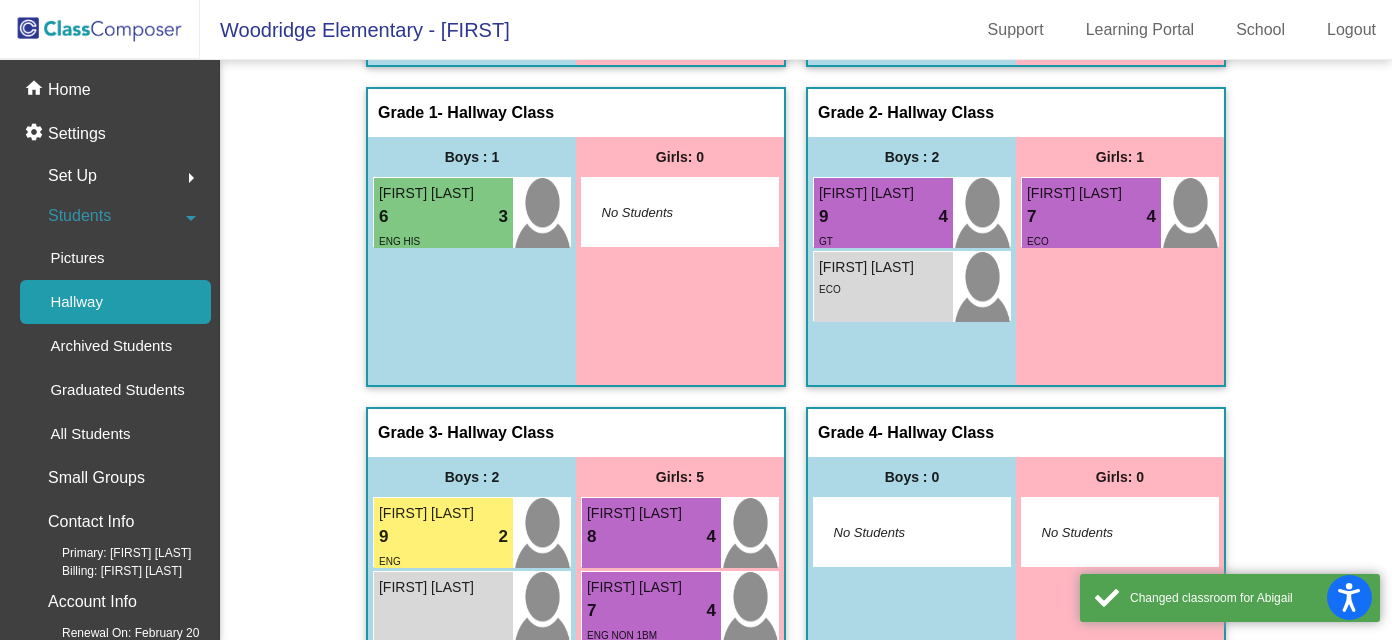 scroll, scrollTop: 426, scrollLeft: 0, axis: vertical 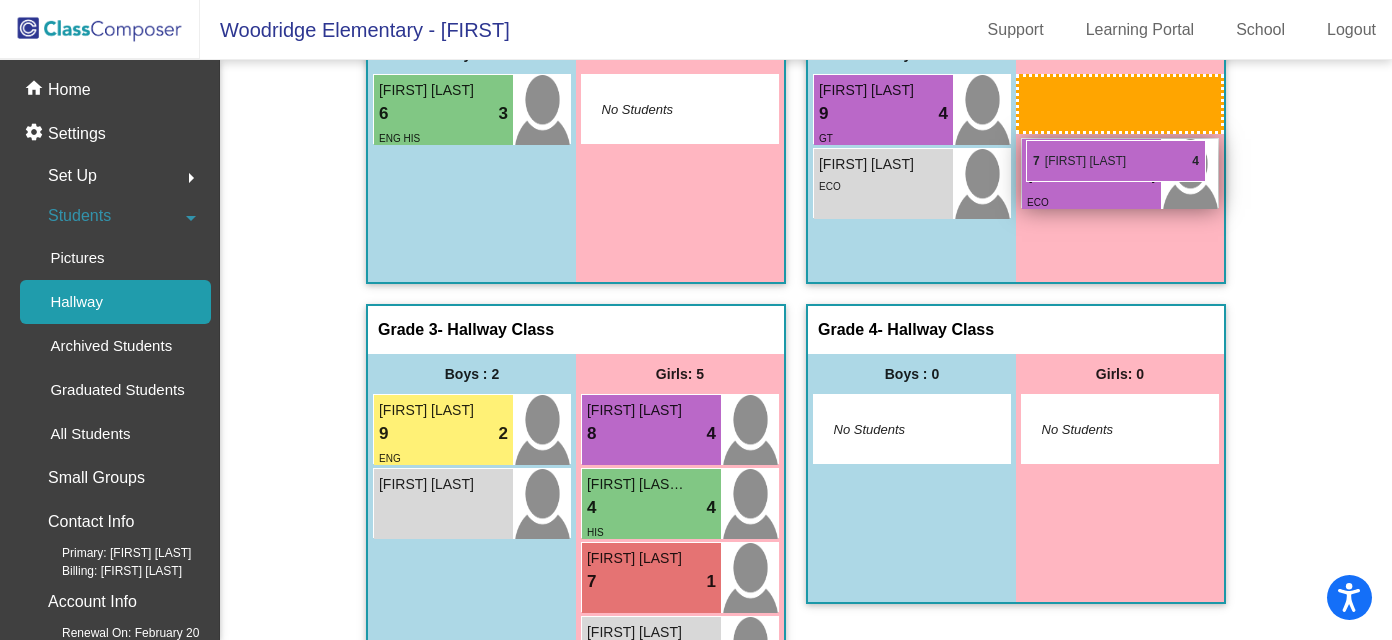 drag, startPoint x: 632, startPoint y: 499, endPoint x: 1027, endPoint y: 138, distance: 535.1131 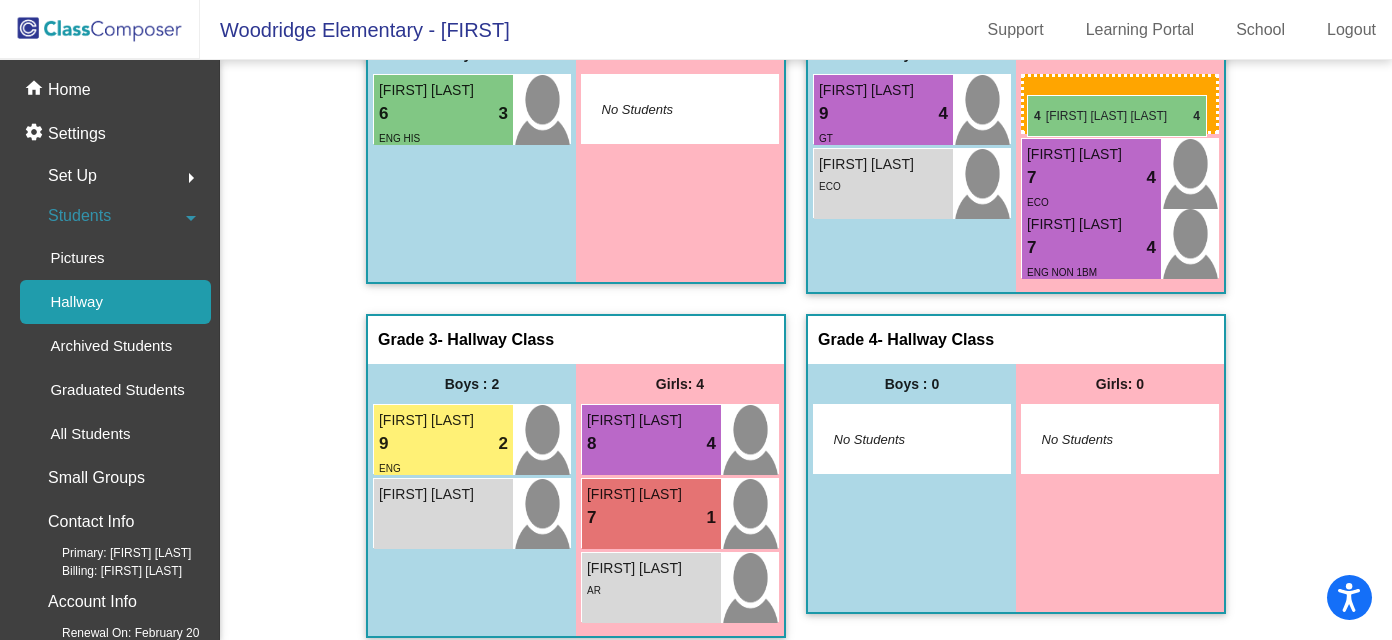 drag, startPoint x: 646, startPoint y: 521, endPoint x: 1027, endPoint y: 95, distance: 571.52167 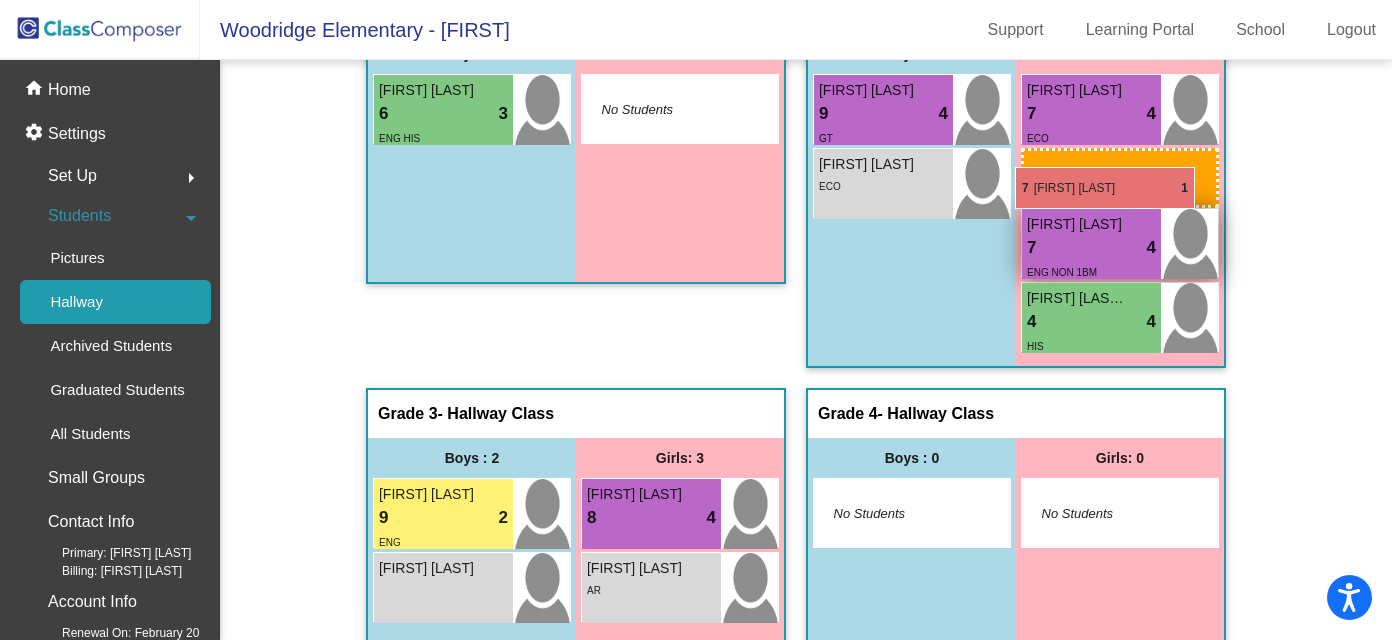 drag, startPoint x: 643, startPoint y: 530, endPoint x: 1018, endPoint y: 164, distance: 524.00476 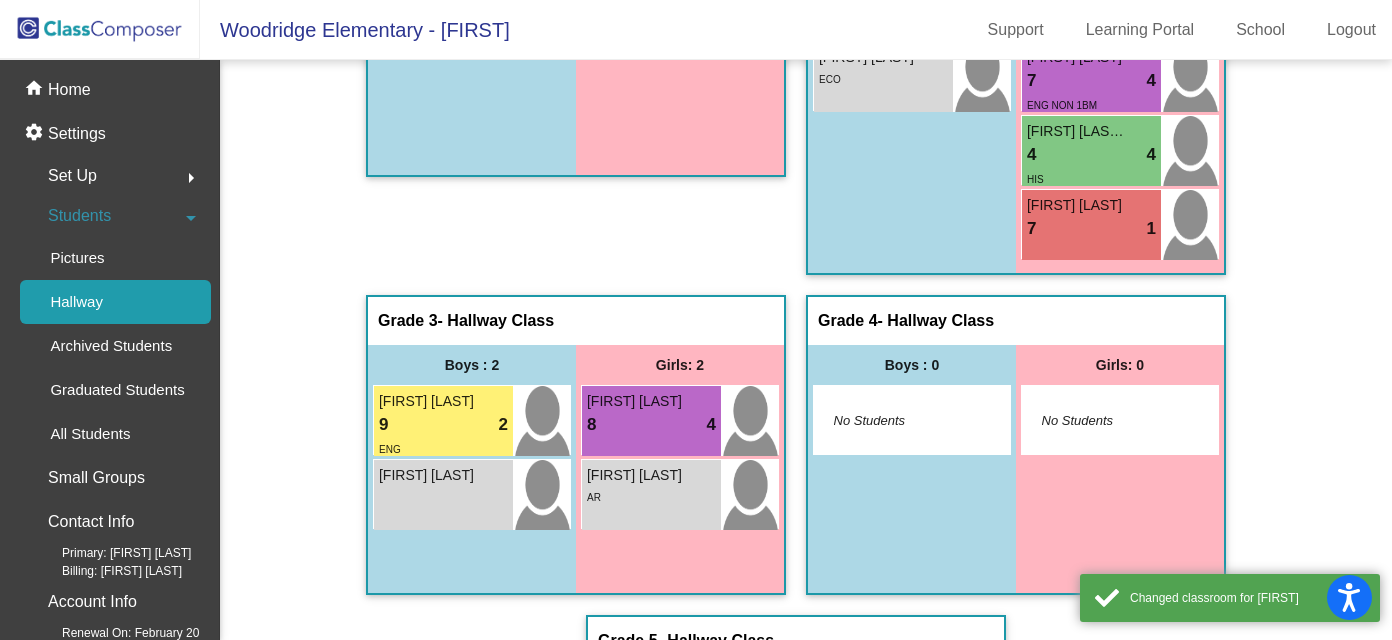 scroll, scrollTop: 572, scrollLeft: 0, axis: vertical 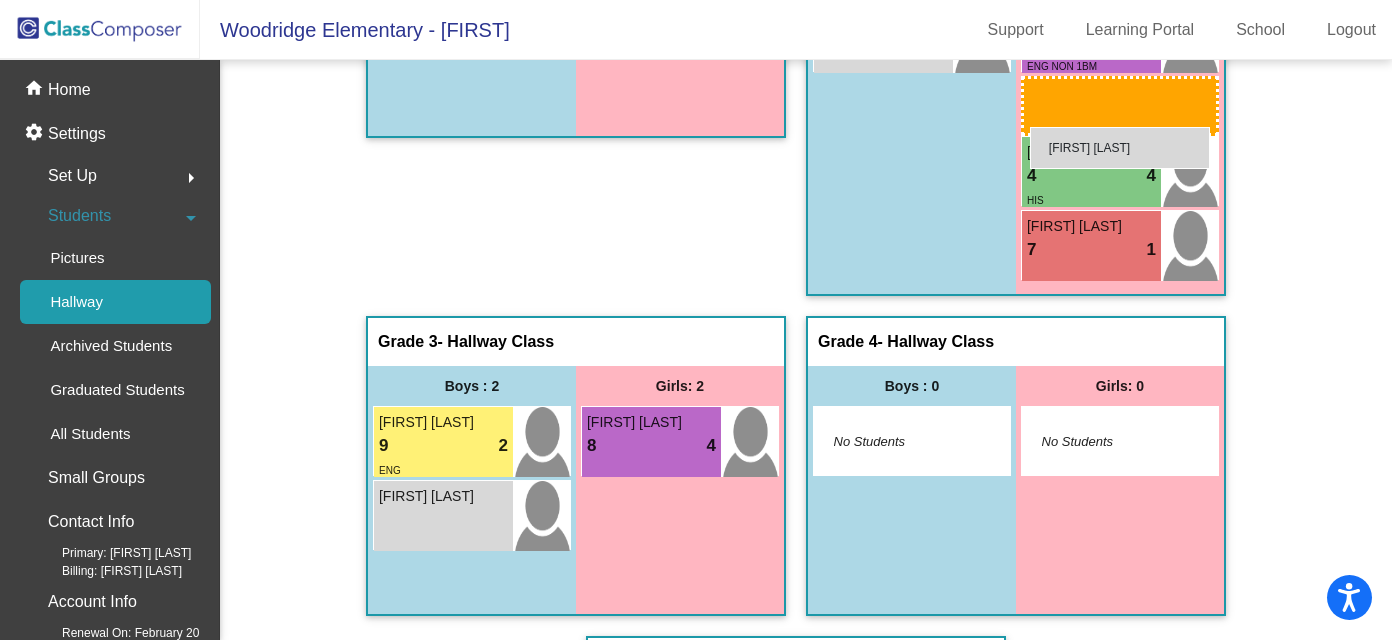 drag, startPoint x: 656, startPoint y: 473, endPoint x: 1030, endPoint y: 124, distance: 511.54373 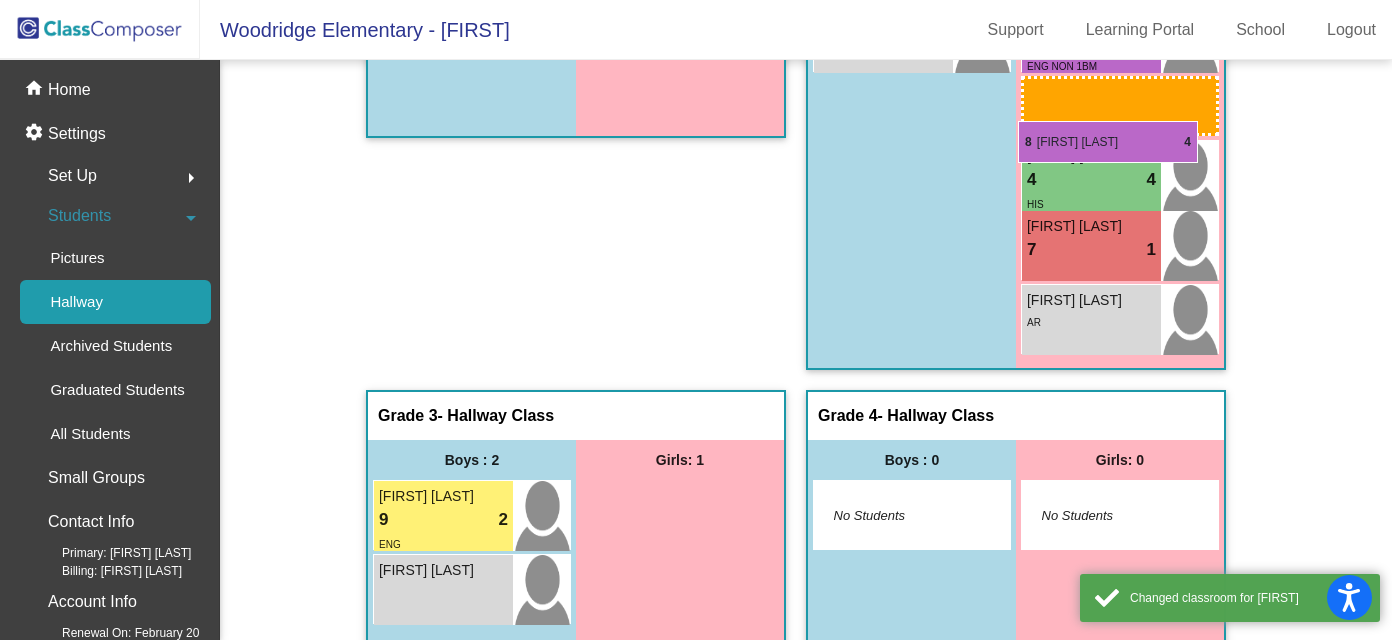 drag, startPoint x: 639, startPoint y: 457, endPoint x: 1019, endPoint y: 124, distance: 505.26132 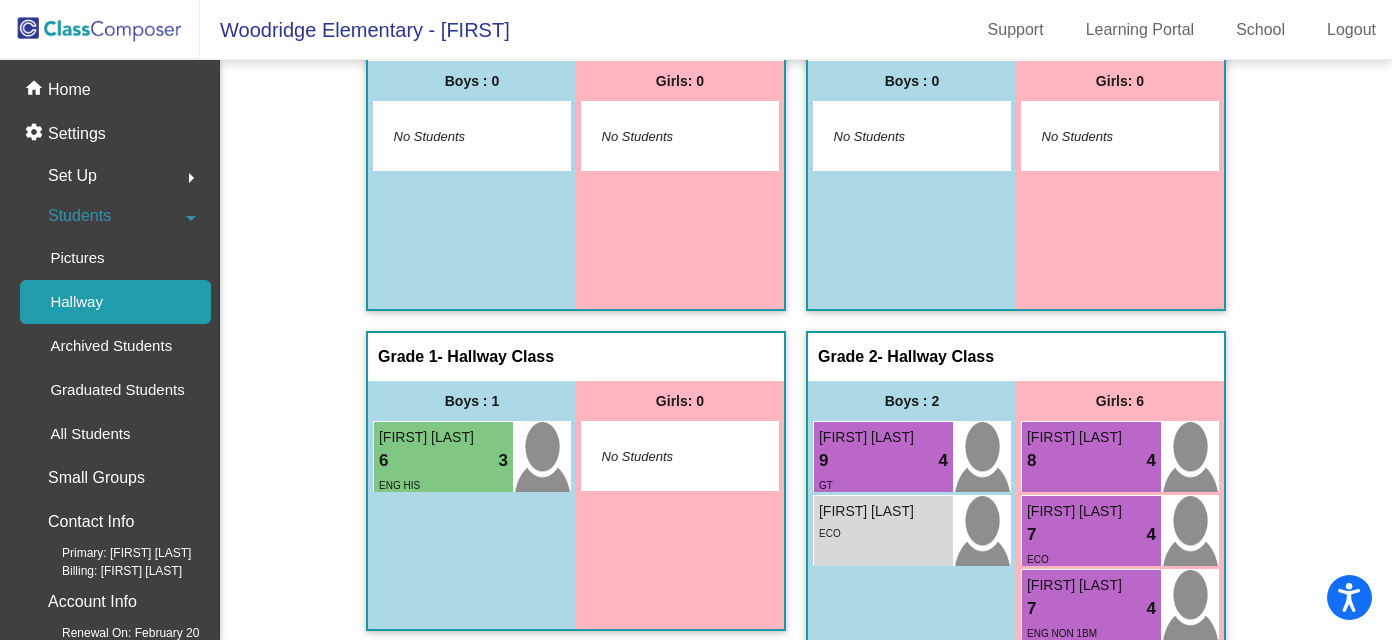 scroll, scrollTop: 0, scrollLeft: 0, axis: both 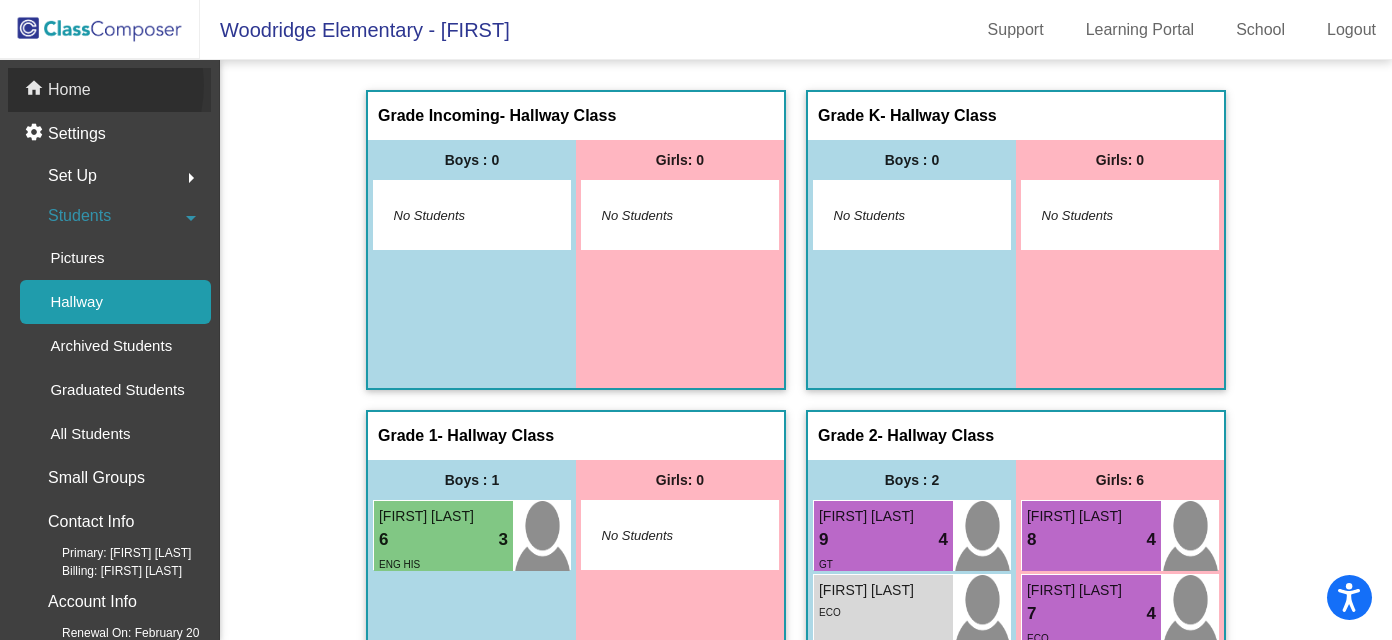 click on "Home" 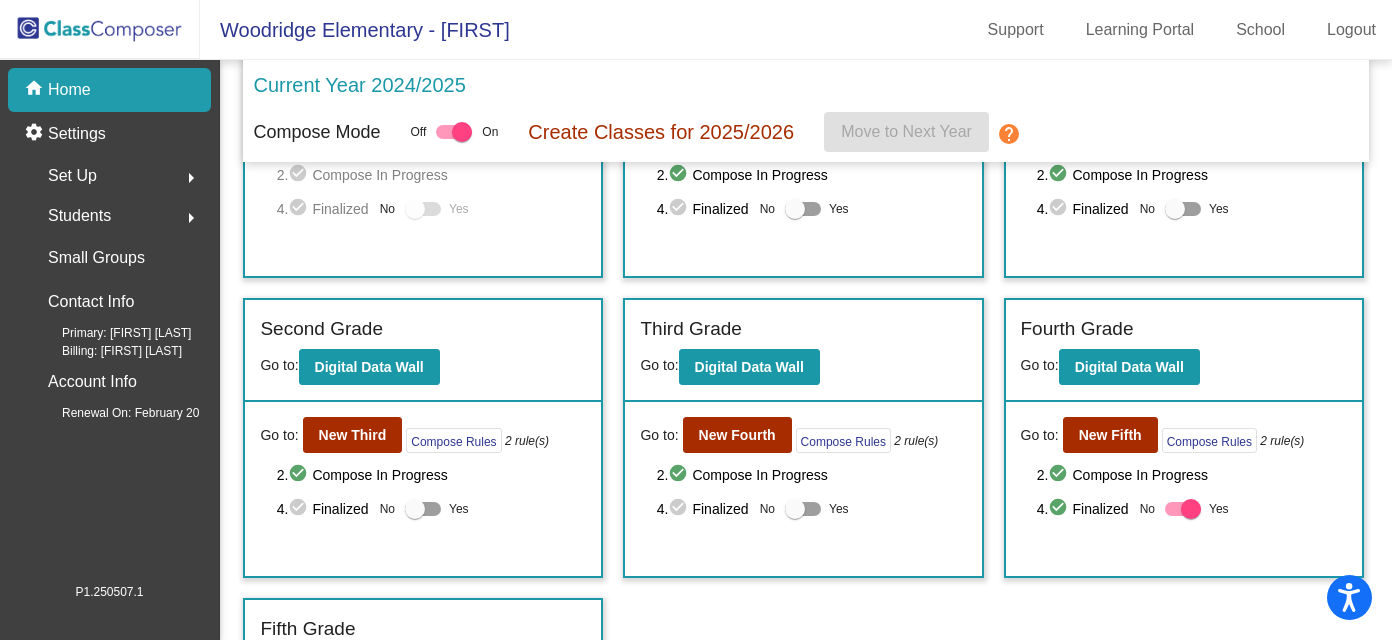 scroll, scrollTop: 199, scrollLeft: 0, axis: vertical 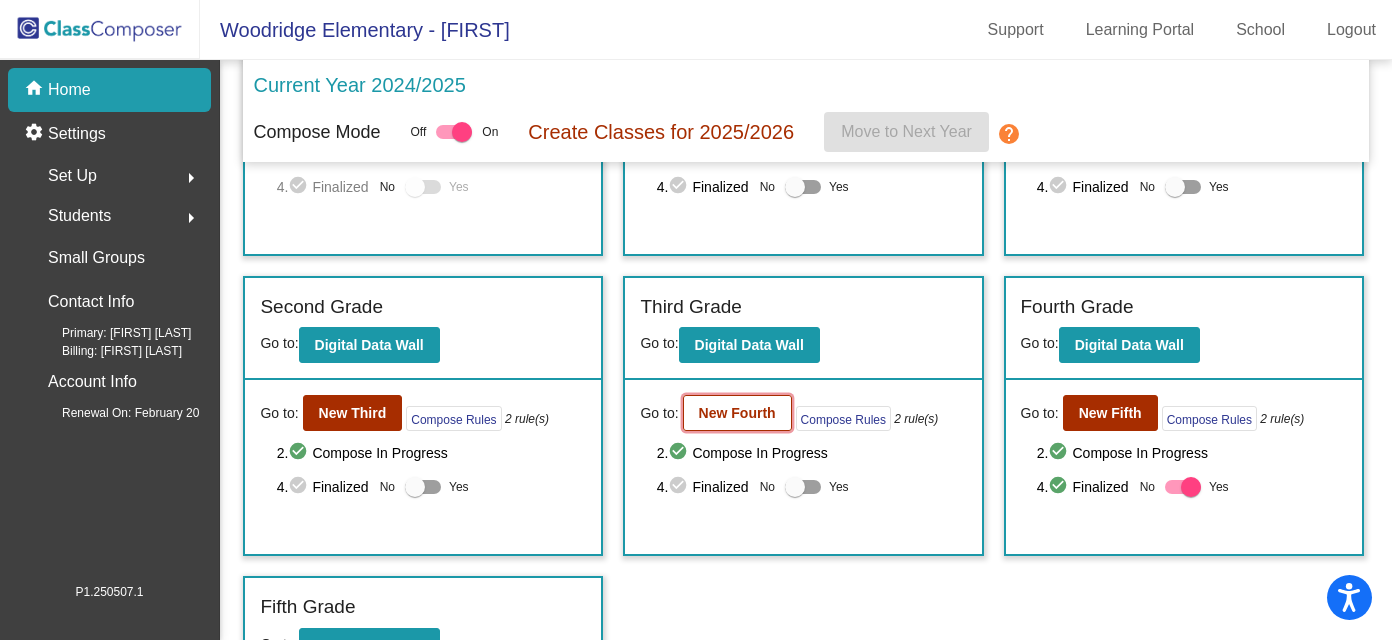 click on "New Fourth" 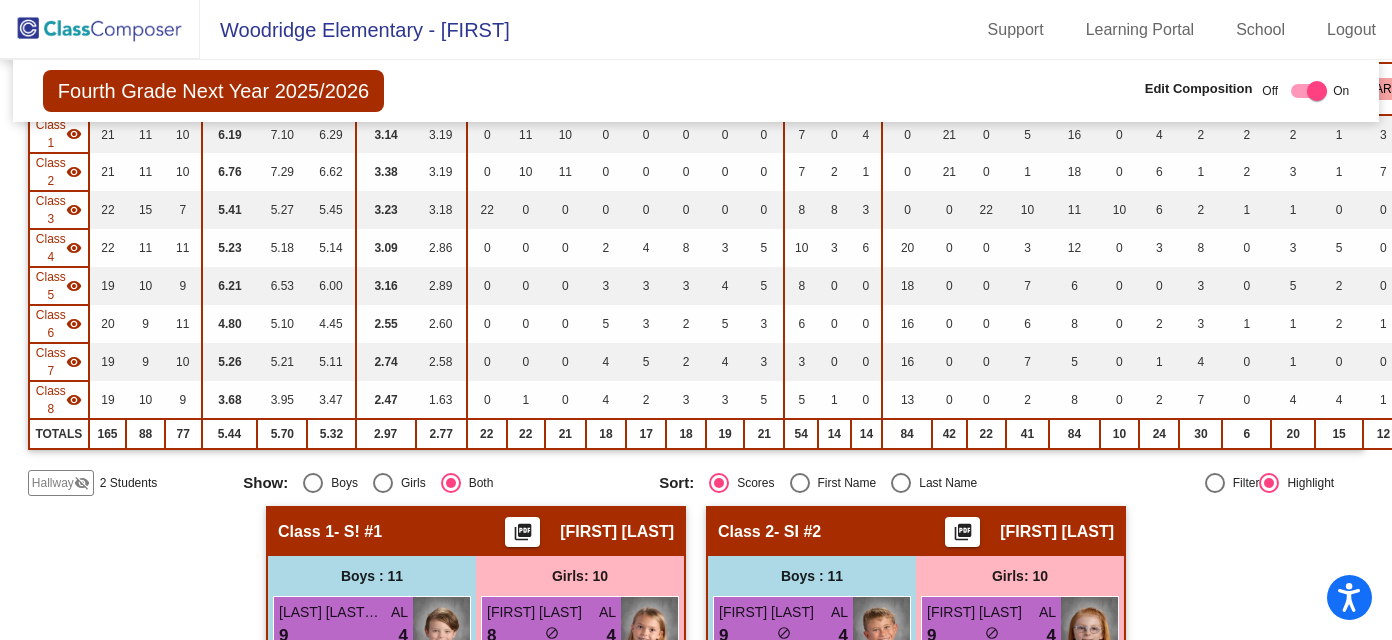 scroll, scrollTop: 534, scrollLeft: 0, axis: vertical 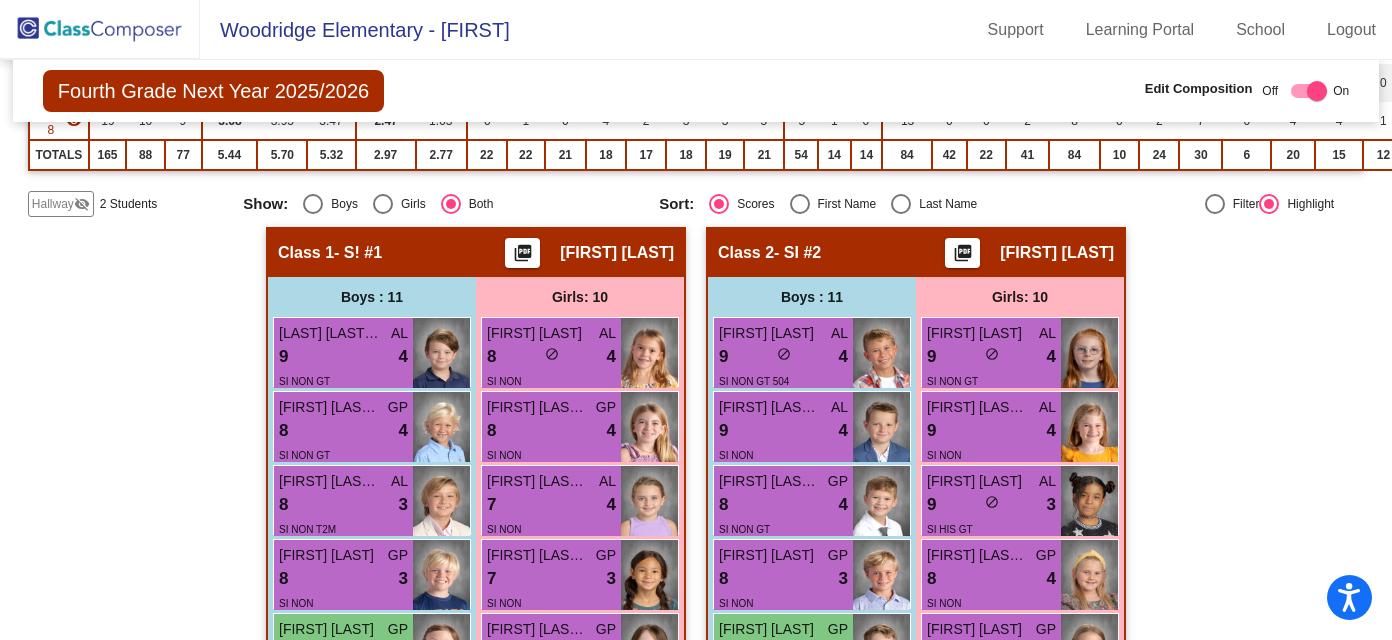 click on "Hallway" 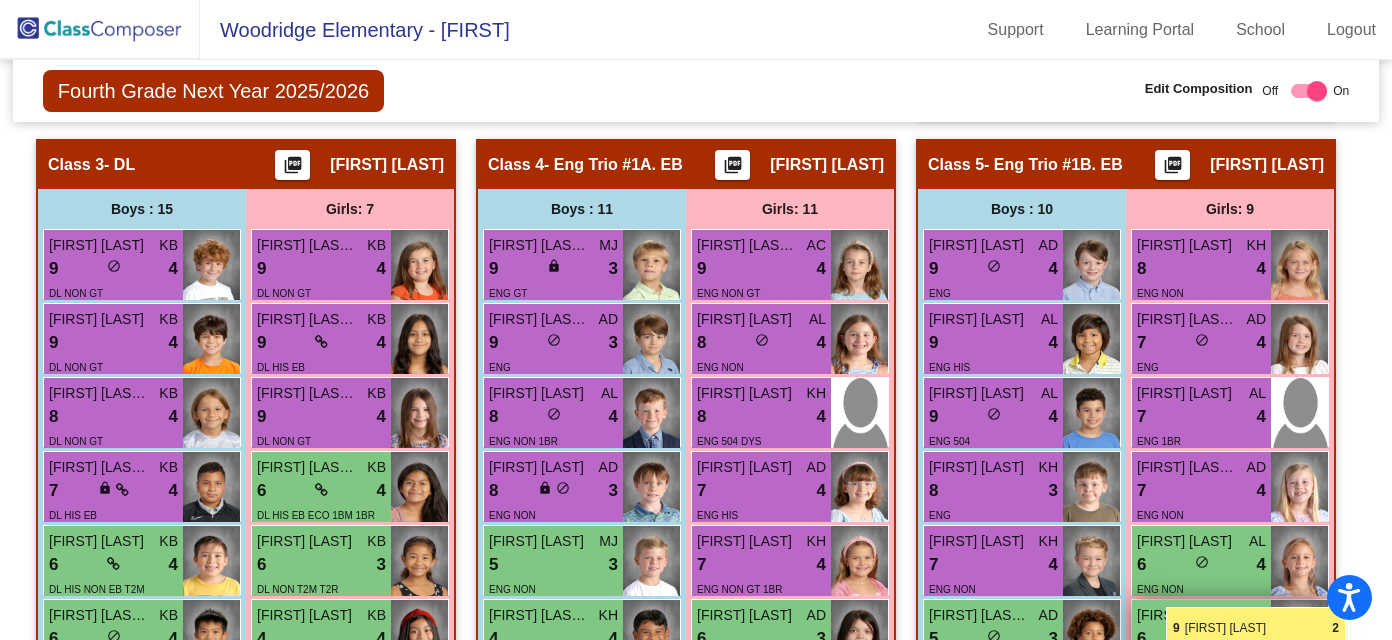 scroll, scrollTop: 1630, scrollLeft: 0, axis: vertical 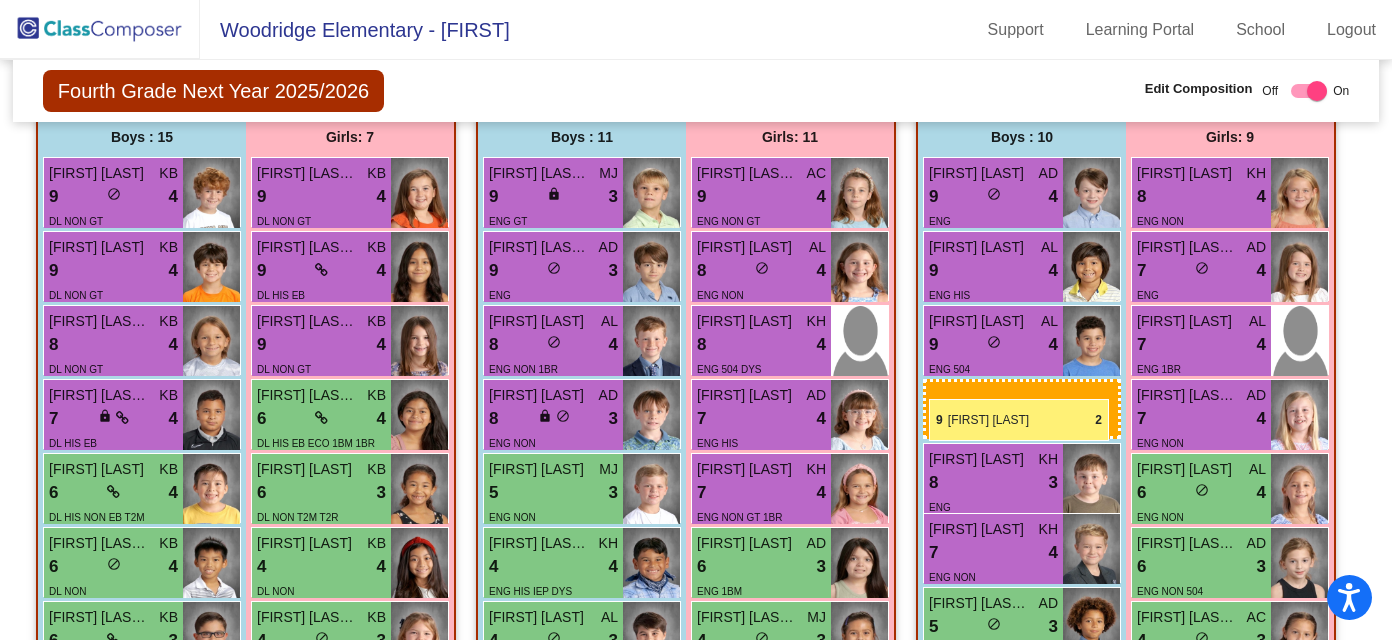 drag, startPoint x: 125, startPoint y: 395, endPoint x: 929, endPoint y: 399, distance: 804.00995 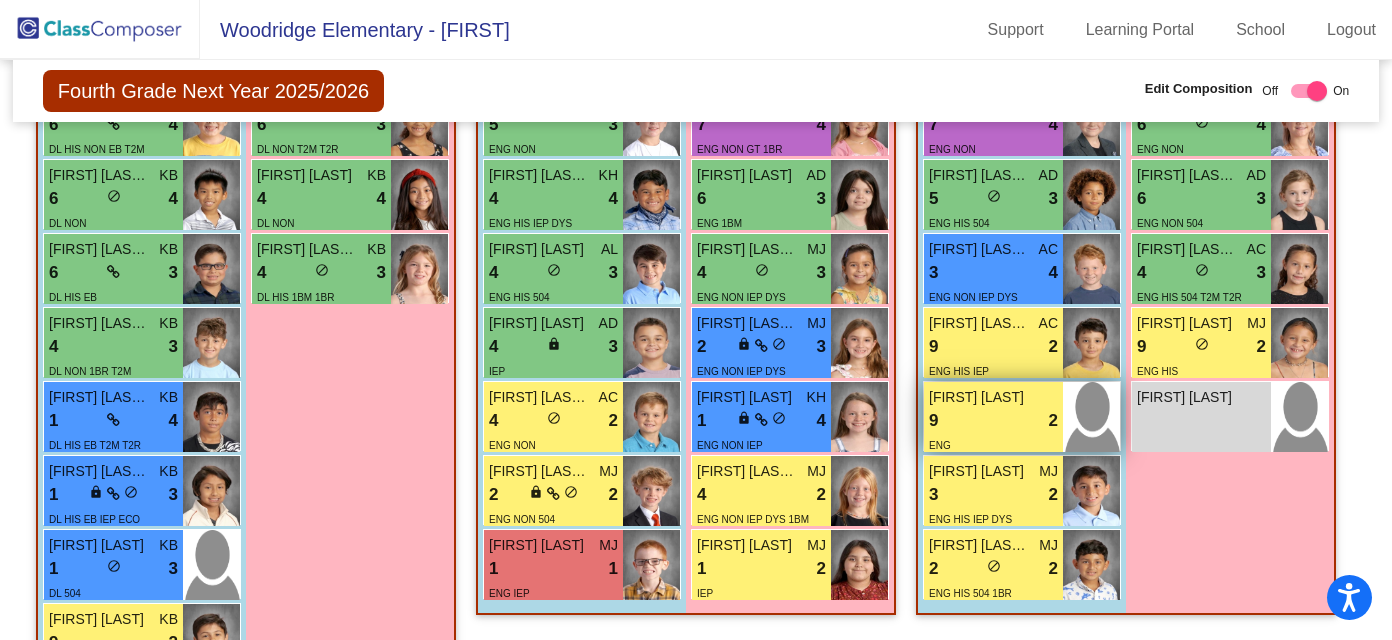 scroll, scrollTop: 2028, scrollLeft: 0, axis: vertical 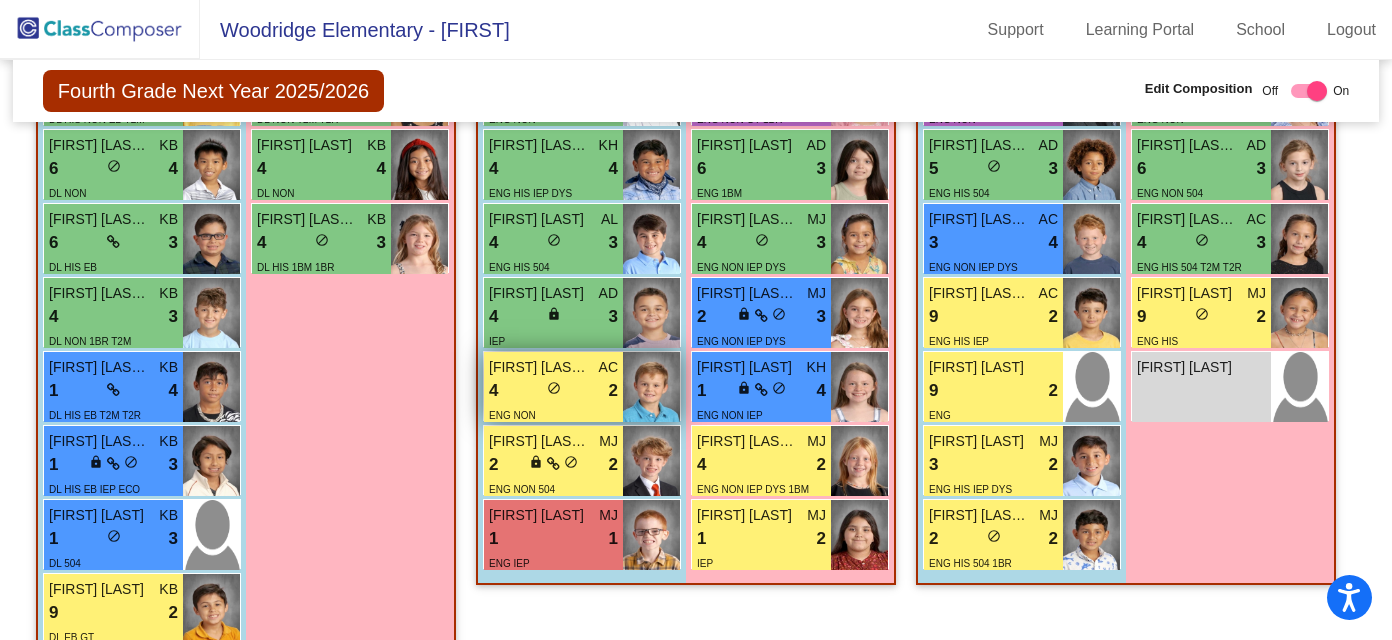 click on "4 lock do_not_disturb_alt 2" at bounding box center [553, 391] 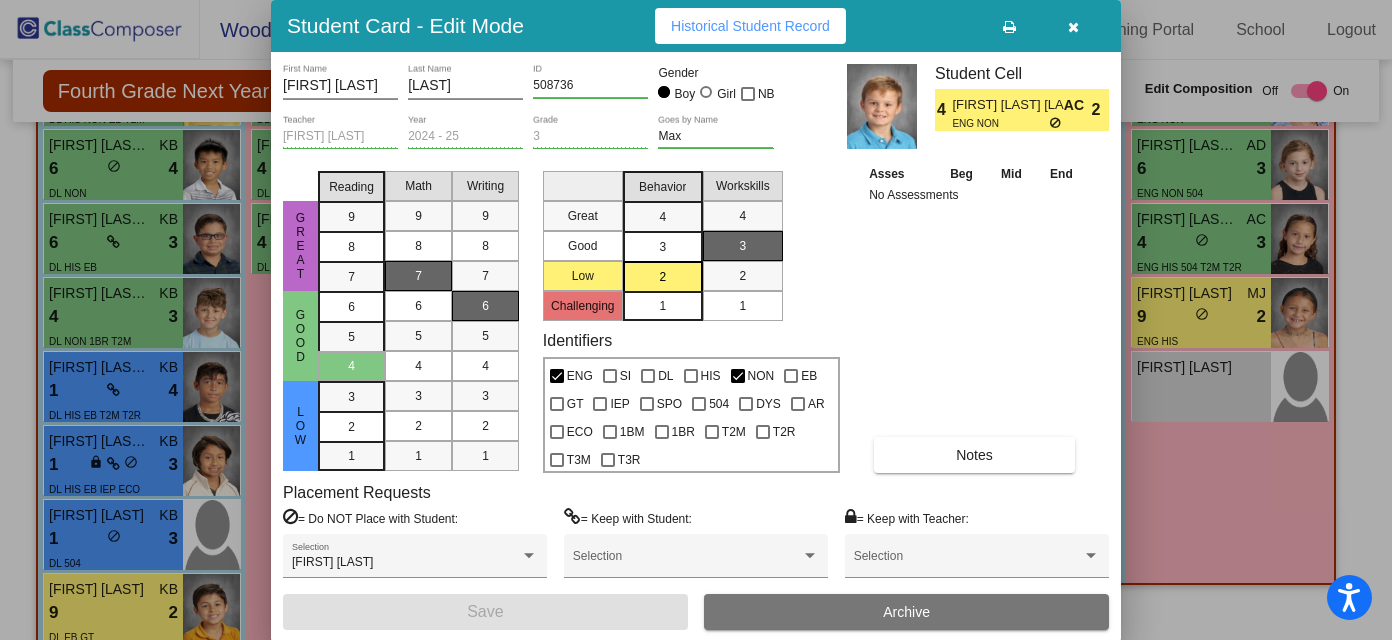 click at bounding box center (1073, 27) 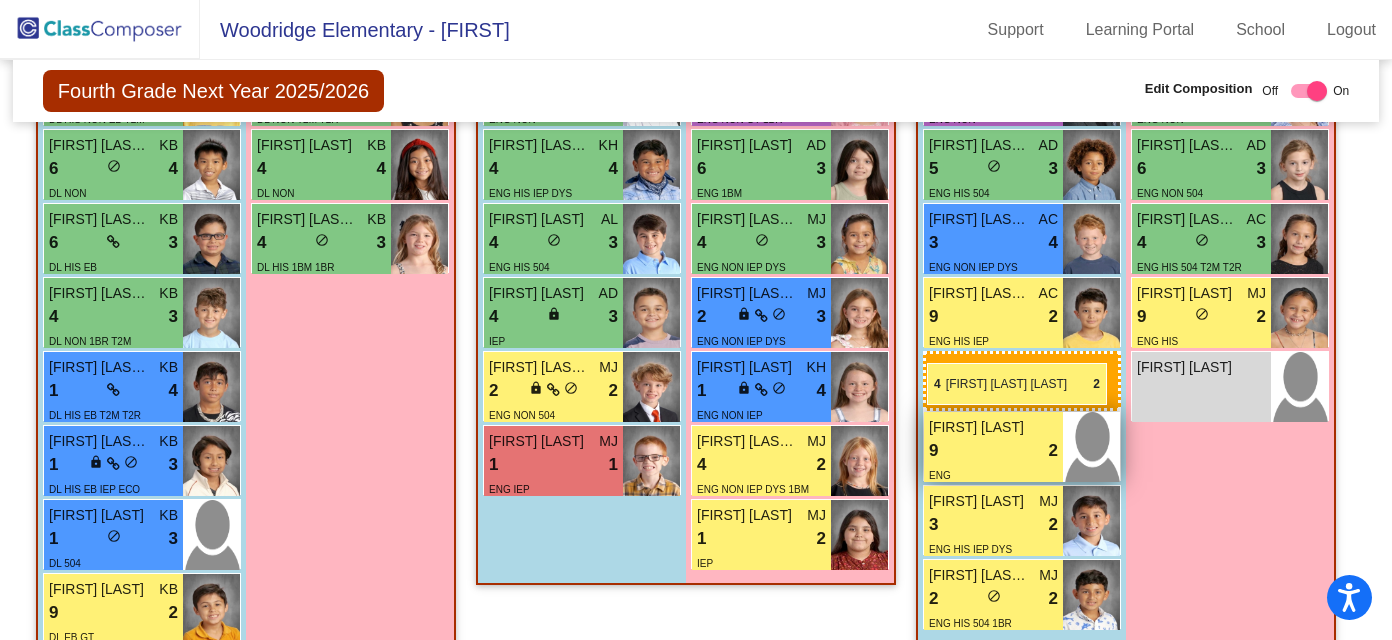 drag, startPoint x: 569, startPoint y: 382, endPoint x: 927, endPoint y: 362, distance: 358.55823 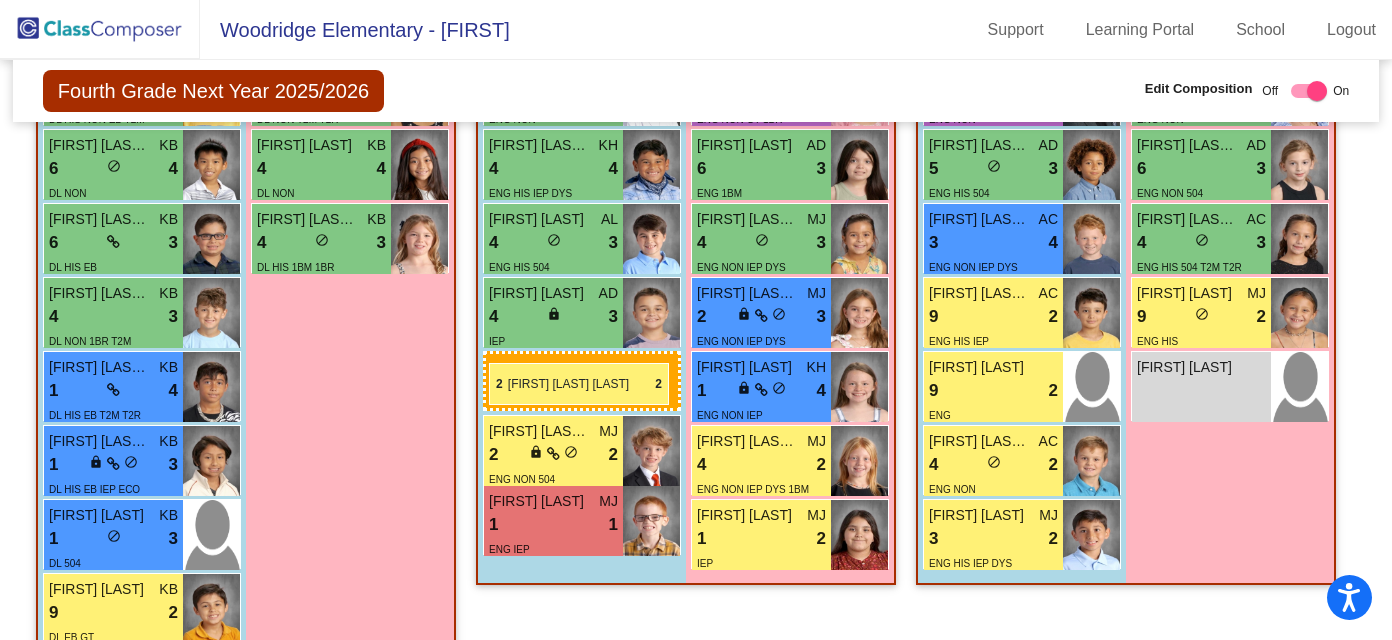 drag, startPoint x: 1036, startPoint y: 598, endPoint x: 487, endPoint y: 362, distance: 597.5759 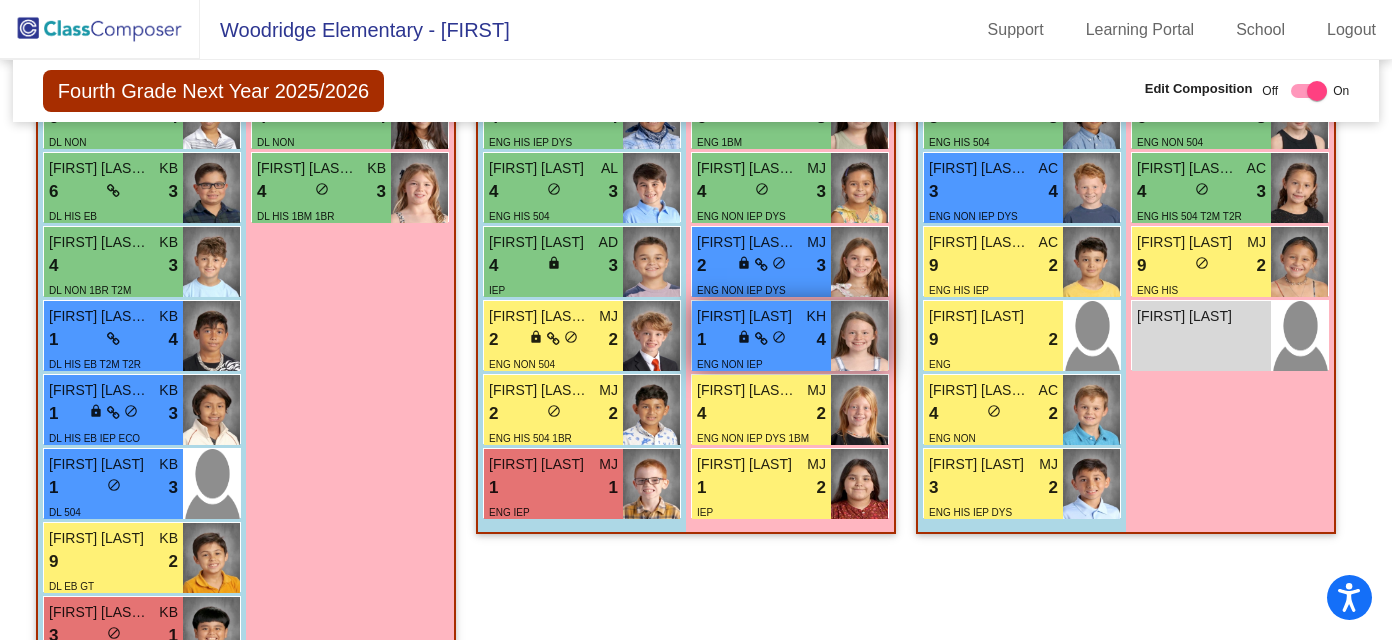 scroll, scrollTop: 2080, scrollLeft: 0, axis: vertical 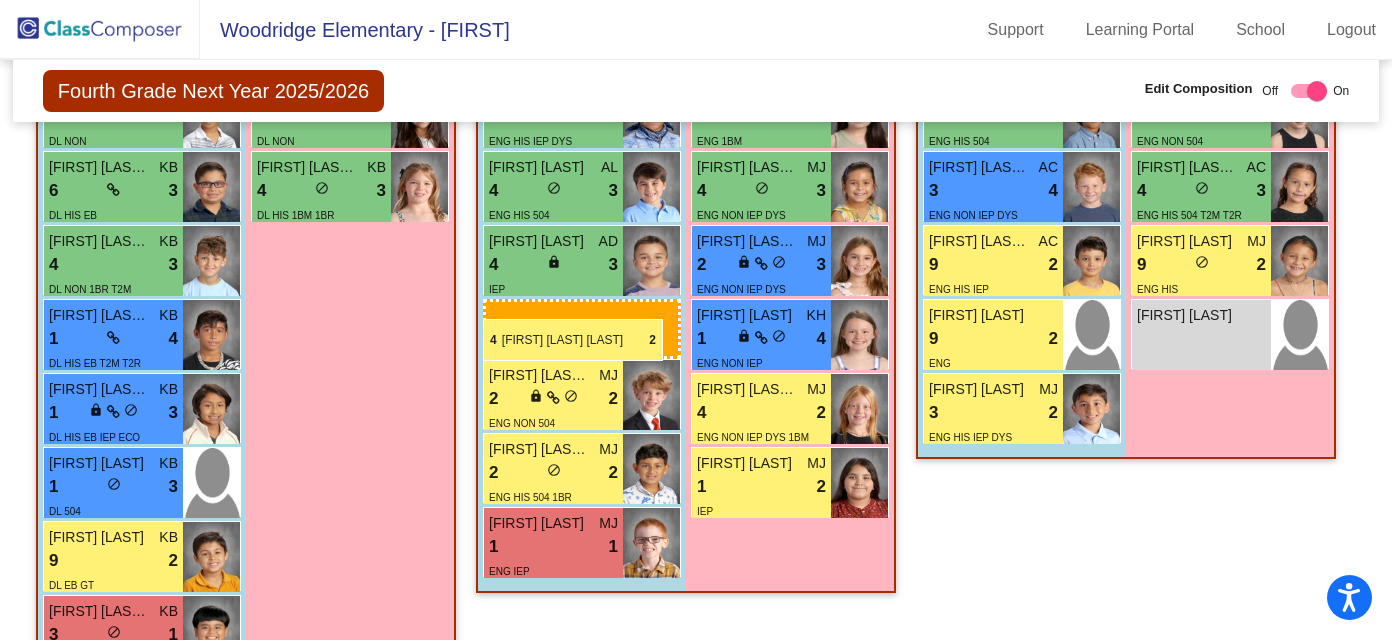 drag, startPoint x: 1072, startPoint y: 401, endPoint x: 470, endPoint y: 310, distance: 608.83905 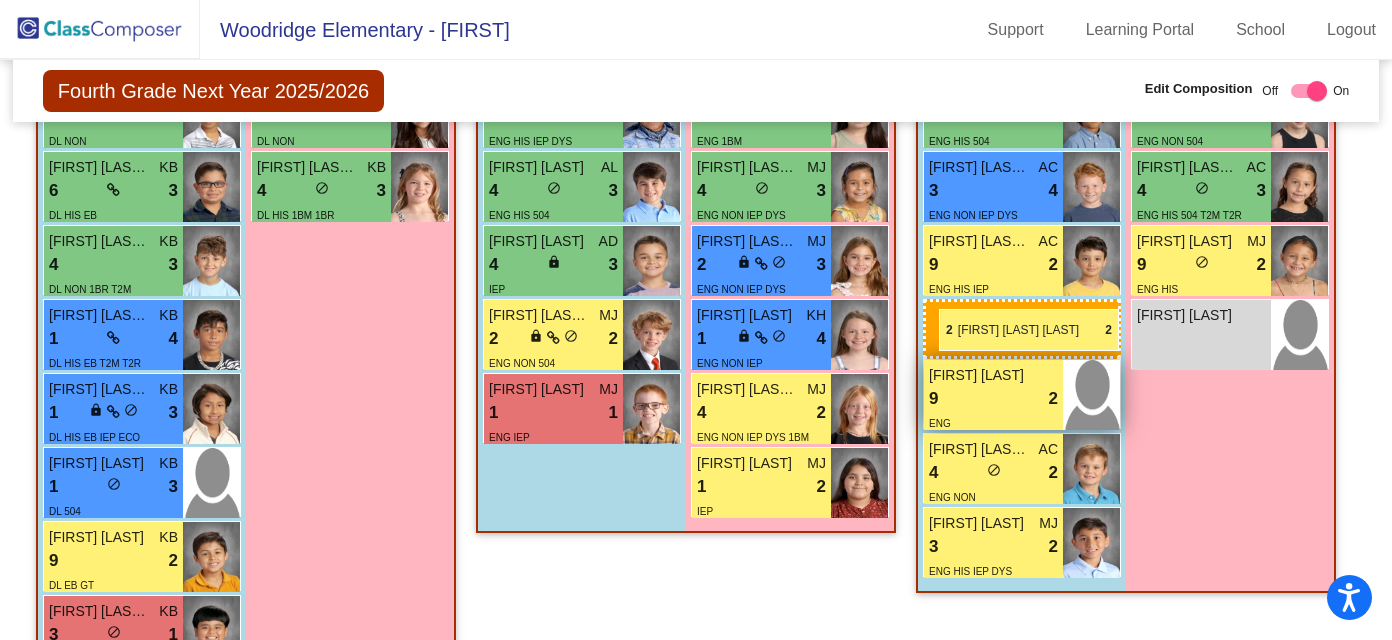 drag, startPoint x: 502, startPoint y: 393, endPoint x: 937, endPoint y: 304, distance: 444.01126 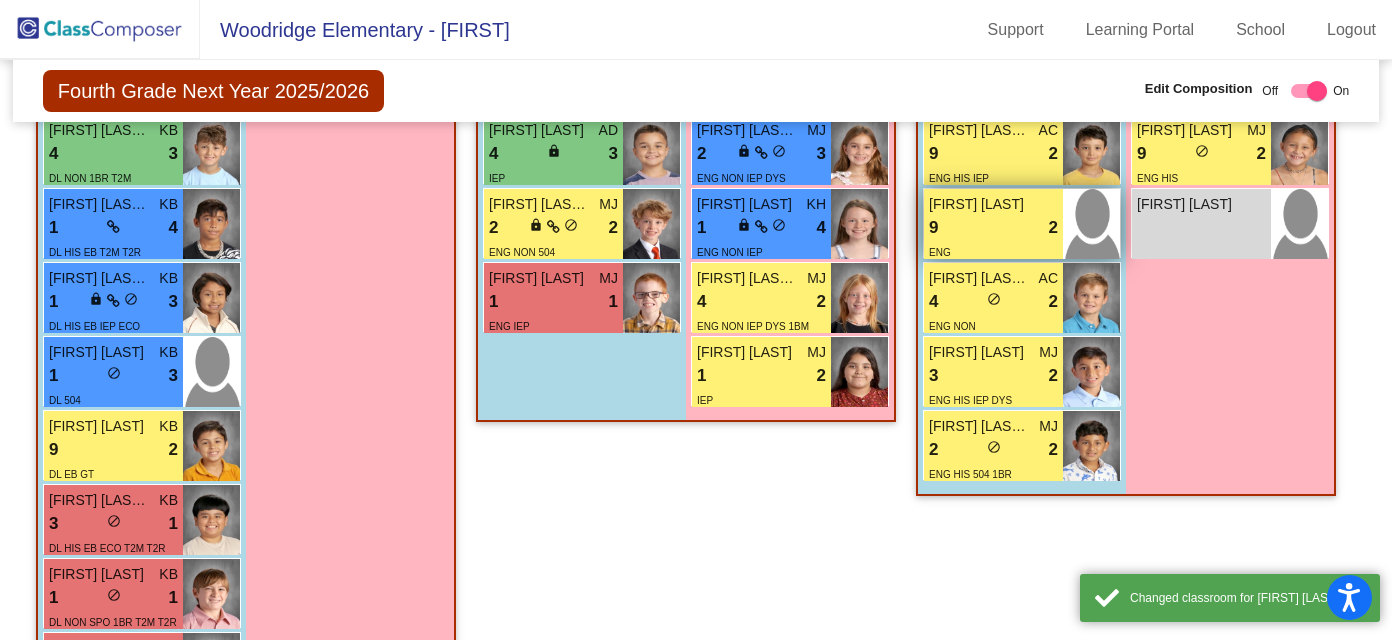 scroll, scrollTop: 2195, scrollLeft: 0, axis: vertical 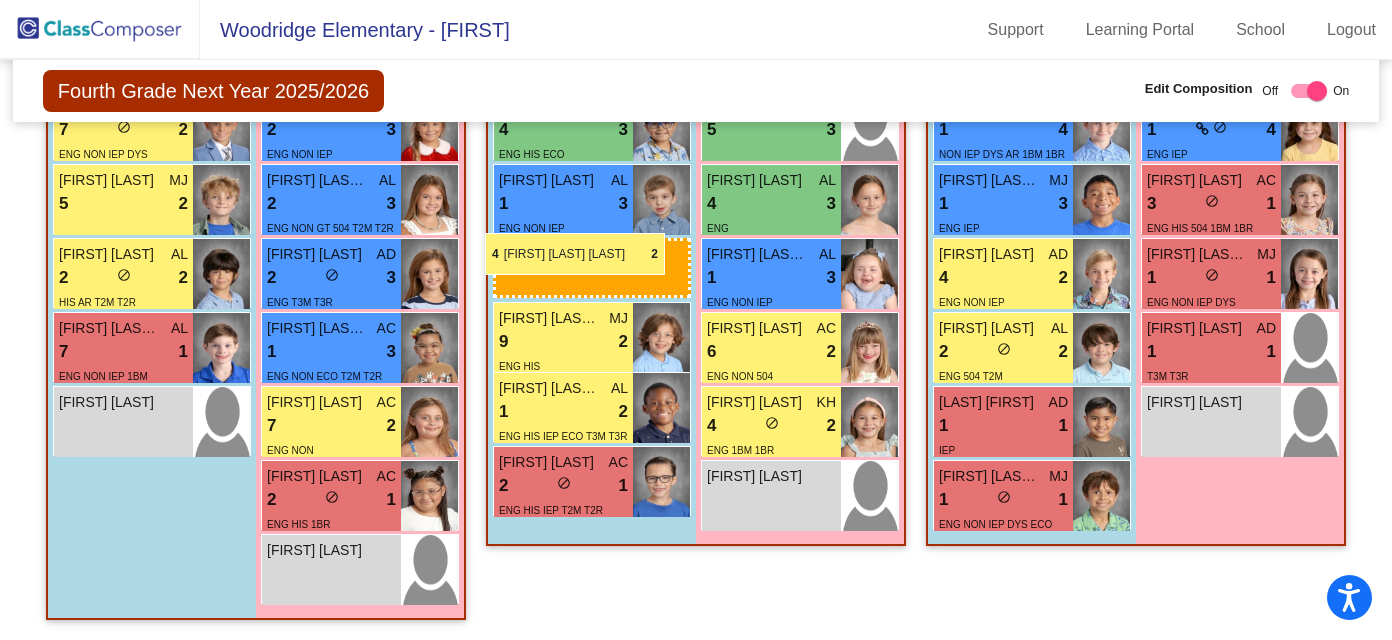 drag, startPoint x: 1015, startPoint y: 298, endPoint x: 485, endPoint y: 233, distance: 533.97095 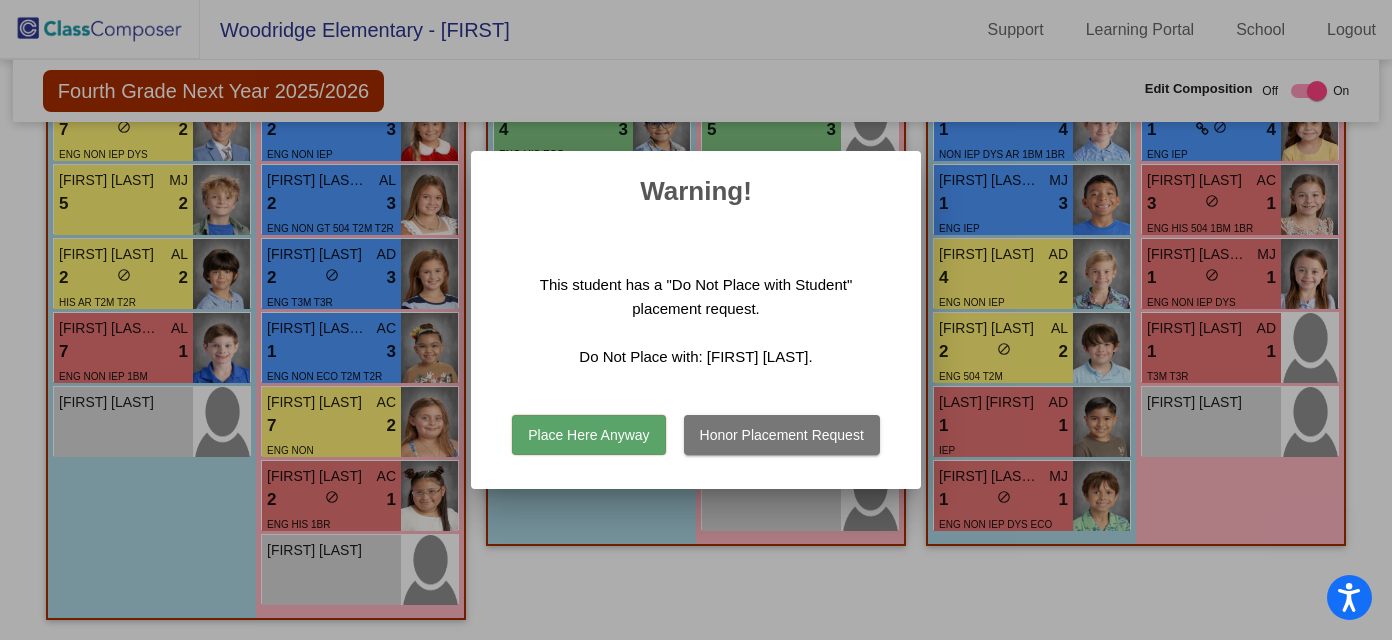 click on "Honor Placement Request" at bounding box center (782, 435) 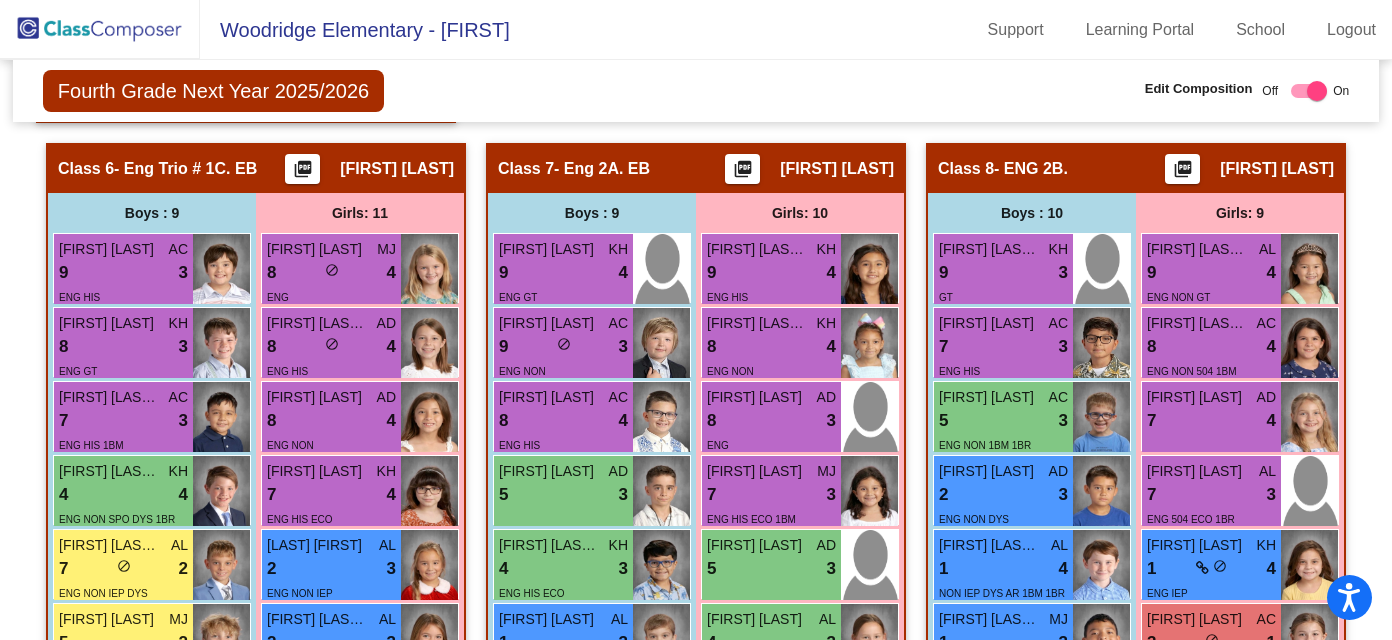 scroll, scrollTop: 2787, scrollLeft: 0, axis: vertical 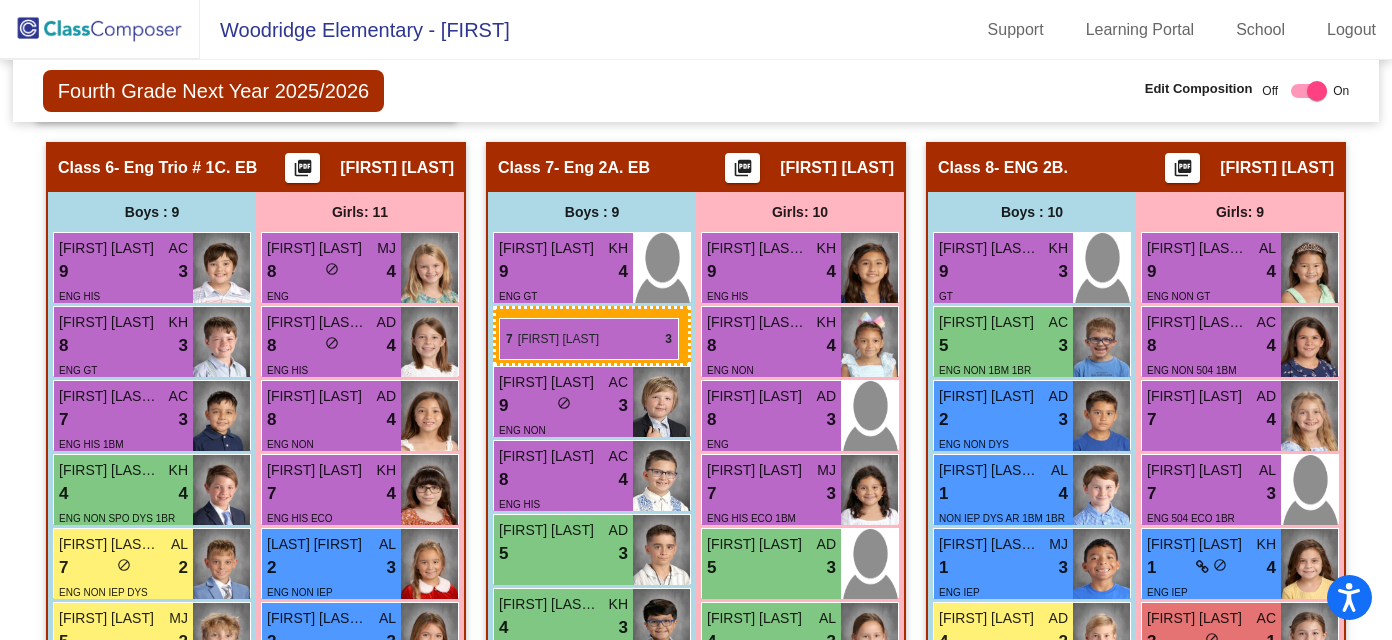 drag, startPoint x: 1032, startPoint y: 330, endPoint x: 488, endPoint y: 310, distance: 544.3675 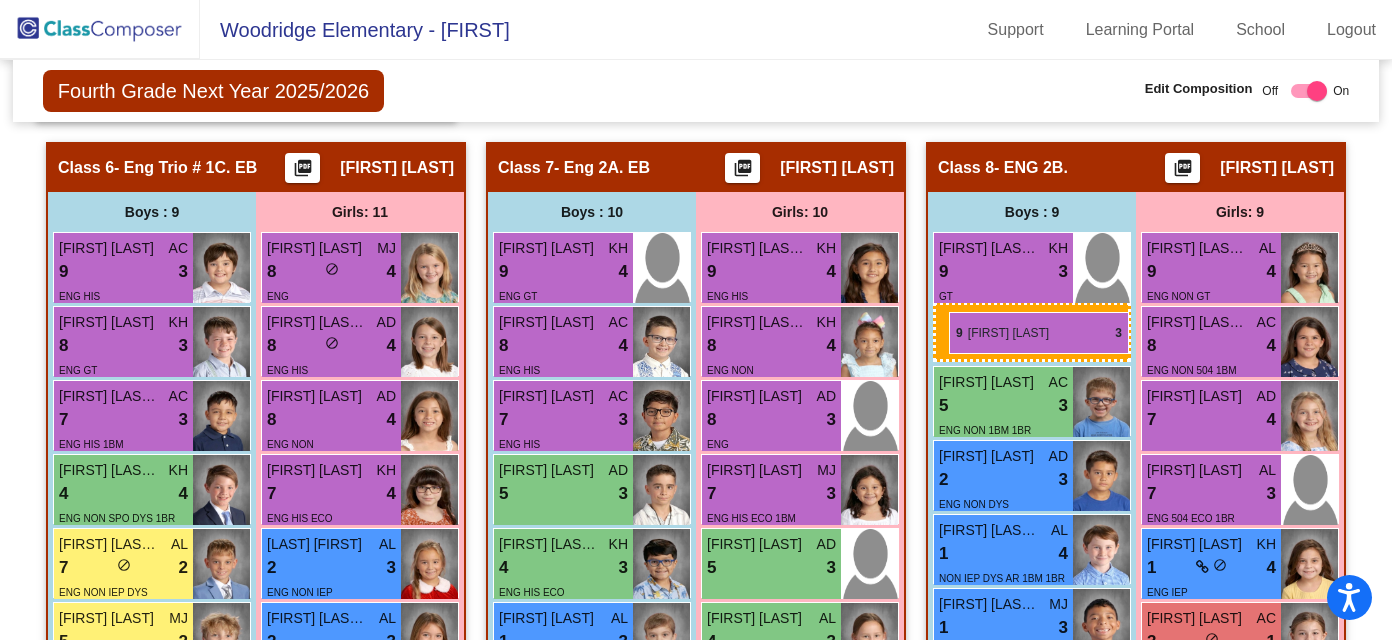 drag, startPoint x: 579, startPoint y: 359, endPoint x: 948, endPoint y: 310, distance: 372.23917 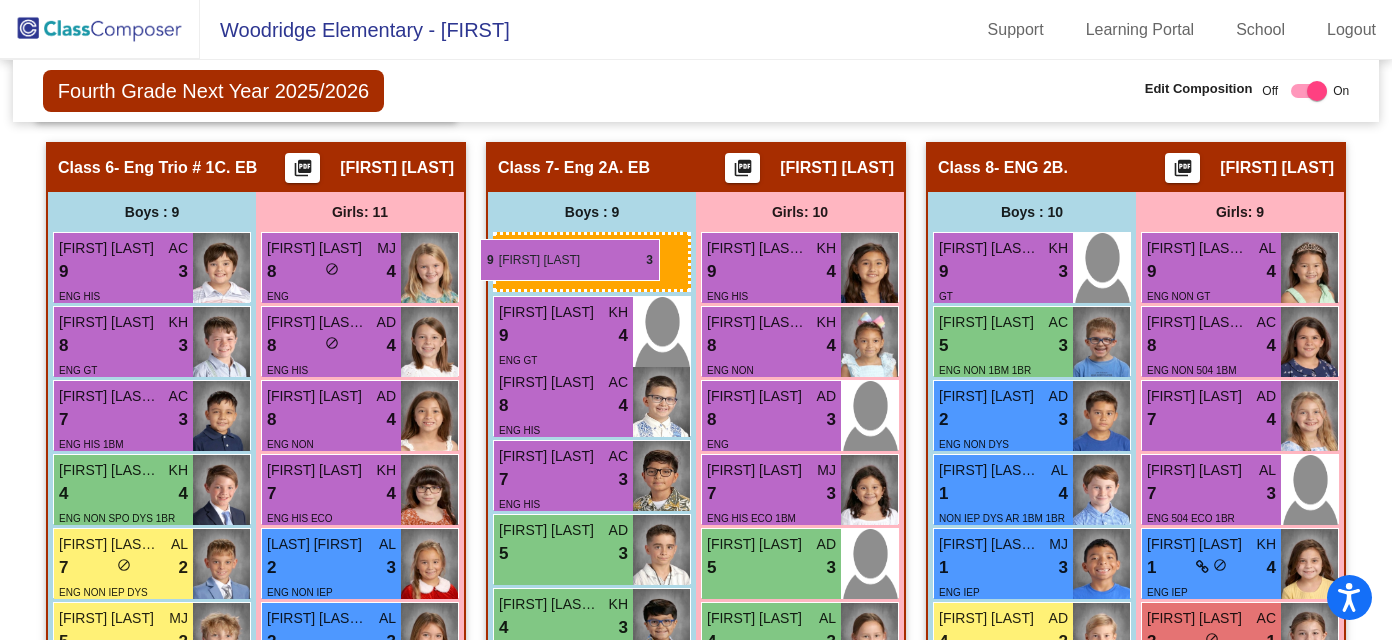 drag, startPoint x: 1006, startPoint y: 345, endPoint x: 484, endPoint y: 238, distance: 532.85364 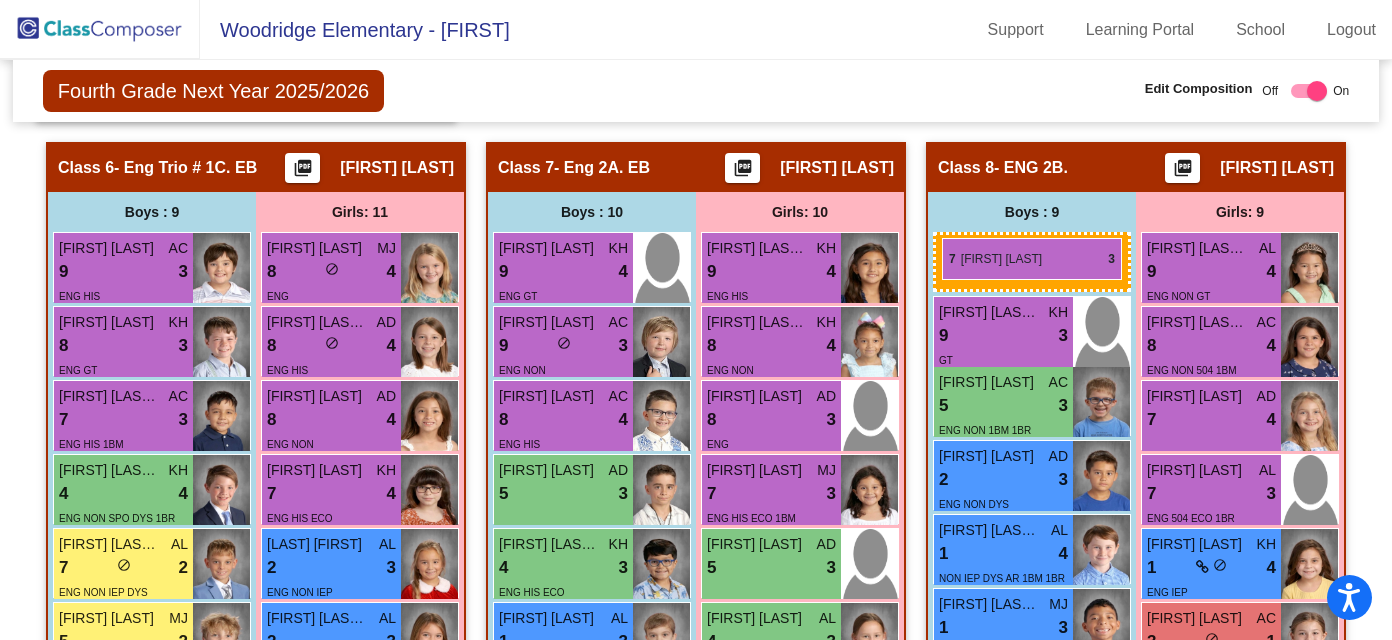 drag, startPoint x: 556, startPoint y: 494, endPoint x: 942, endPoint y: 237, distance: 463.72946 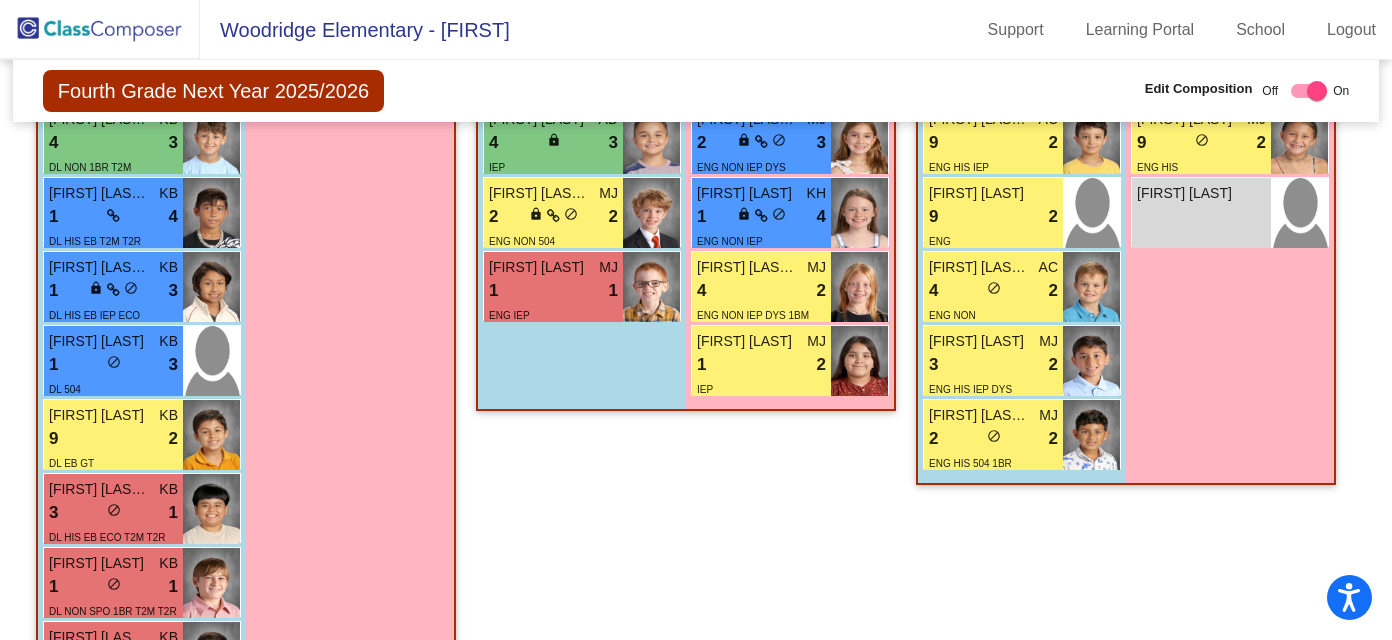 scroll, scrollTop: 2206, scrollLeft: 0, axis: vertical 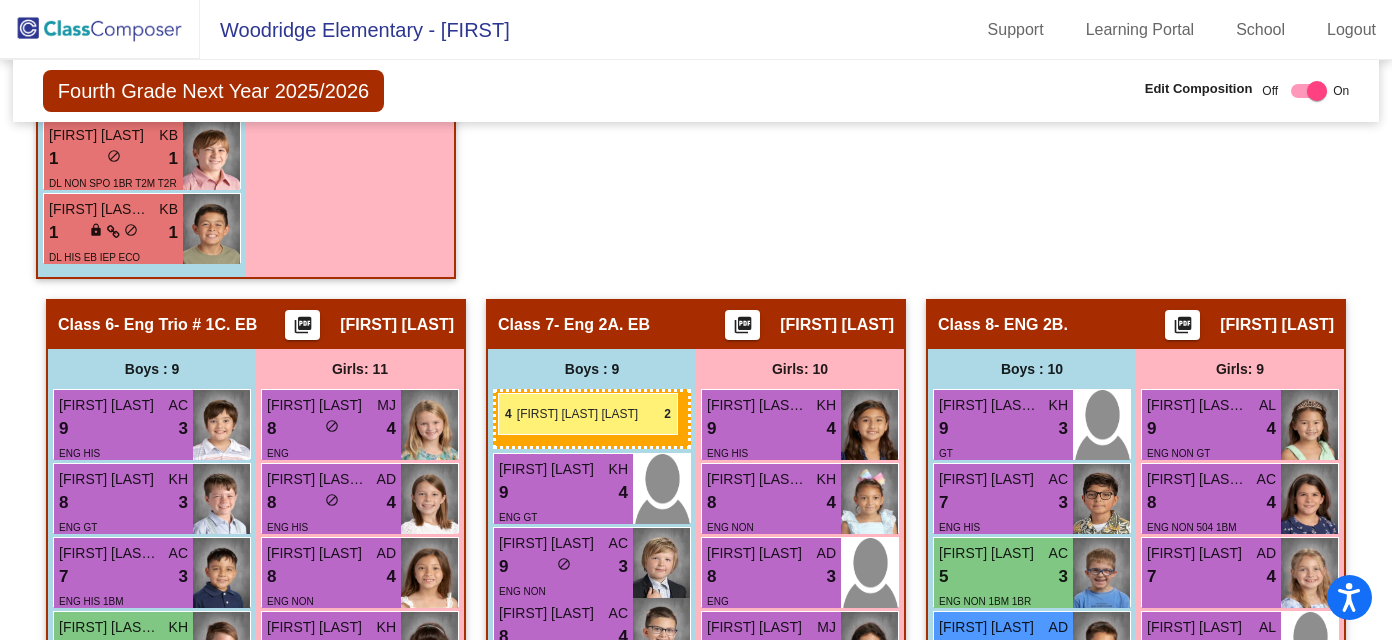 drag, startPoint x: 1011, startPoint y: 271, endPoint x: 497, endPoint y: 393, distance: 528.2802 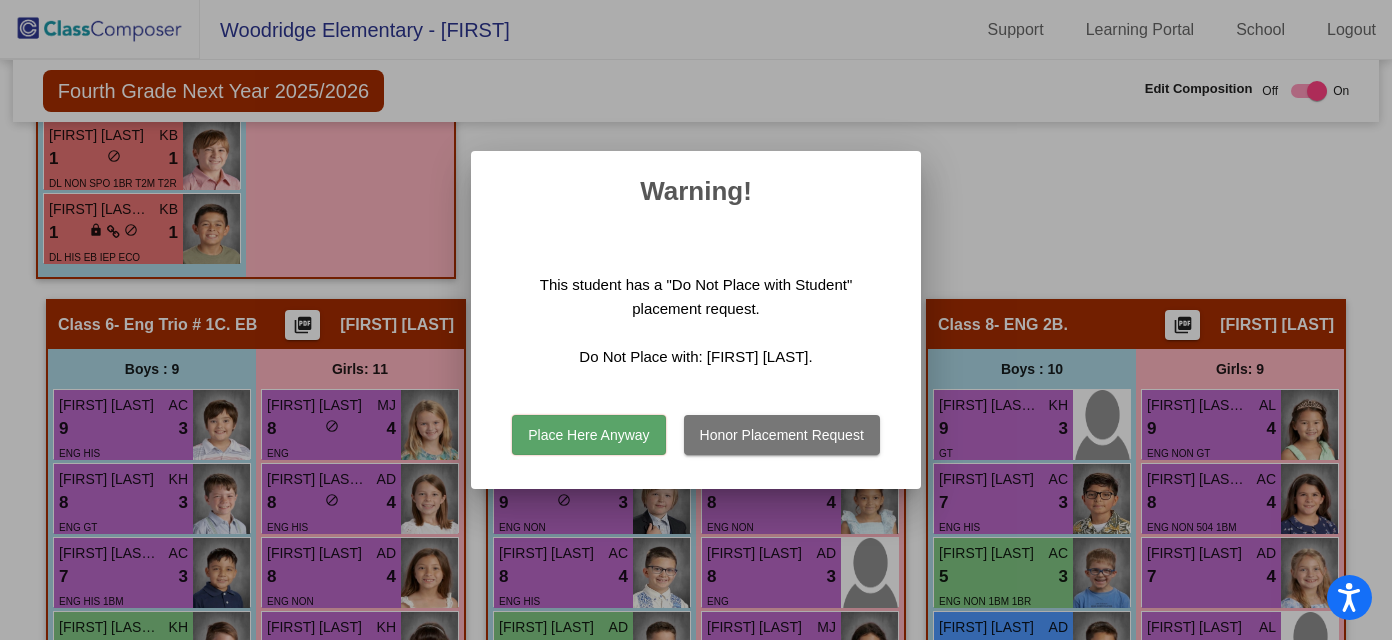 click on "Honor Placement Request" at bounding box center (782, 435) 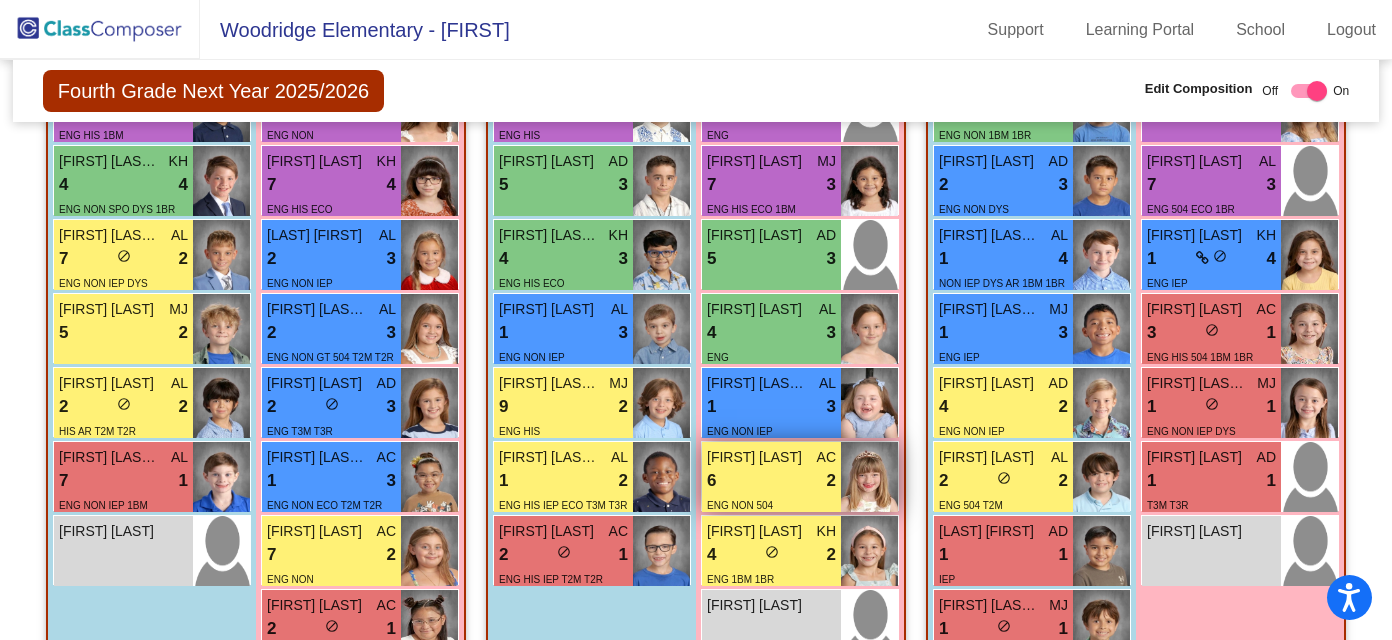 scroll, scrollTop: 3097, scrollLeft: 0, axis: vertical 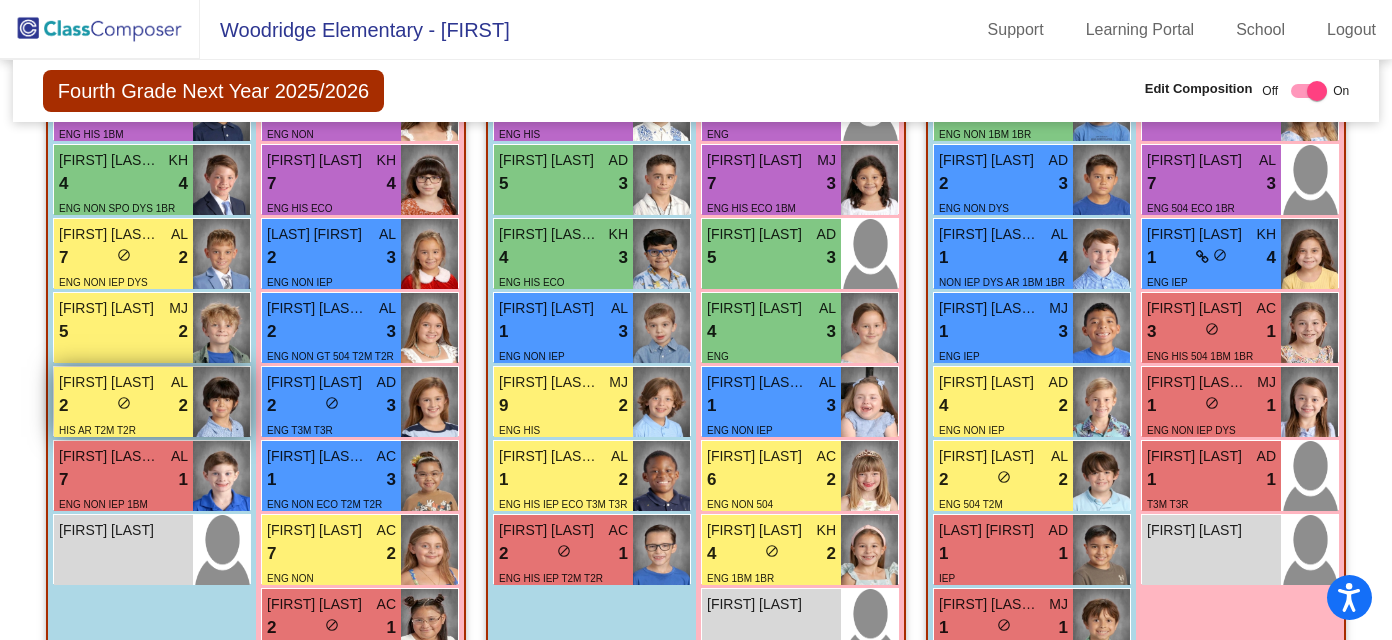 click on "2 lock do_not_disturb_alt 2" at bounding box center (123, 406) 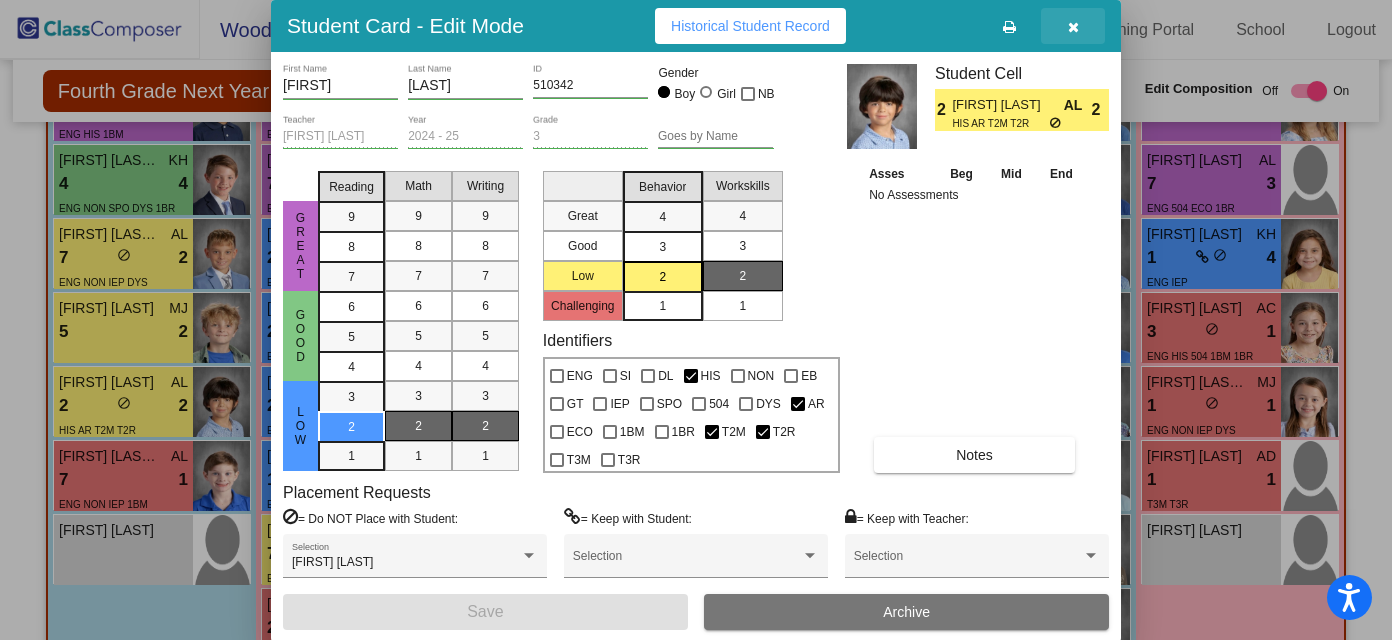 click at bounding box center [1073, 27] 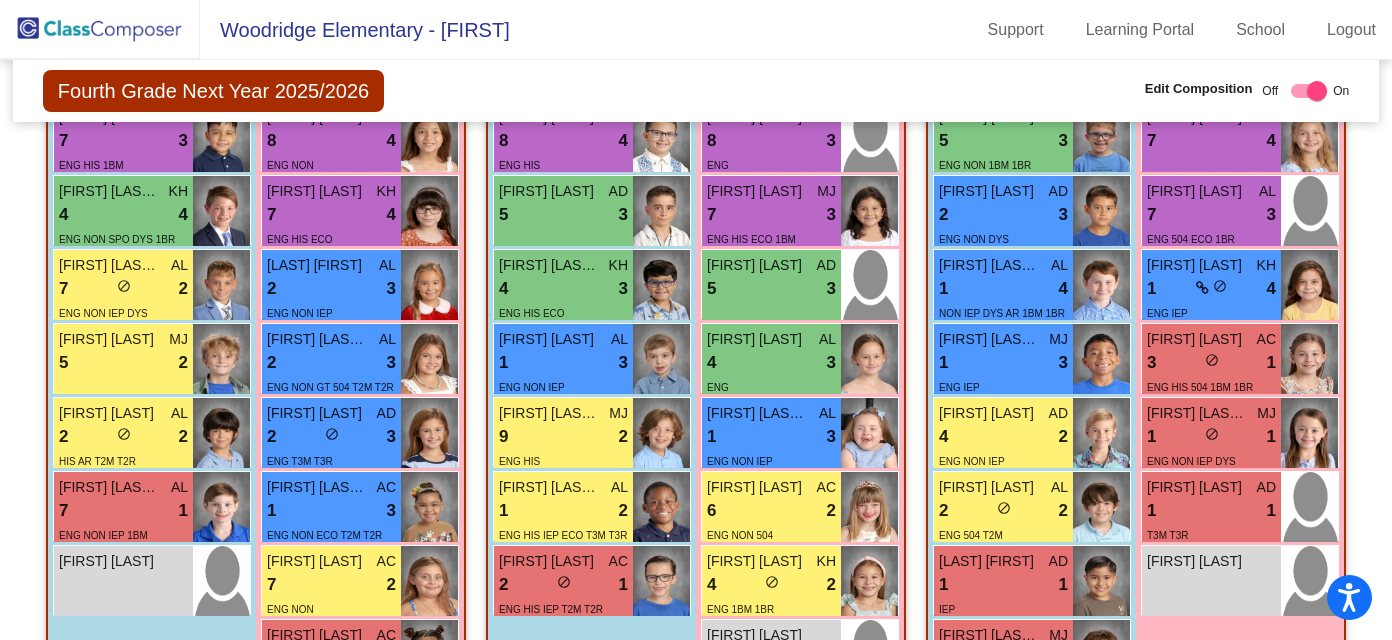 scroll, scrollTop: 3234, scrollLeft: 0, axis: vertical 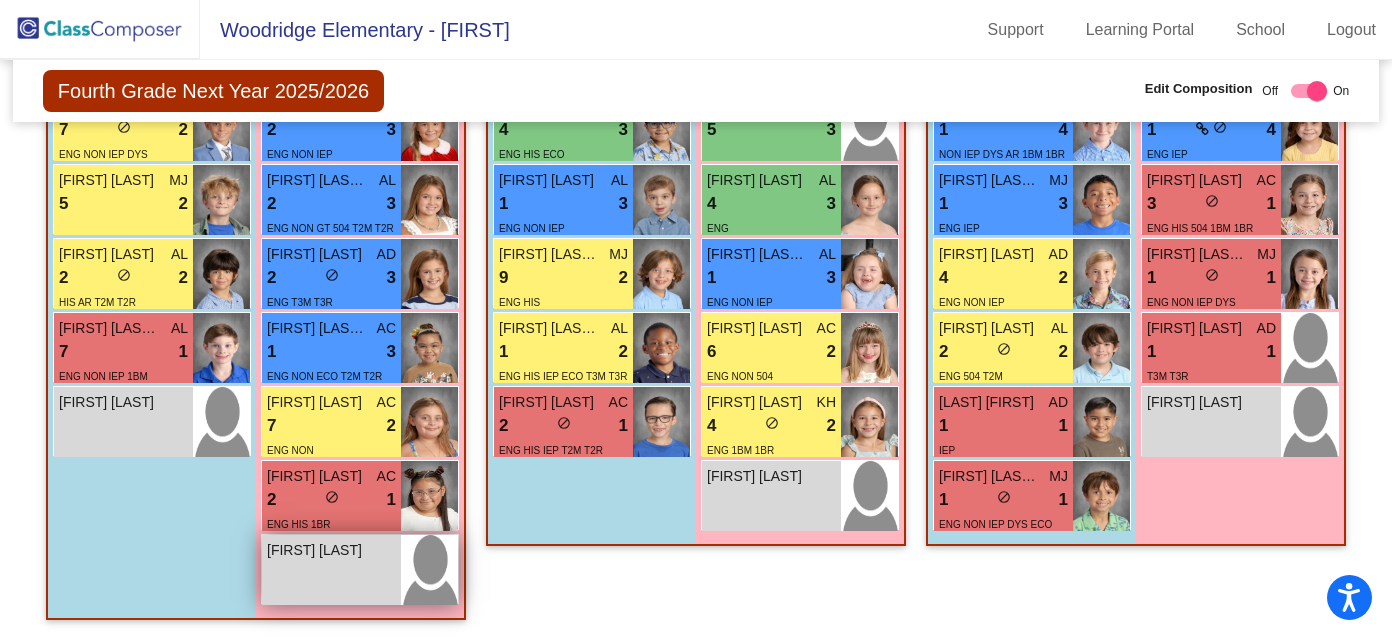click on "Nautica Allen lock do_not_disturb_alt" at bounding box center [331, 570] 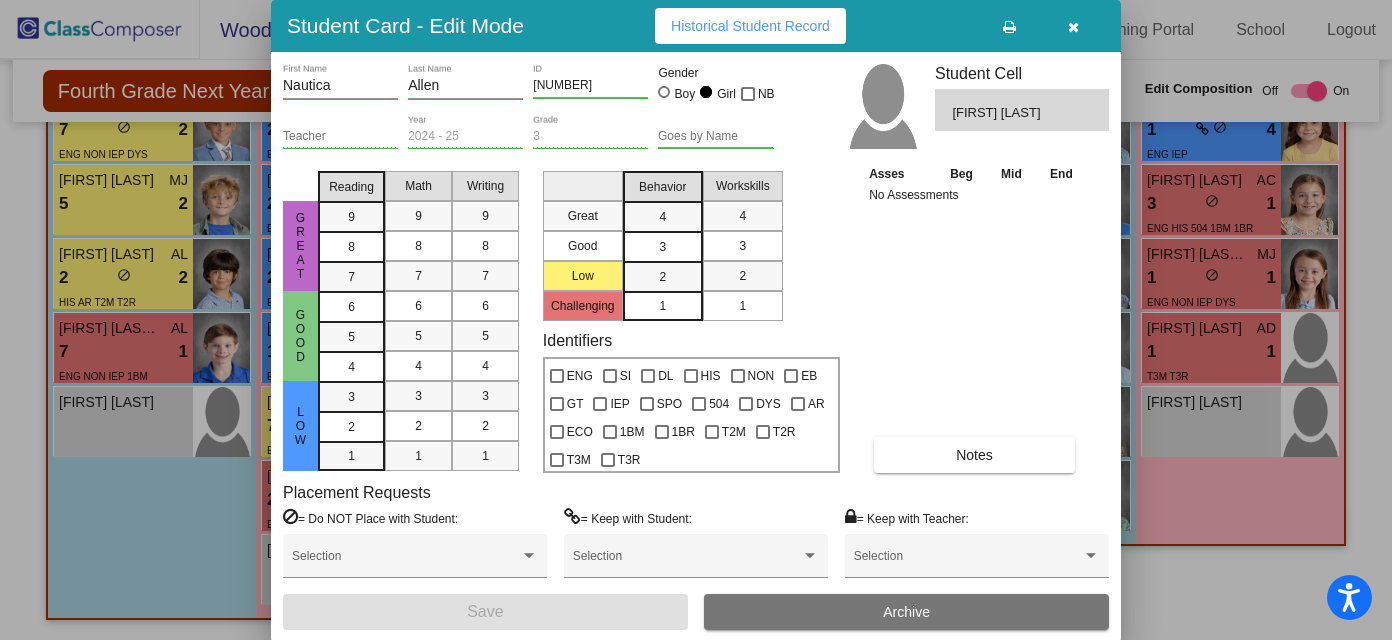 click at bounding box center [1073, 26] 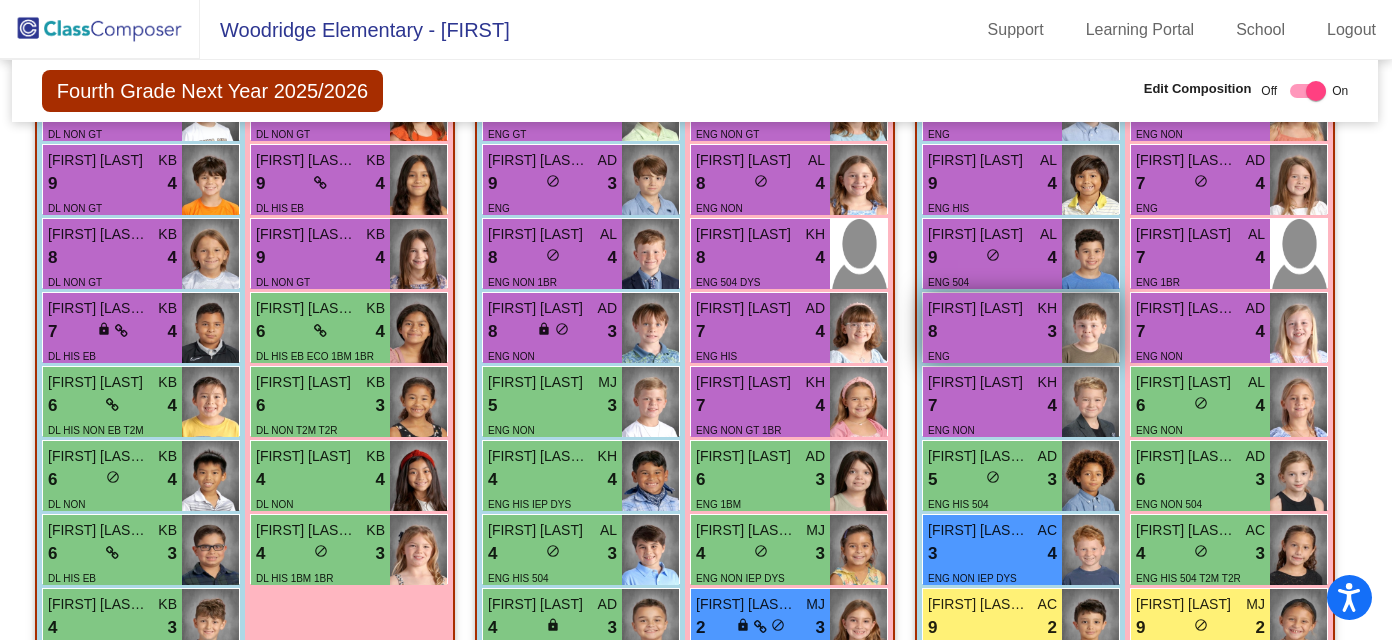 scroll, scrollTop: 1746, scrollLeft: 1, axis: both 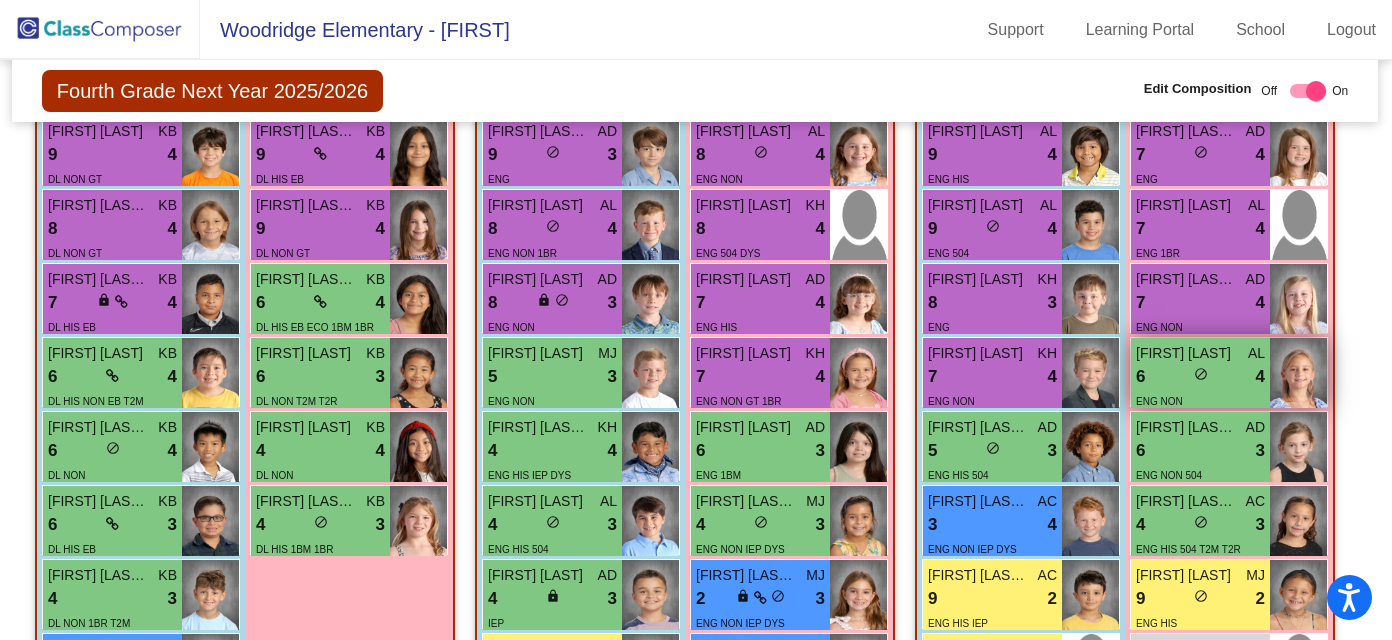 click on "do_not_disturb_alt" at bounding box center (1201, 374) 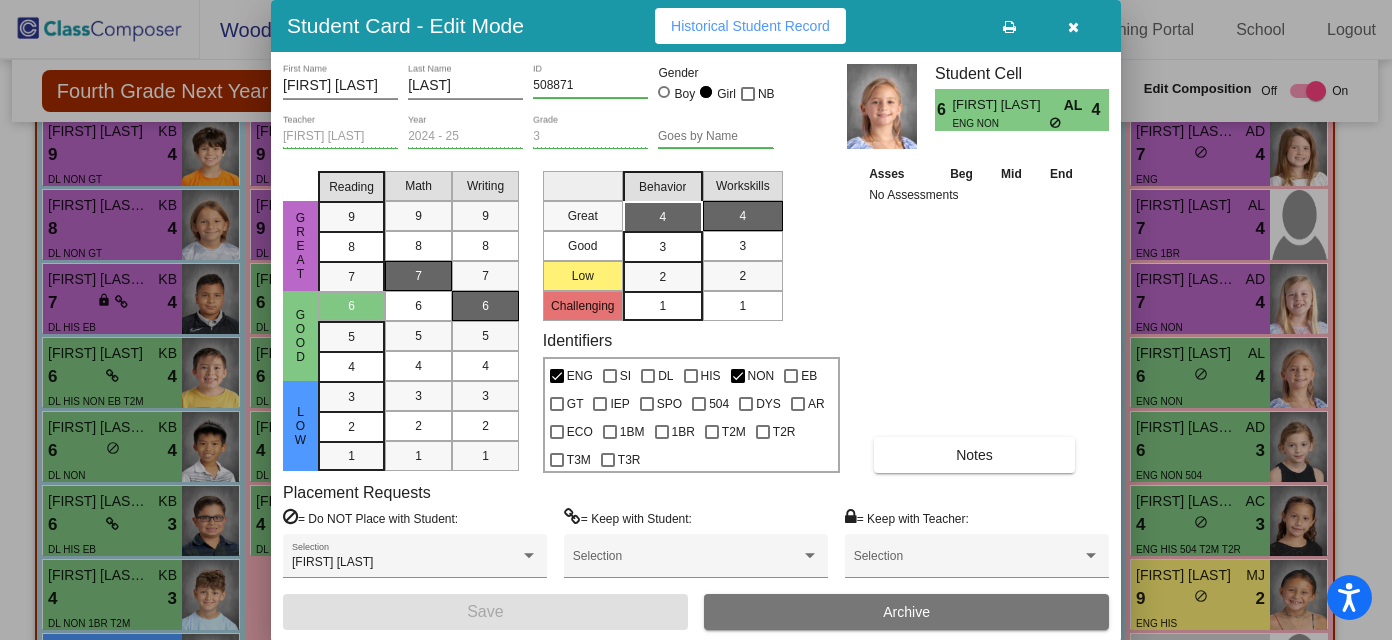 click at bounding box center (1073, 27) 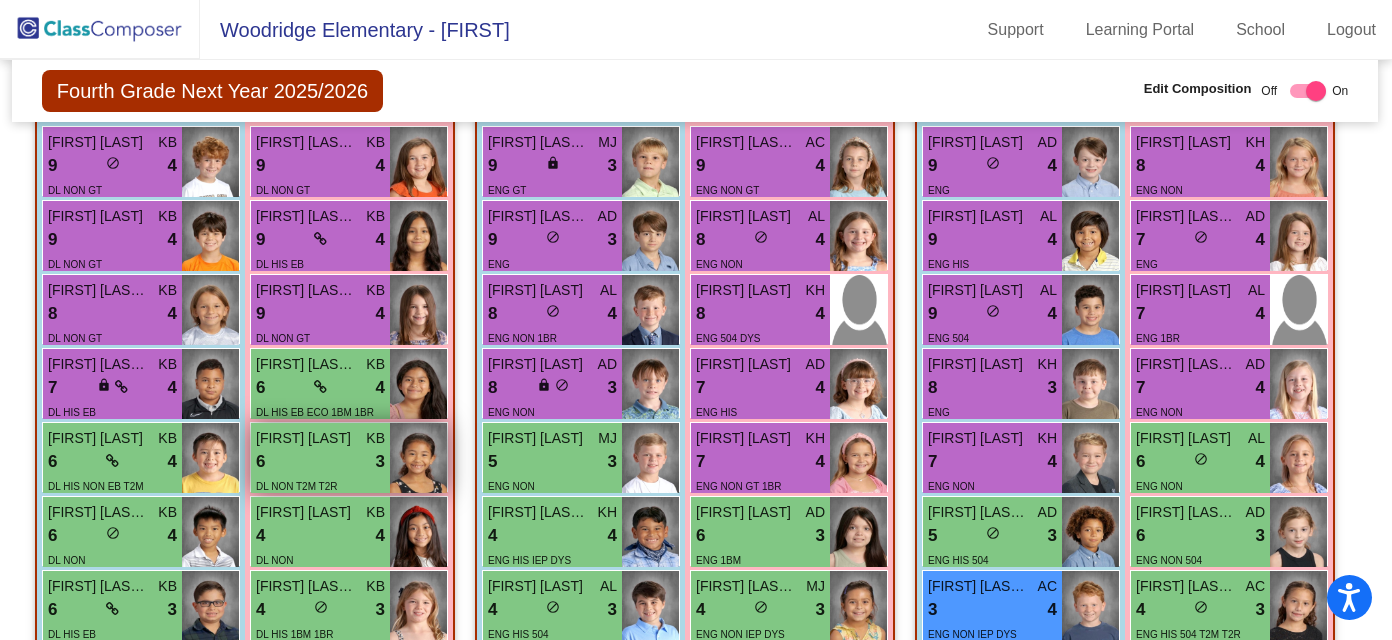 scroll, scrollTop: 1715, scrollLeft: 1, axis: both 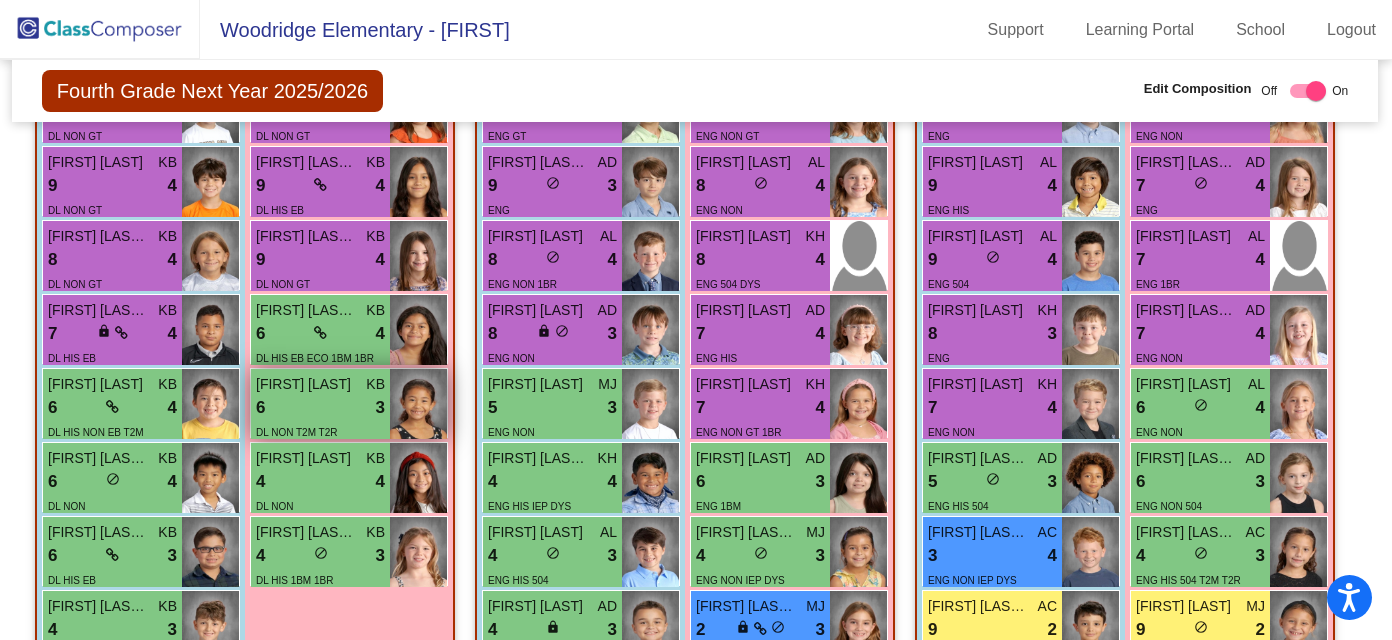 click on "DL NON T2M T2R" at bounding box center (297, 431) 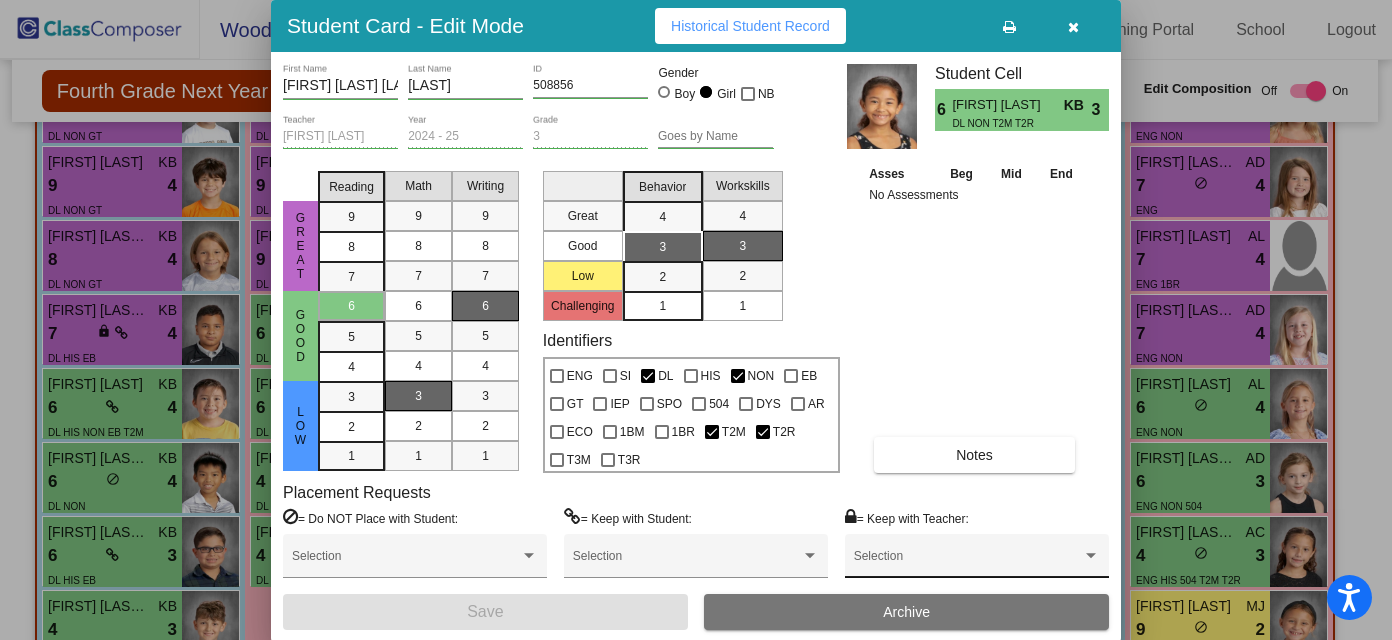 click on "Selection" at bounding box center (977, 561) 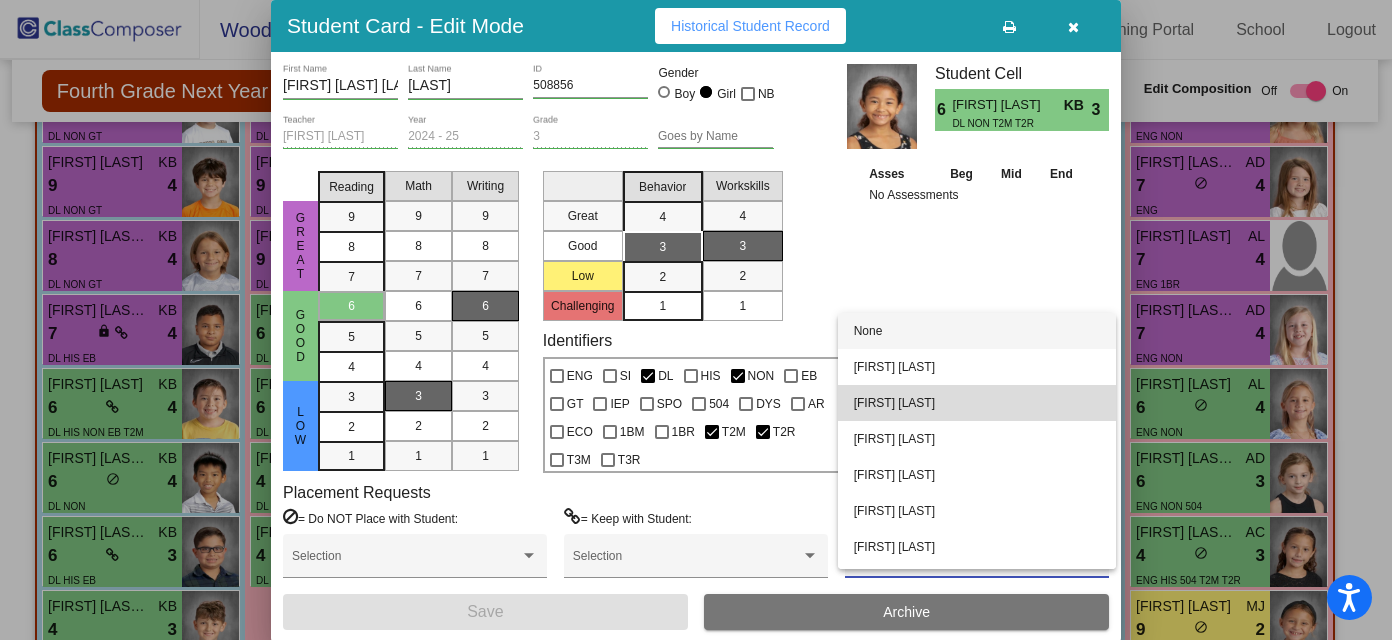 click on "Rachel Montelongo" at bounding box center [977, 403] 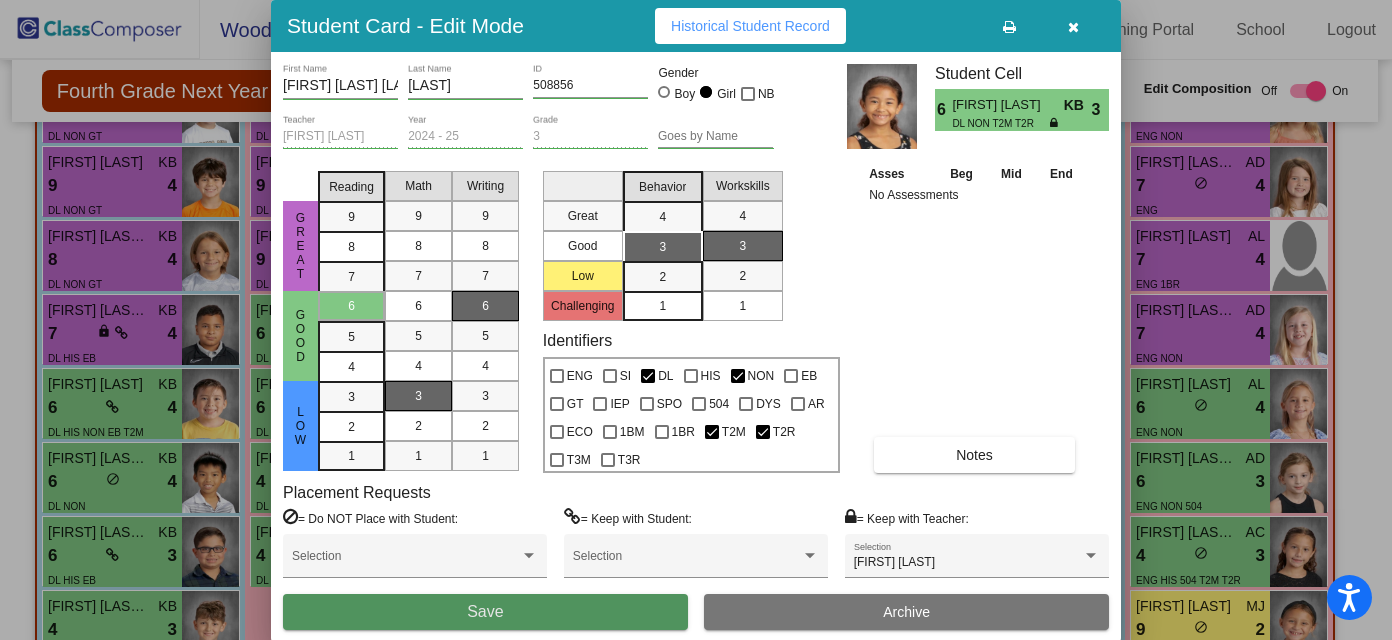 click on "Save" at bounding box center [485, 612] 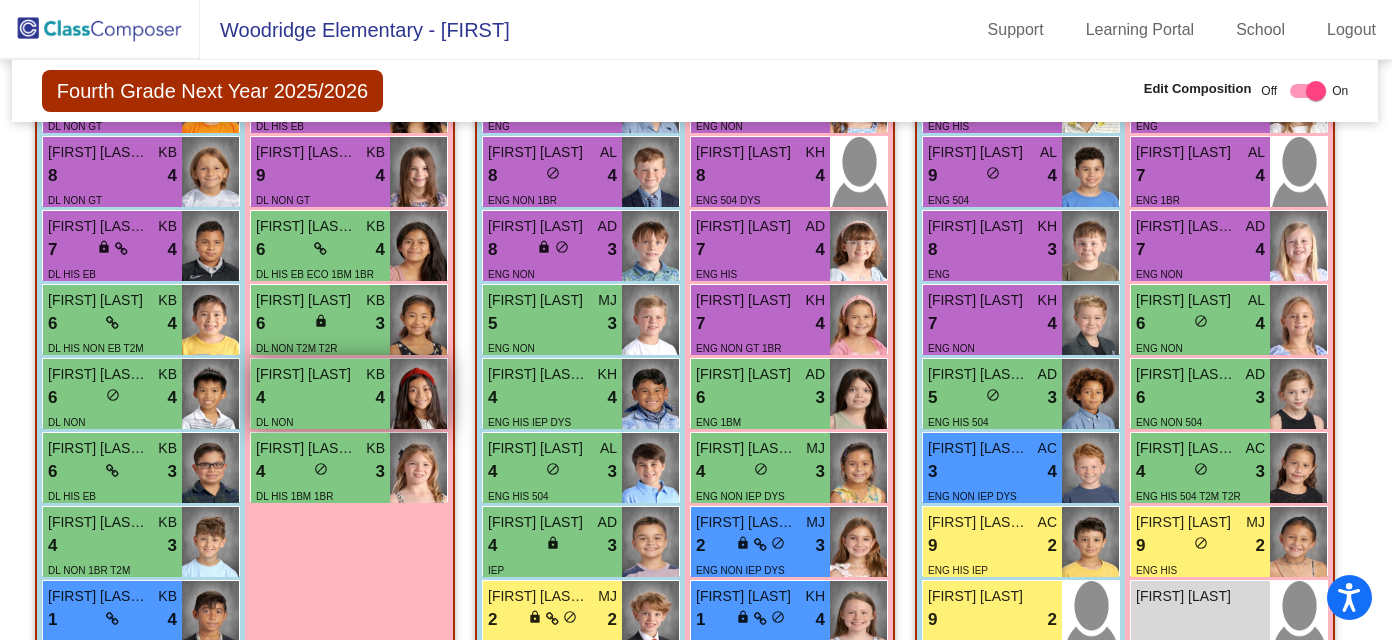 scroll, scrollTop: 1840, scrollLeft: 1, axis: both 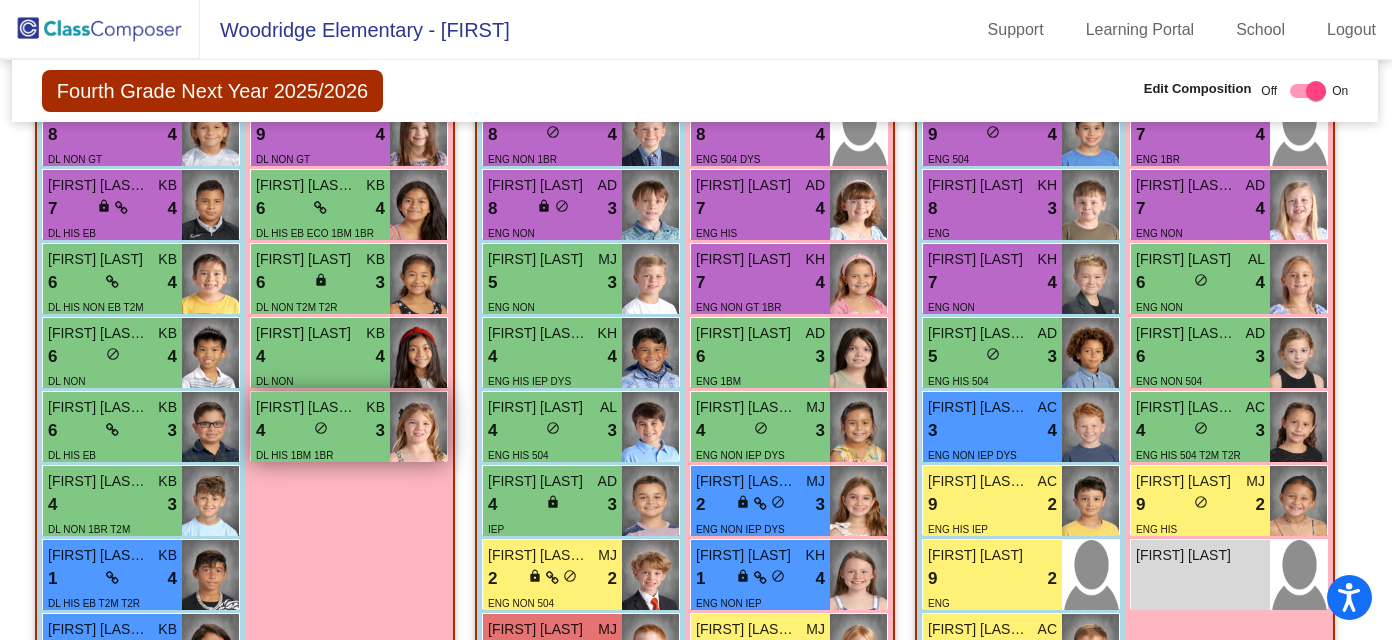 click on "4 lock do_not_disturb_alt 3" at bounding box center [320, 431] 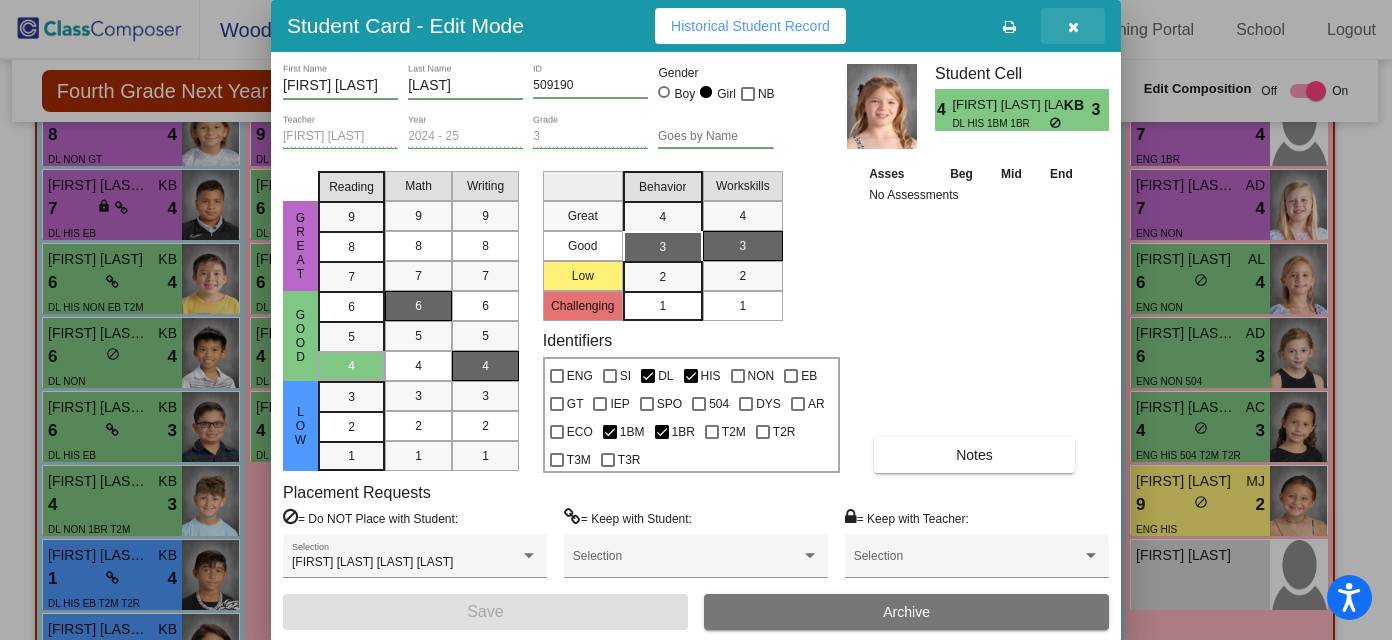 click at bounding box center (1073, 27) 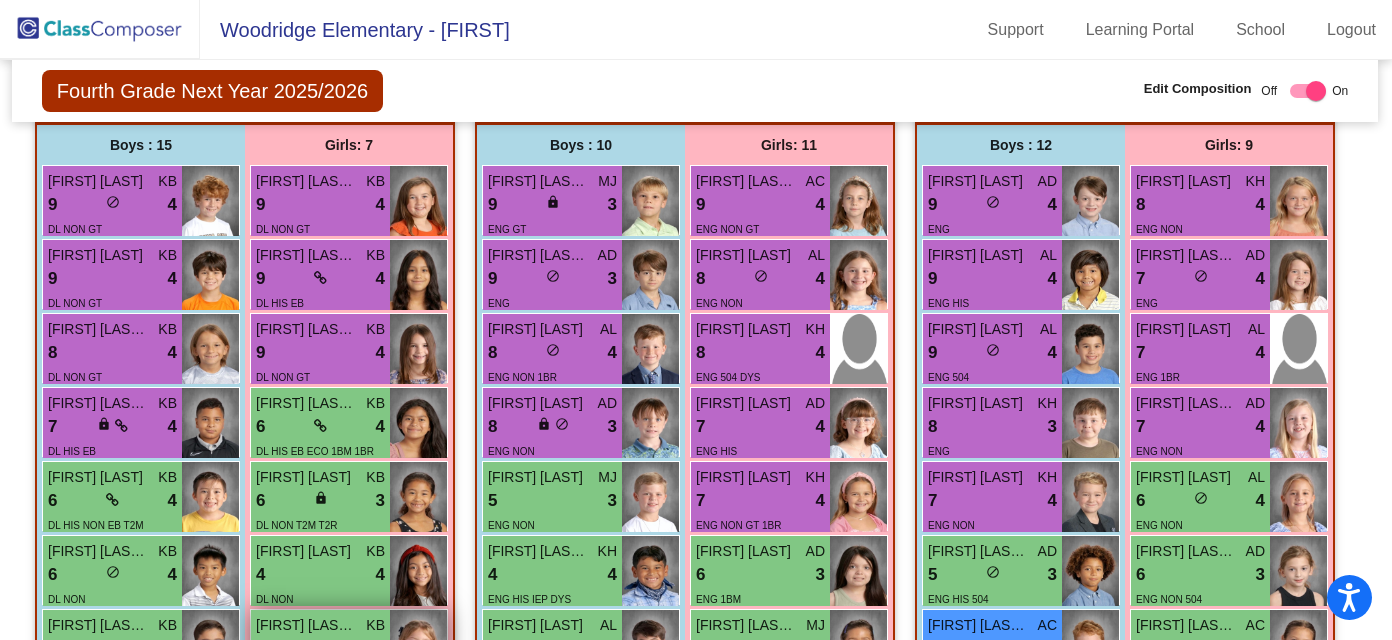 scroll, scrollTop: 1621, scrollLeft: 1, axis: both 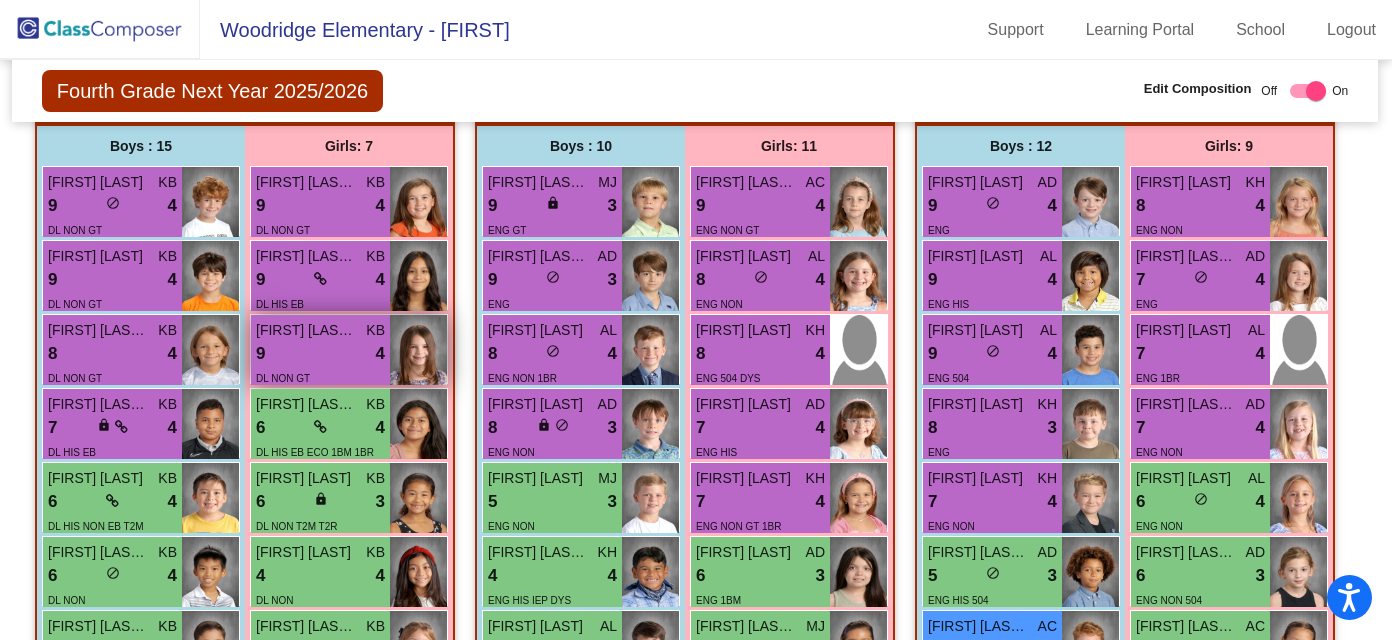 click on "9 lock do_not_disturb_alt 4" at bounding box center (320, 354) 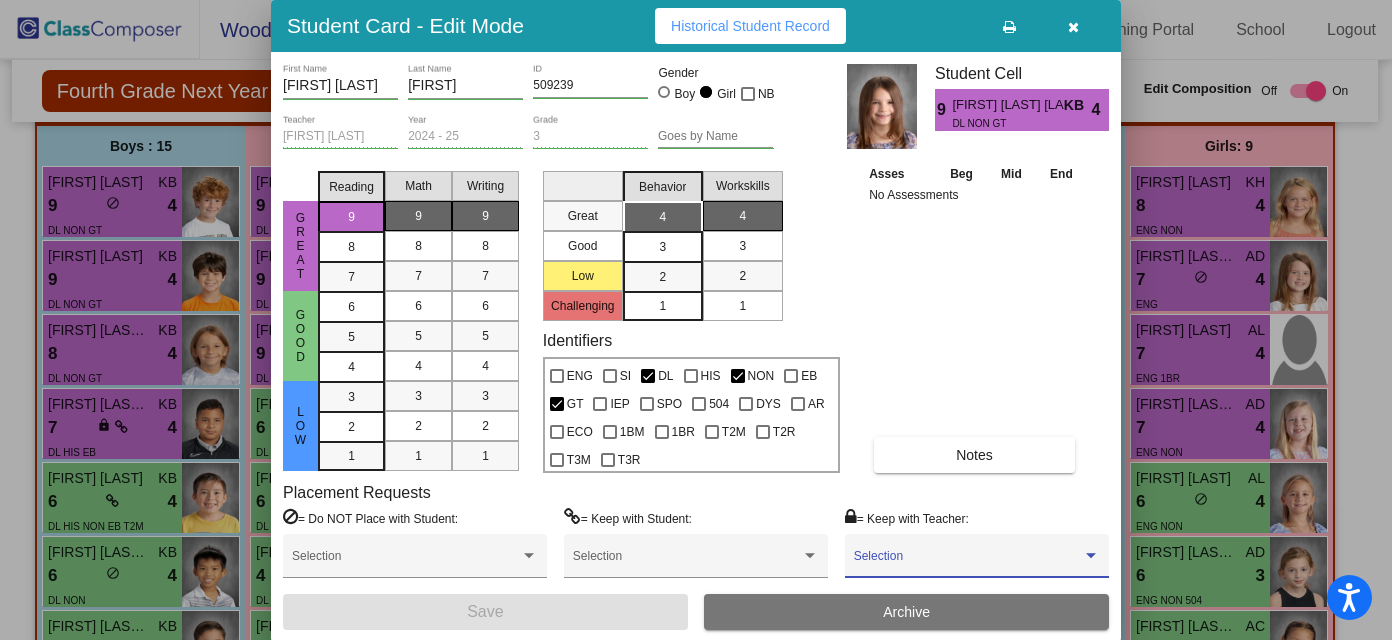 click at bounding box center (968, 563) 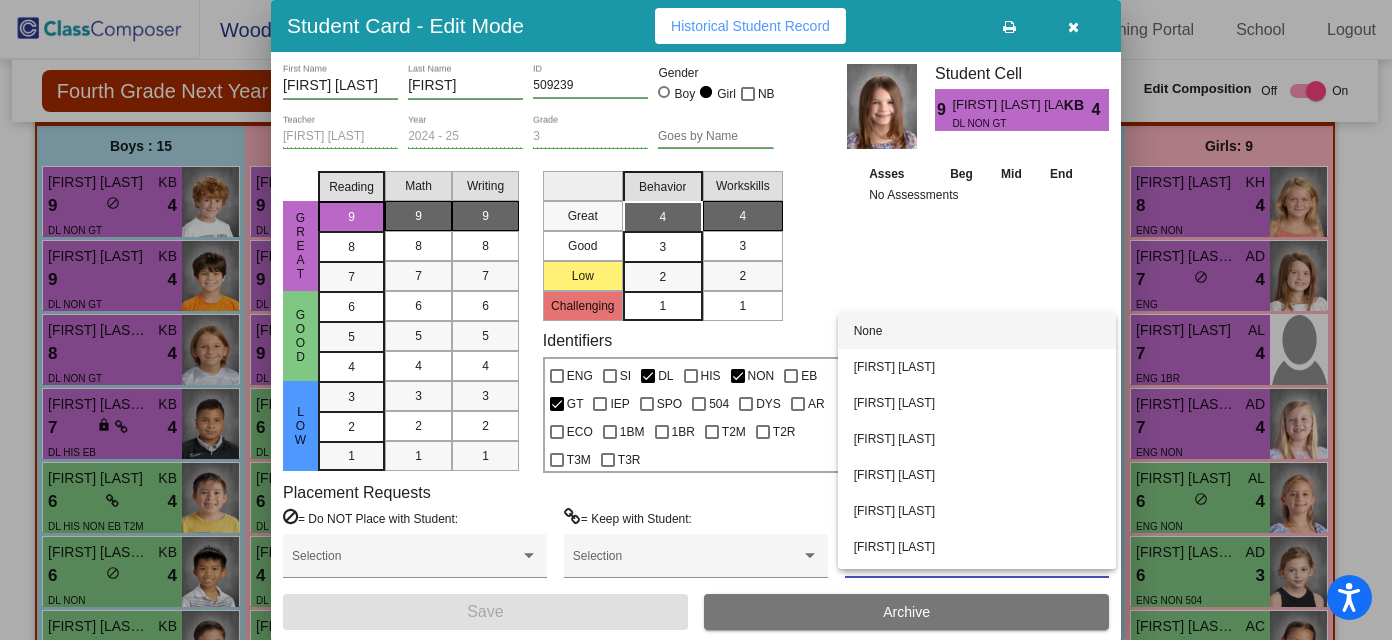 click at bounding box center (696, 320) 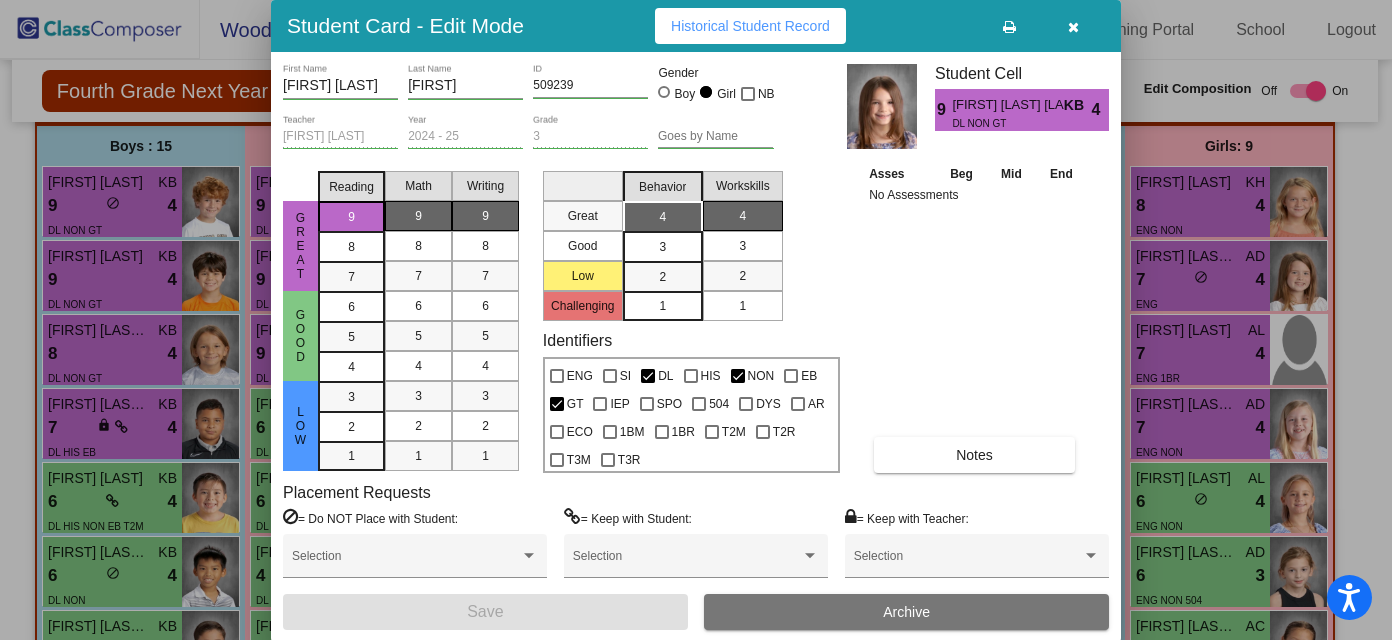 click at bounding box center (1073, 27) 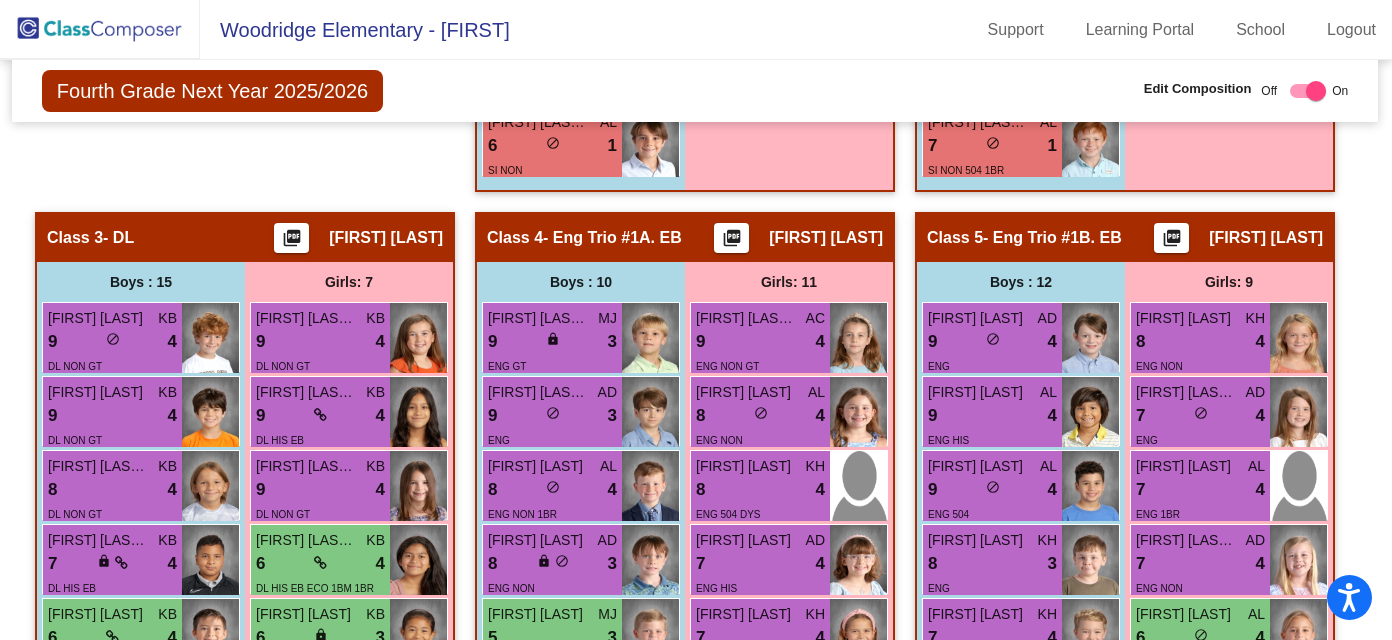 scroll, scrollTop: 1480, scrollLeft: 1, axis: both 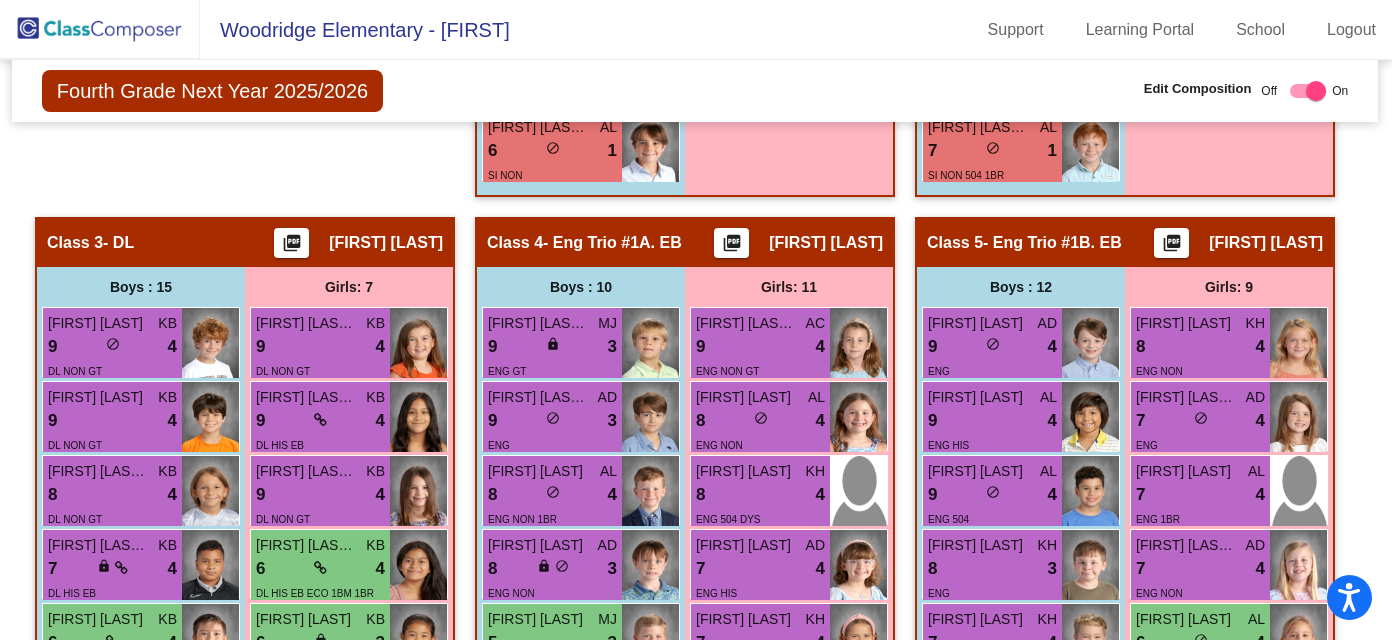 click on "picture_as_pdf" 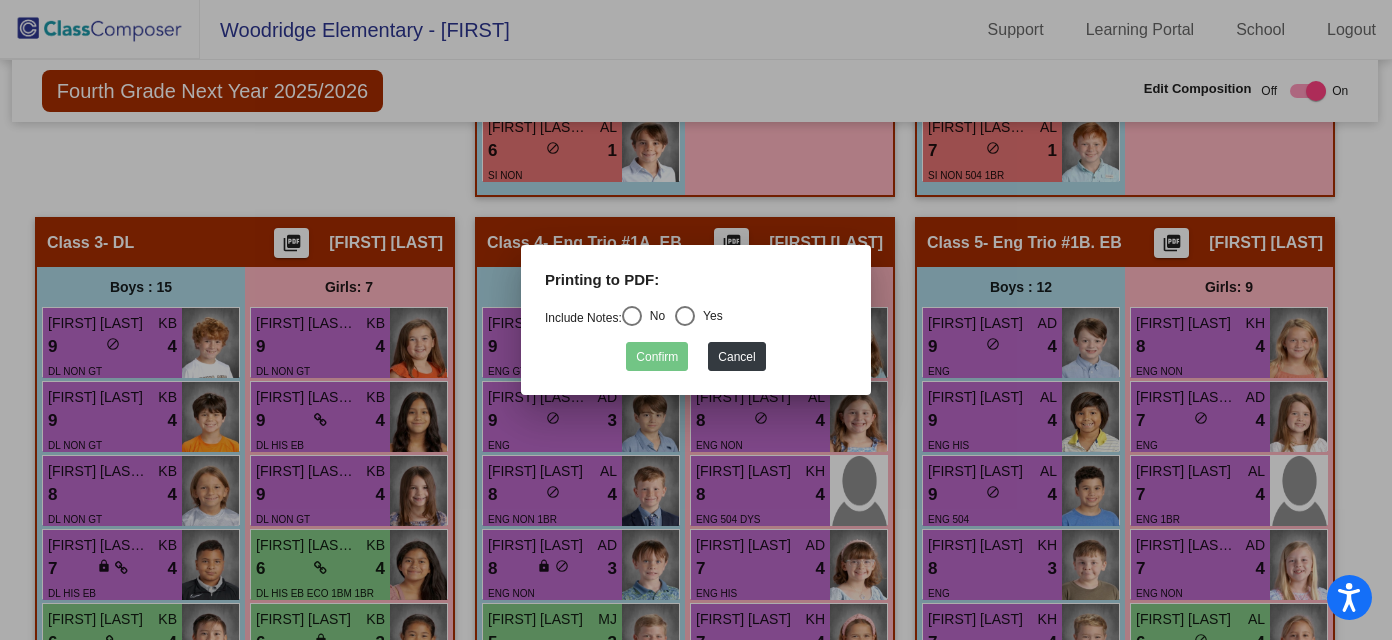 click at bounding box center [632, 316] 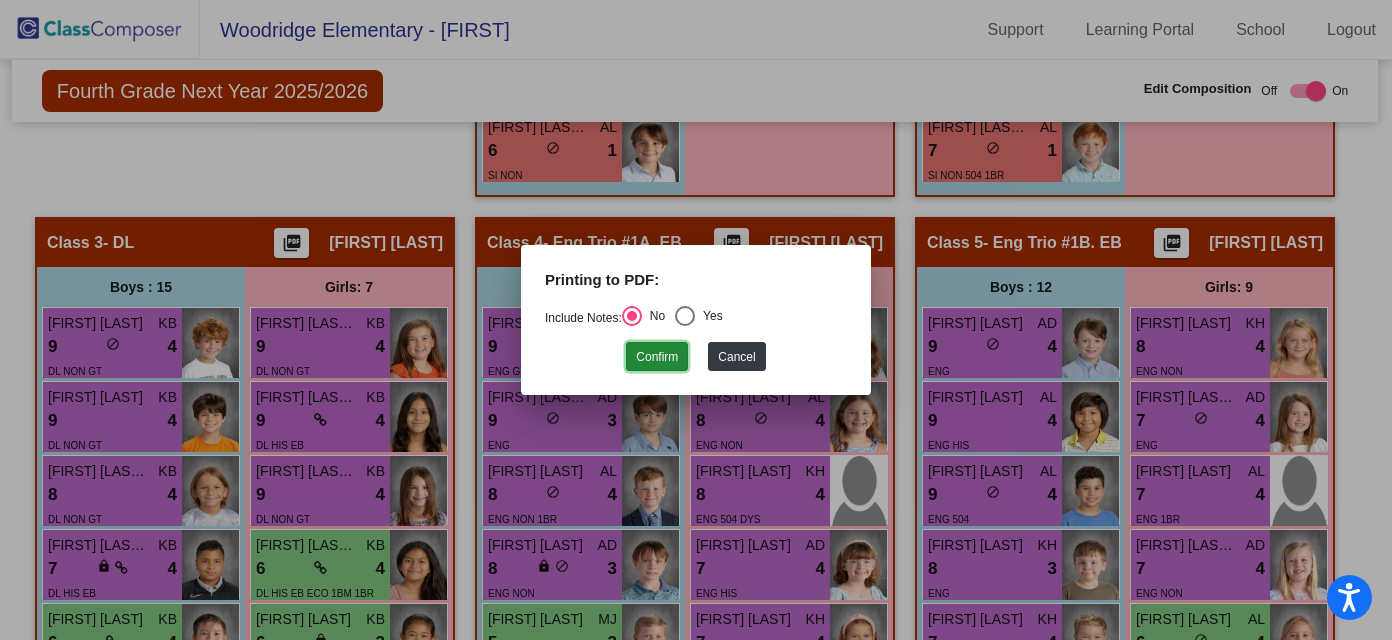 click on "Confirm" at bounding box center (657, 356) 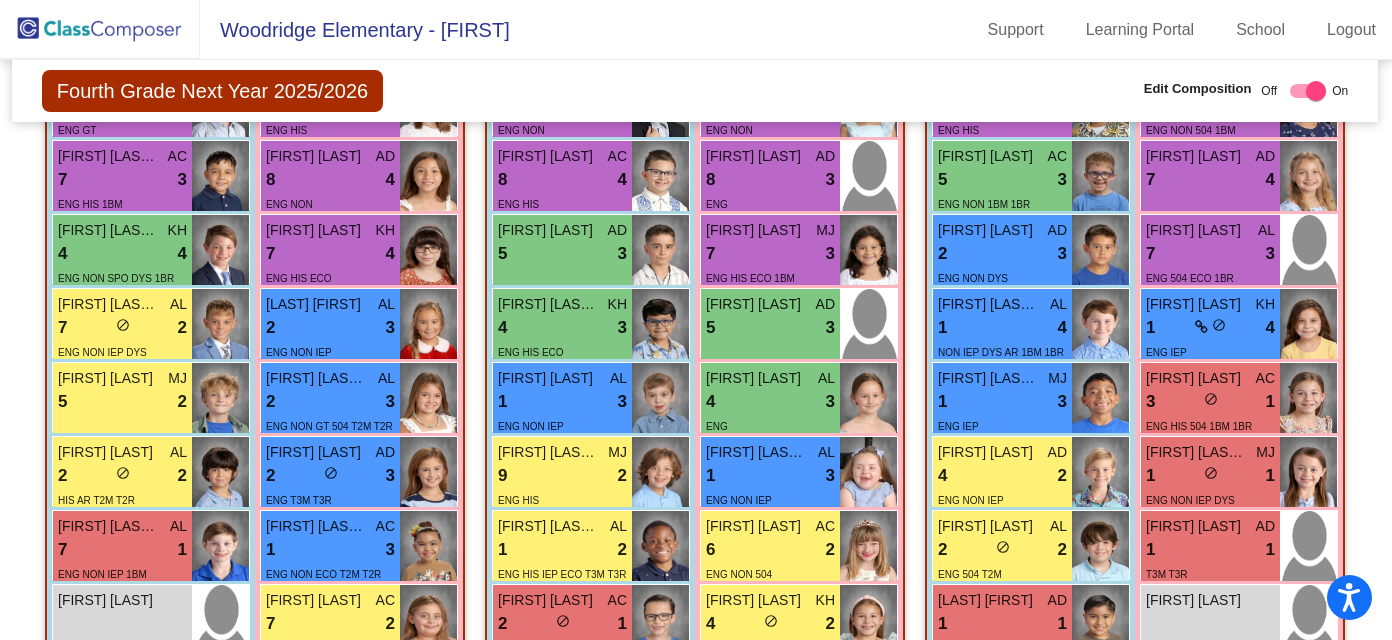 scroll, scrollTop: 3234, scrollLeft: 1, axis: both 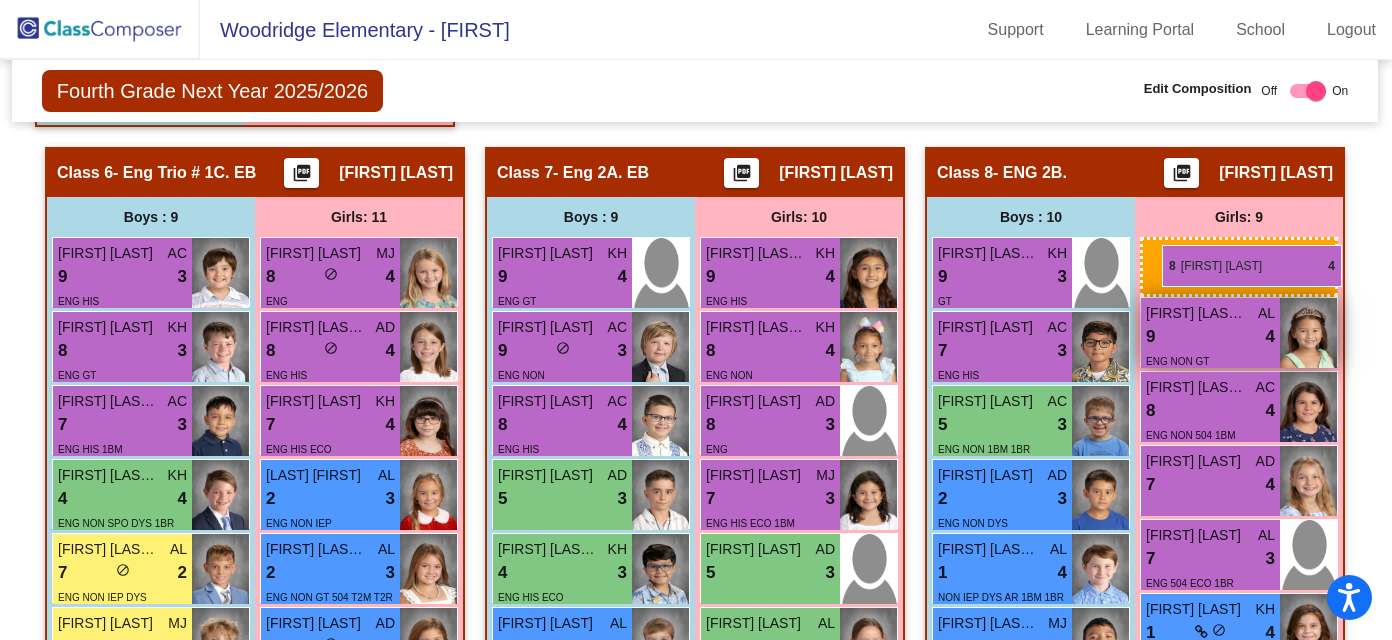 drag, startPoint x: 334, startPoint y: 424, endPoint x: 1161, endPoint y: 248, distance: 845.52057 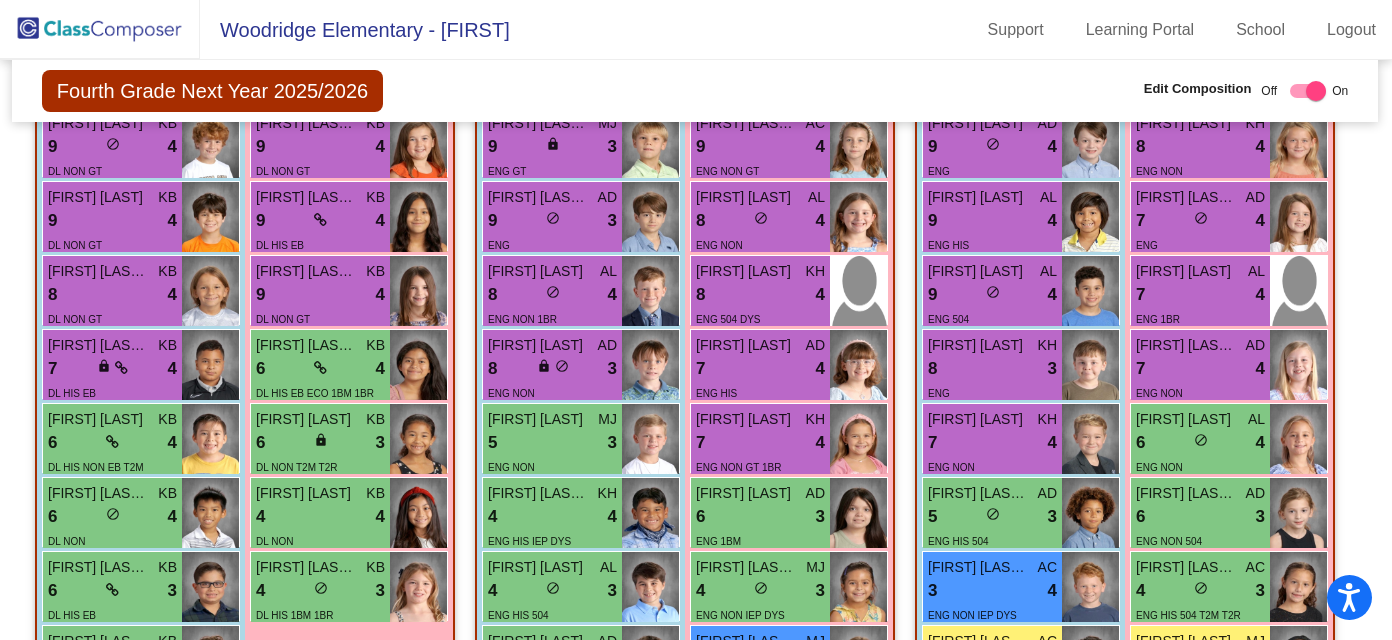 scroll, scrollTop: 1637, scrollLeft: 1, axis: both 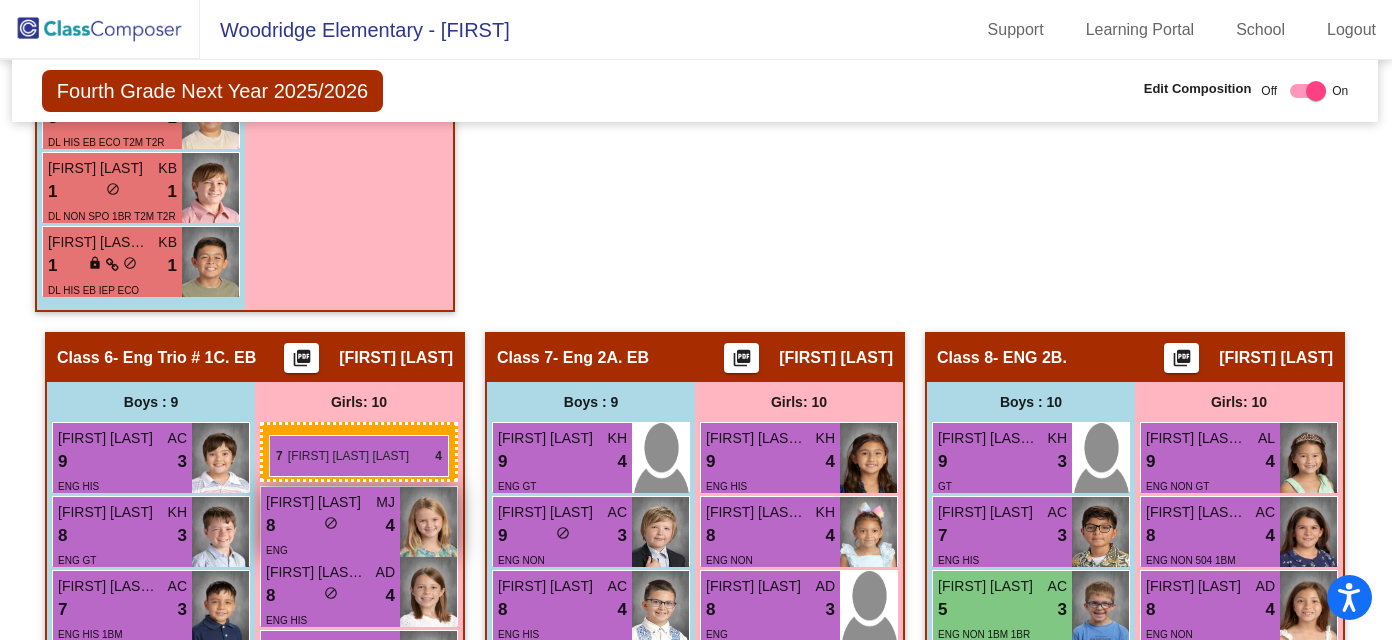 drag, startPoint x: 1265, startPoint y: 394, endPoint x: 268, endPoint y: 434, distance: 997.80206 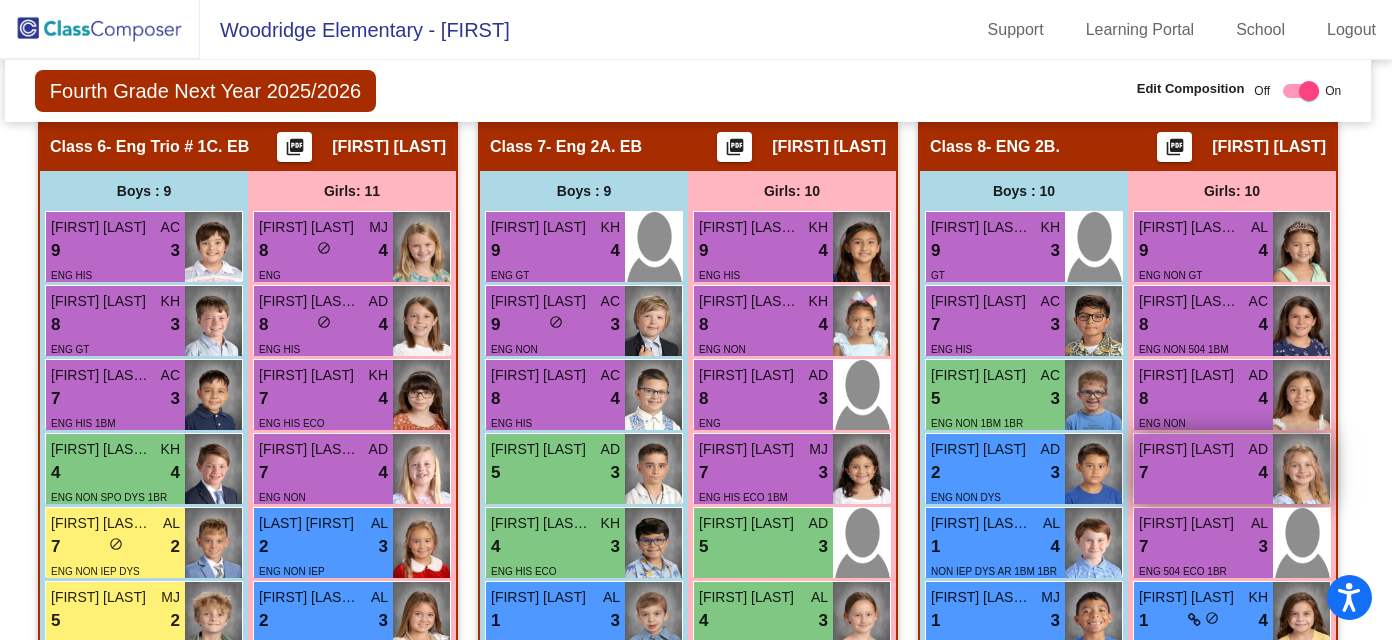 scroll, scrollTop: 2796, scrollLeft: 8, axis: both 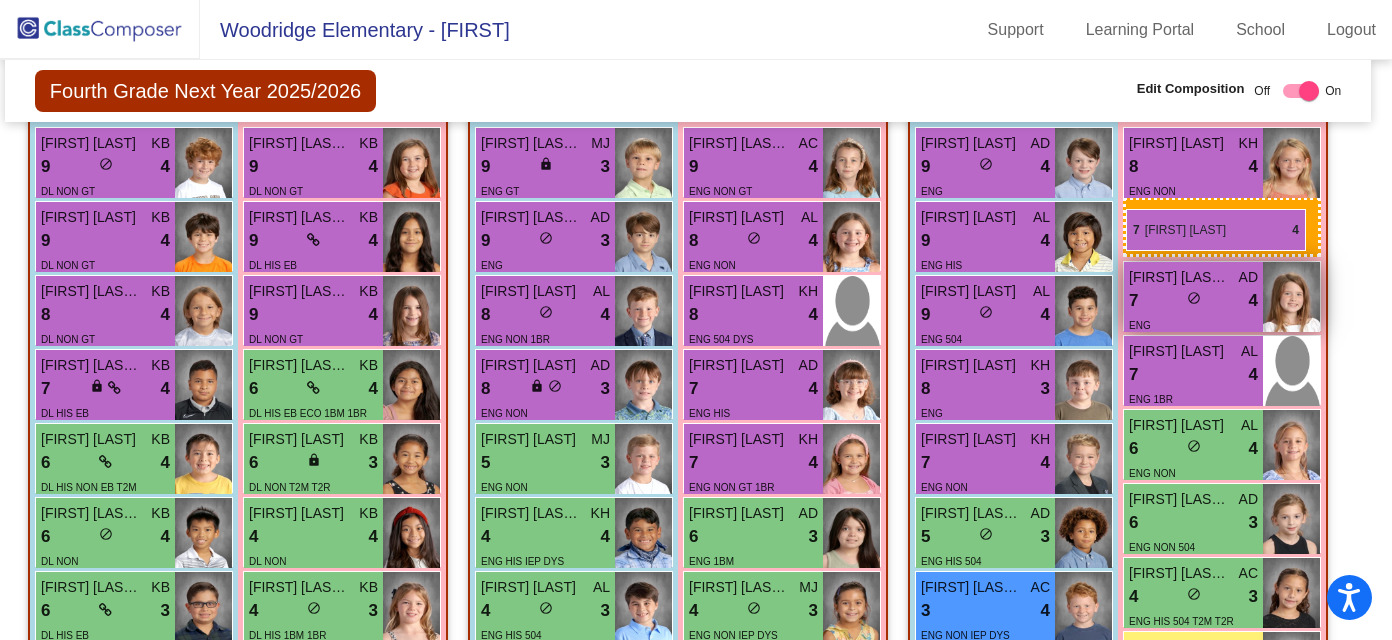drag, startPoint x: 1264, startPoint y: 493, endPoint x: 1125, endPoint y: 206, distance: 318.8887 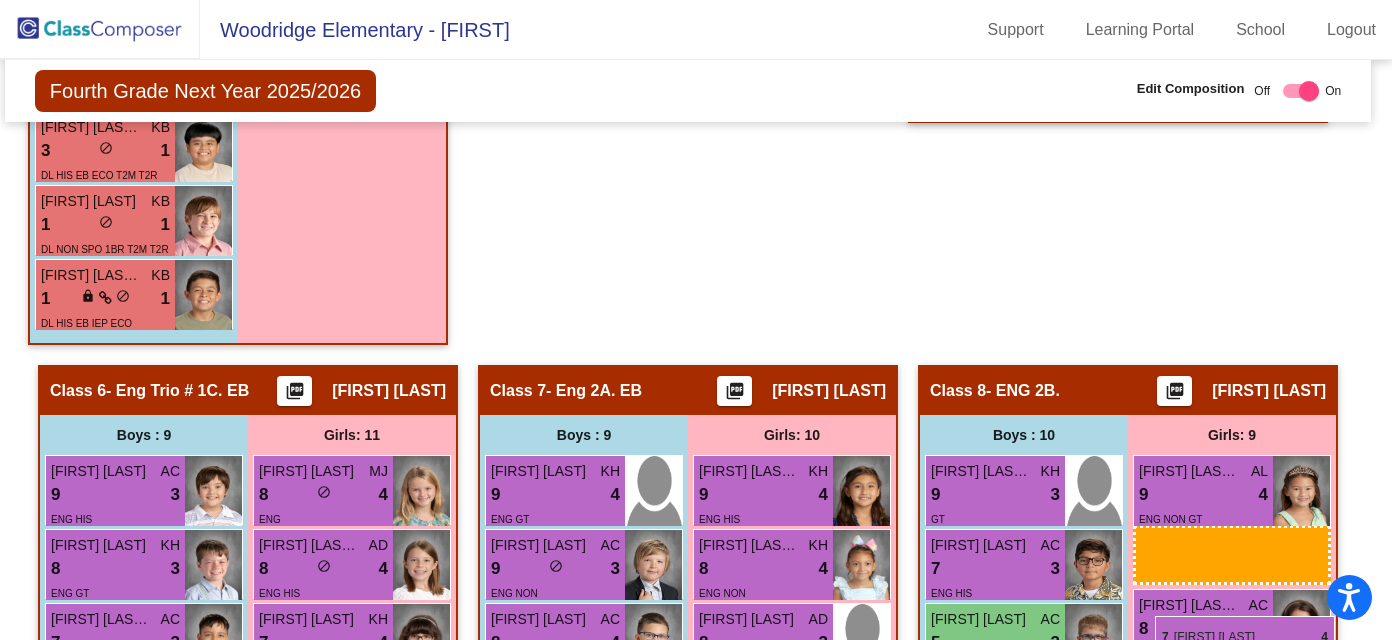 scroll, scrollTop: 2588, scrollLeft: 8, axis: both 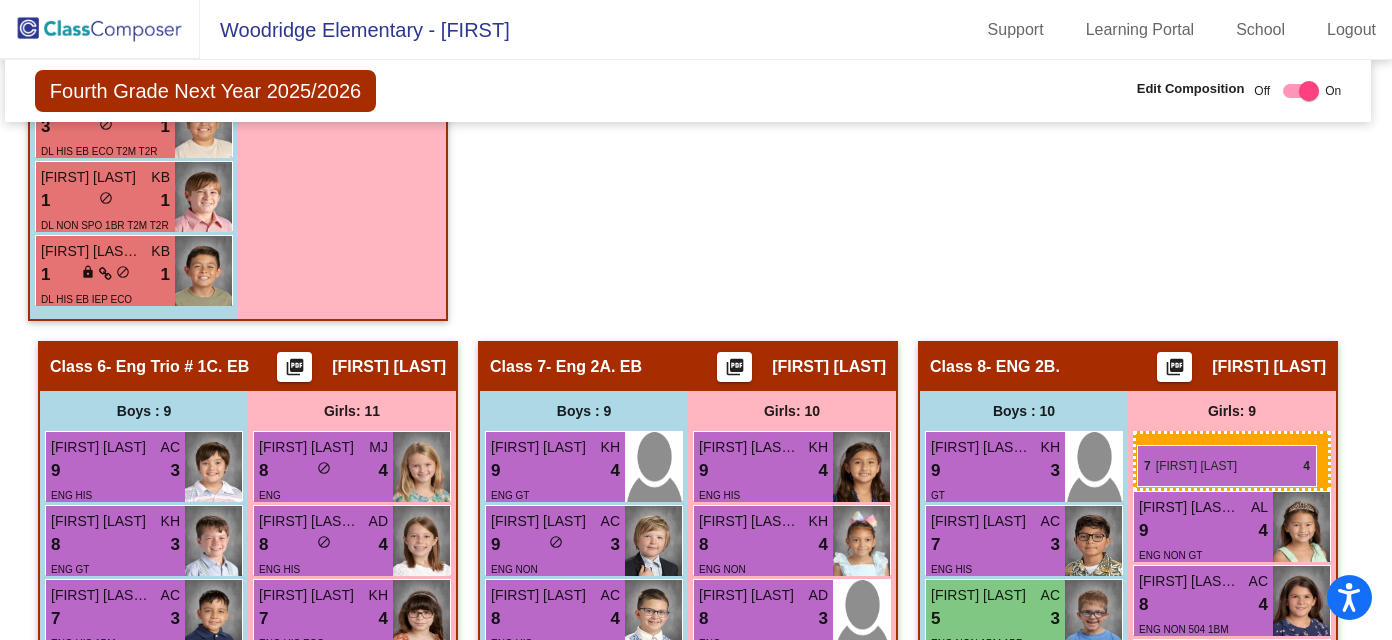 drag, startPoint x: 1248, startPoint y: 366, endPoint x: 1134, endPoint y: 442, distance: 137.01096 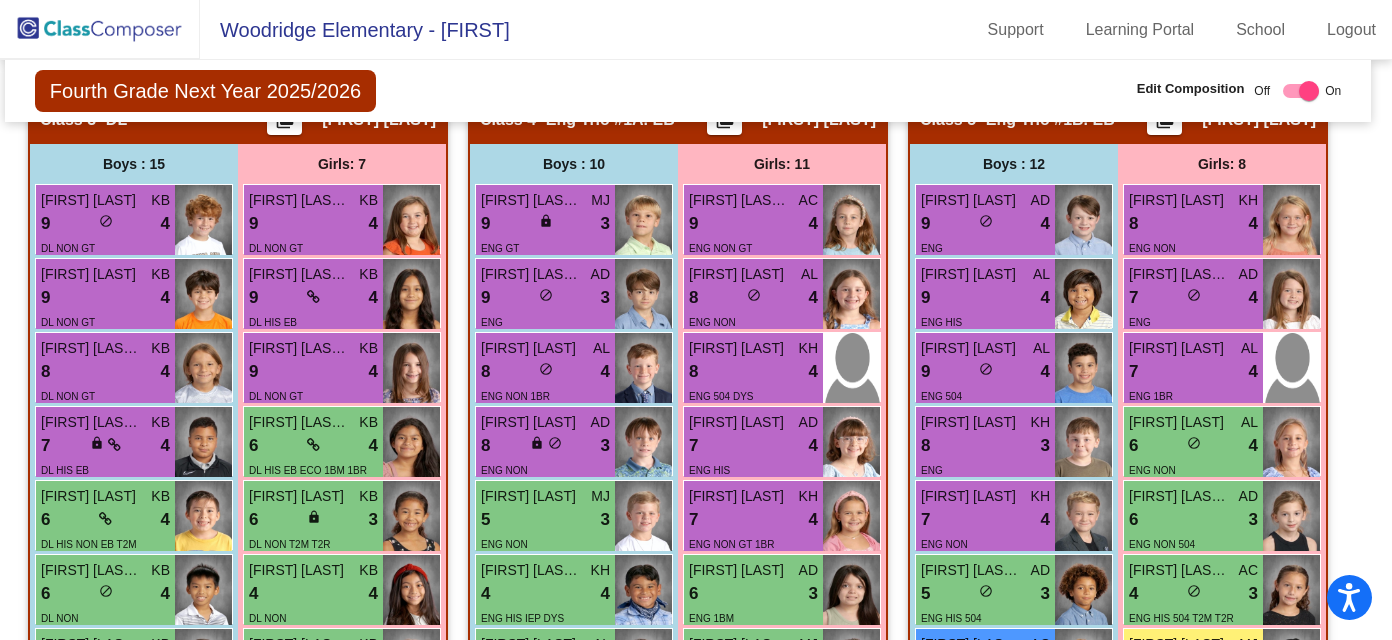 scroll, scrollTop: 1605, scrollLeft: 8, axis: both 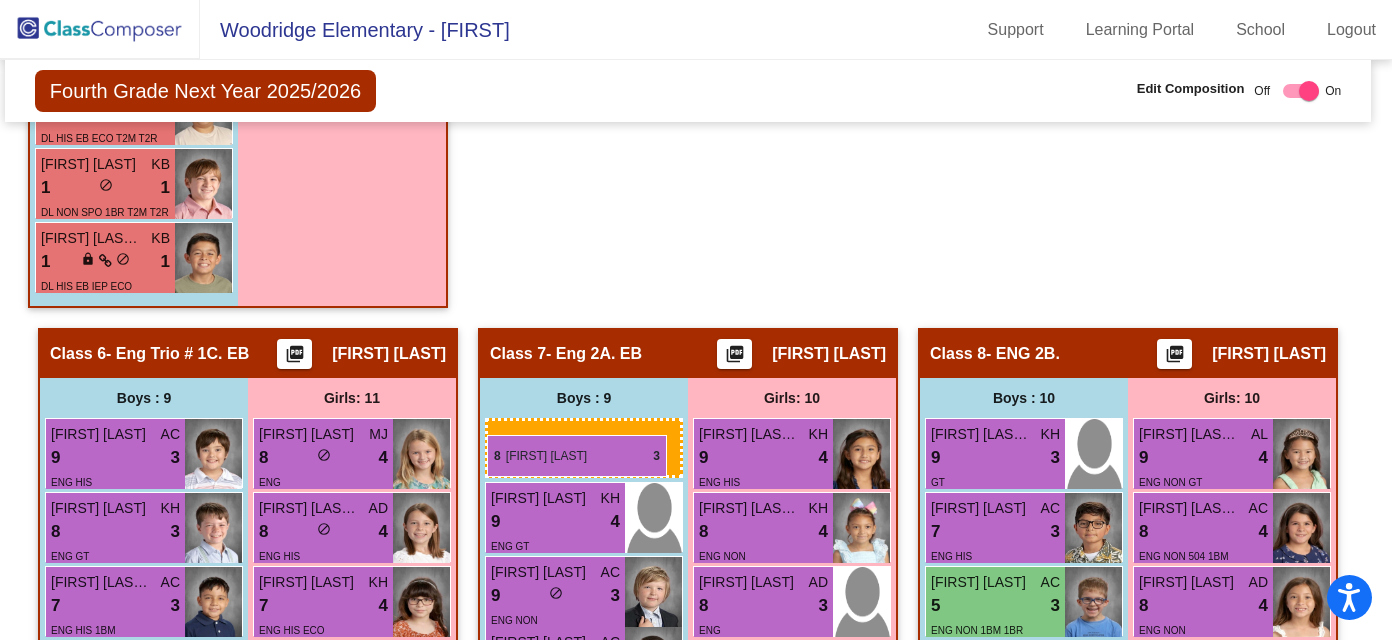 drag, startPoint x: 1041, startPoint y: 435, endPoint x: 487, endPoint y: 435, distance: 554 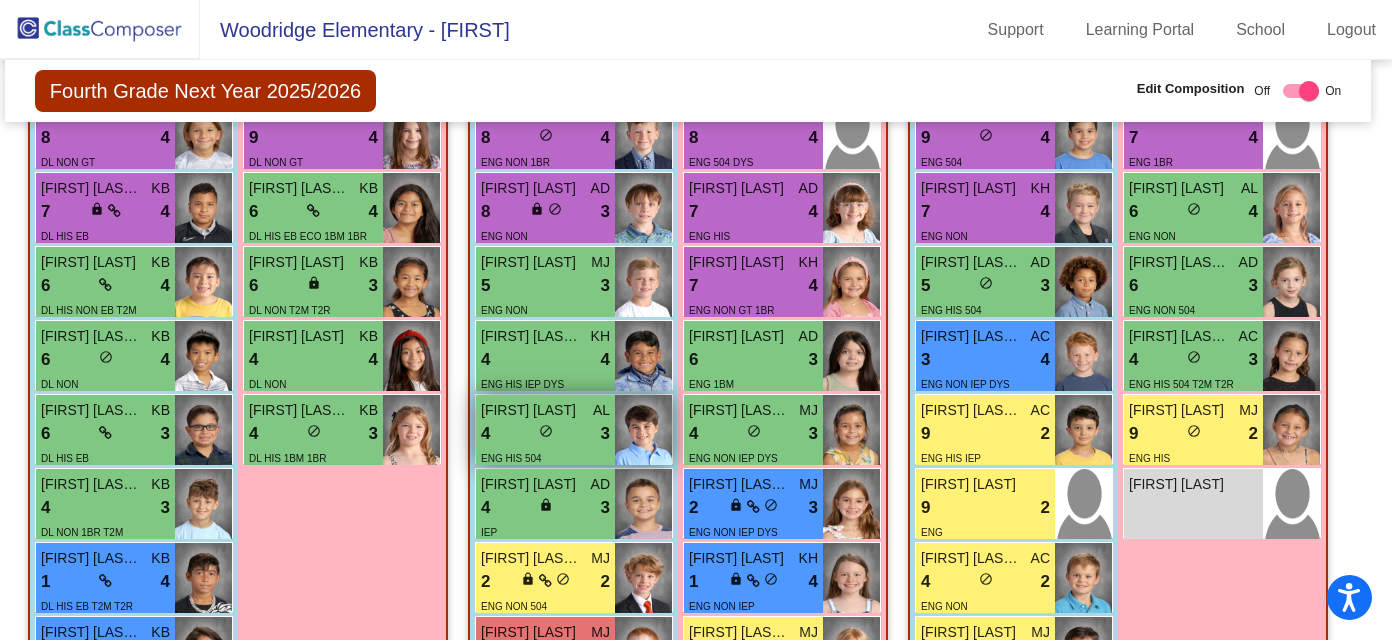 scroll, scrollTop: 1835, scrollLeft: 8, axis: both 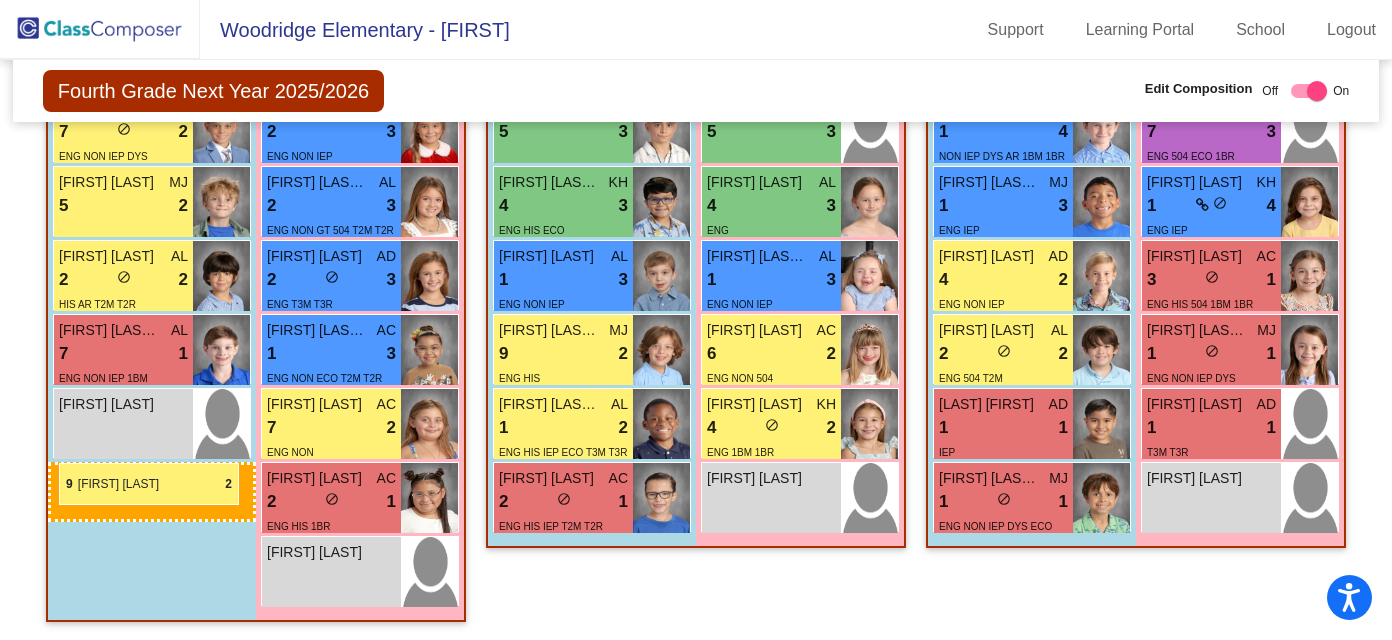 drag, startPoint x: 1049, startPoint y: 508, endPoint x: 61, endPoint y: 461, distance: 989.1173 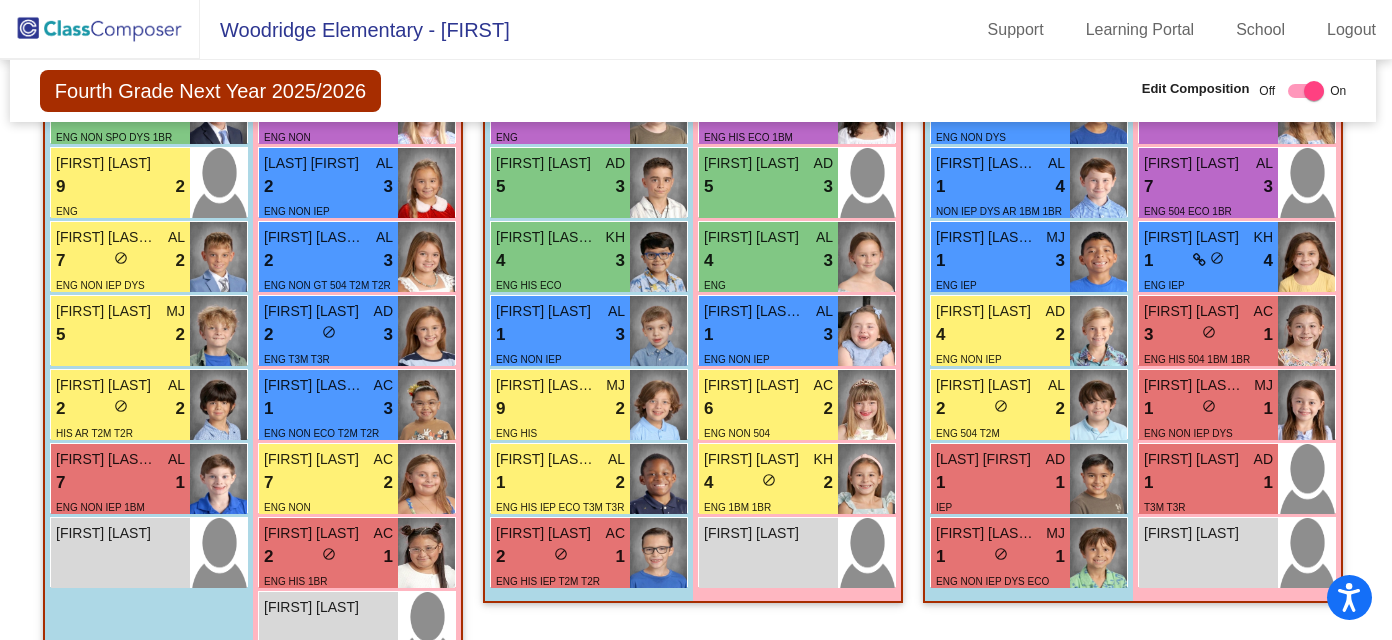 scroll, scrollTop: 3169, scrollLeft: 3, axis: both 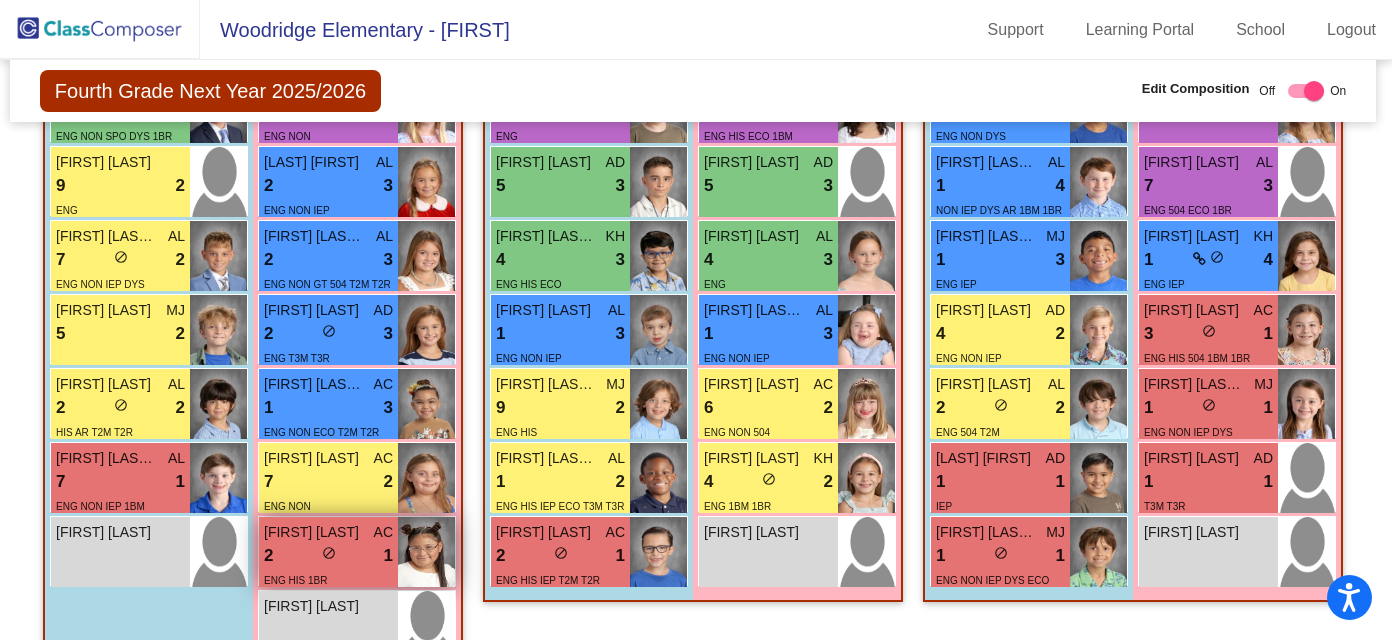 click on "do_not_disturb_alt" at bounding box center [329, 553] 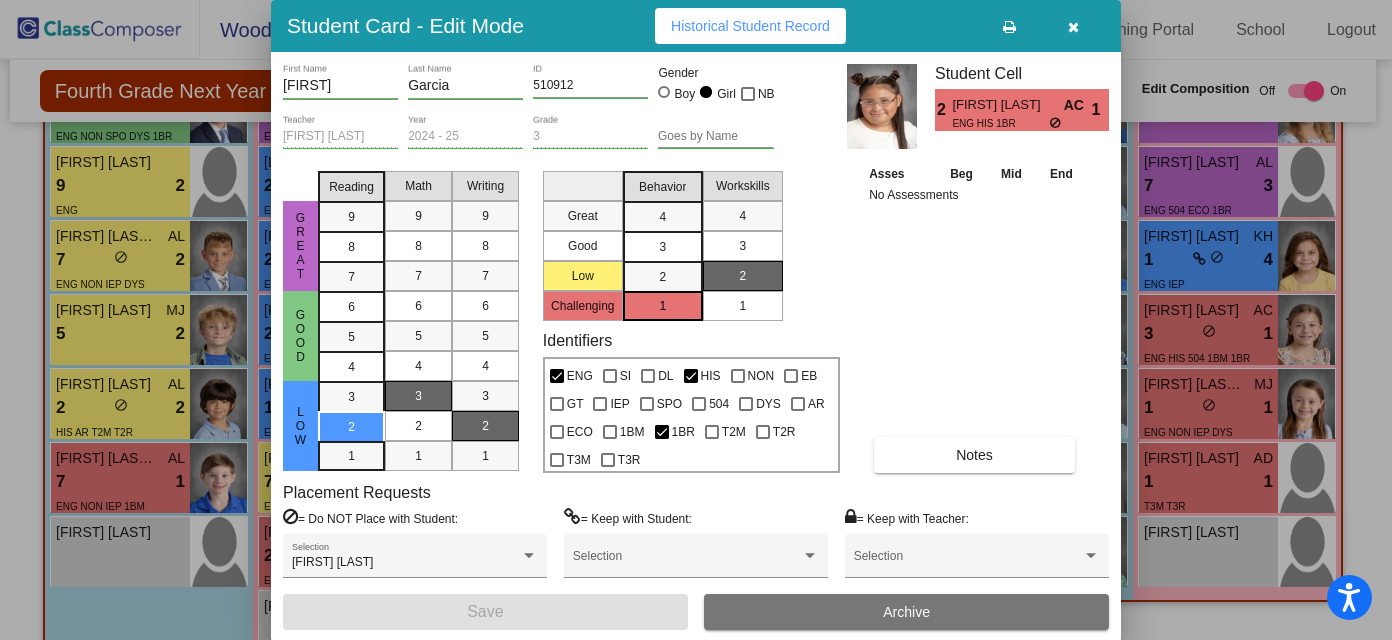 click at bounding box center (1073, 26) 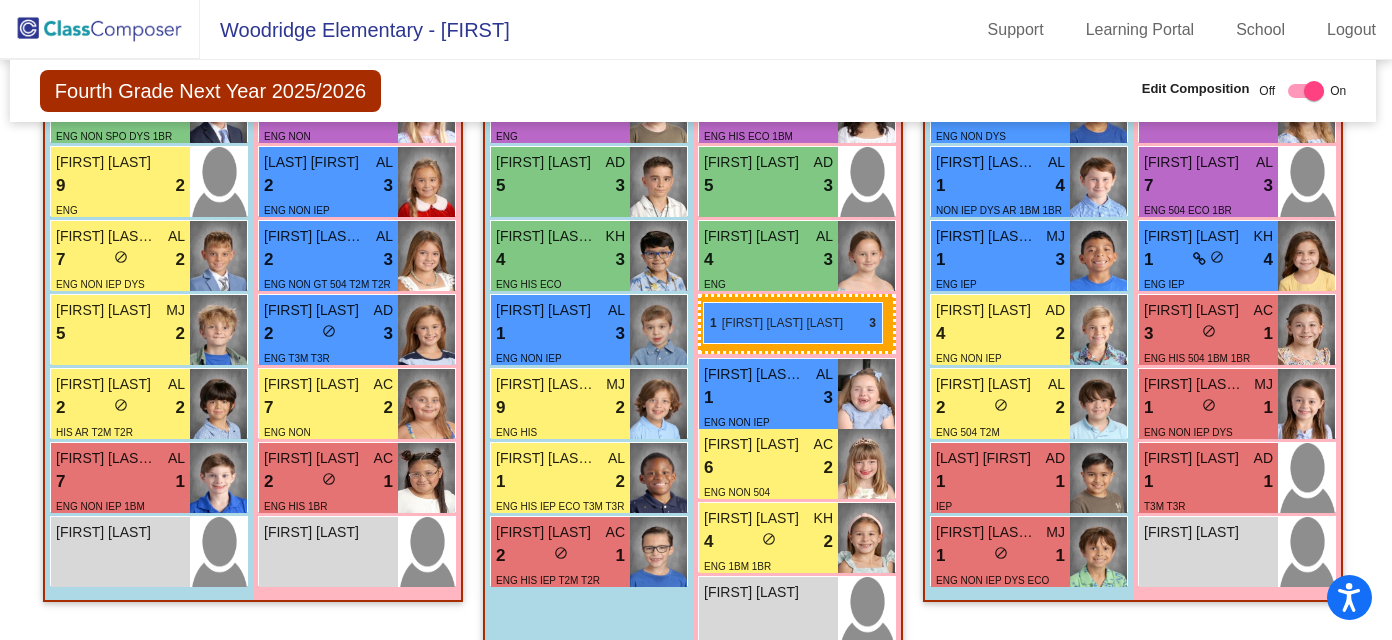 drag, startPoint x: 319, startPoint y: 403, endPoint x: 702, endPoint y: 299, distance: 396.869 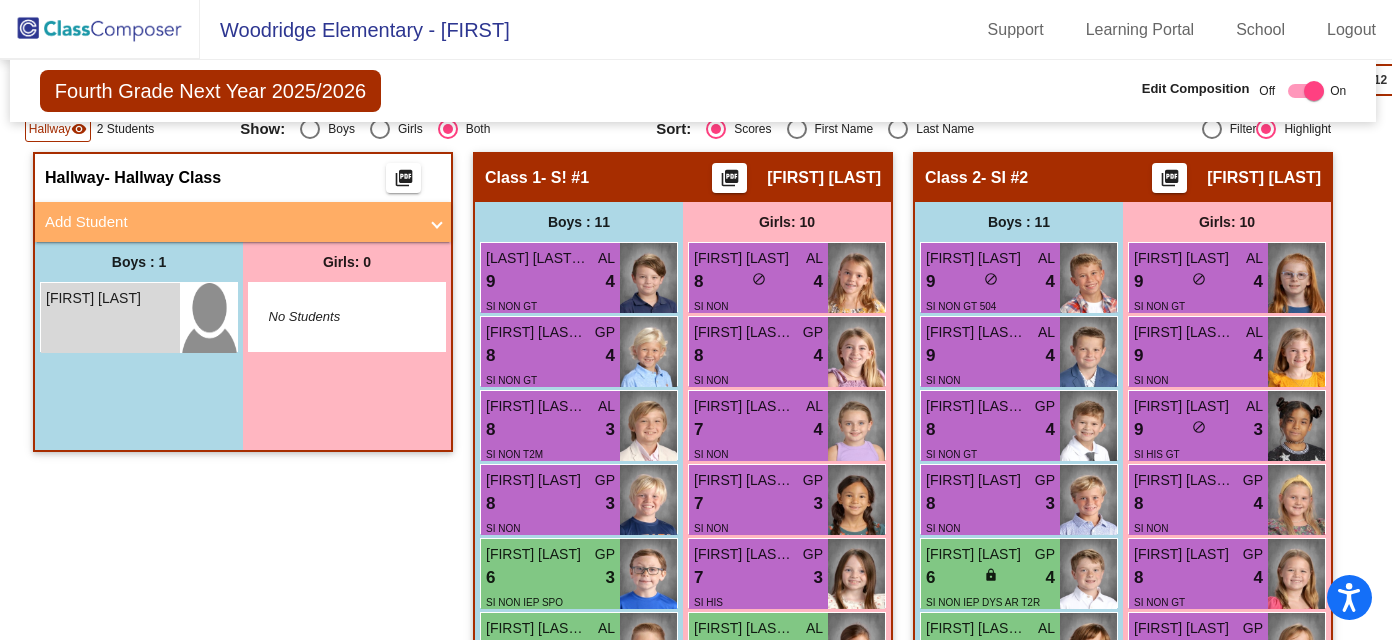 scroll, scrollTop: 607, scrollLeft: 3, axis: both 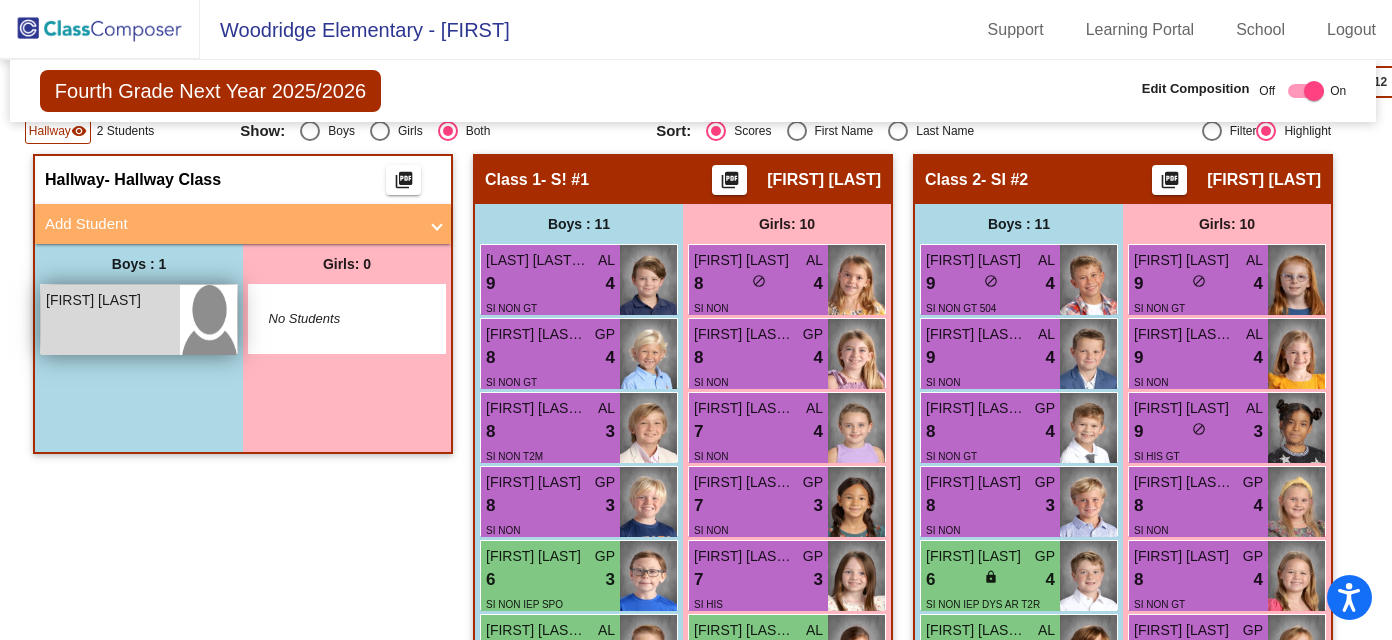 click on "Mario Vega" at bounding box center (110, 300) 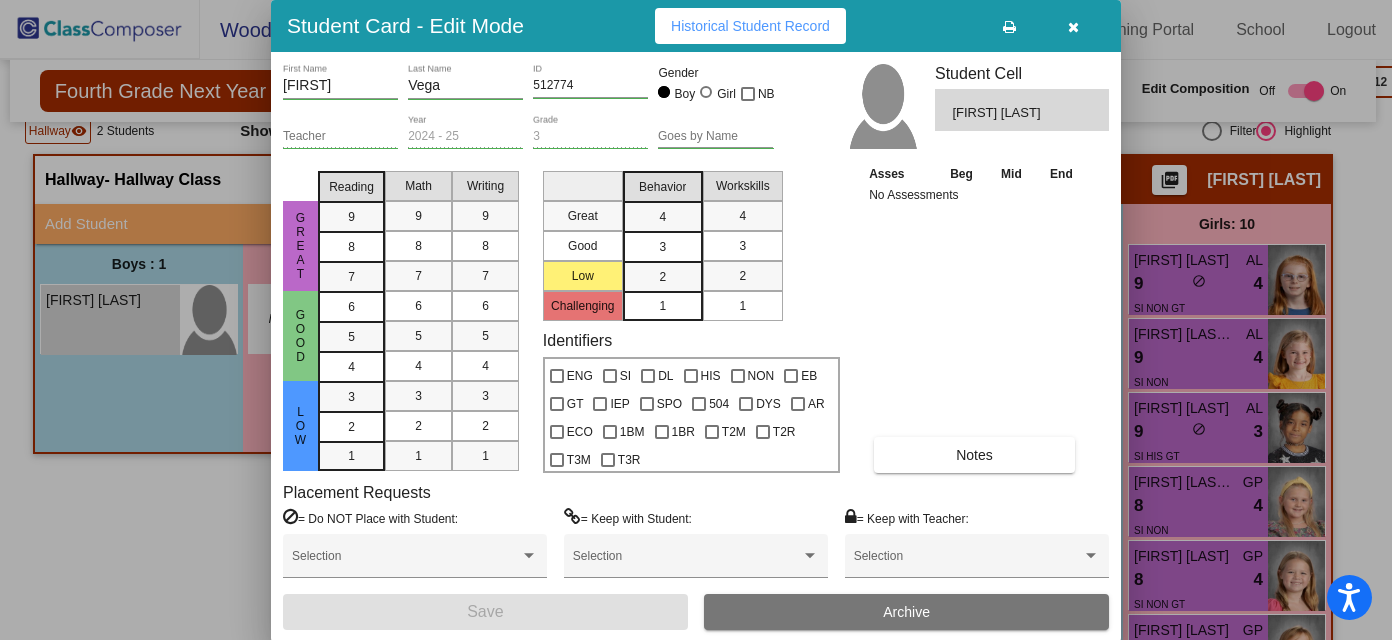 click at bounding box center [1073, 26] 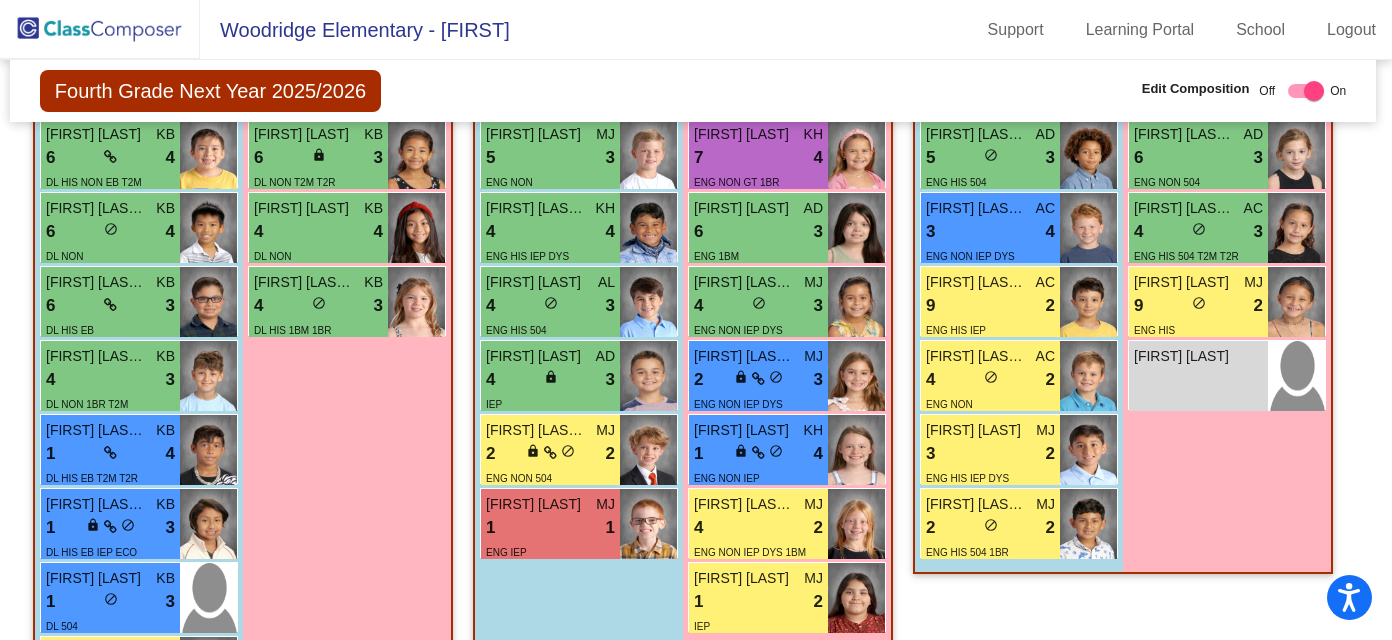 scroll, scrollTop: 1972, scrollLeft: 3, axis: both 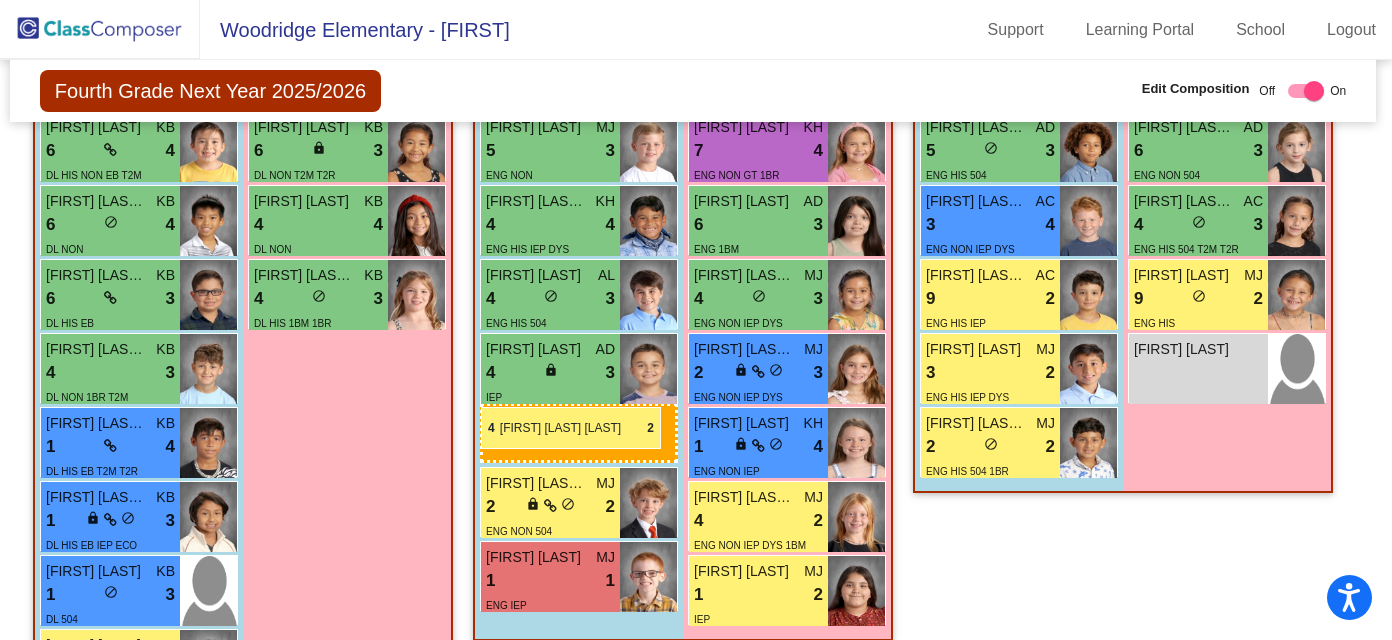 drag, startPoint x: 1084, startPoint y: 379, endPoint x: 478, endPoint y: 408, distance: 606.6935 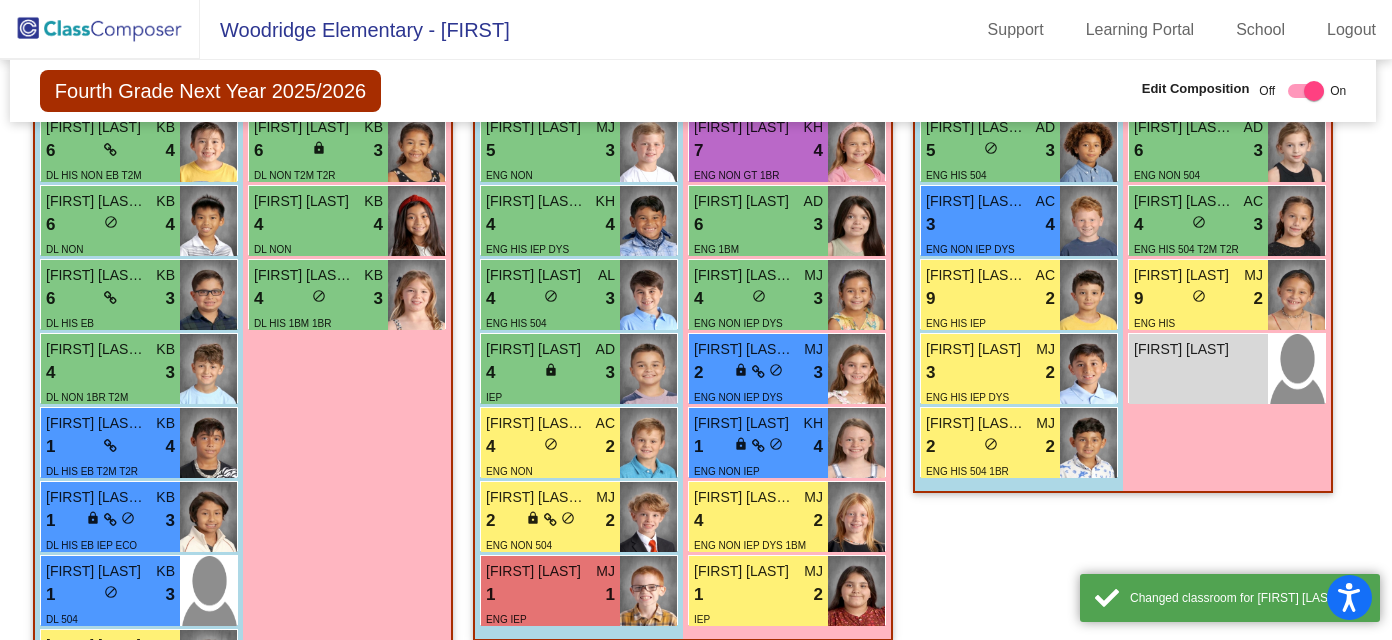 click on "Class 5   - Eng Trio #1B. EB  picture_as_pdf Allison Brooks  Add Student  First Name Last Name Student Id  (Recommended)   Boy   Girl   Non Binary Add Close  Boys : 9  Luke Berry AD 9 lock do_not_disturb_alt 4 ENG Matthias William Lujan AL 9 lock do_not_disturb_alt 4 ENG HIS Cooper Wilson AL 9 lock do_not_disturb_alt 4 ENG 504 Wyatt James Goodson KH 7 lock do_not_disturb_alt 4 ENG NON Knox Jeremiah Rhoder AD 5 lock do_not_disturb_alt 3 ENG HIS 504 James Ernest IV Altgelt AC 3 lock do_not_disturb_alt 4 ENG NON IEP DYS Andrew Sebastian Kendrick AC 9 lock do_not_disturb_alt 2 ENG HIS IEP Matthew Gabriel McCann MJ 3 lock do_not_disturb_alt 2 ENG HIS IEP DYS Antonio Ike Walker MJ 2 lock do_not_disturb_alt 2 ENG HIS 504 1BR Girls: 8 Ada Brown Schulze KH 8 lock do_not_disturb_alt 4 ENG NON Elizabeth Blake Rinn AD 7 lock do_not_disturb_alt 4 ENG Remington Waits AL 7 lock do_not_disturb_alt 4 ENG 1BR Katherine Joy Shortt AL 6 lock do_not_disturb_alt 4 ENG NON Reid Orly Wurzburg AD 6 lock do_not_disturb_alt 3 AC 4 3" 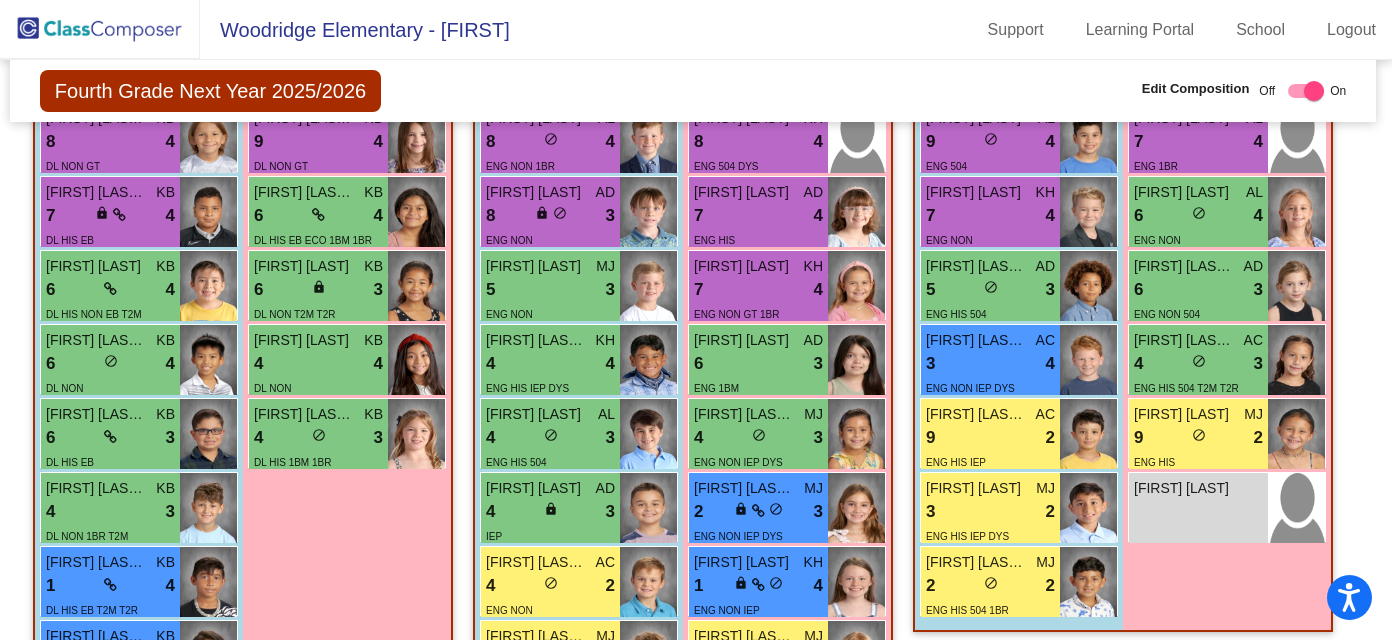 scroll, scrollTop: 1832, scrollLeft: 3, axis: both 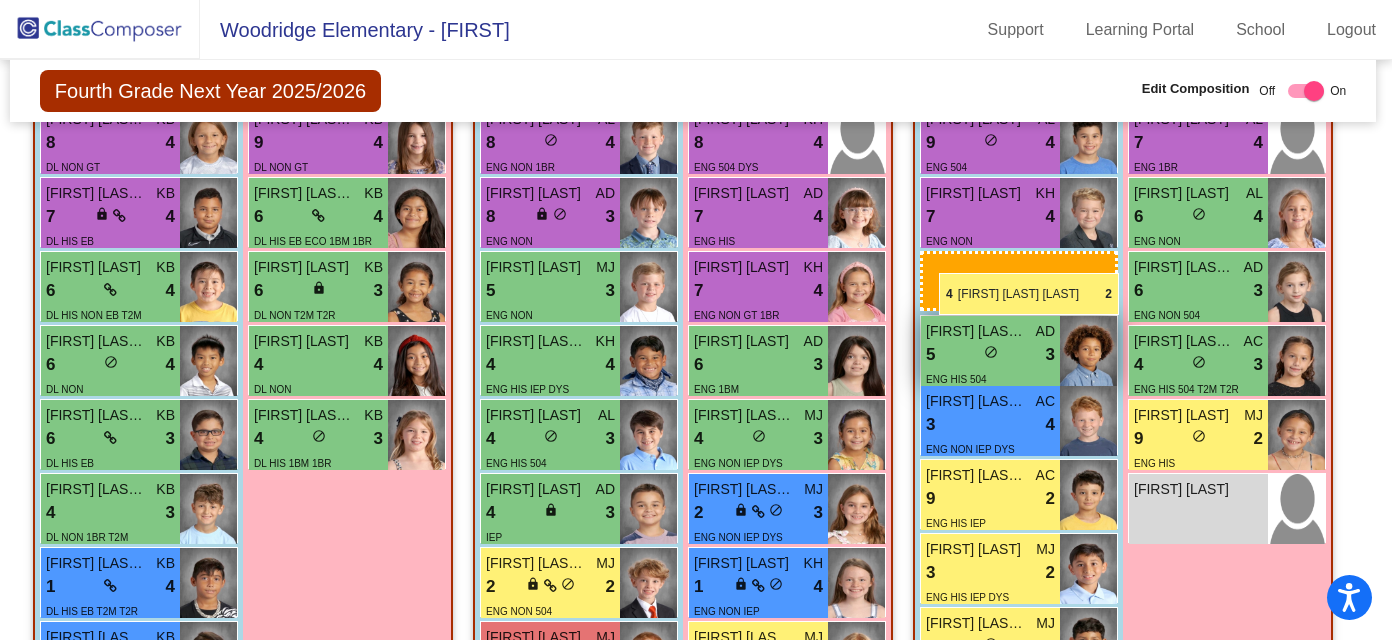 drag, startPoint x: 545, startPoint y: 589, endPoint x: 939, endPoint y: 271, distance: 506.32007 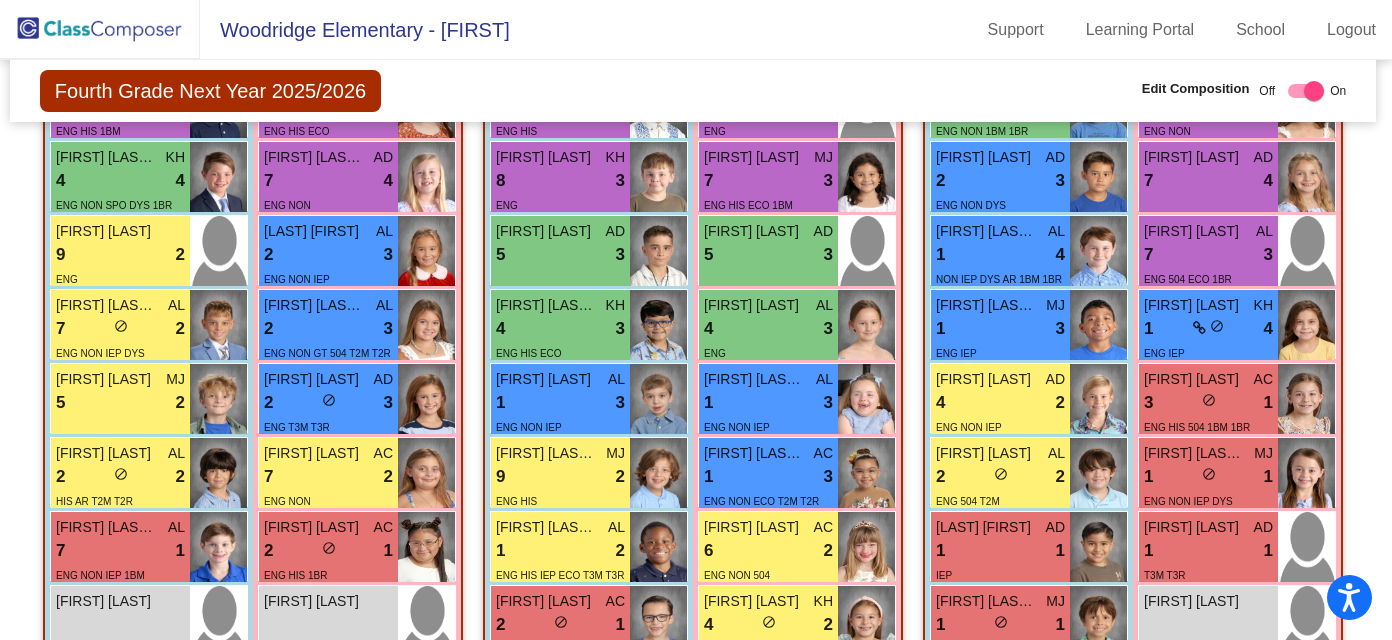 scroll, scrollTop: 3234, scrollLeft: 3, axis: both 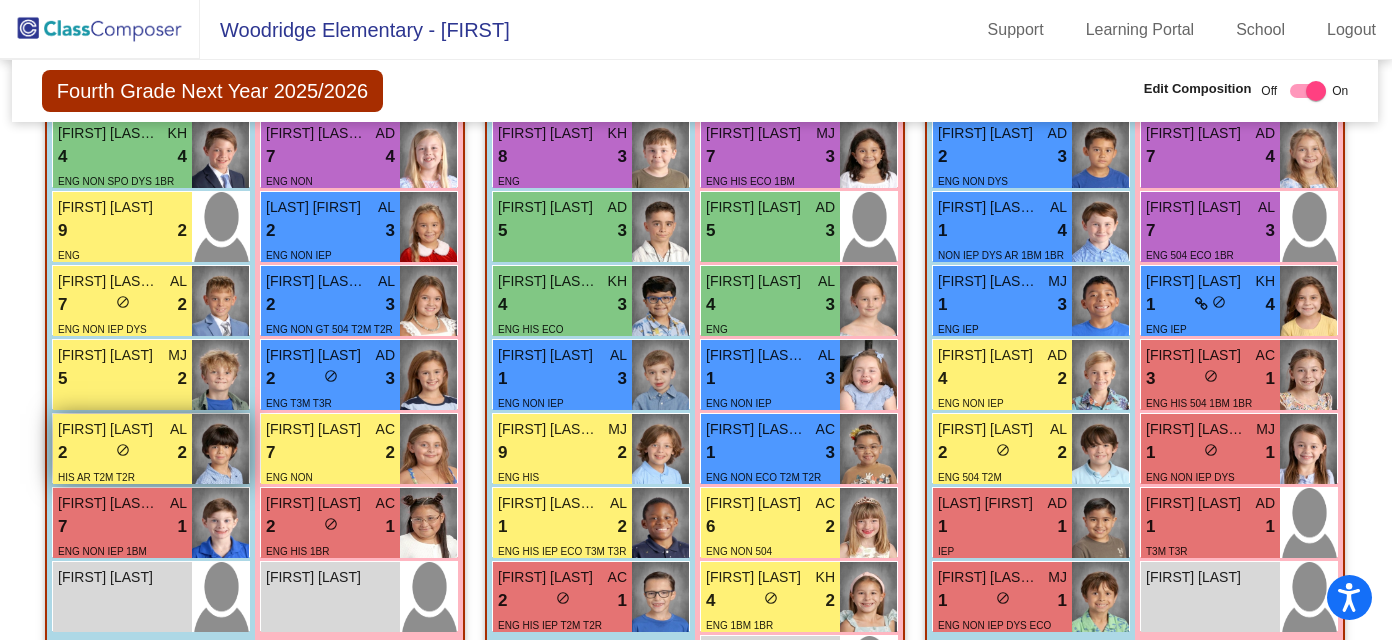 click on "2 lock do_not_disturb_alt 2" at bounding box center [122, 453] 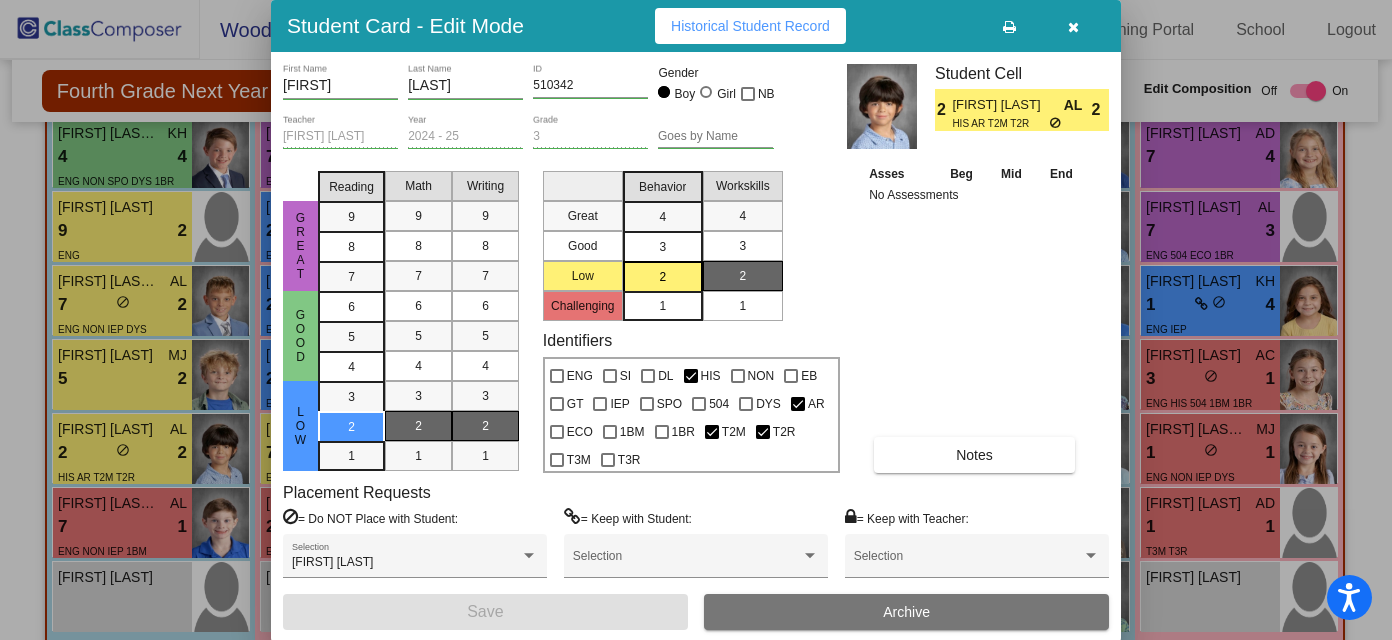click at bounding box center (1073, 26) 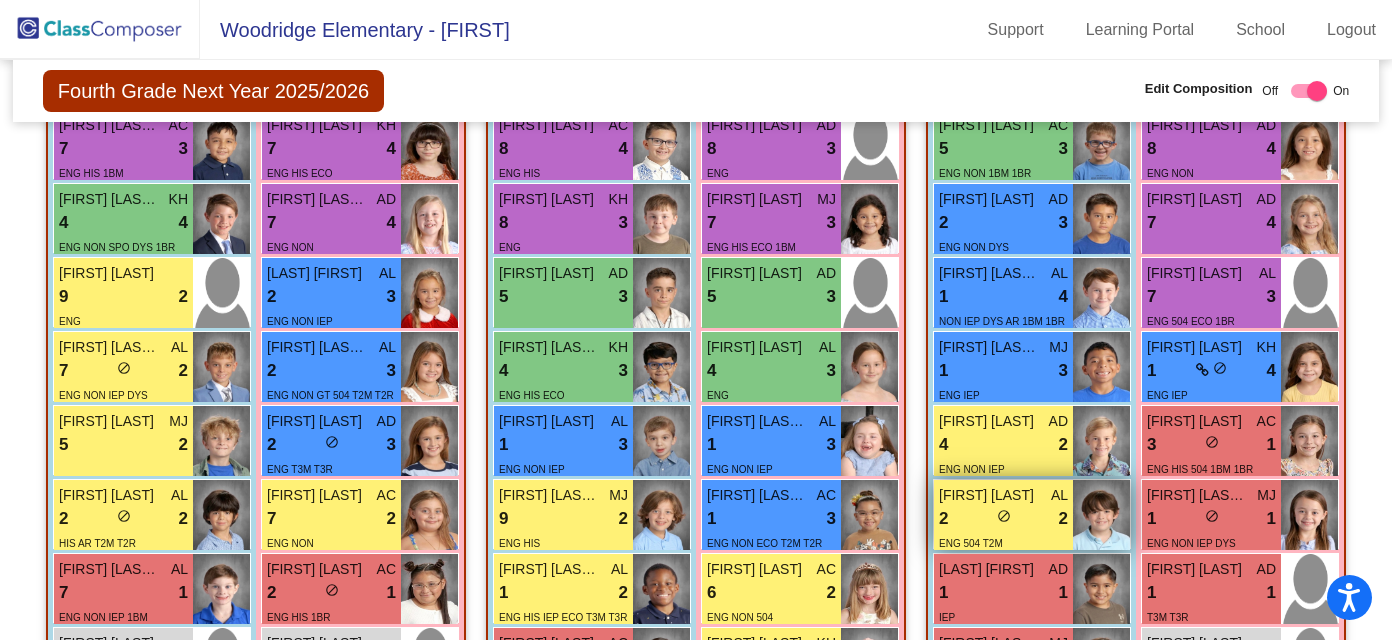 scroll, scrollTop: 3053, scrollLeft: 0, axis: vertical 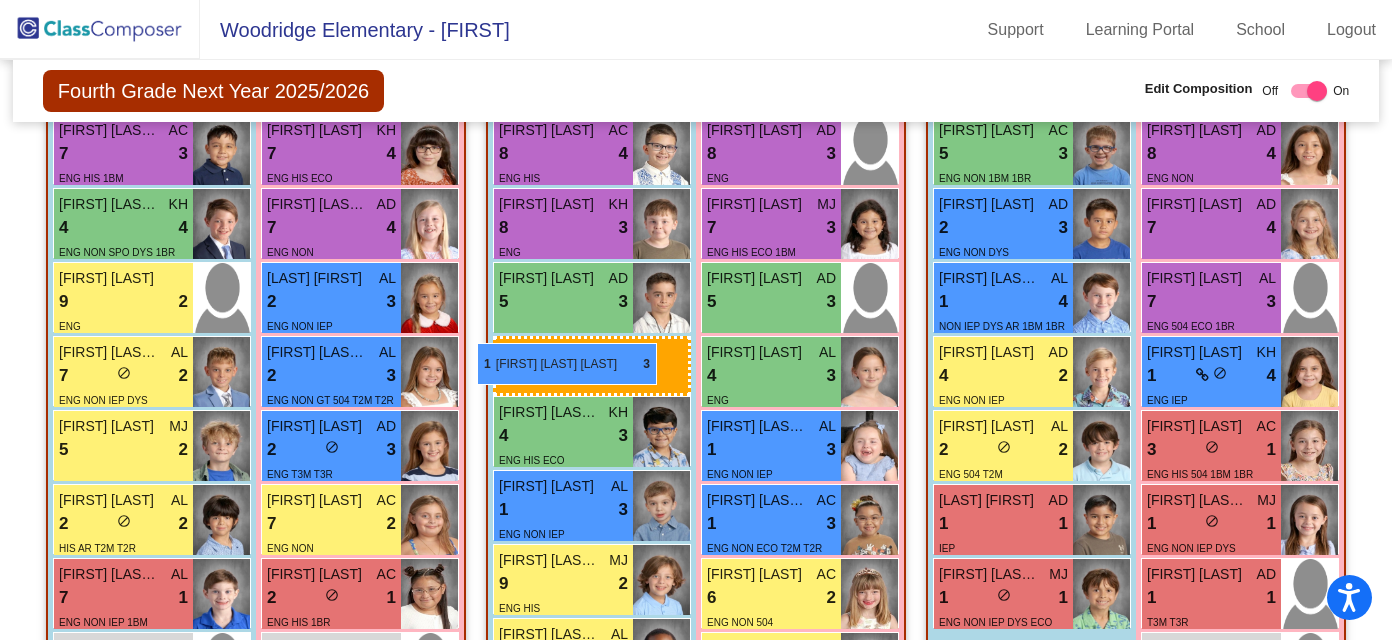 drag, startPoint x: 1082, startPoint y: 372, endPoint x: 484, endPoint y: 341, distance: 598.803 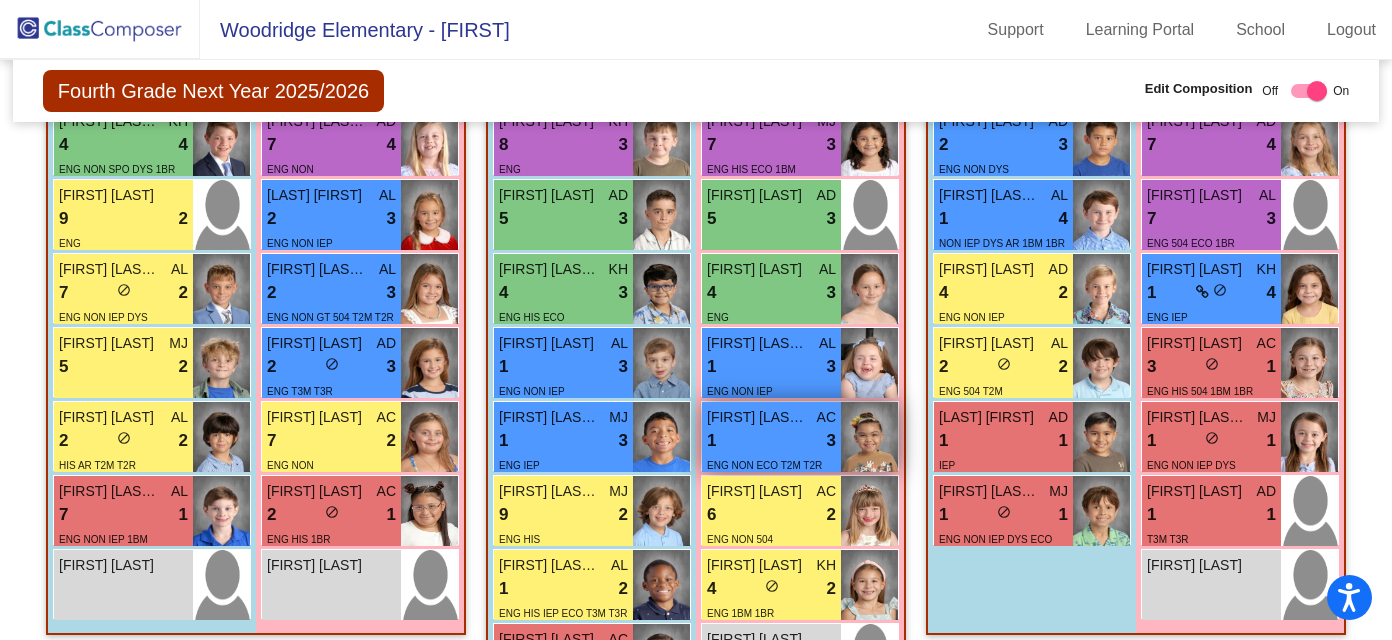 scroll, scrollTop: 3135, scrollLeft: 0, axis: vertical 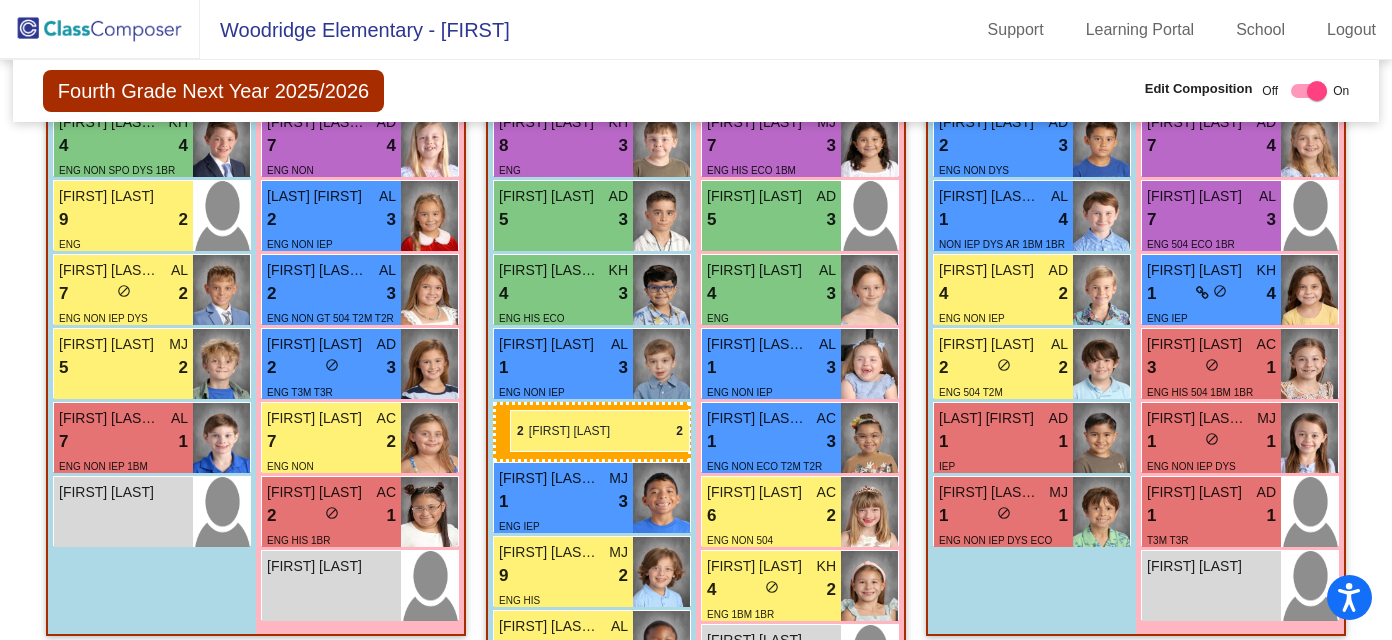 drag, startPoint x: 98, startPoint y: 430, endPoint x: 510, endPoint y: 411, distance: 412.43787 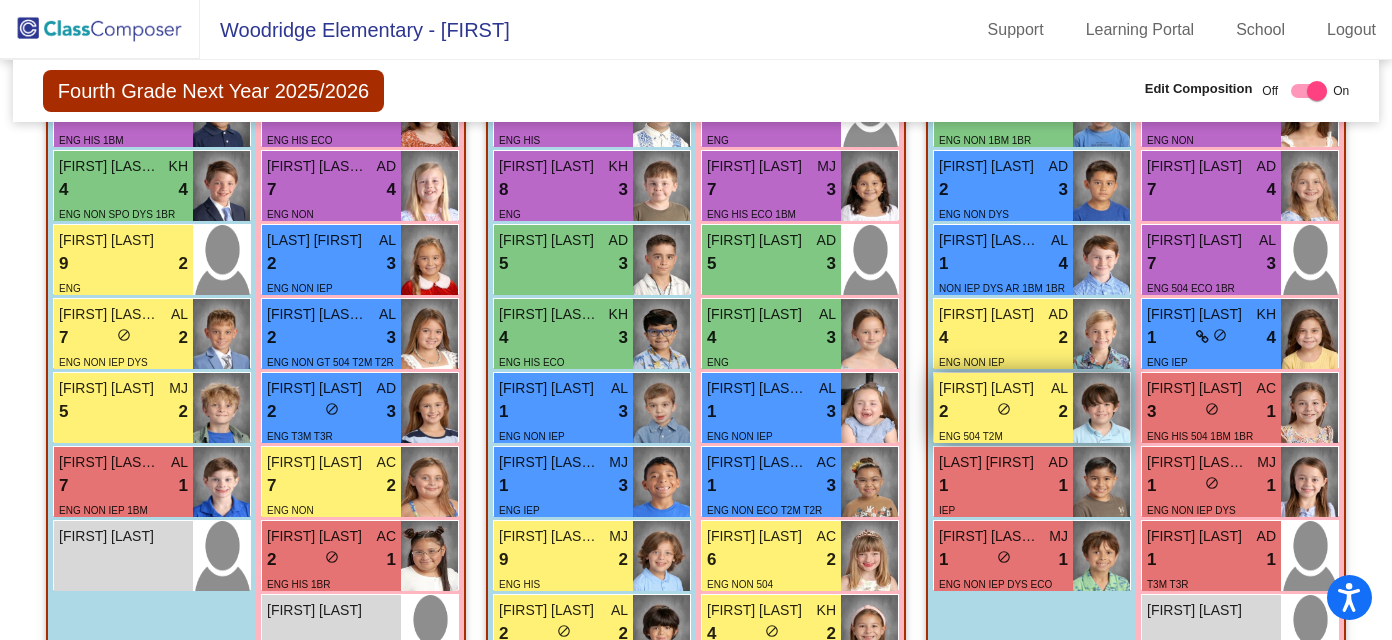 scroll, scrollTop: 3164, scrollLeft: 0, axis: vertical 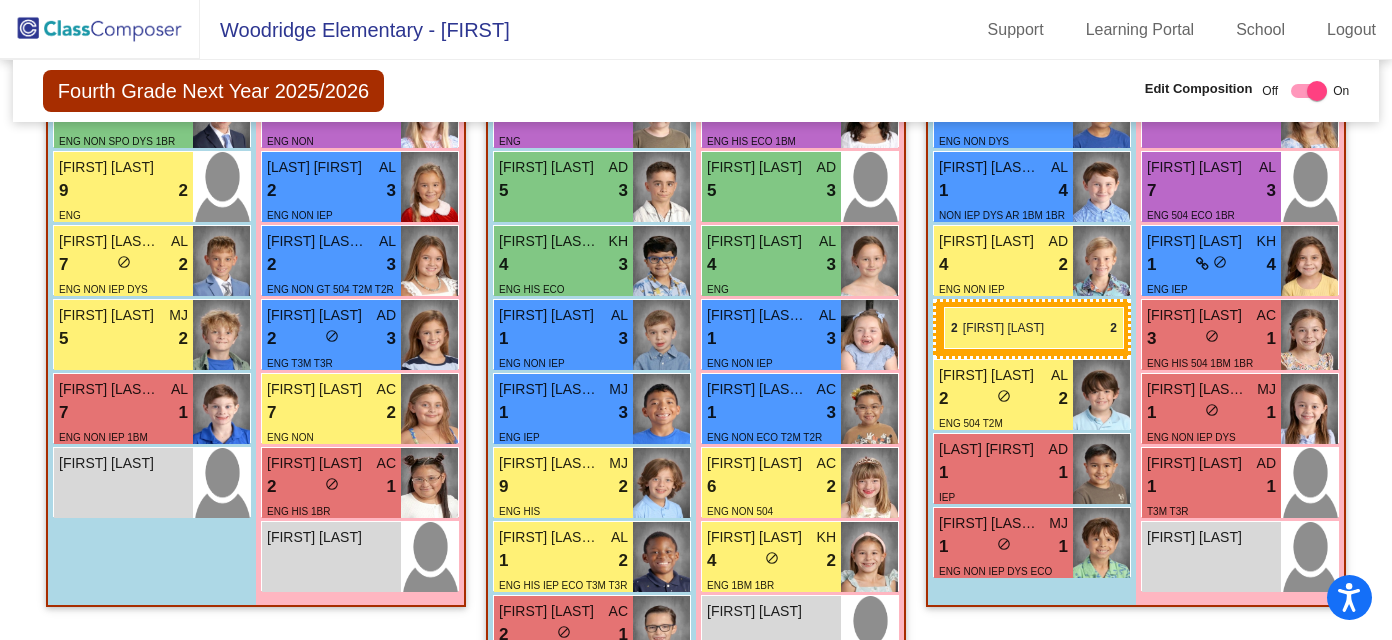 drag, startPoint x: 577, startPoint y: 573, endPoint x: 944, endPoint y: 308, distance: 452.6743 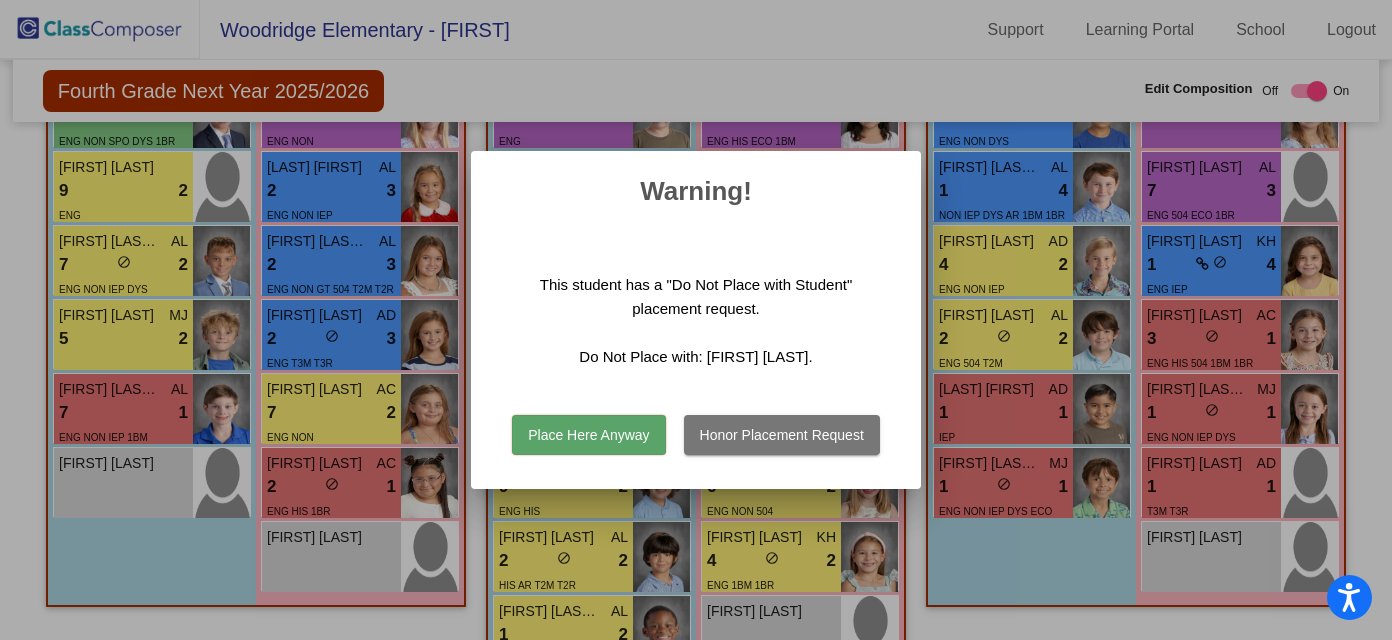 click on "Honor Placement Request" at bounding box center [782, 435] 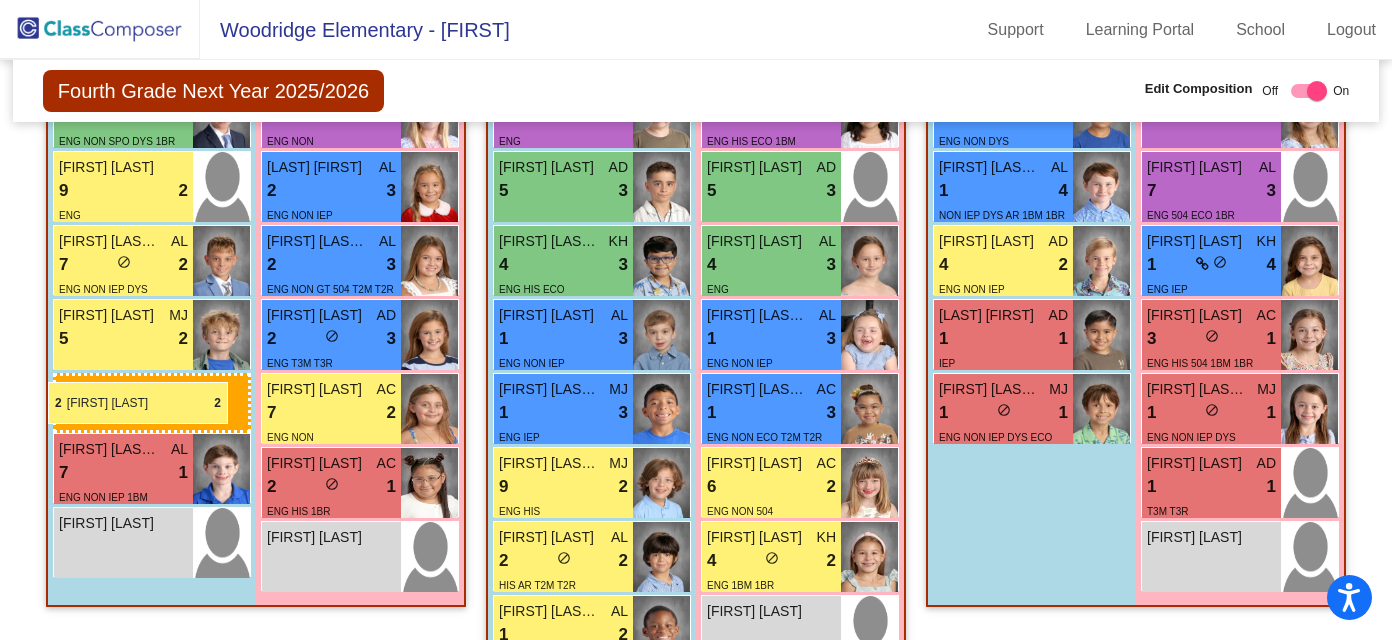 drag, startPoint x: 1077, startPoint y: 334, endPoint x: 48, endPoint y: 382, distance: 1030.1189 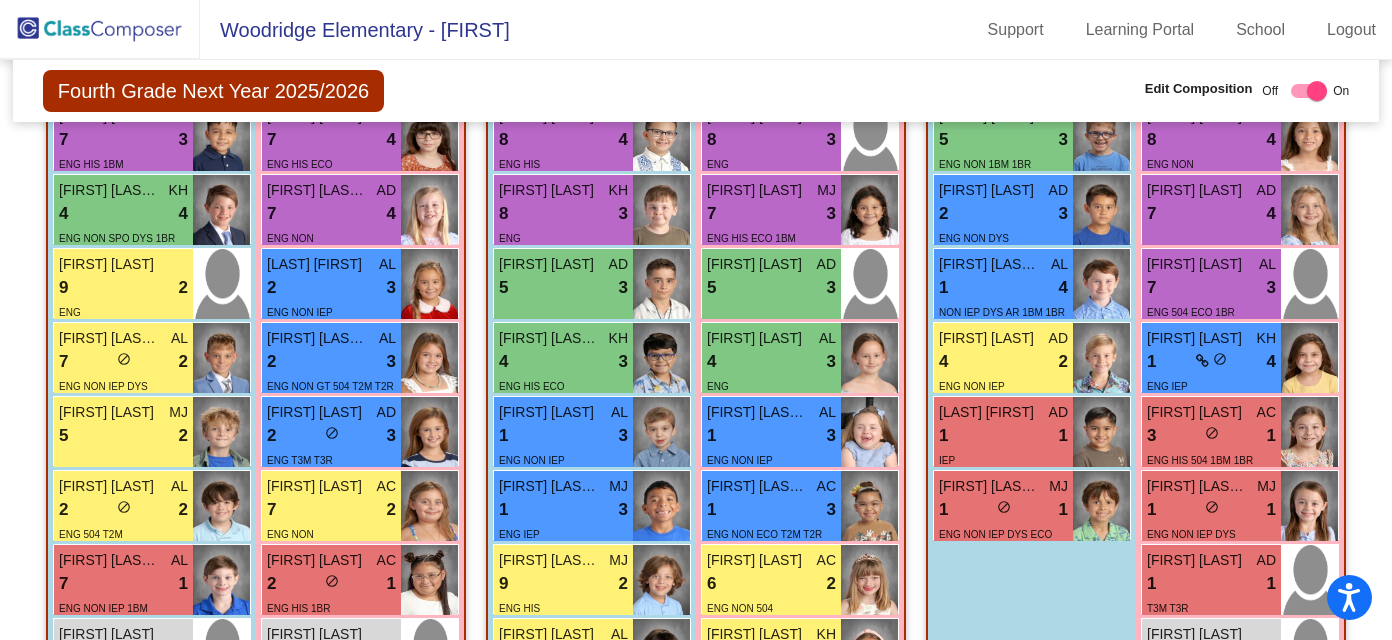 scroll, scrollTop: 3098, scrollLeft: 0, axis: vertical 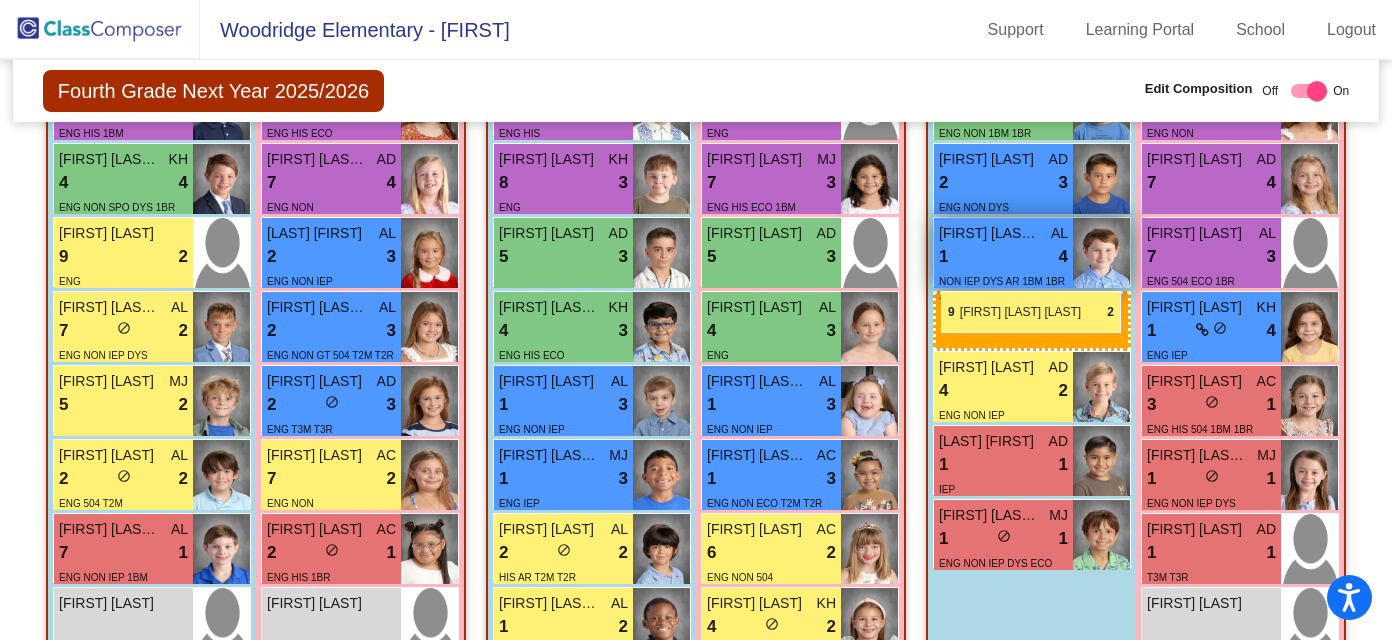 drag, startPoint x: 548, startPoint y: 562, endPoint x: 941, endPoint y: 291, distance: 477.37827 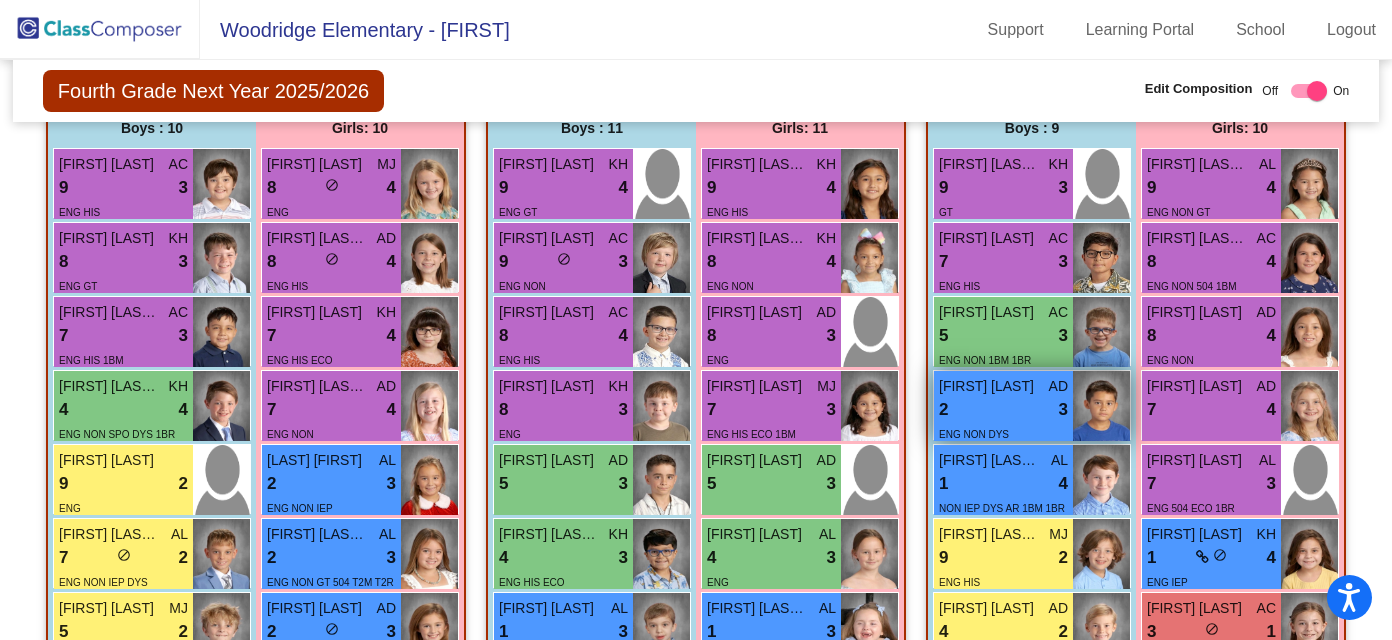 scroll, scrollTop: 2867, scrollLeft: 0, axis: vertical 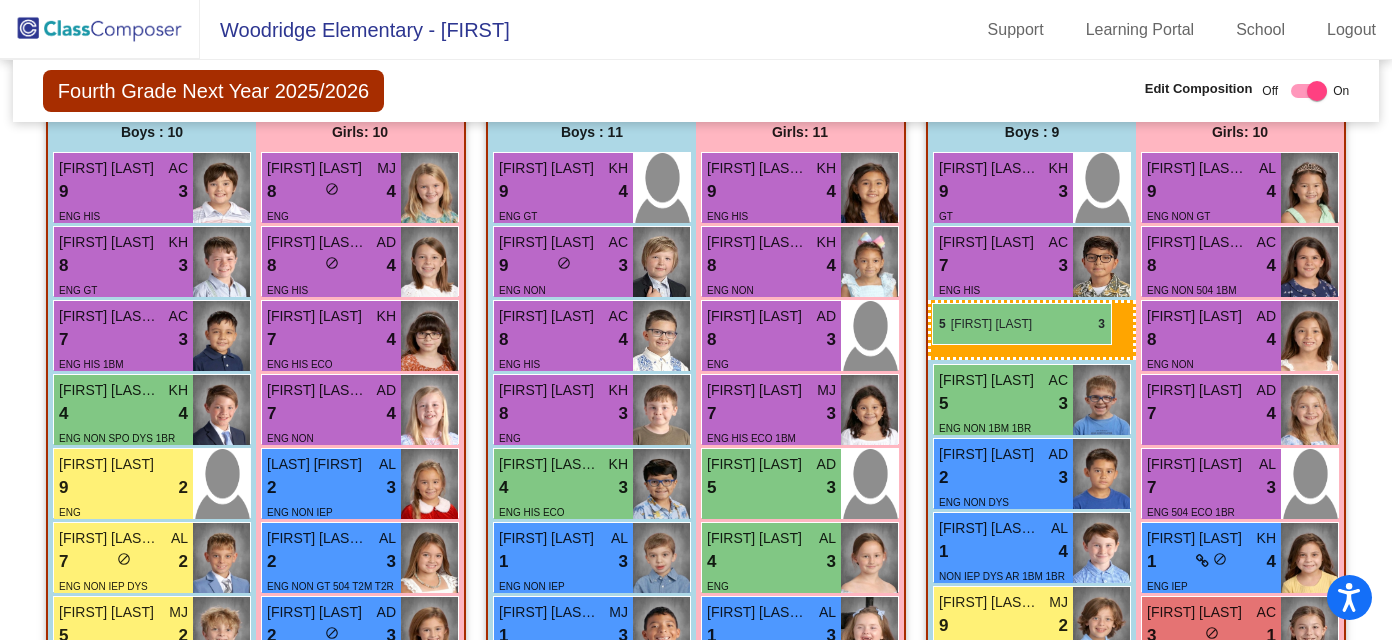 drag, startPoint x: 567, startPoint y: 488, endPoint x: 931, endPoint y: 303, distance: 408.31482 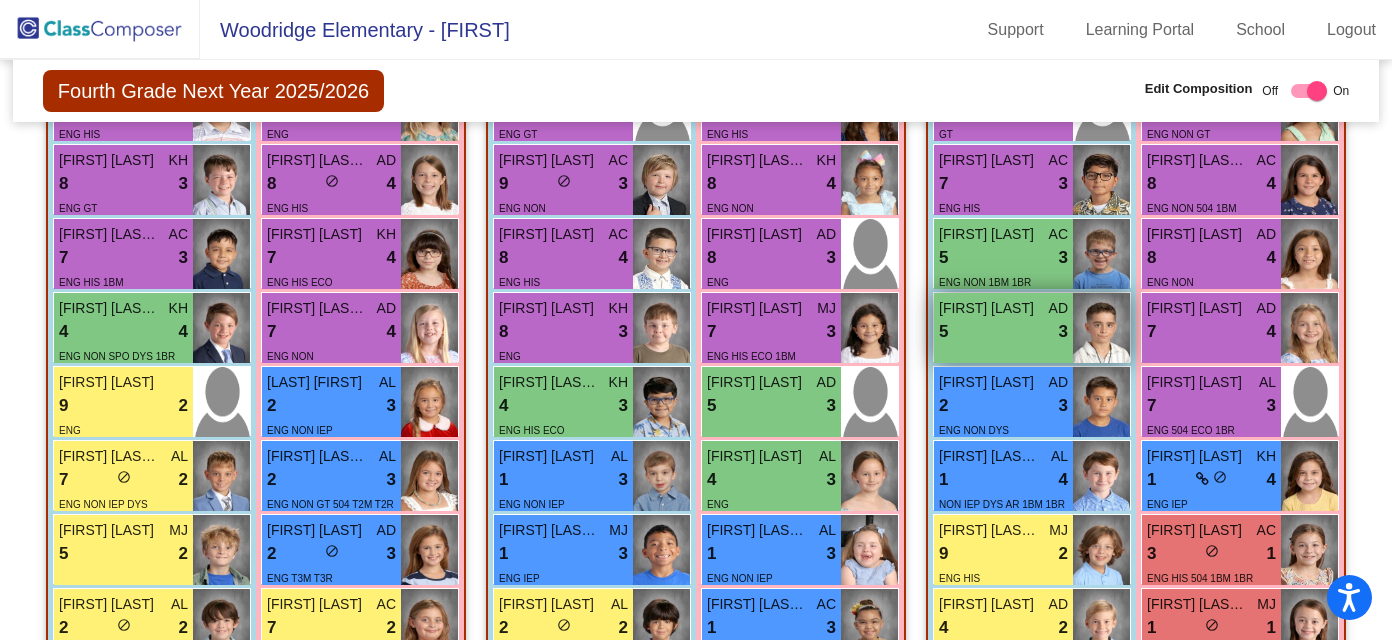 scroll, scrollTop: 2944, scrollLeft: 0, axis: vertical 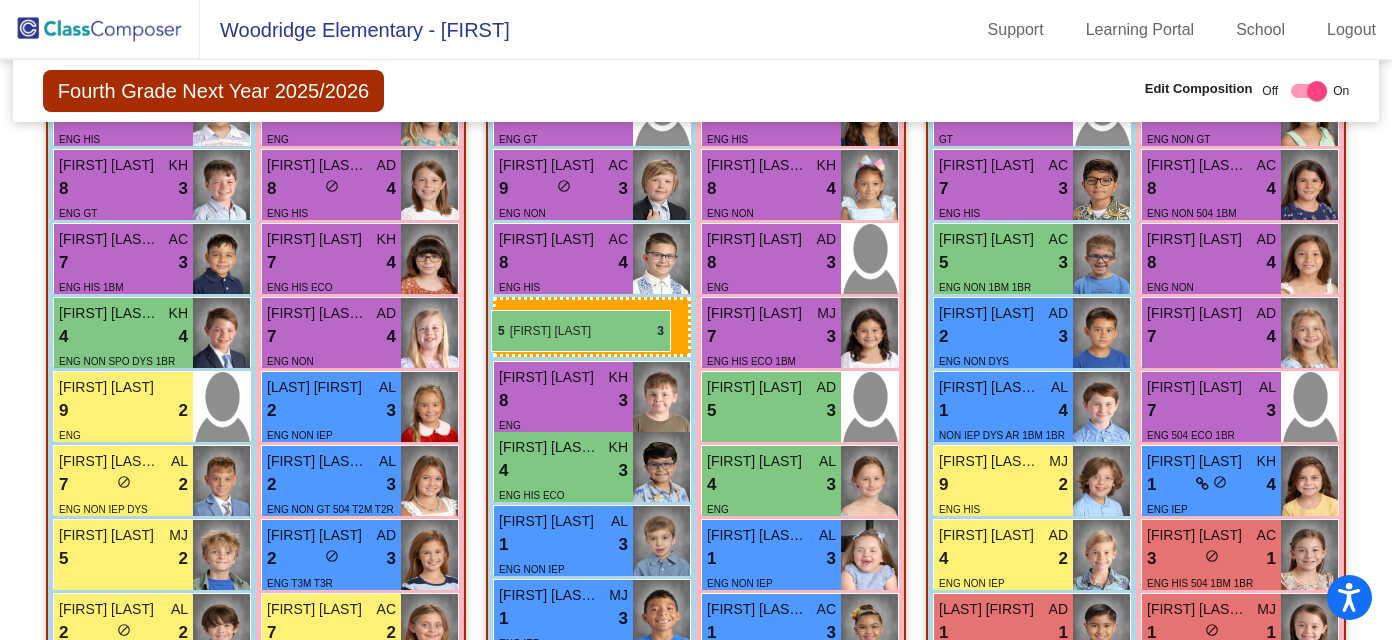 drag, startPoint x: 1047, startPoint y: 336, endPoint x: 492, endPoint y: 310, distance: 555.6087 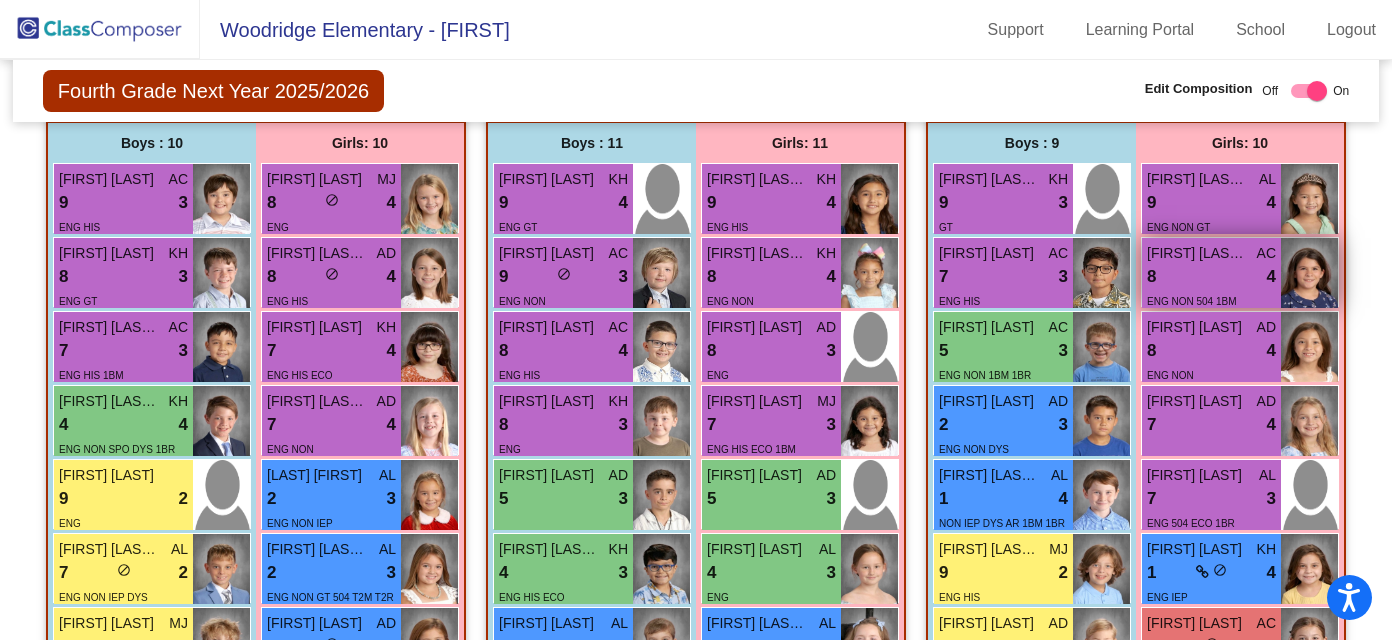 scroll, scrollTop: 2860, scrollLeft: 0, axis: vertical 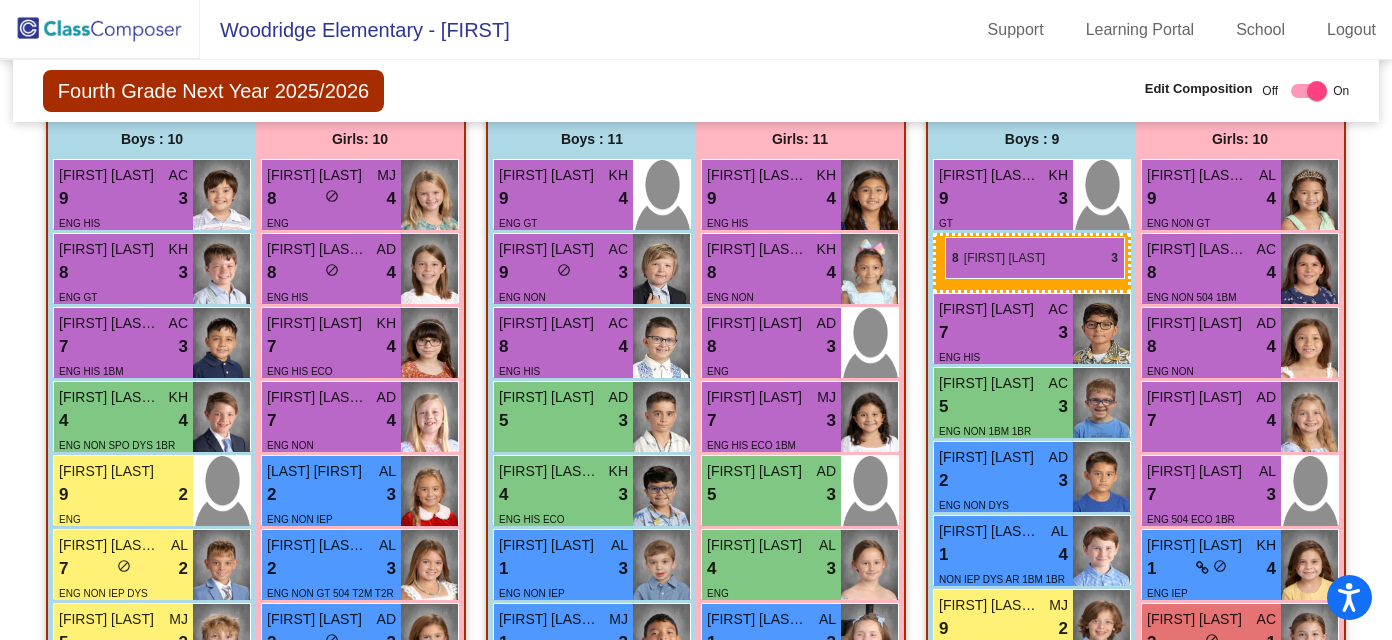 drag, startPoint x: 566, startPoint y: 433, endPoint x: 946, endPoint y: 237, distance: 427.5699 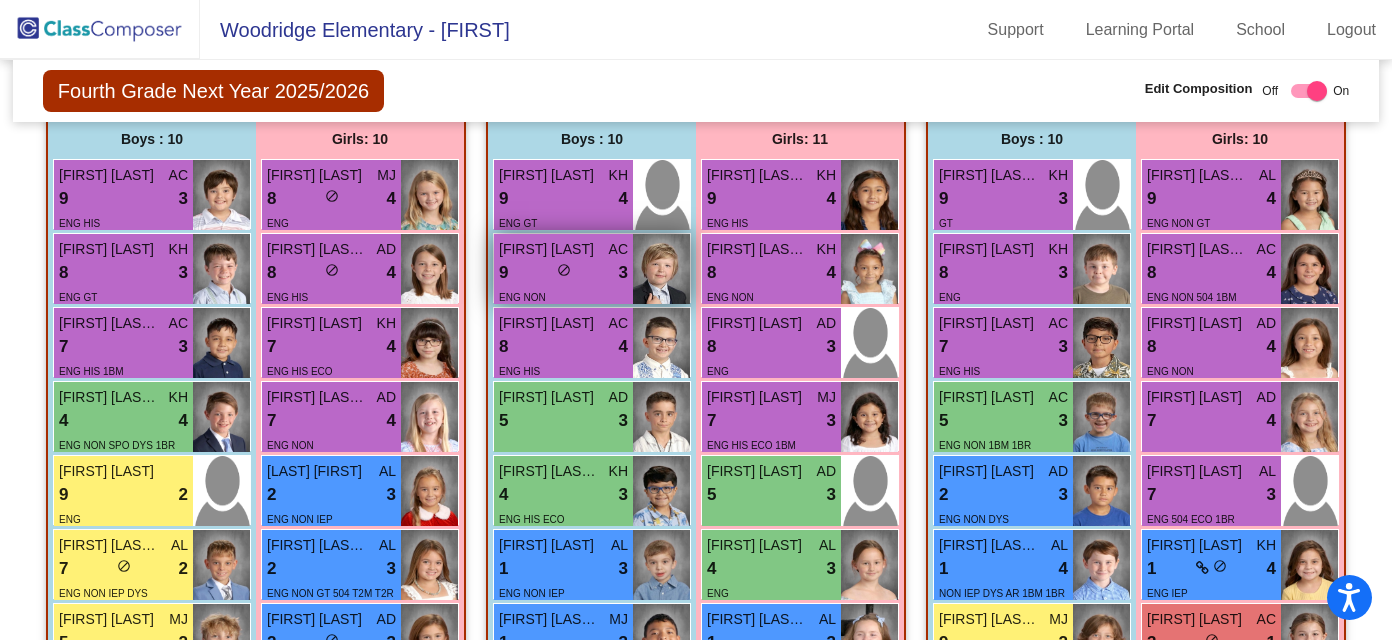 click on "do_not_disturb_alt" at bounding box center [564, 270] 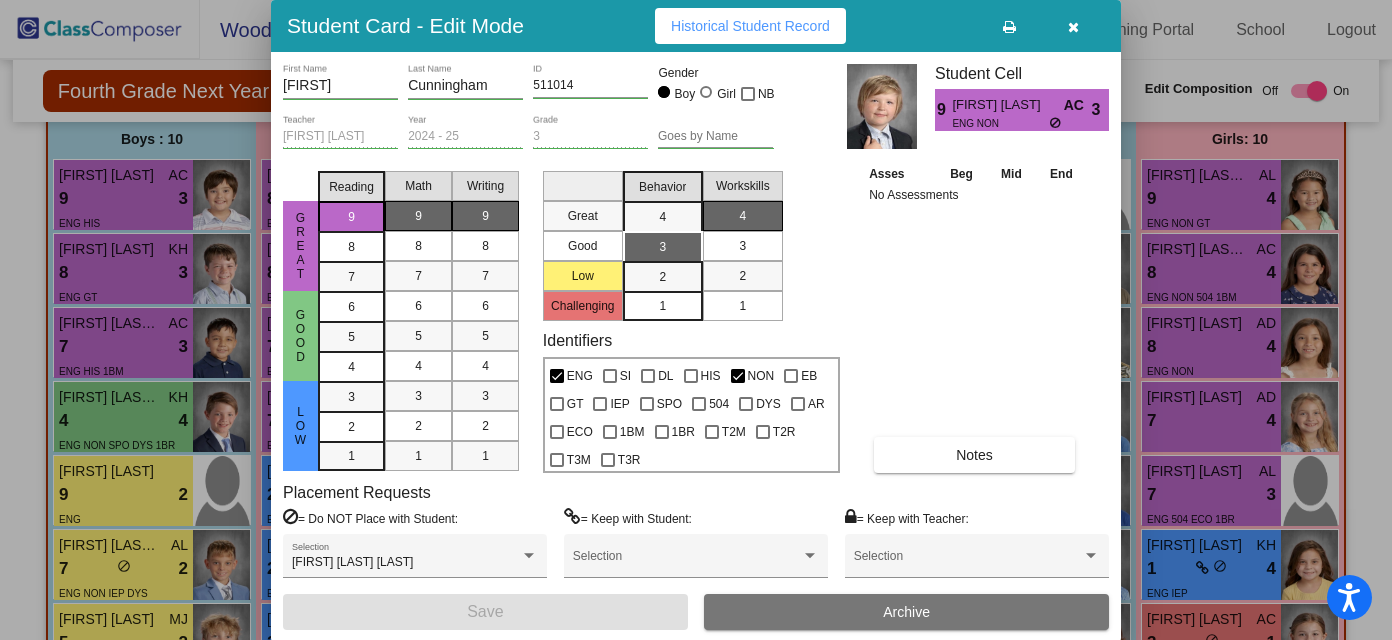 click at bounding box center (1073, 26) 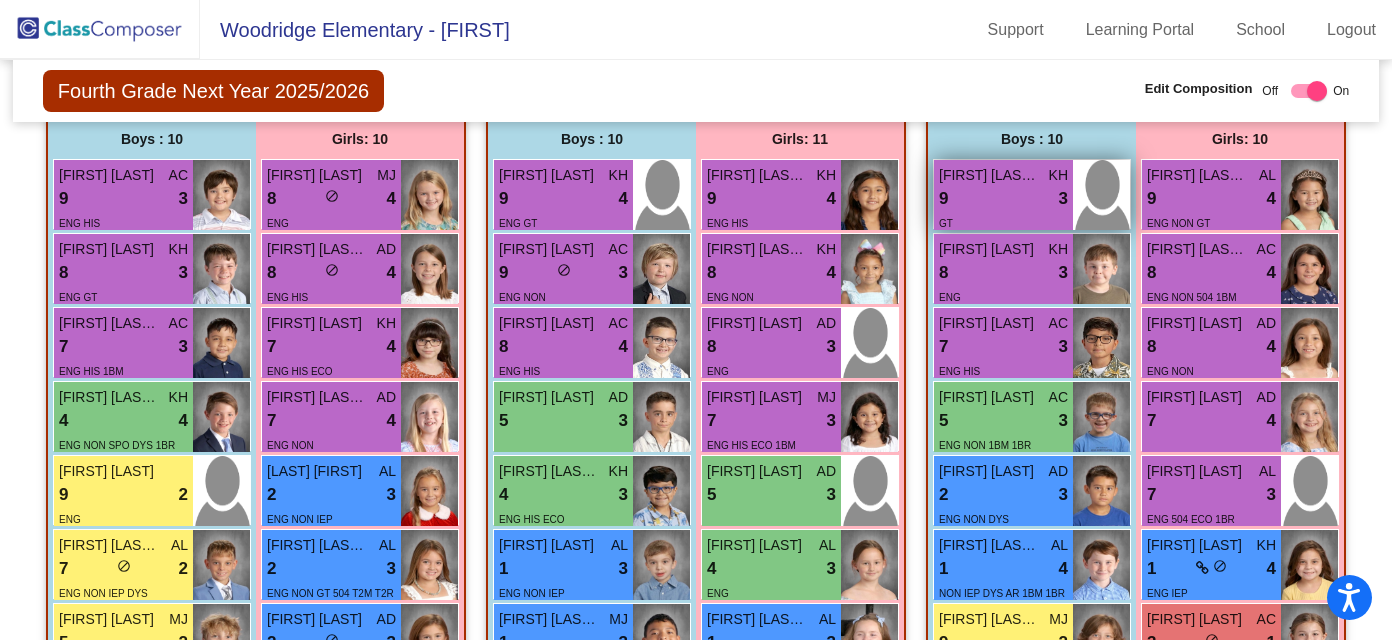 click on "9 lock do_not_disturb_alt 3" at bounding box center [1003, 199] 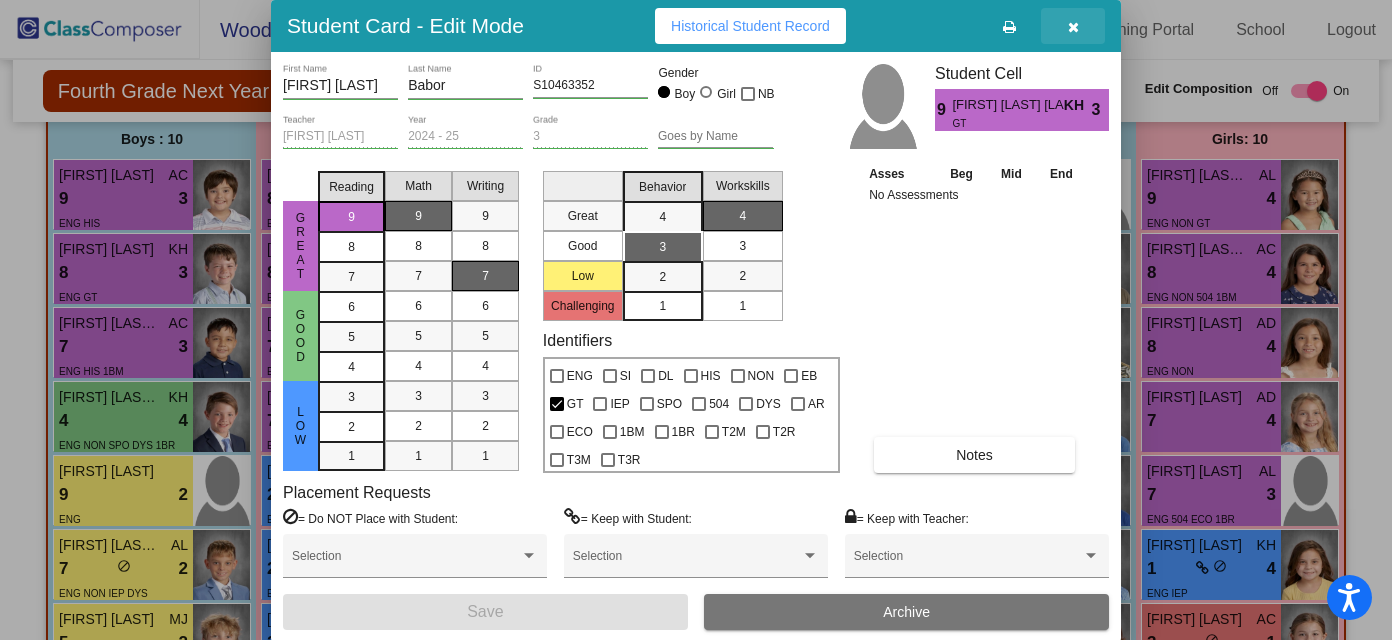 click at bounding box center (1073, 27) 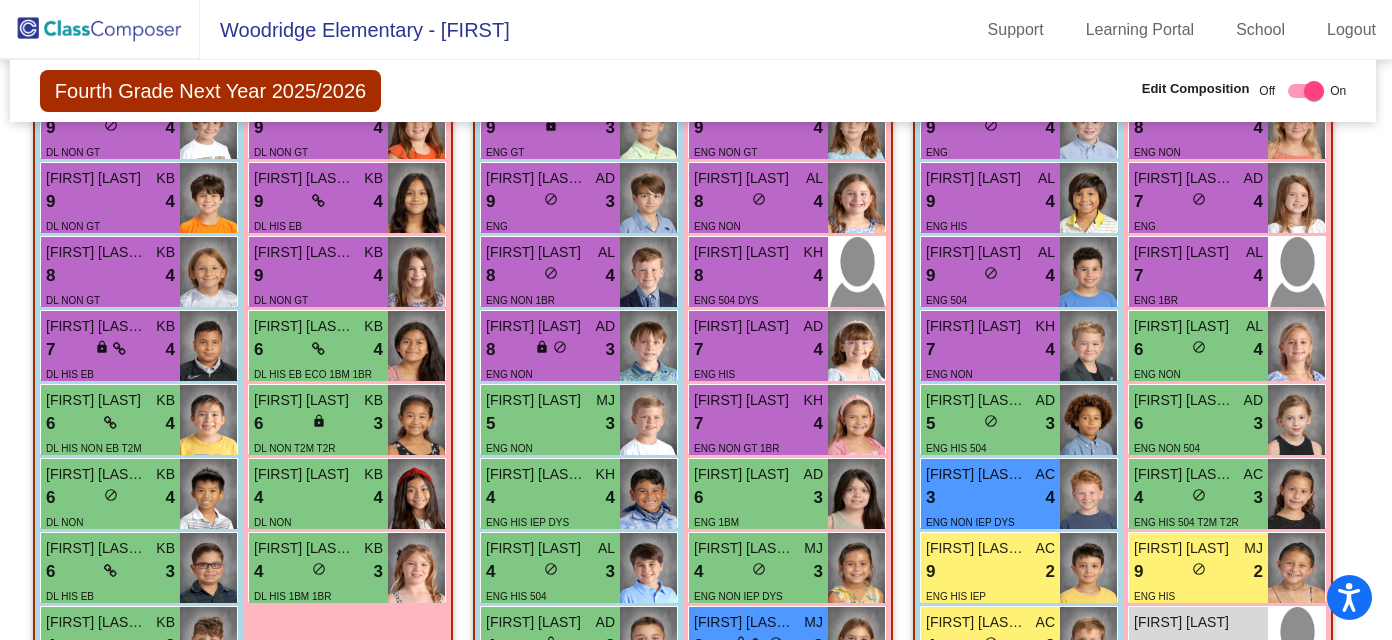 scroll, scrollTop: 1706, scrollLeft: 3, axis: both 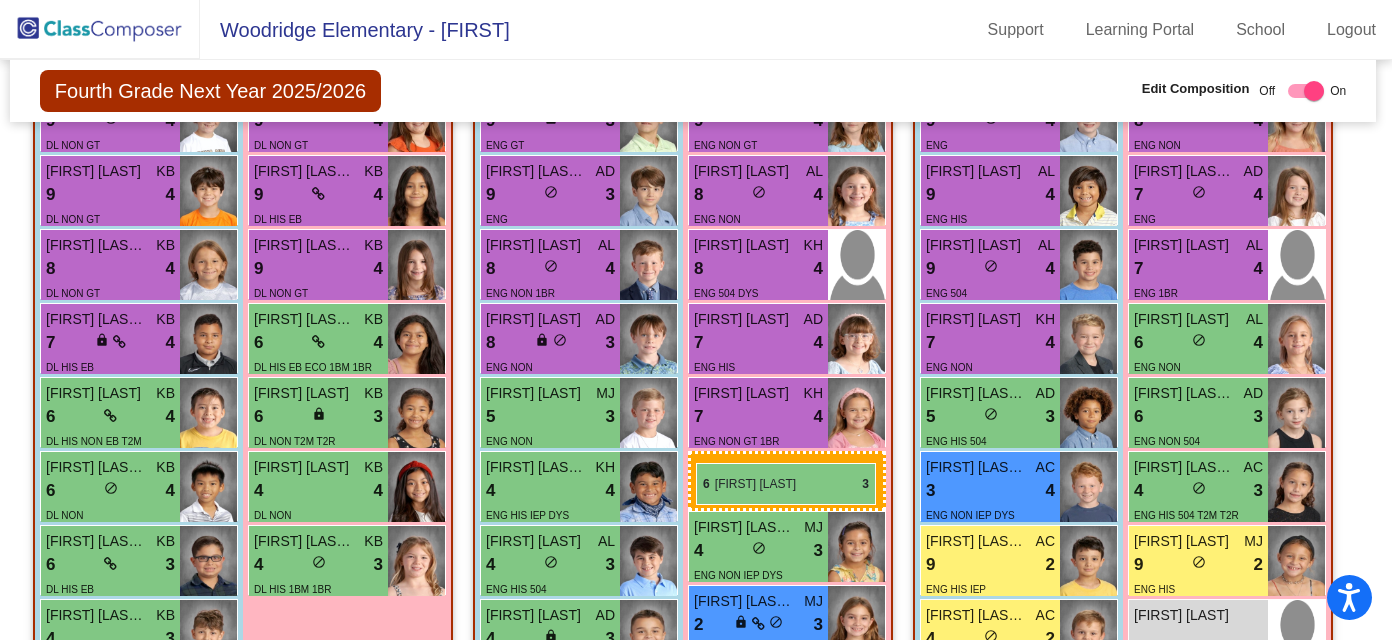 drag, startPoint x: 753, startPoint y: 502, endPoint x: 696, endPoint y: 463, distance: 69.065186 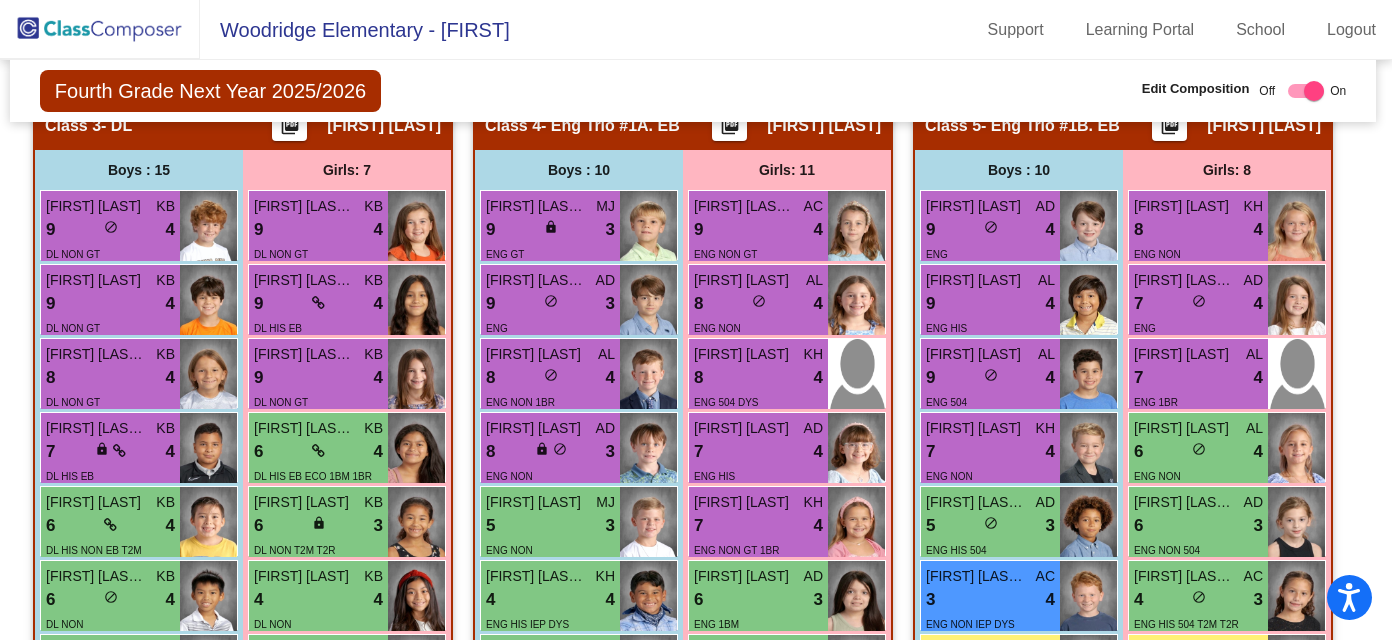scroll, scrollTop: 1583, scrollLeft: 3, axis: both 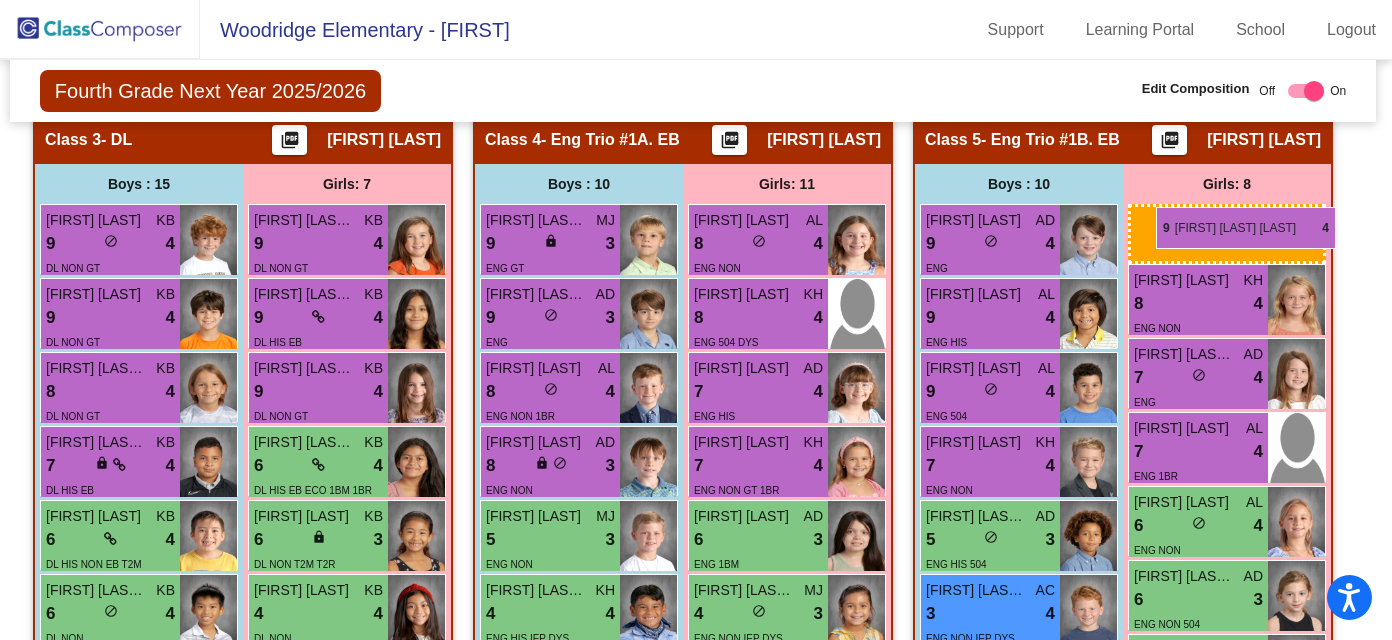 drag, startPoint x: 764, startPoint y: 237, endPoint x: 1156, endPoint y: 207, distance: 393.14627 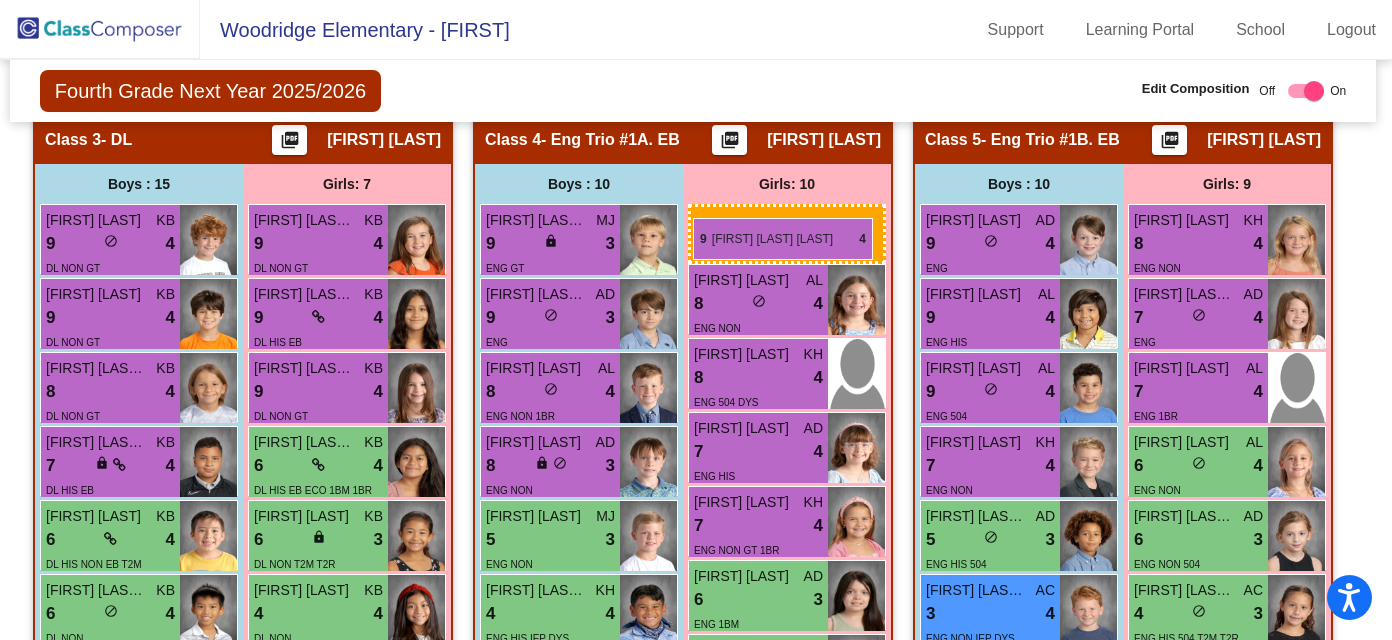 drag, startPoint x: 1168, startPoint y: 237, endPoint x: 693, endPoint y: 217, distance: 475.42087 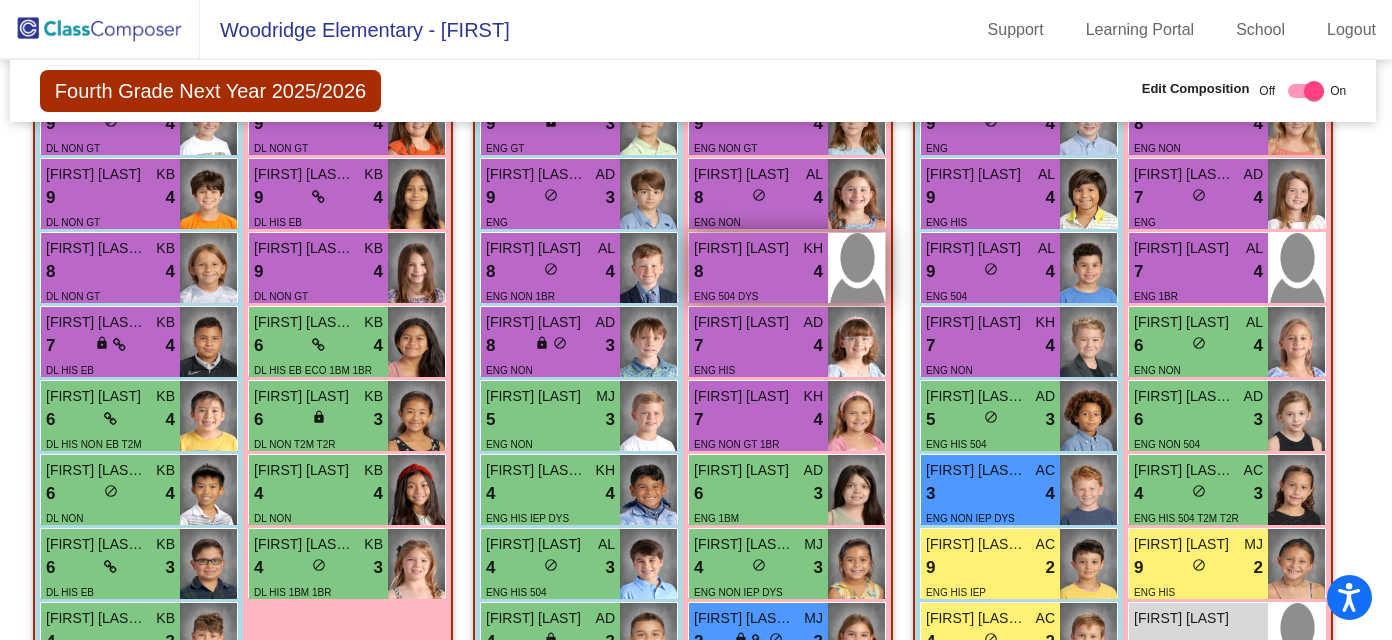 scroll, scrollTop: 1706, scrollLeft: 3, axis: both 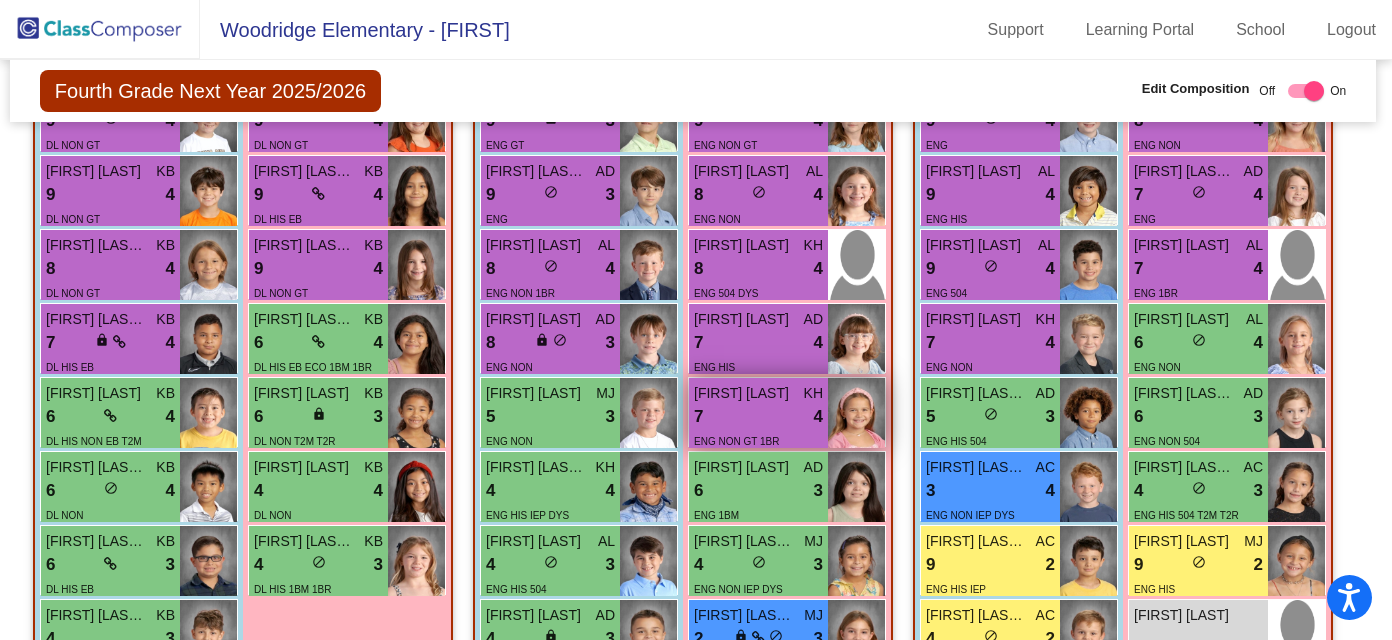 click on "7 lock do_not_disturb_alt 4" at bounding box center (758, 417) 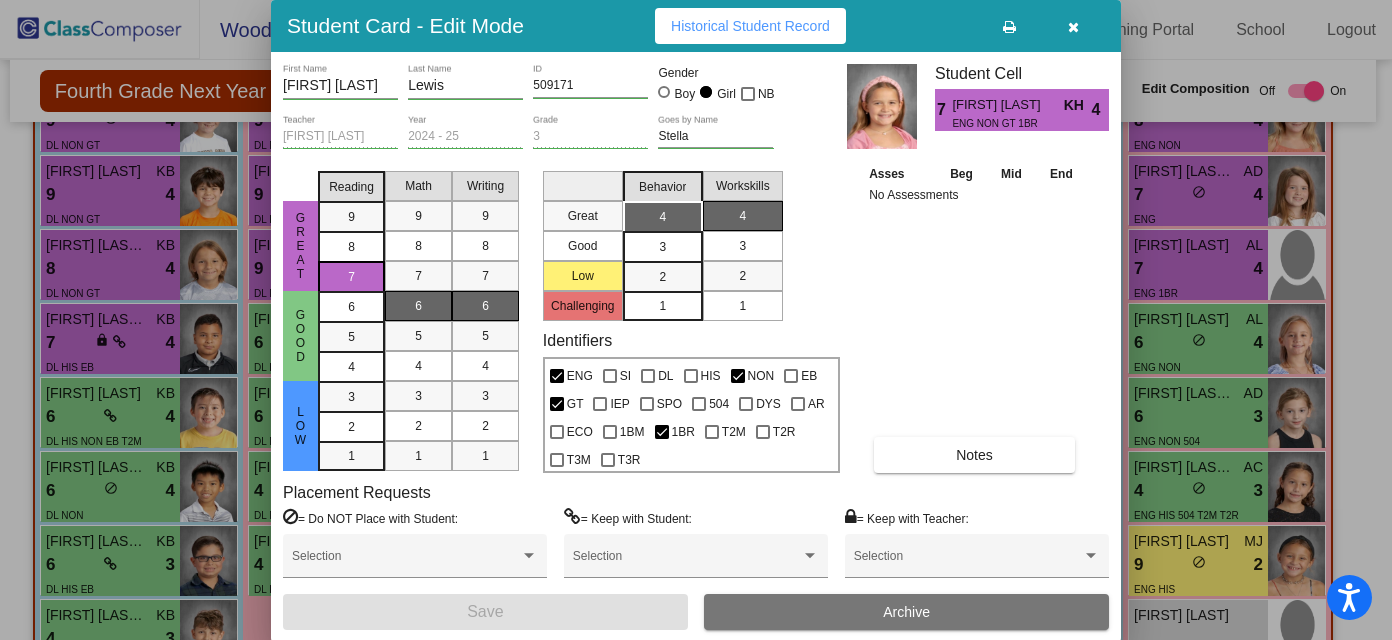 click at bounding box center (1073, 26) 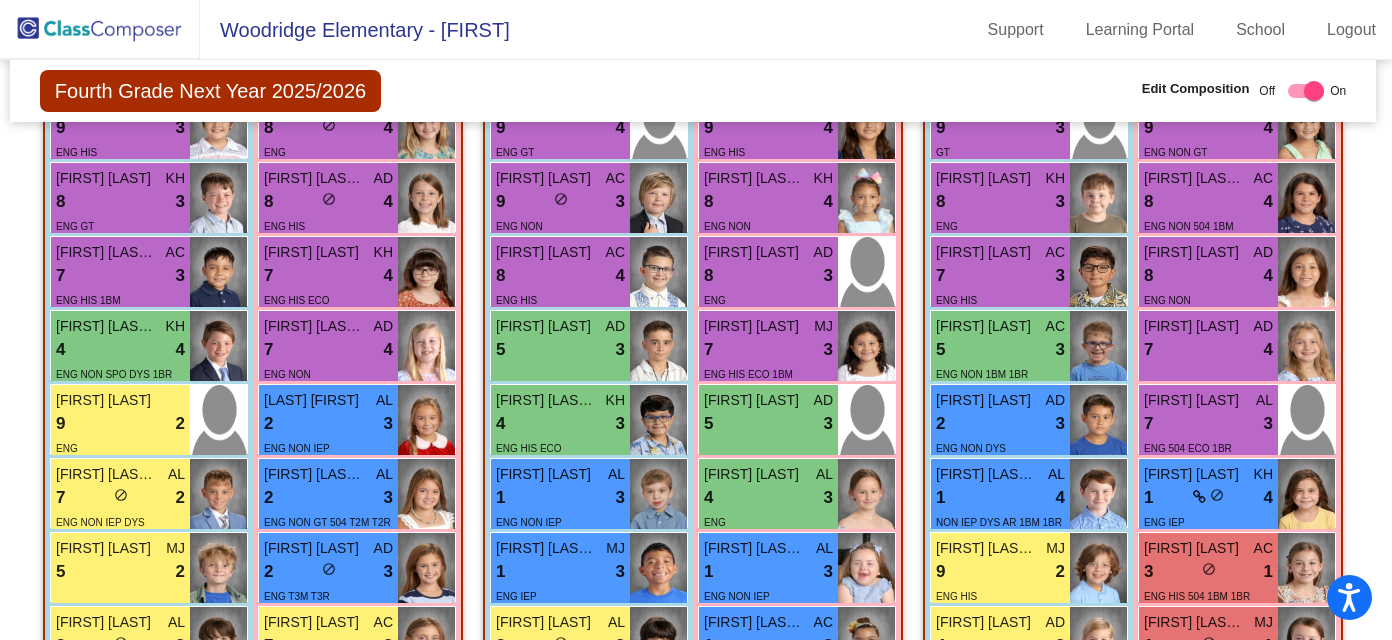 scroll, scrollTop: 2935, scrollLeft: 3, axis: both 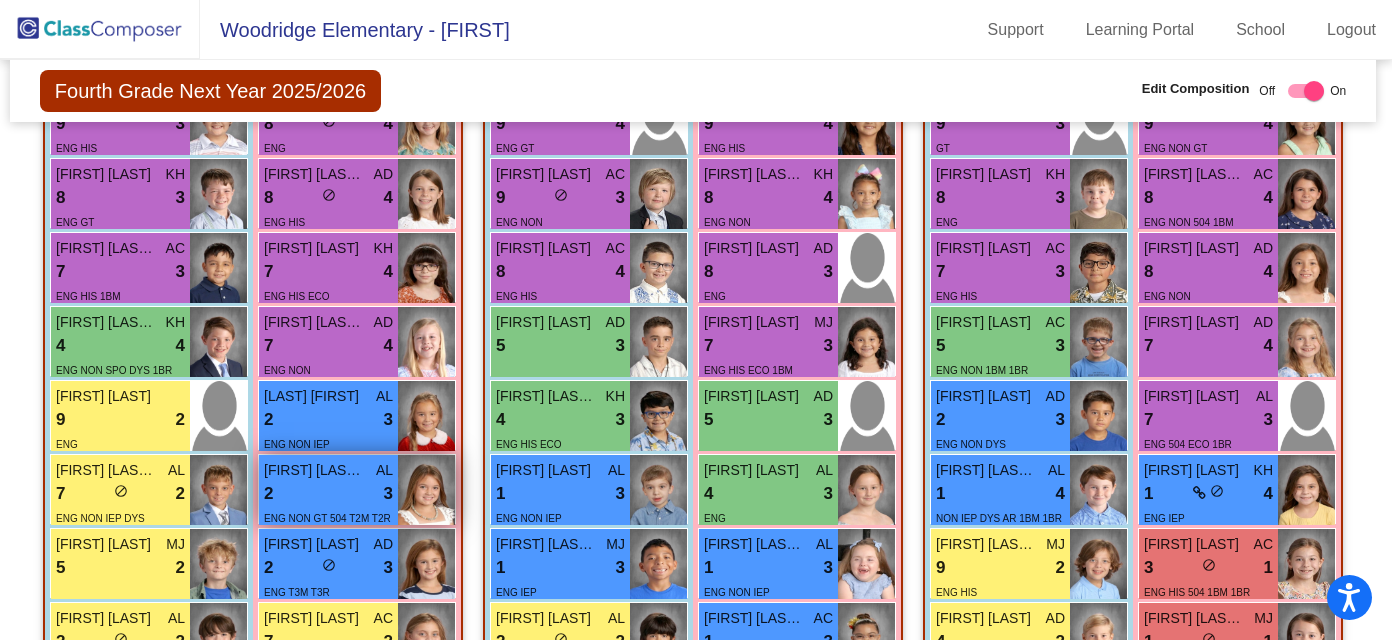 click on "ENG NON GT 504 T2M T2R" at bounding box center (327, 517) 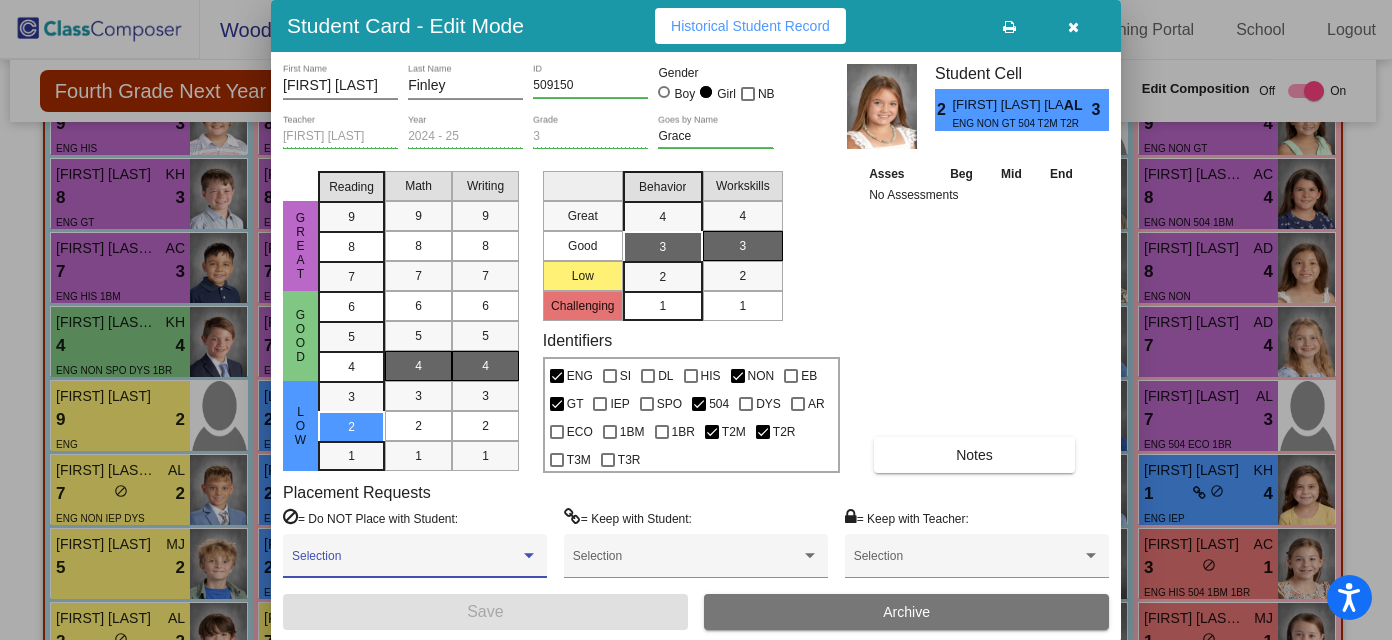 click at bounding box center [529, 556] 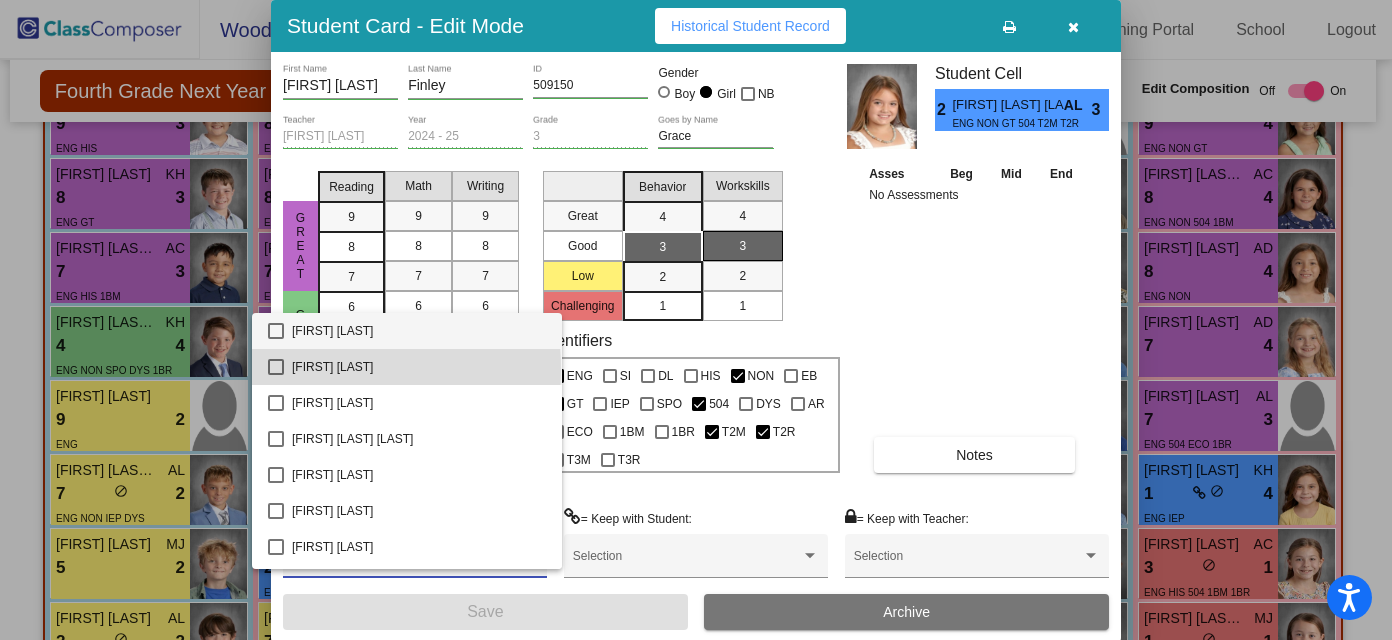 click at bounding box center [276, 367] 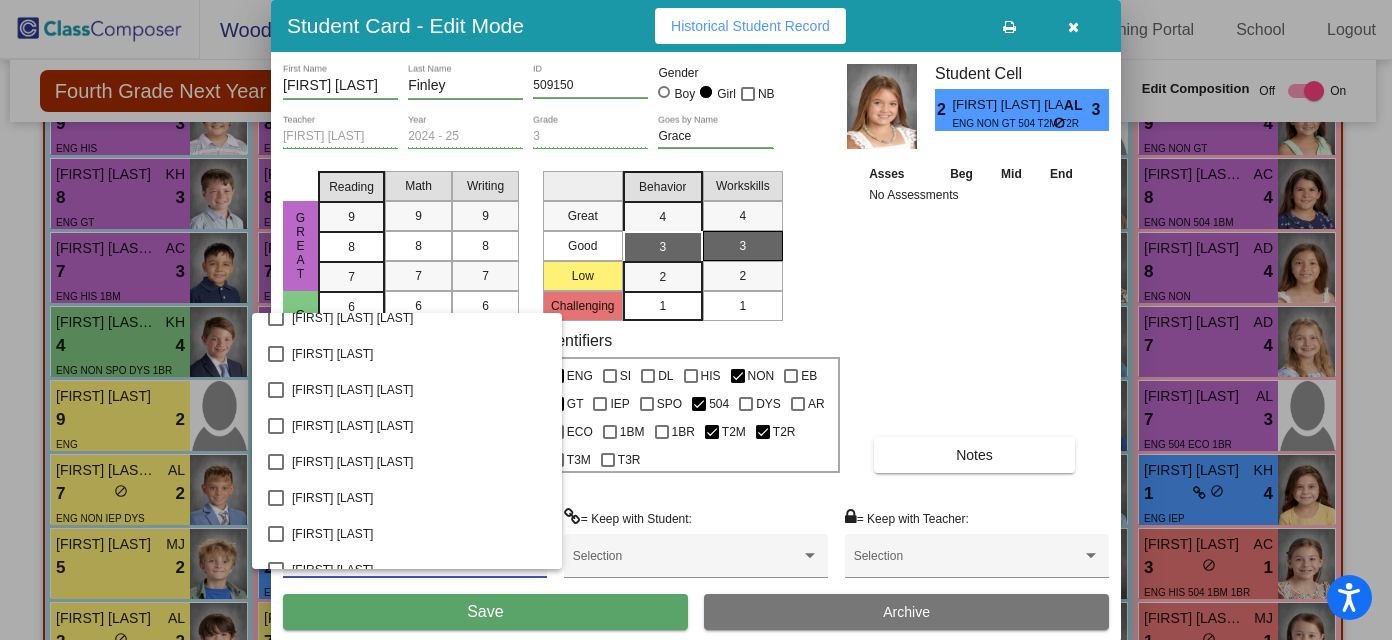 scroll, scrollTop: 4472, scrollLeft: 0, axis: vertical 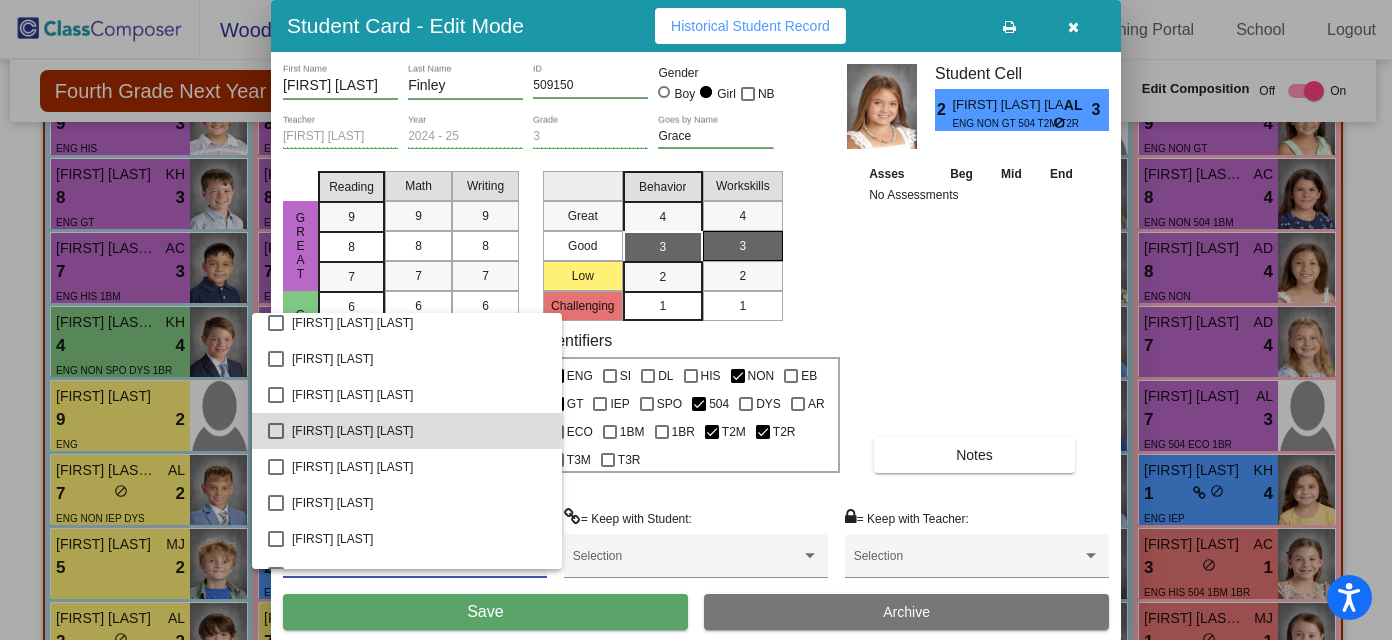 click at bounding box center (276, 431) 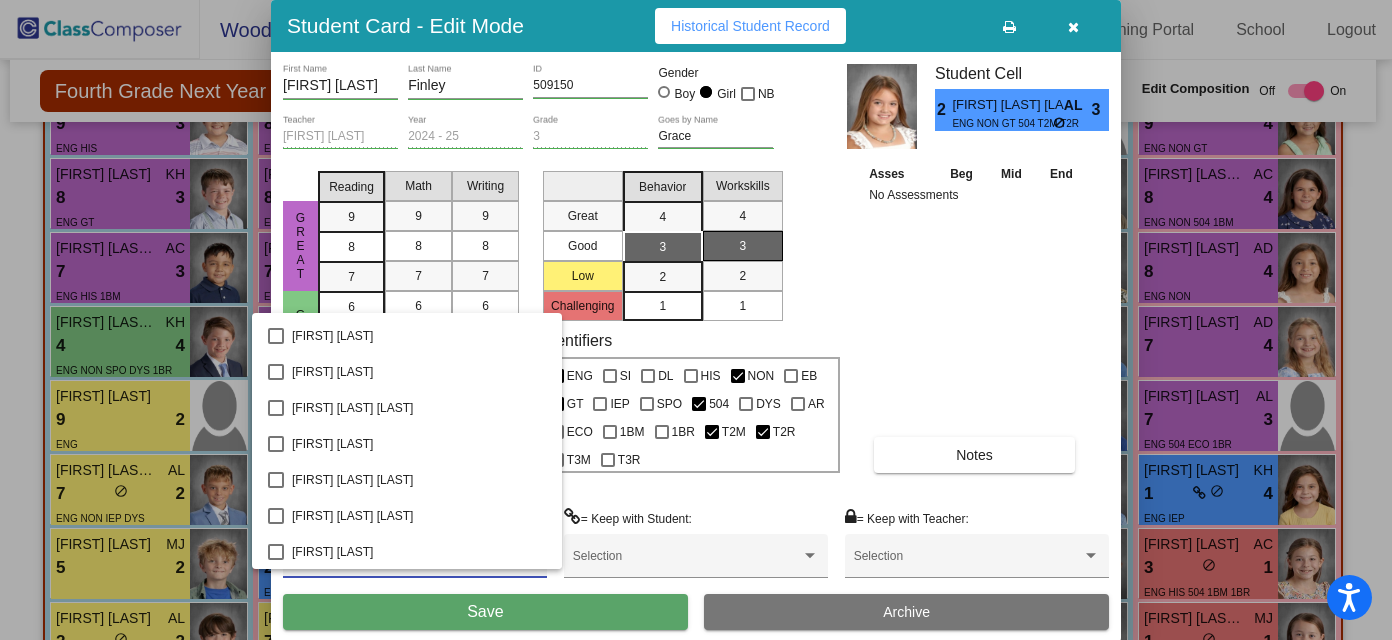 scroll, scrollTop: 2356, scrollLeft: 0, axis: vertical 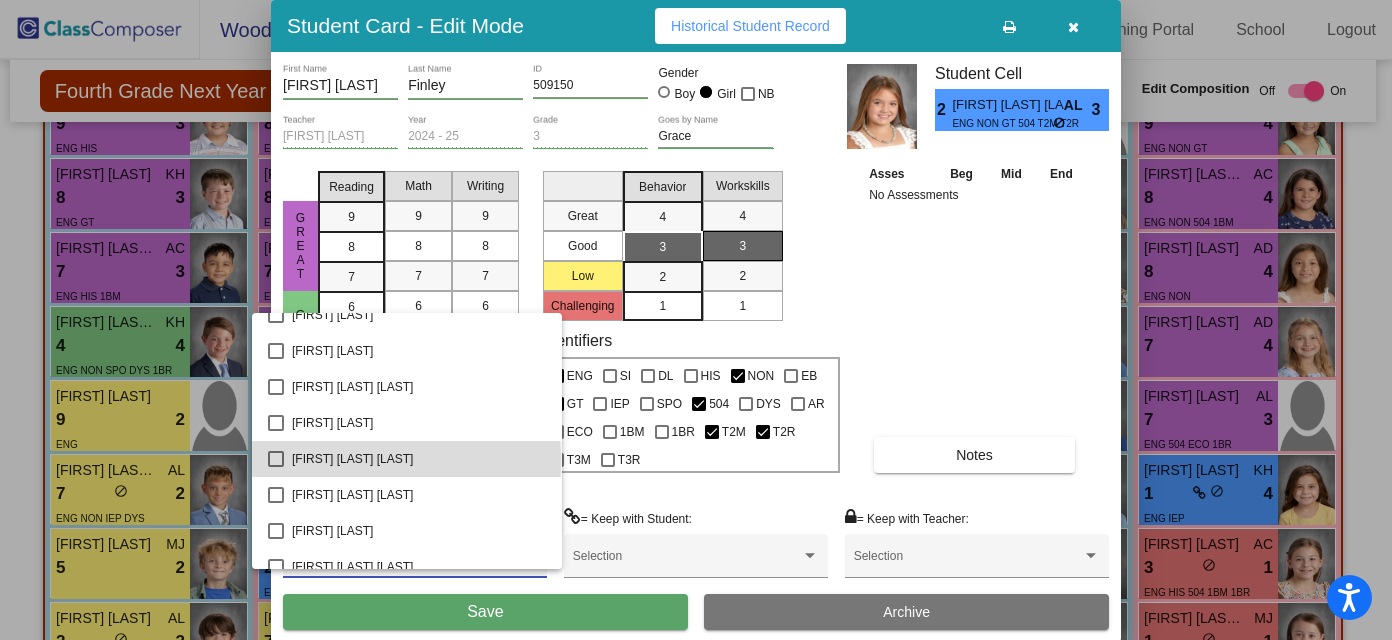 click at bounding box center (276, 459) 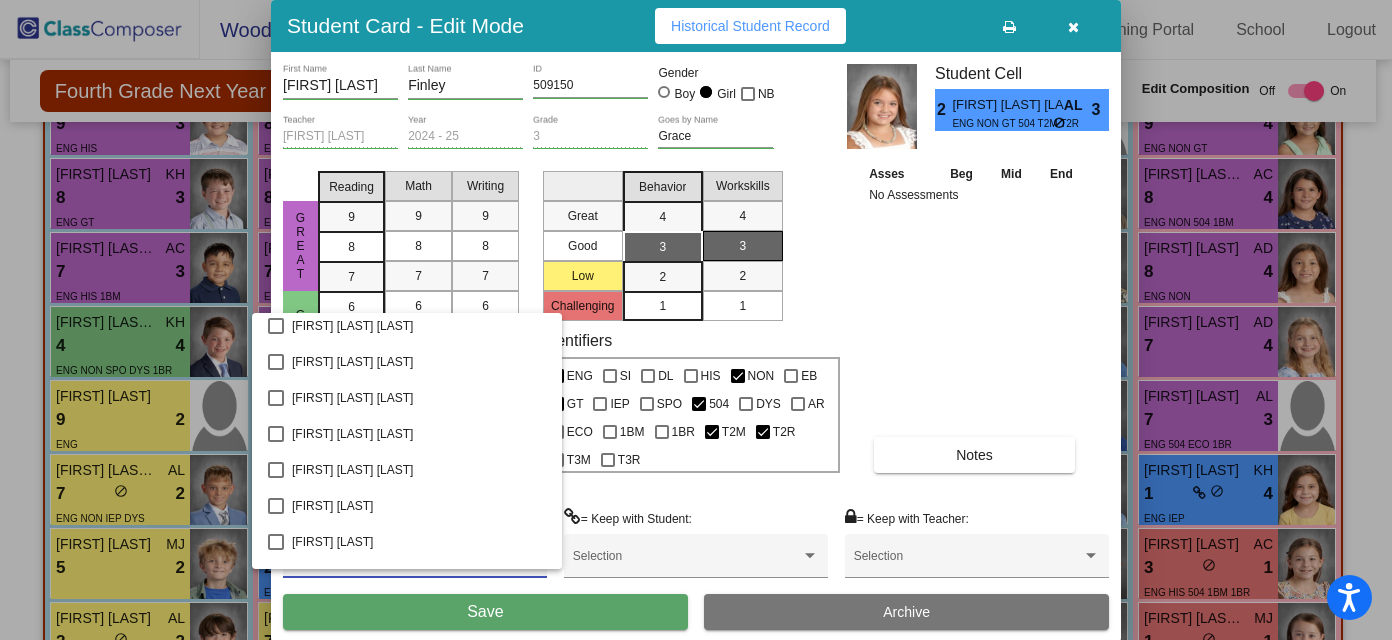 scroll, scrollTop: 2611, scrollLeft: 0, axis: vertical 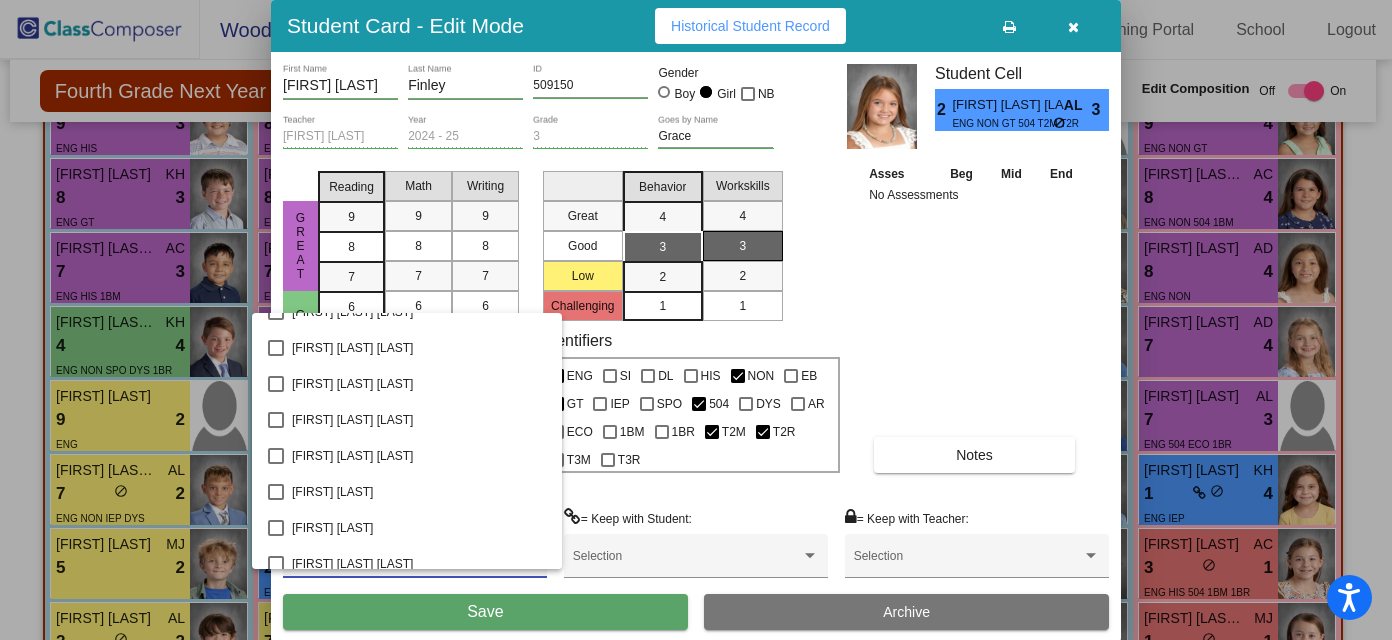 click at bounding box center (696, 320) 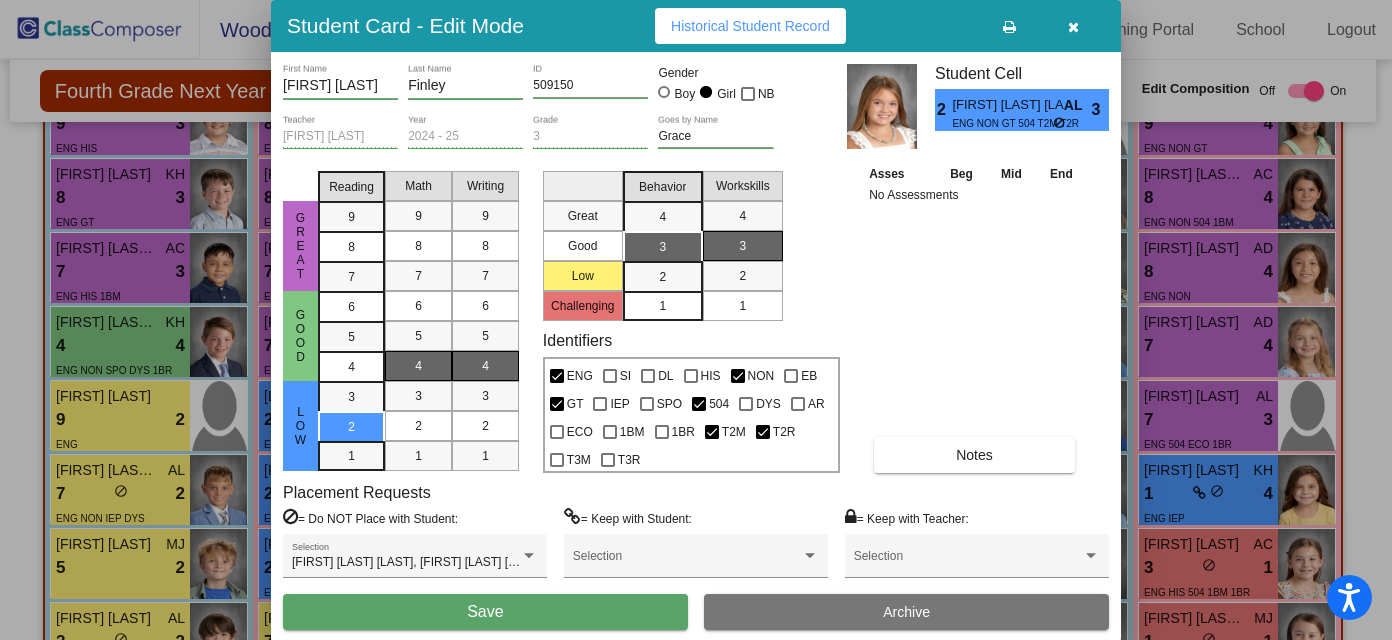 click on "Save" at bounding box center [485, 611] 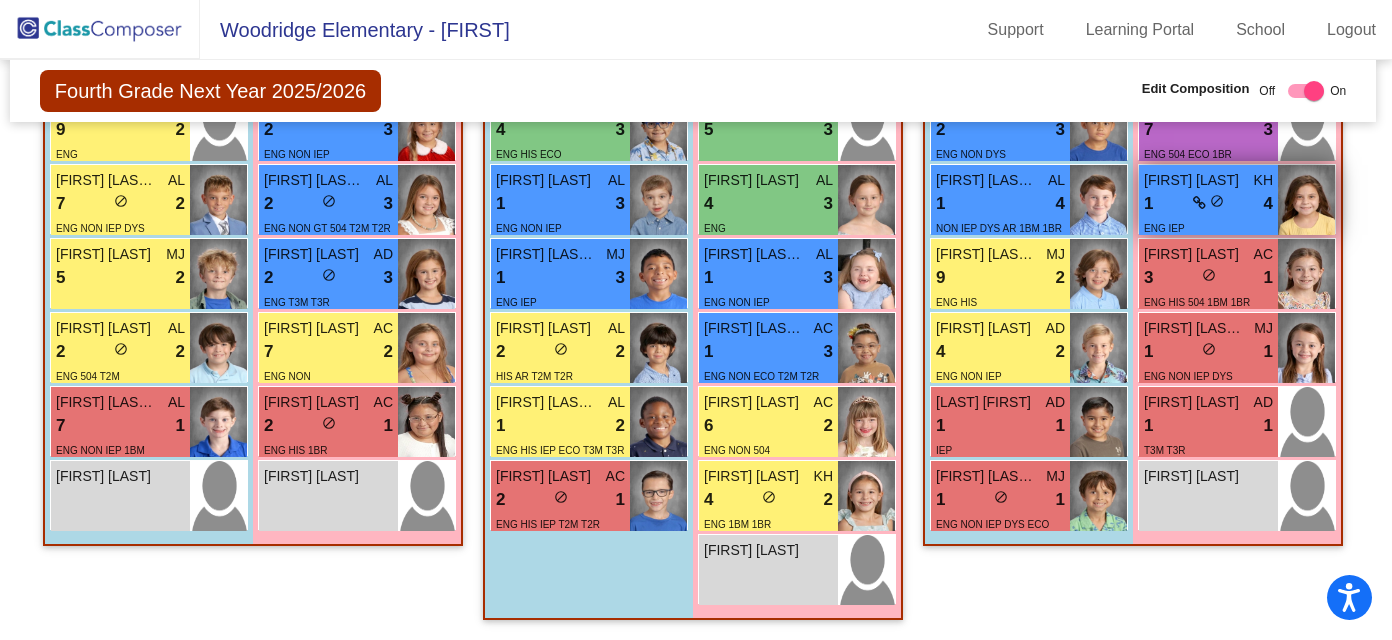 scroll, scrollTop: 3234, scrollLeft: 3, axis: both 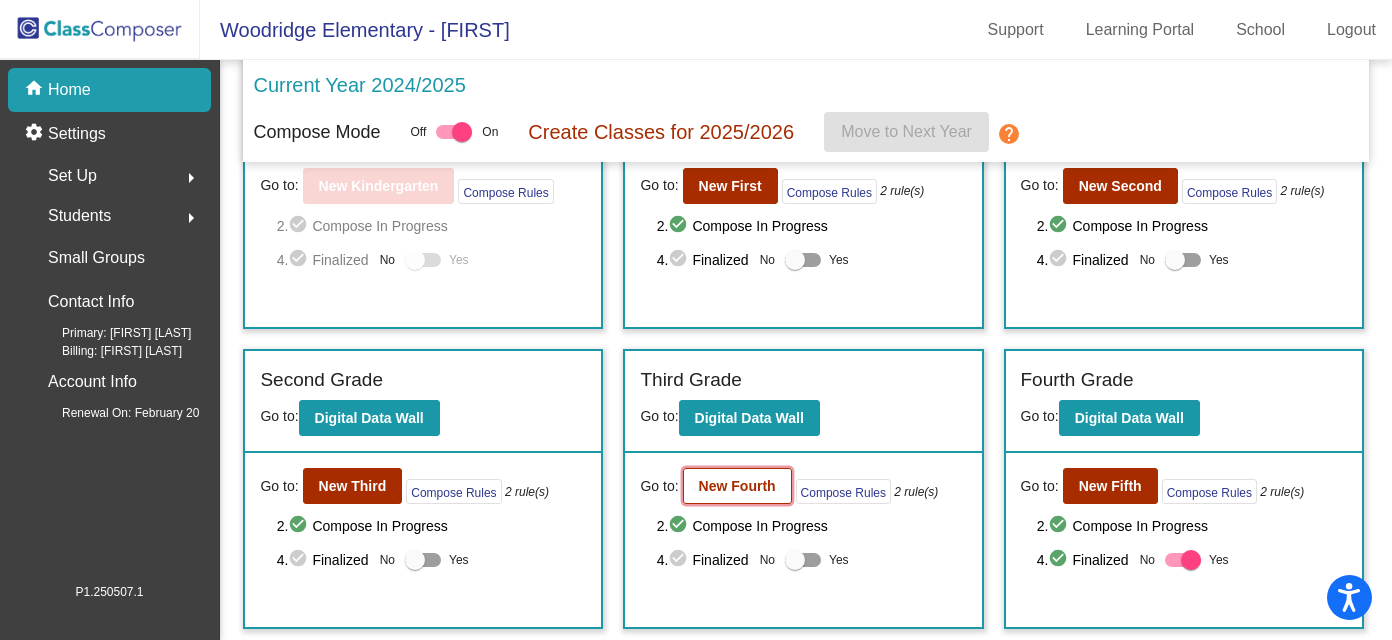 click on "New Fourth" 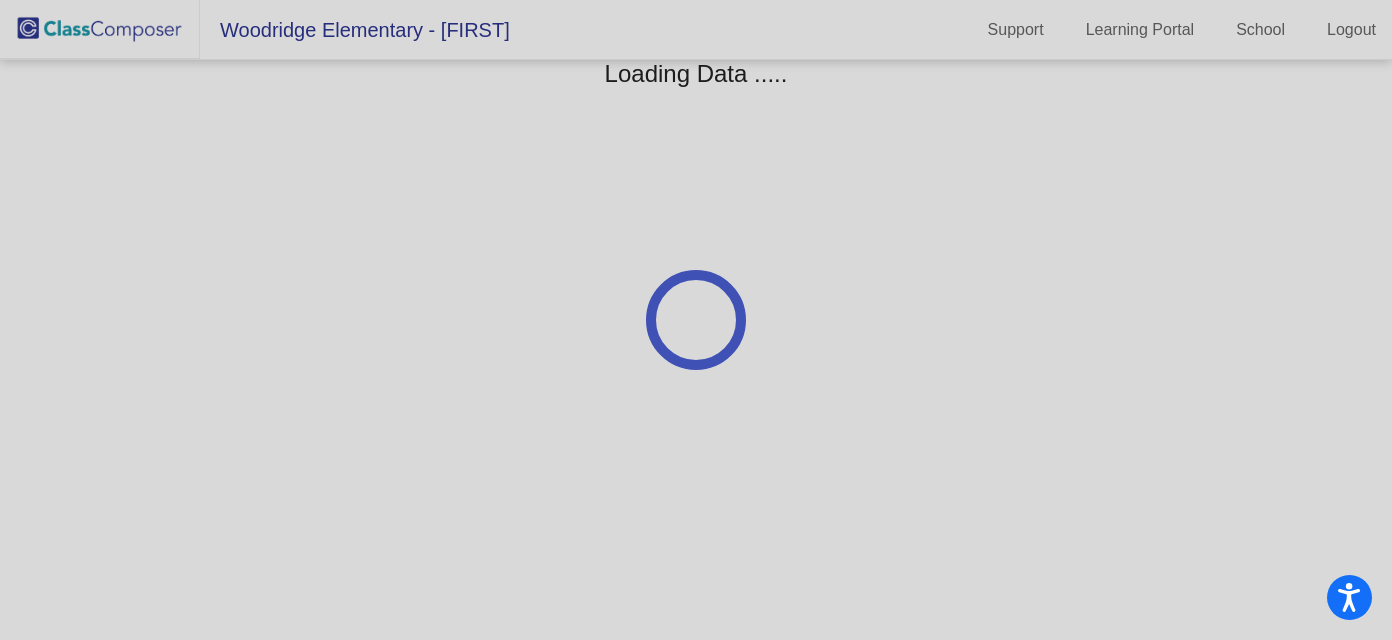 scroll, scrollTop: 0, scrollLeft: 0, axis: both 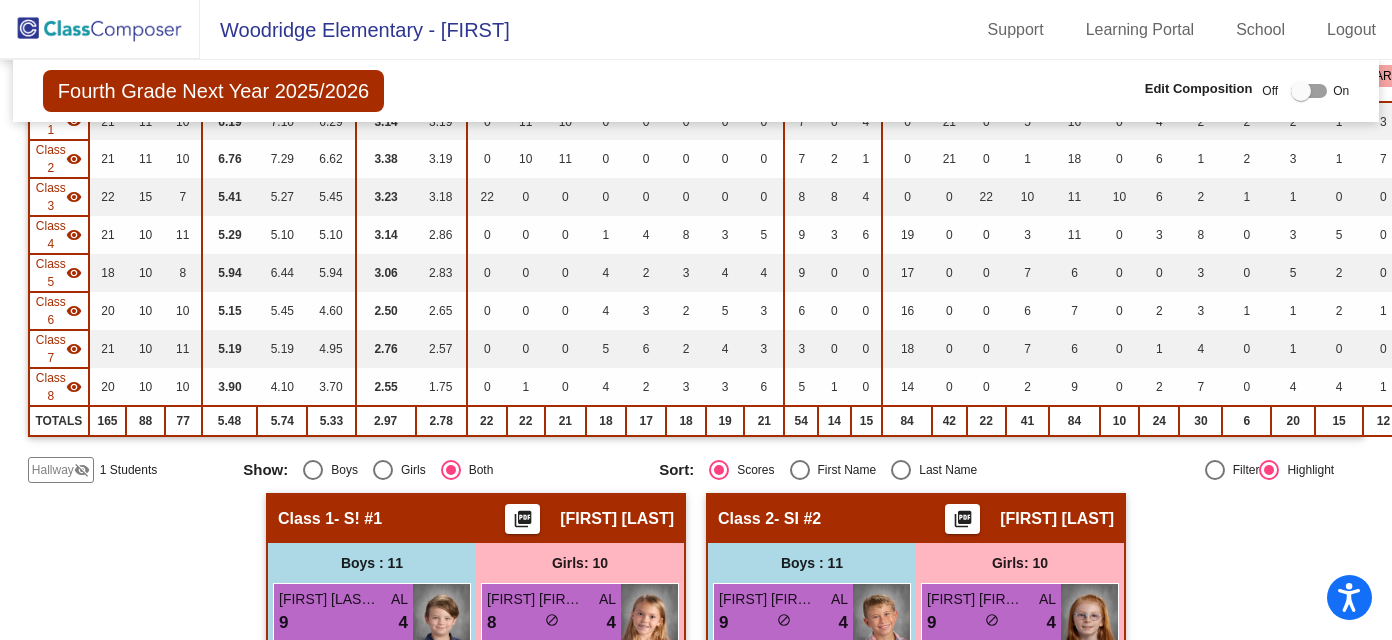 click on "1 Students" 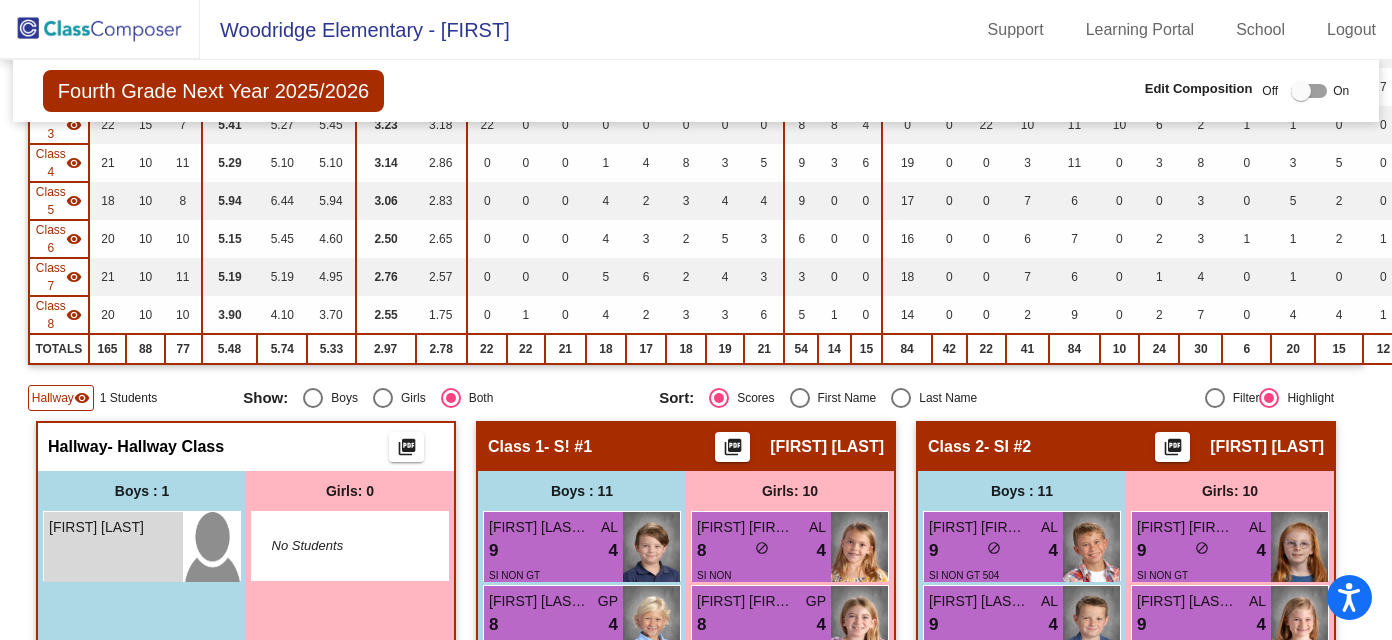 scroll, scrollTop: 0, scrollLeft: 0, axis: both 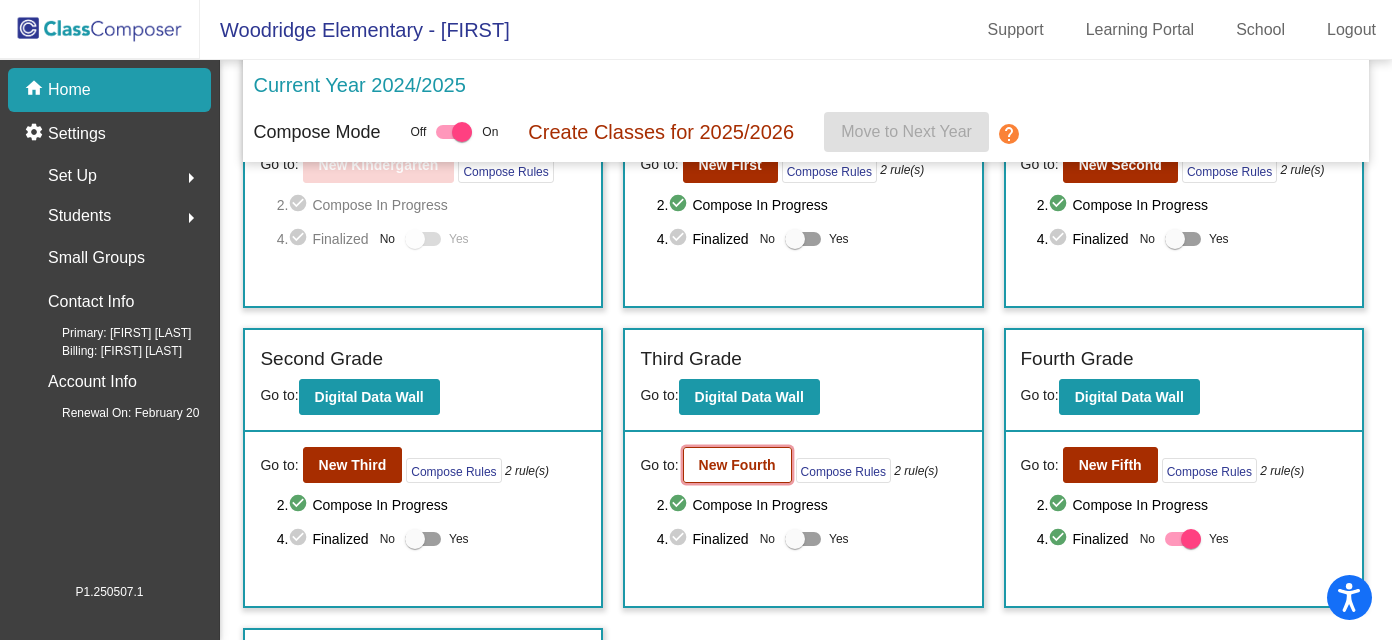 click on "New Fourth" 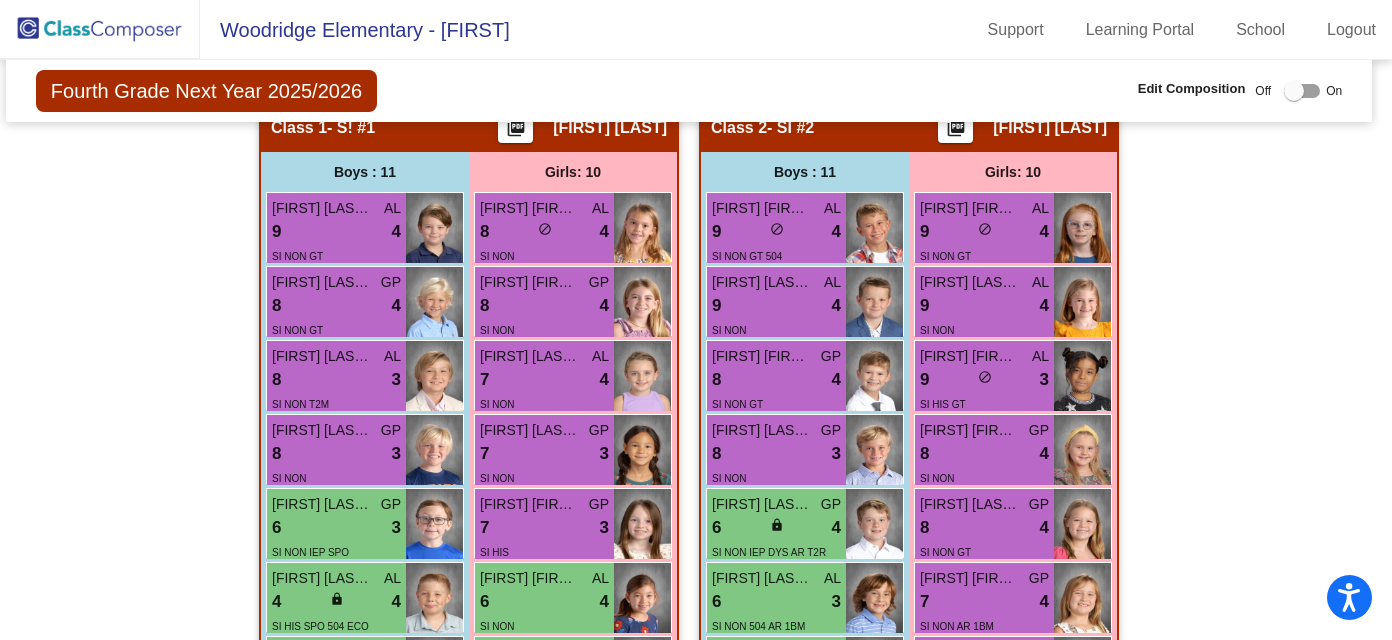 scroll, scrollTop: 13, scrollLeft: 7, axis: both 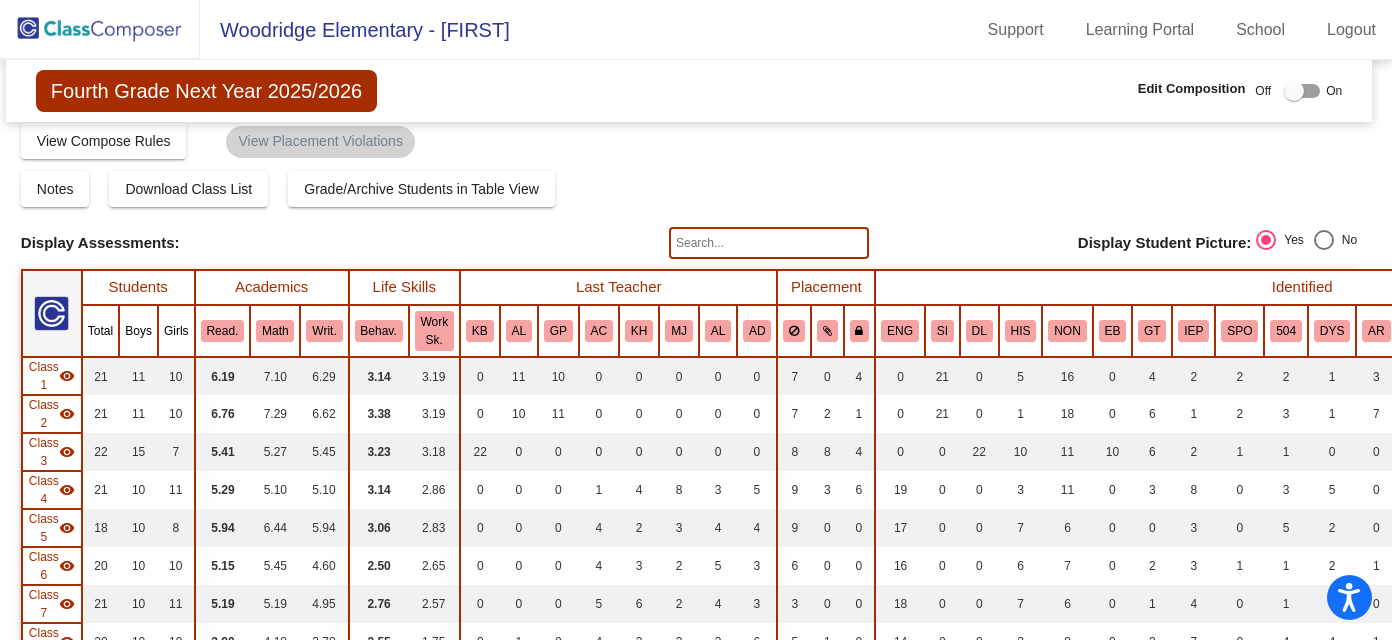 click 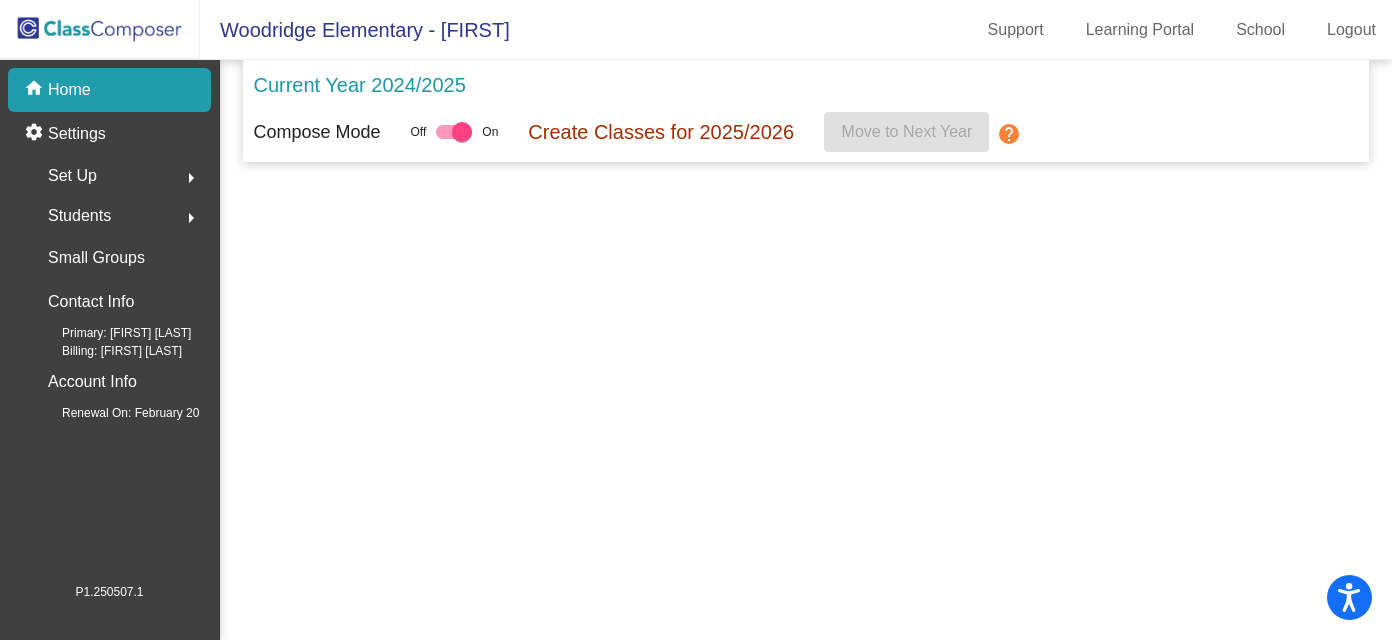 scroll, scrollTop: 0, scrollLeft: 0, axis: both 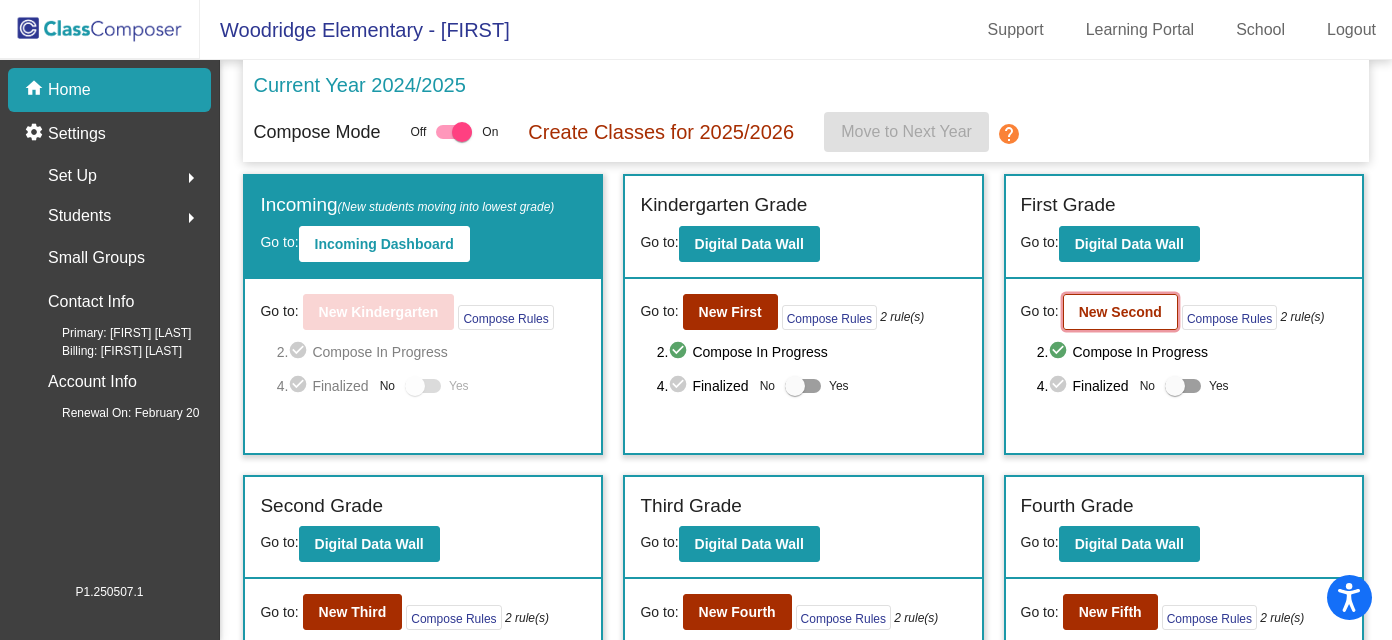 click on "New Second" 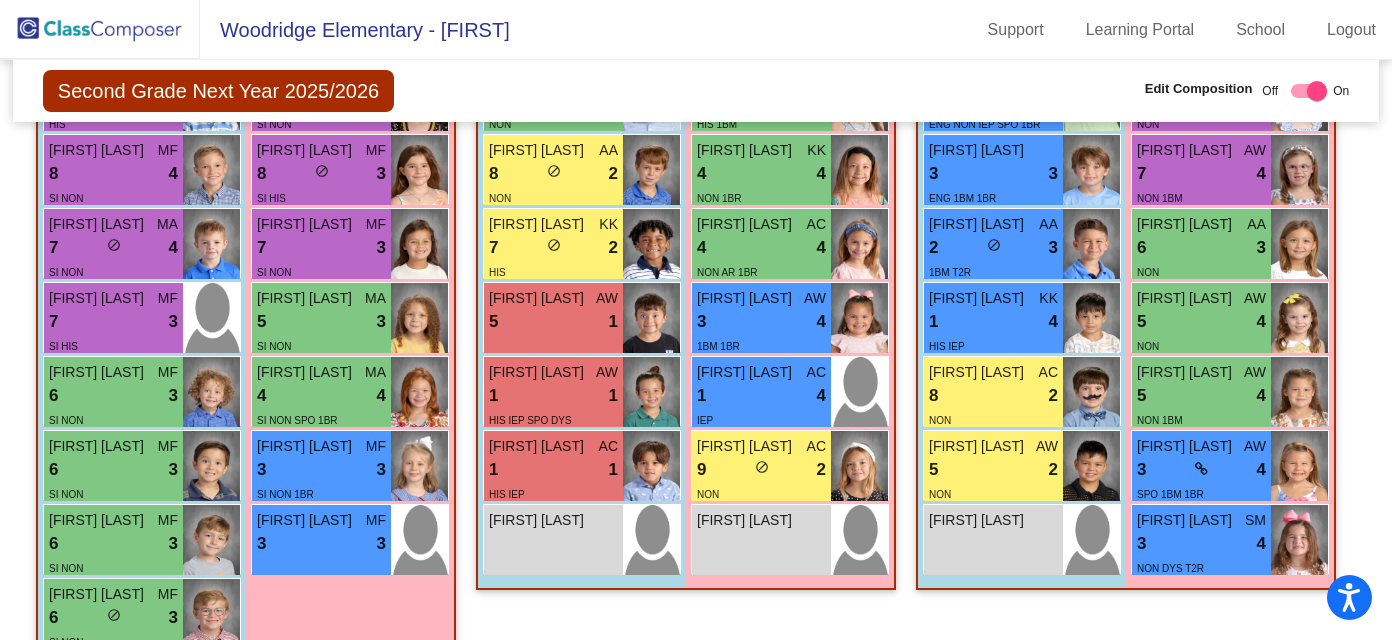 scroll, scrollTop: 2031, scrollLeft: 0, axis: vertical 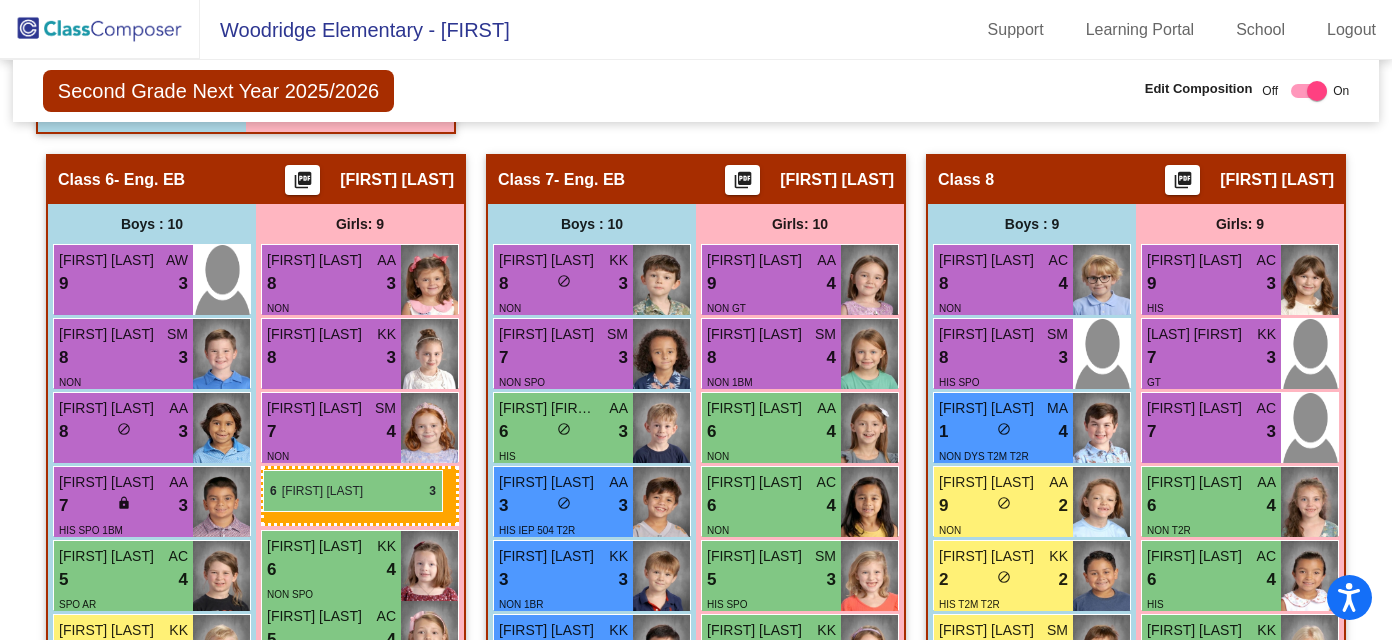 drag, startPoint x: 1283, startPoint y: 235, endPoint x: 263, endPoint y: 470, distance: 1046.7211 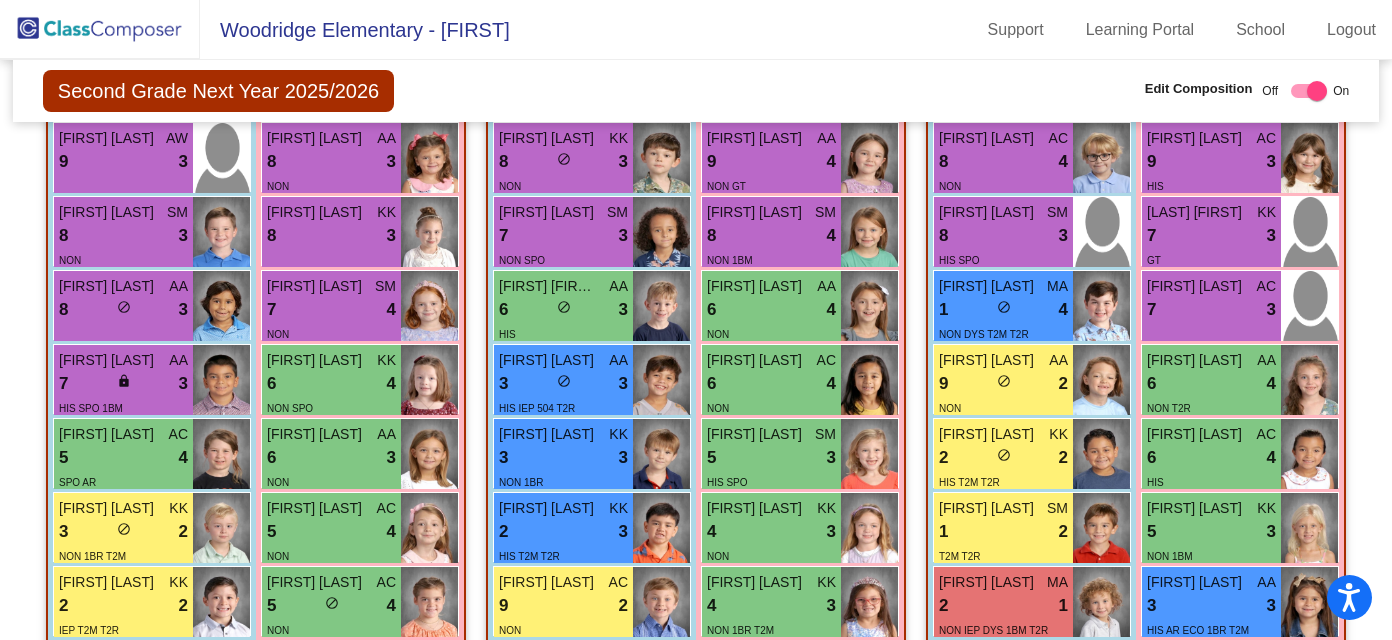 scroll, scrollTop: 2784, scrollLeft: 0, axis: vertical 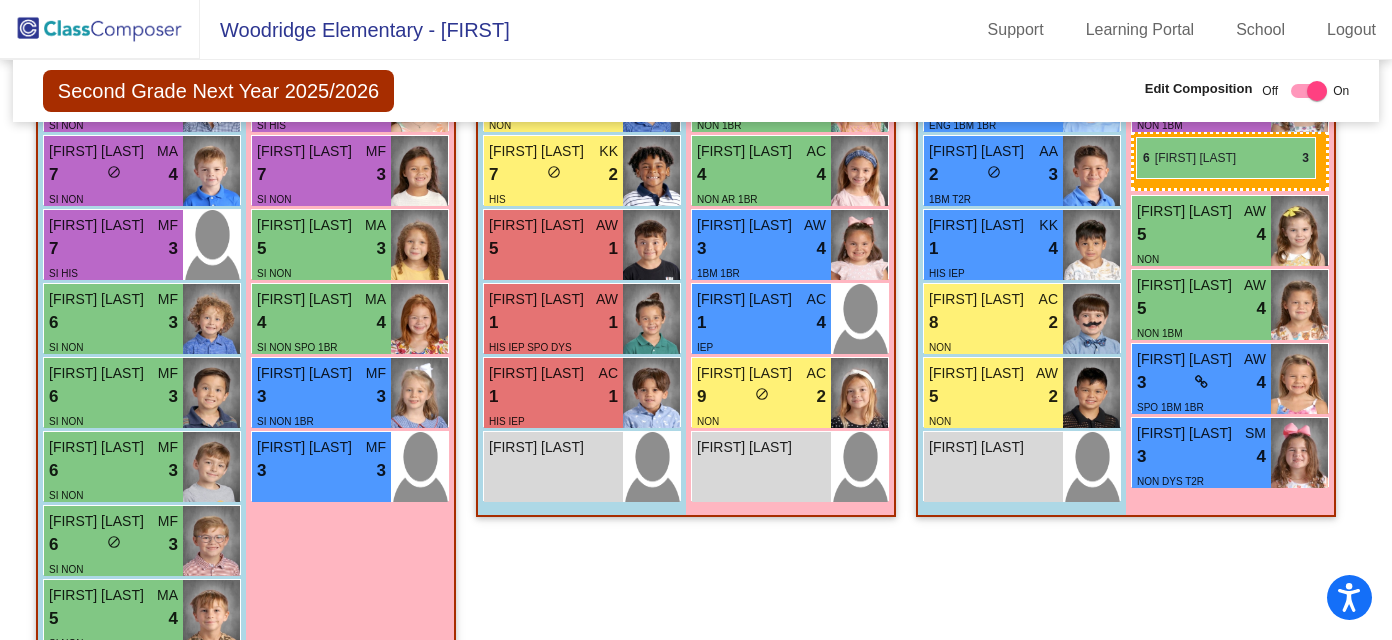 drag, startPoint x: 342, startPoint y: 420, endPoint x: 1136, endPoint y: 136, distance: 843.2627 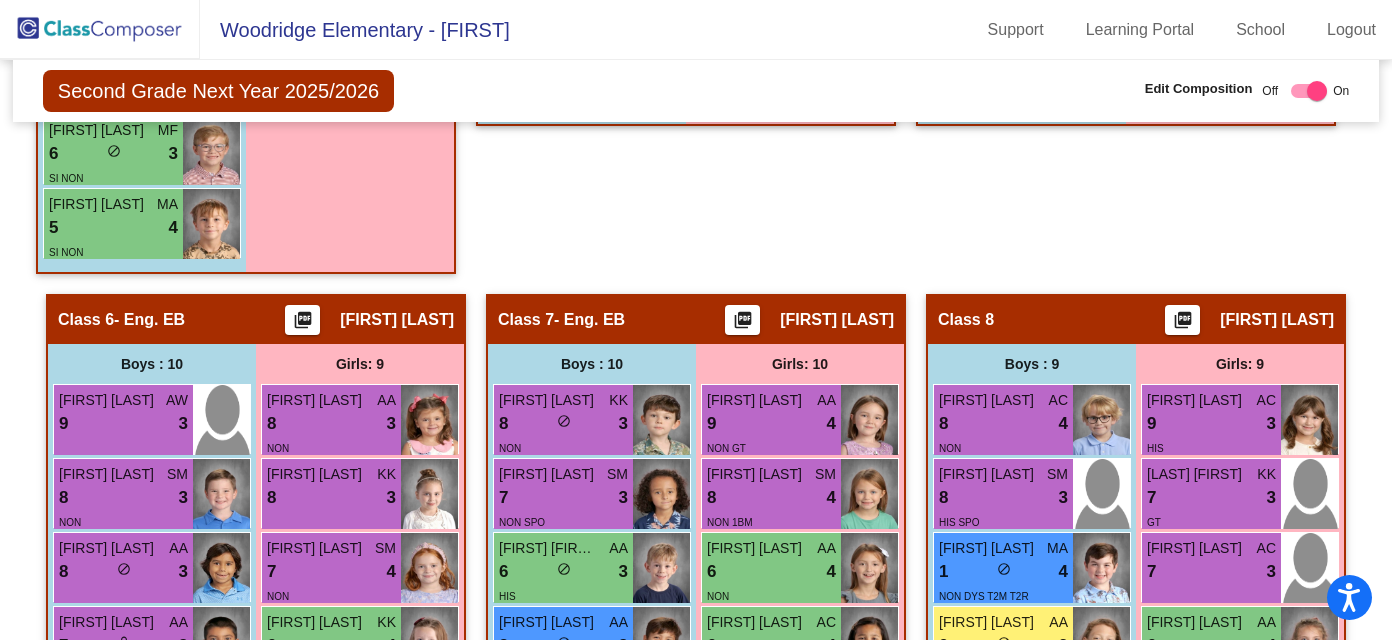 scroll, scrollTop: 2546, scrollLeft: 0, axis: vertical 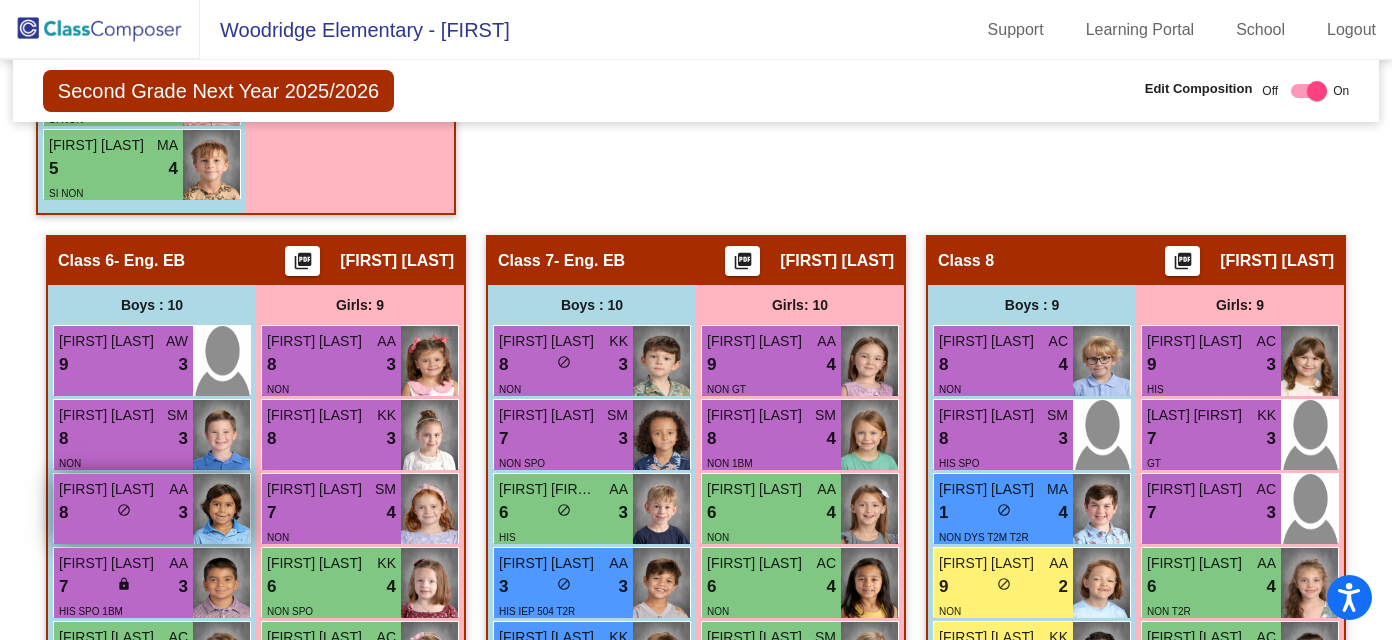 click on "8 lock do_not_disturb_alt 3" at bounding box center (123, 513) 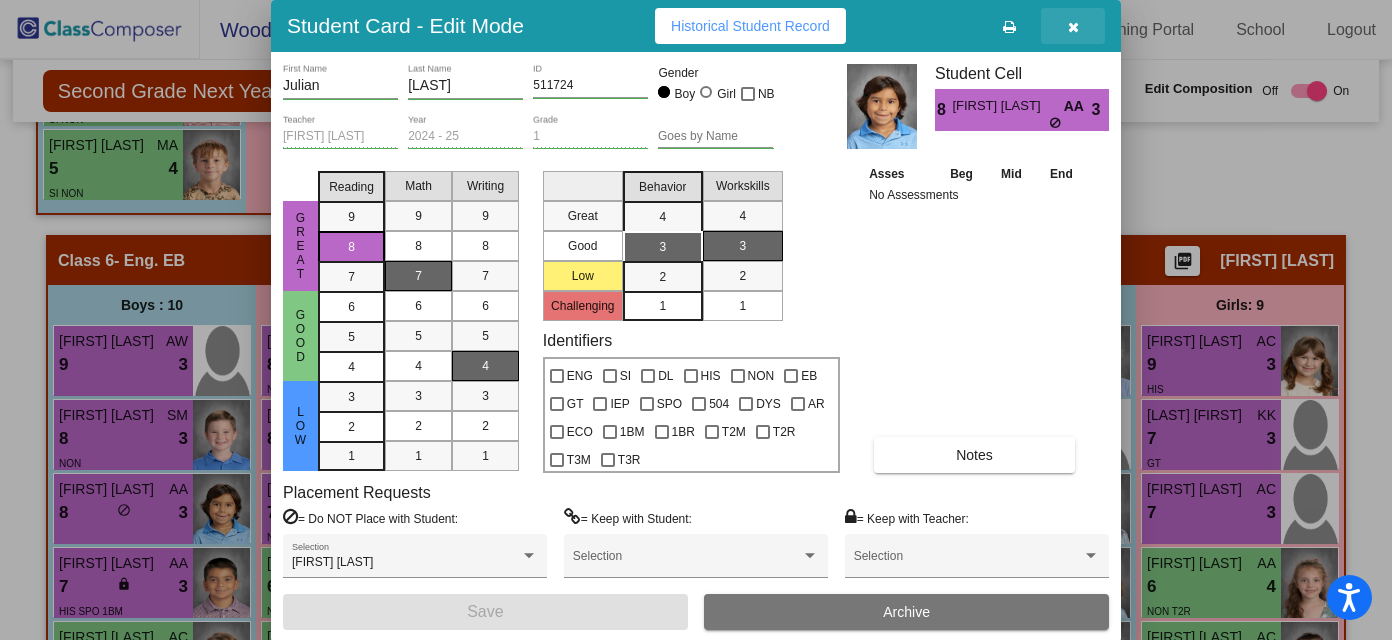click at bounding box center [1073, 27] 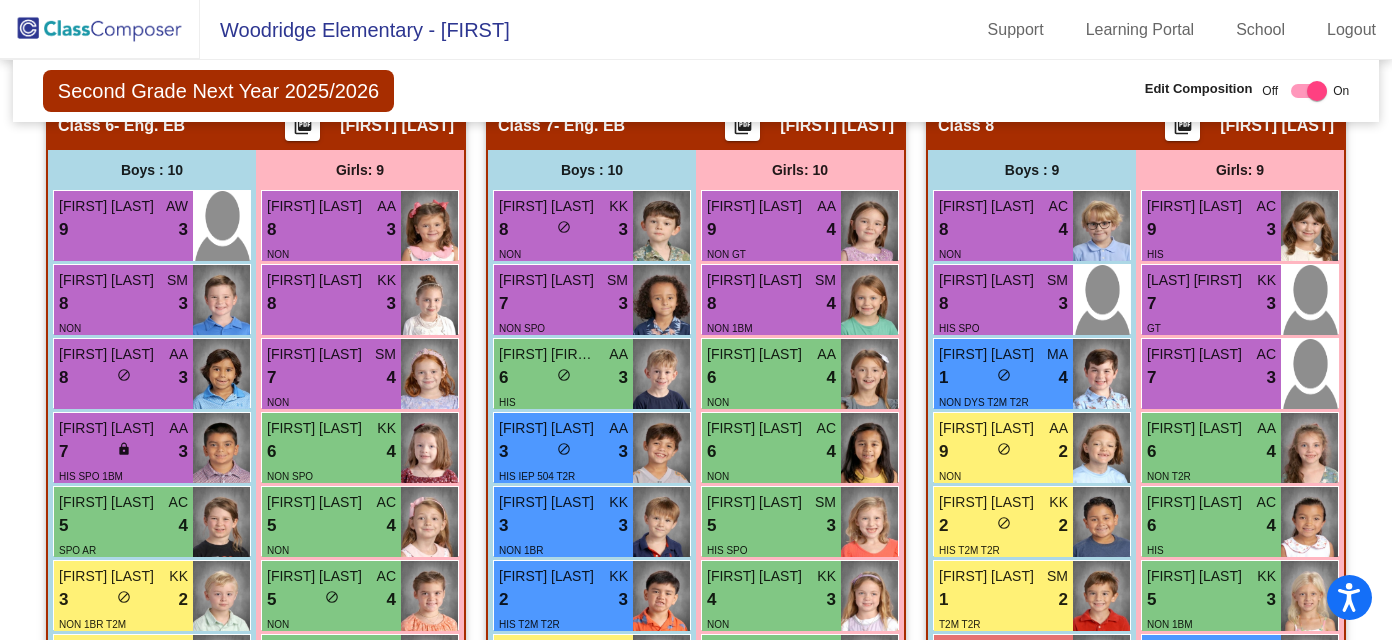 scroll, scrollTop: 2673, scrollLeft: 0, axis: vertical 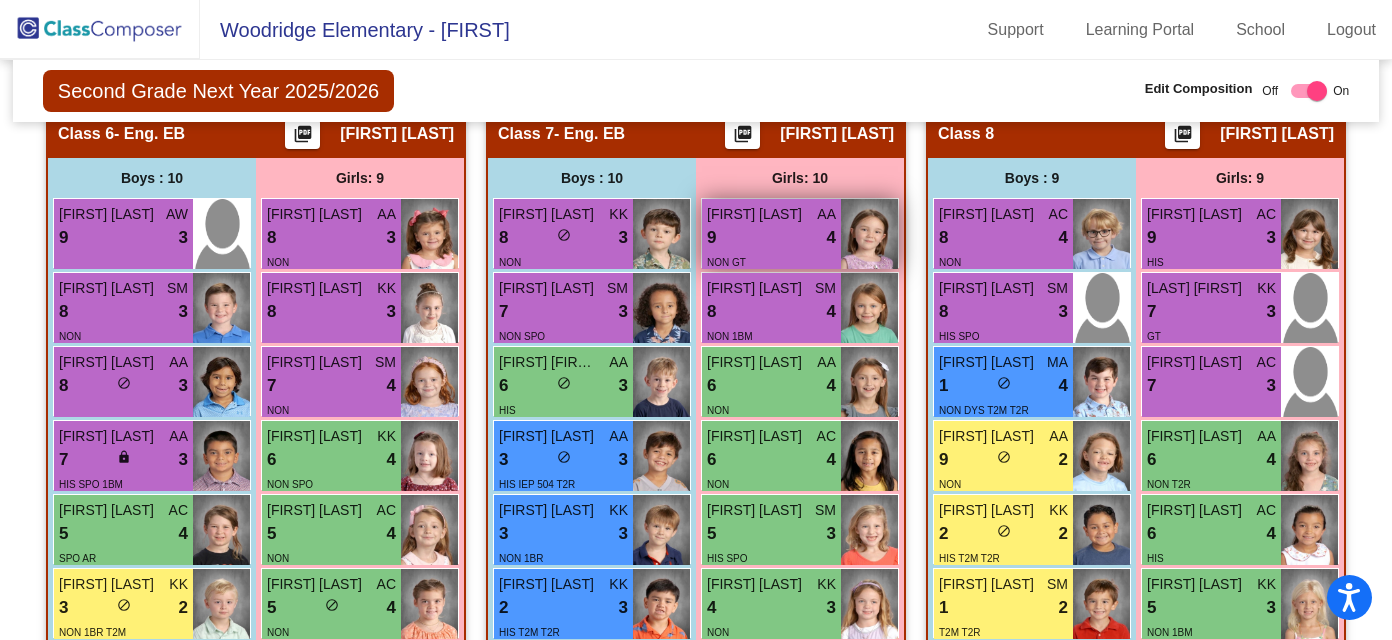 click on "9 lock do_not_disturb_alt 4" at bounding box center (771, 238) 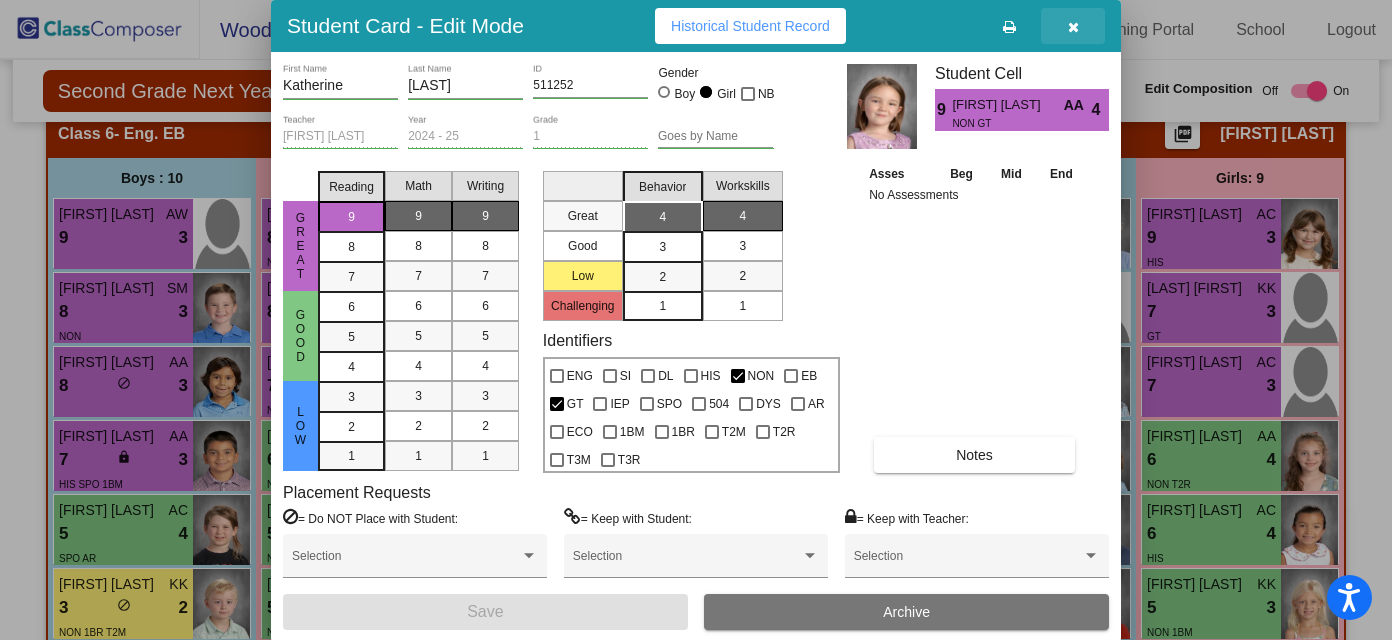 click at bounding box center [1073, 27] 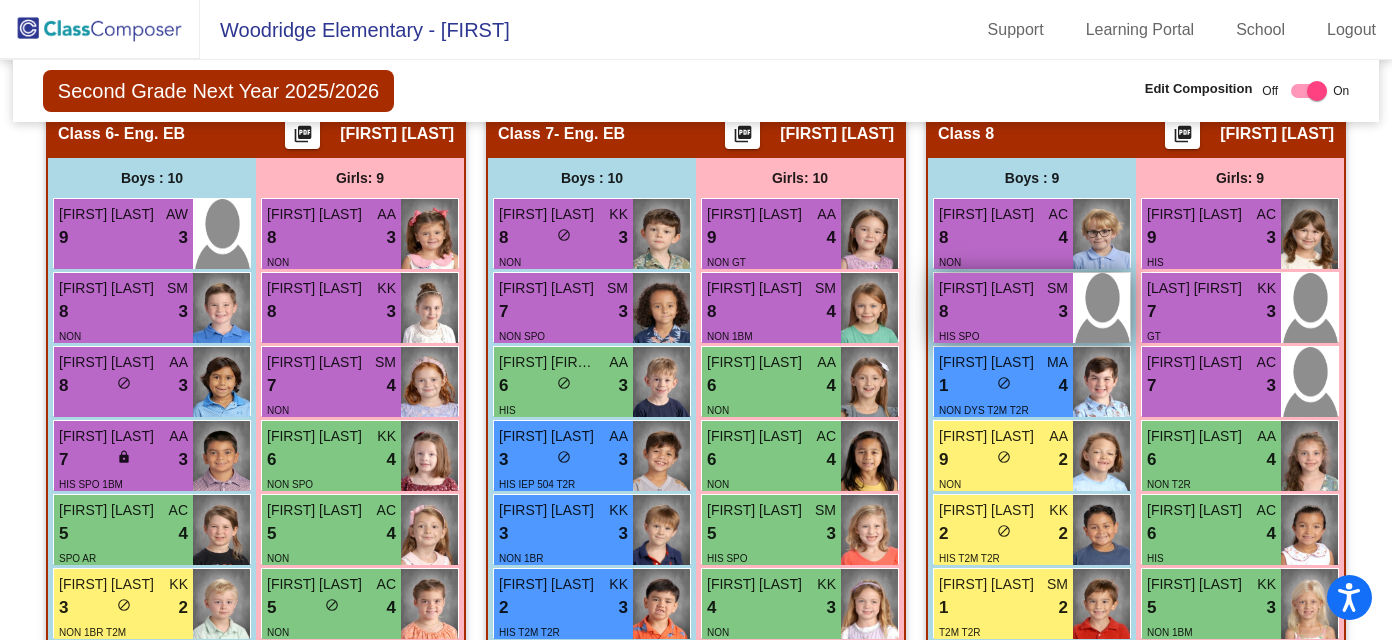 click on "8 lock do_not_disturb_alt 3" at bounding box center (1003, 312) 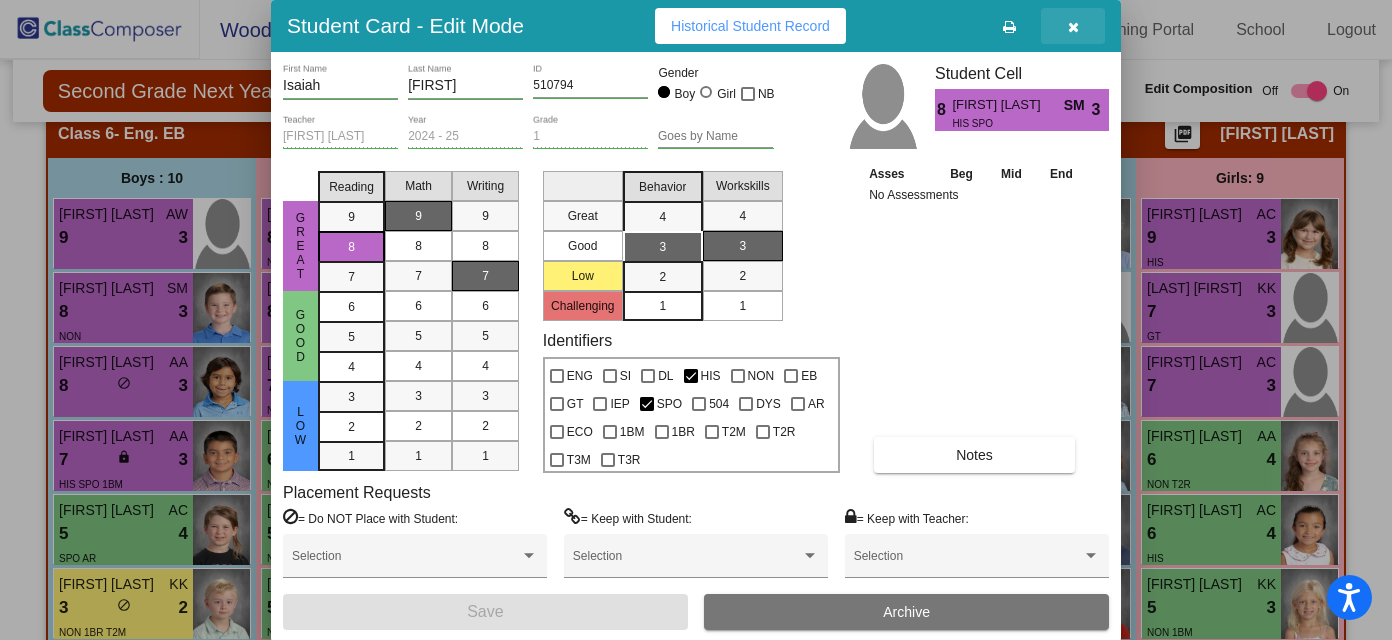click at bounding box center (1073, 27) 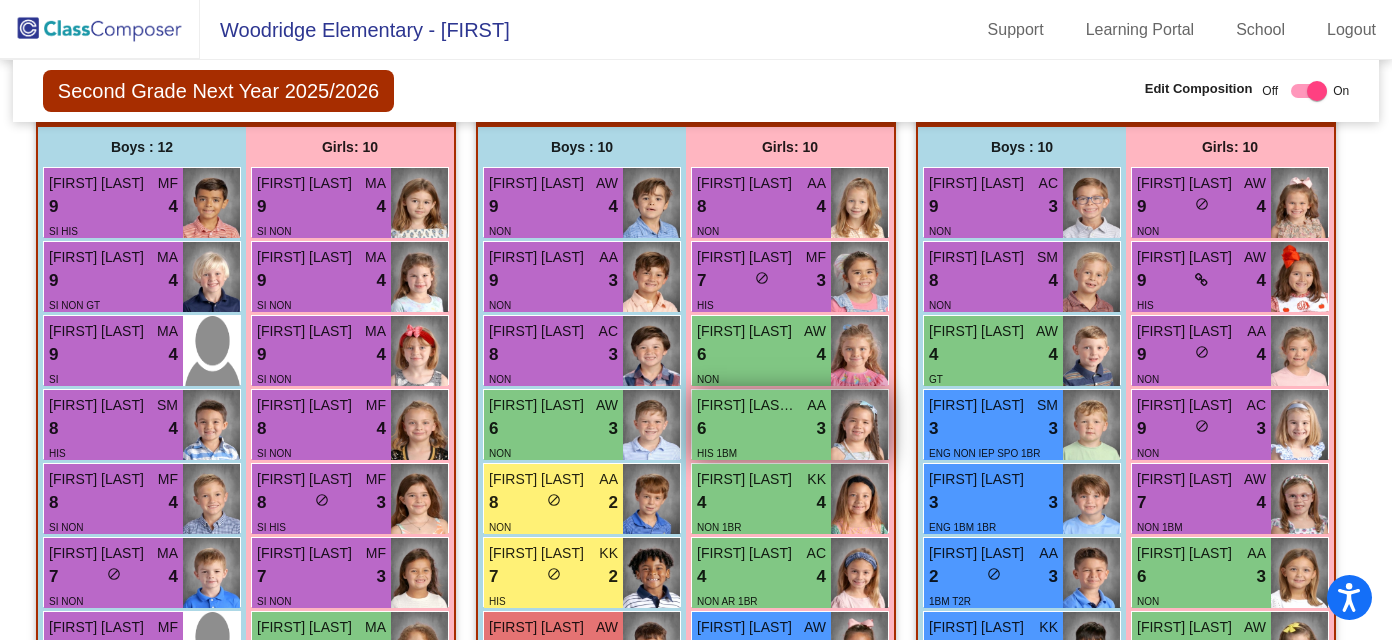 scroll, scrollTop: 1647, scrollLeft: 0, axis: vertical 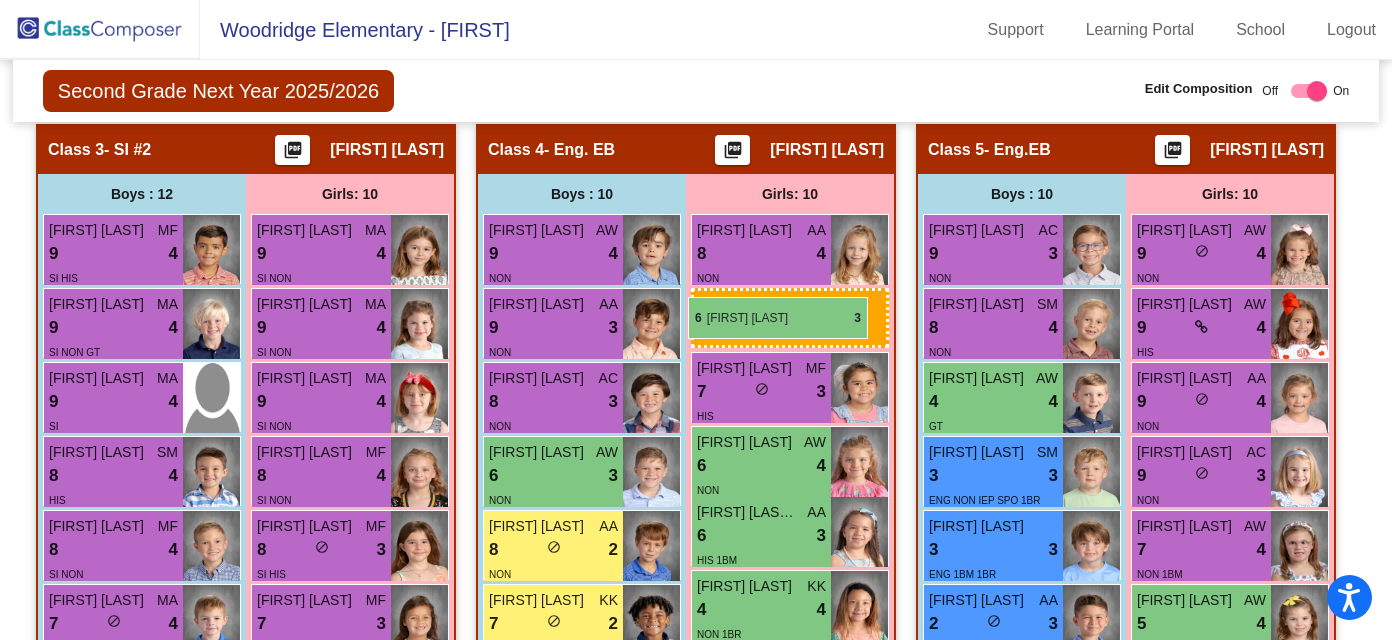 drag, startPoint x: 1248, startPoint y: 603, endPoint x: 688, endPoint y: 296, distance: 638.63055 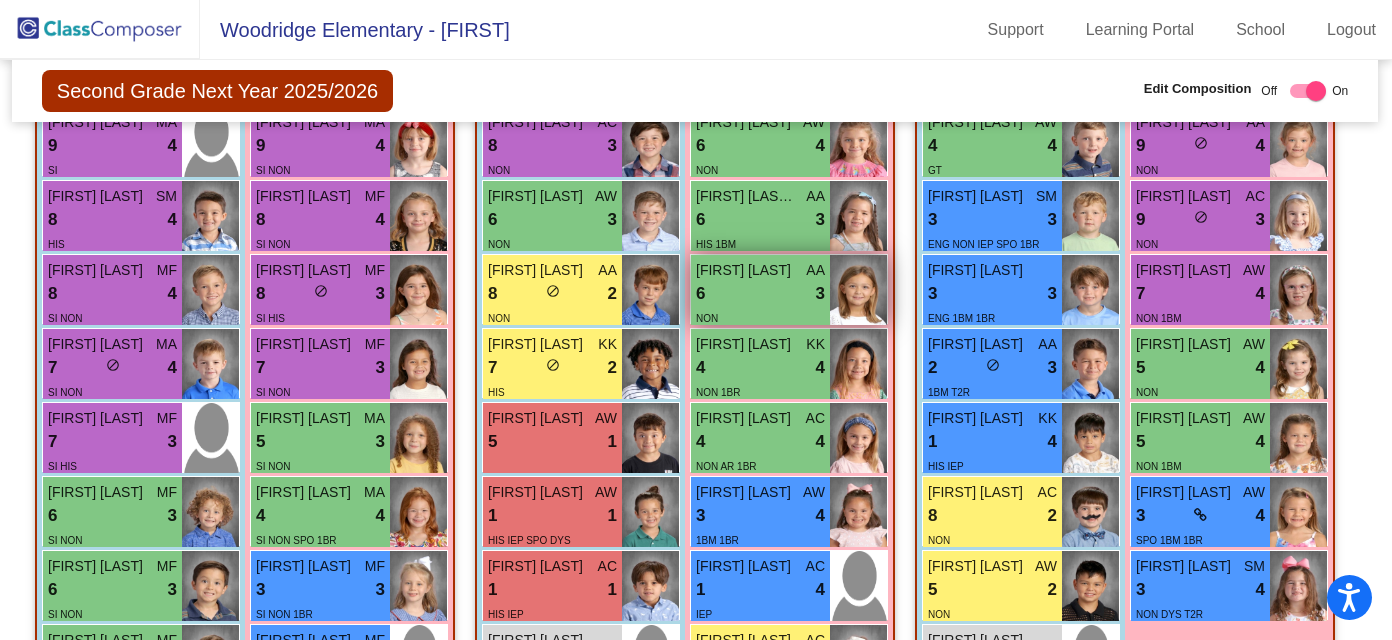 scroll, scrollTop: 1896, scrollLeft: 1, axis: both 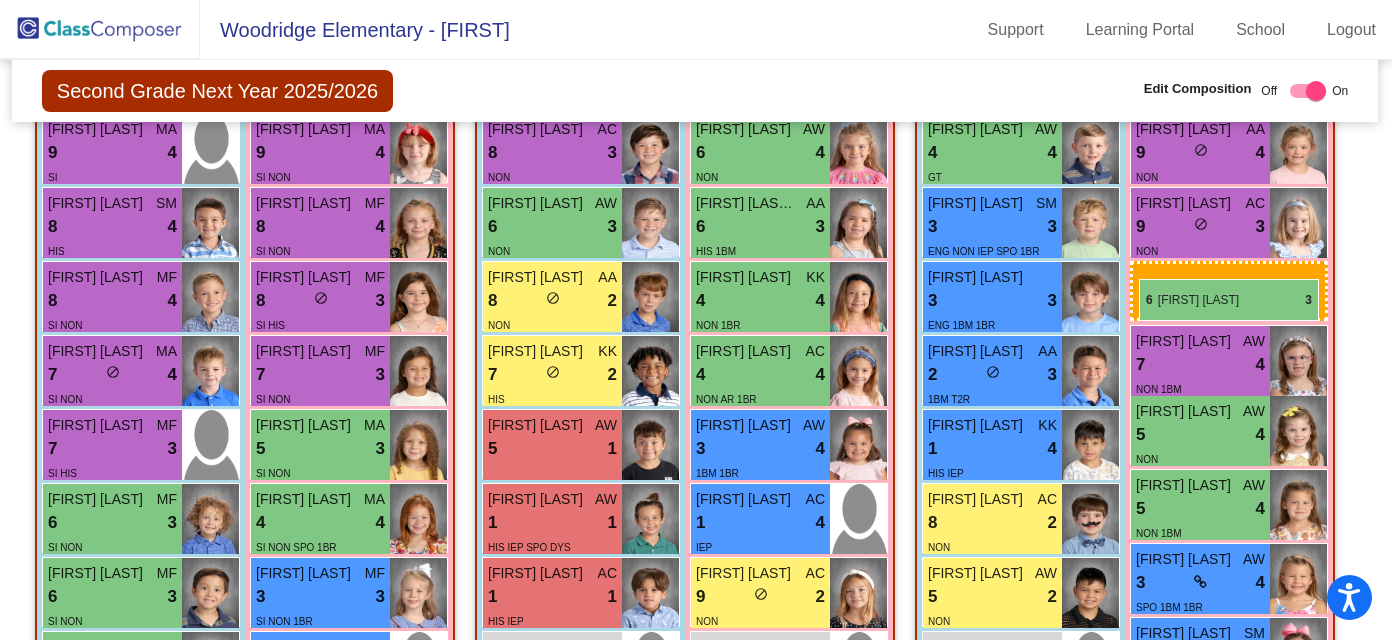 drag, startPoint x: 772, startPoint y: 299, endPoint x: 1137, endPoint y: 278, distance: 365.6036 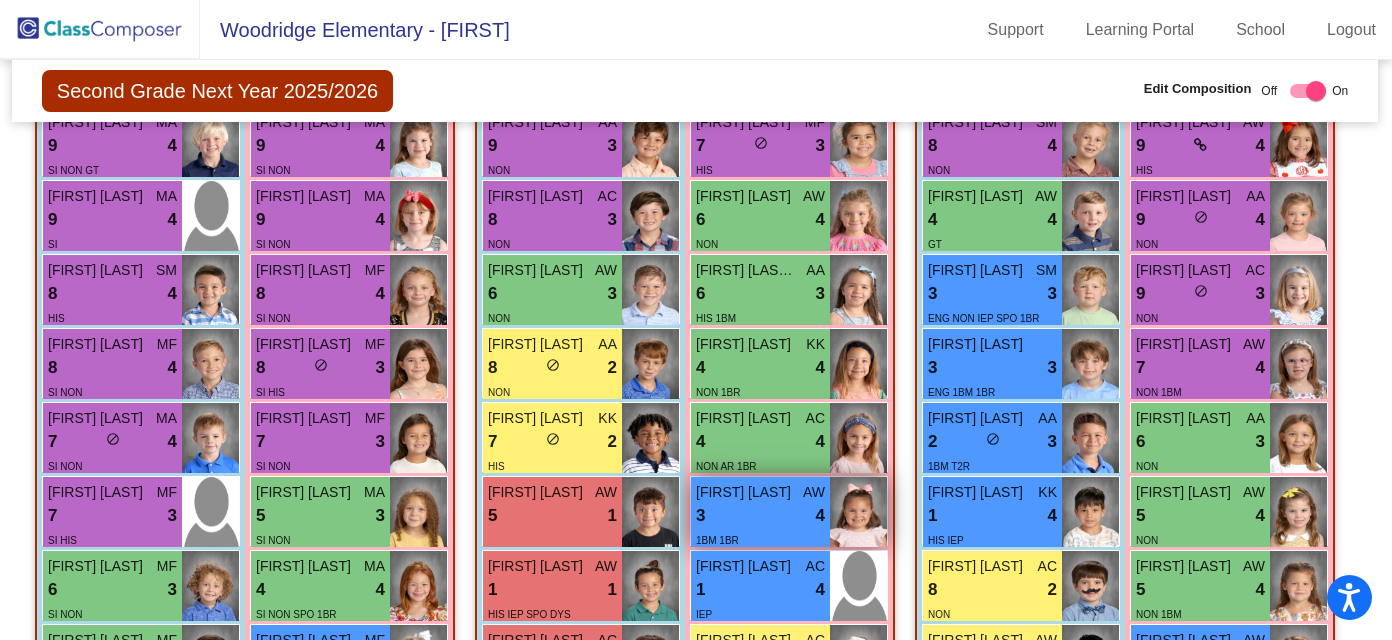 scroll, scrollTop: 1795, scrollLeft: 1, axis: both 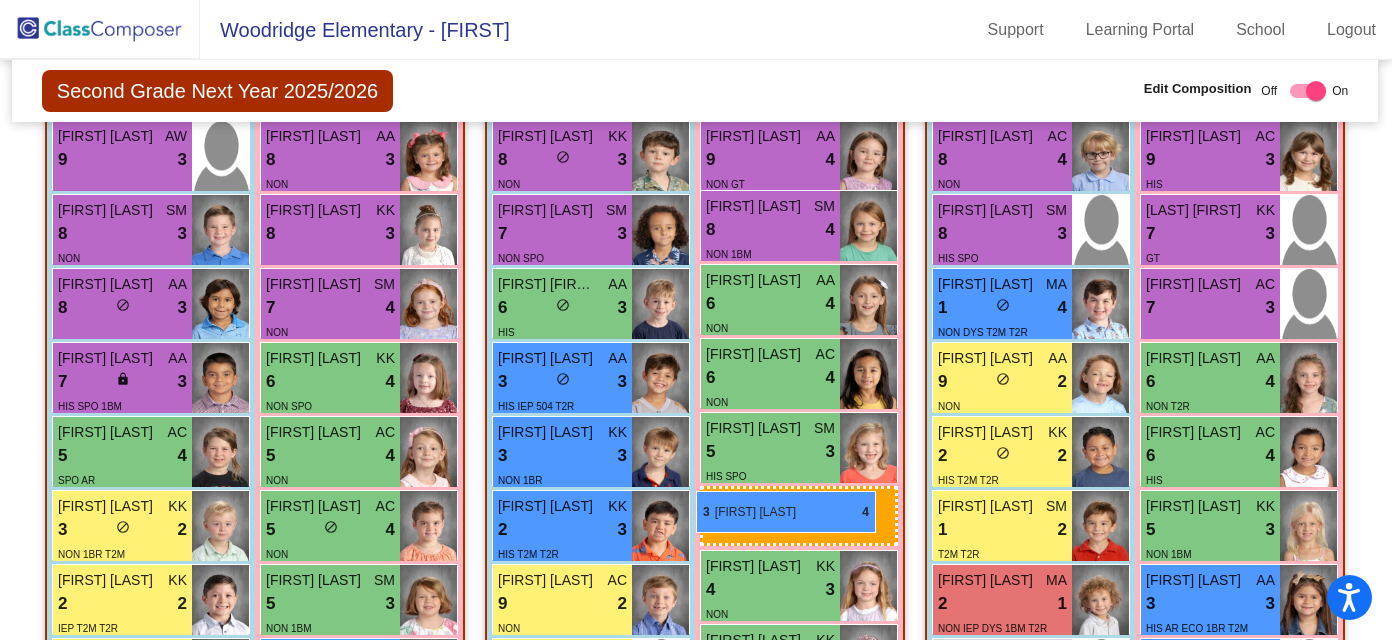 drag, startPoint x: 766, startPoint y: 549, endPoint x: 696, endPoint y: 492, distance: 90.27181 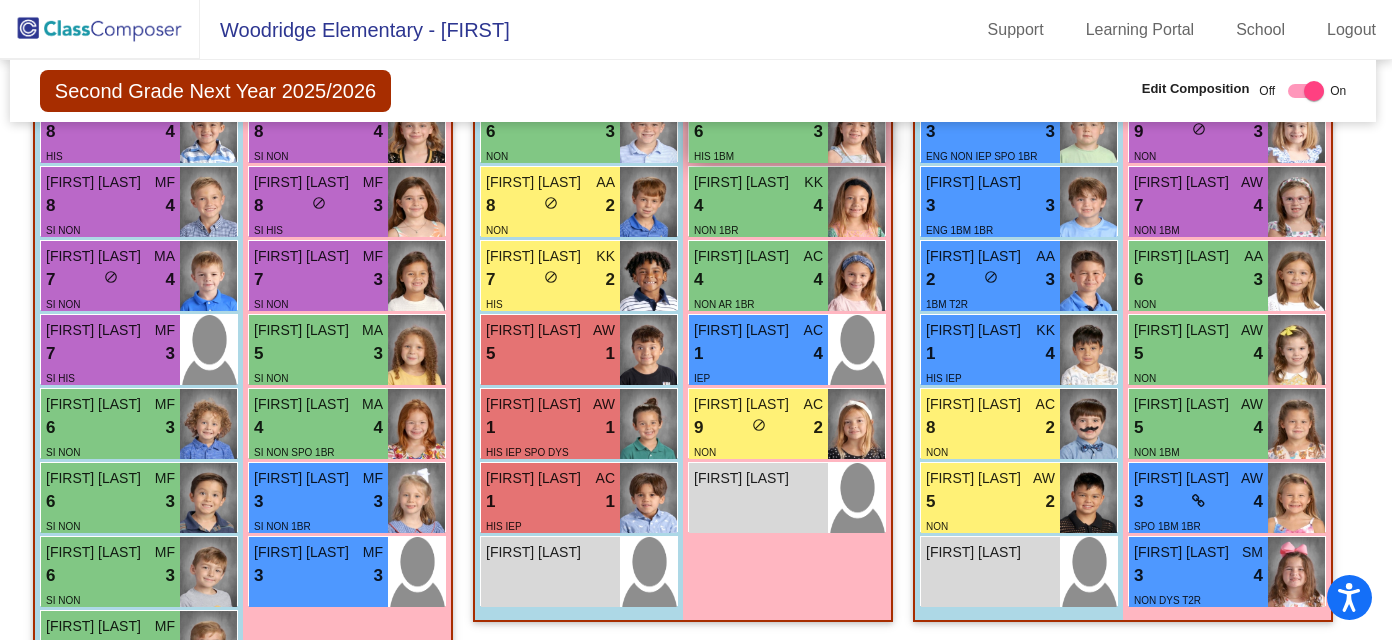 scroll, scrollTop: 1990, scrollLeft: 3, axis: both 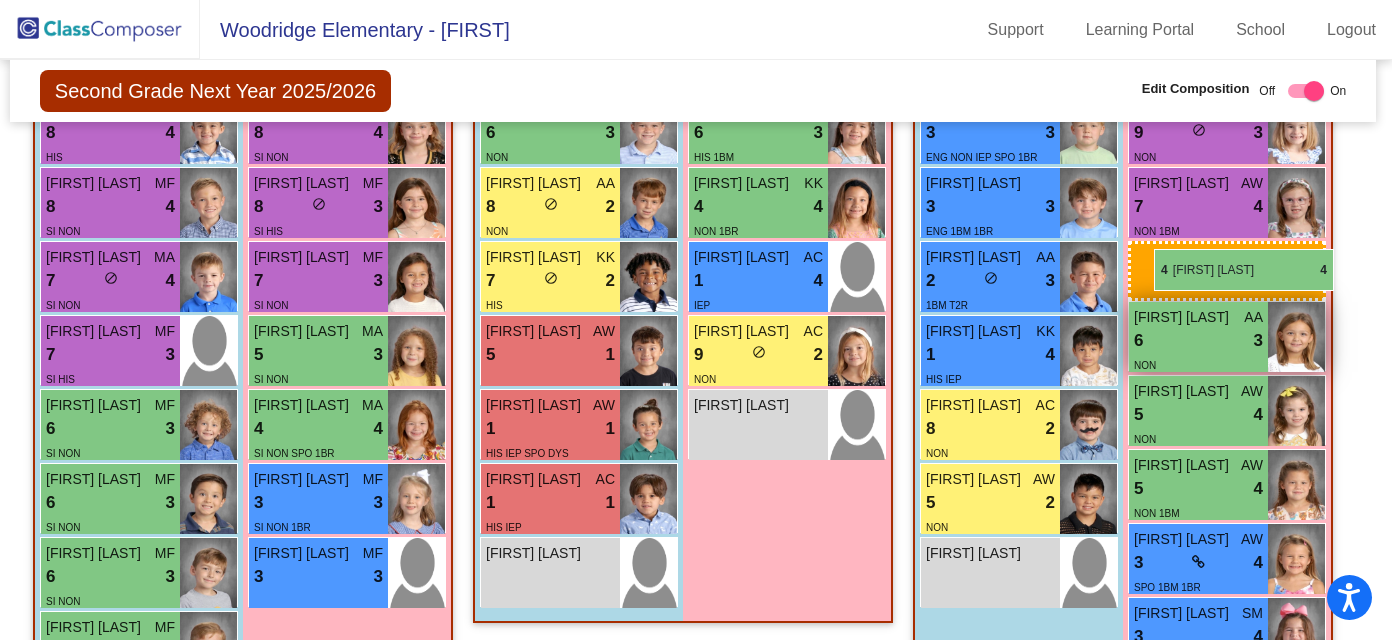 drag, startPoint x: 759, startPoint y: 270, endPoint x: 1154, endPoint y: 247, distance: 395.66907 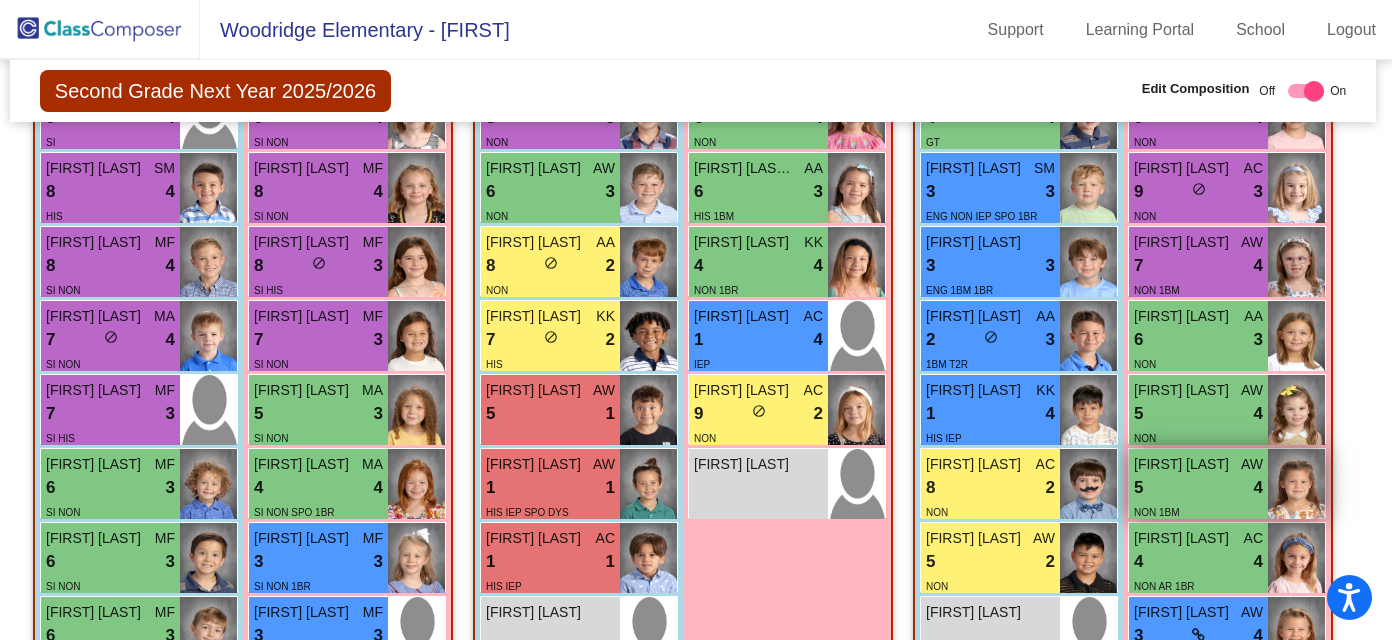 scroll, scrollTop: 1930, scrollLeft: 3, axis: both 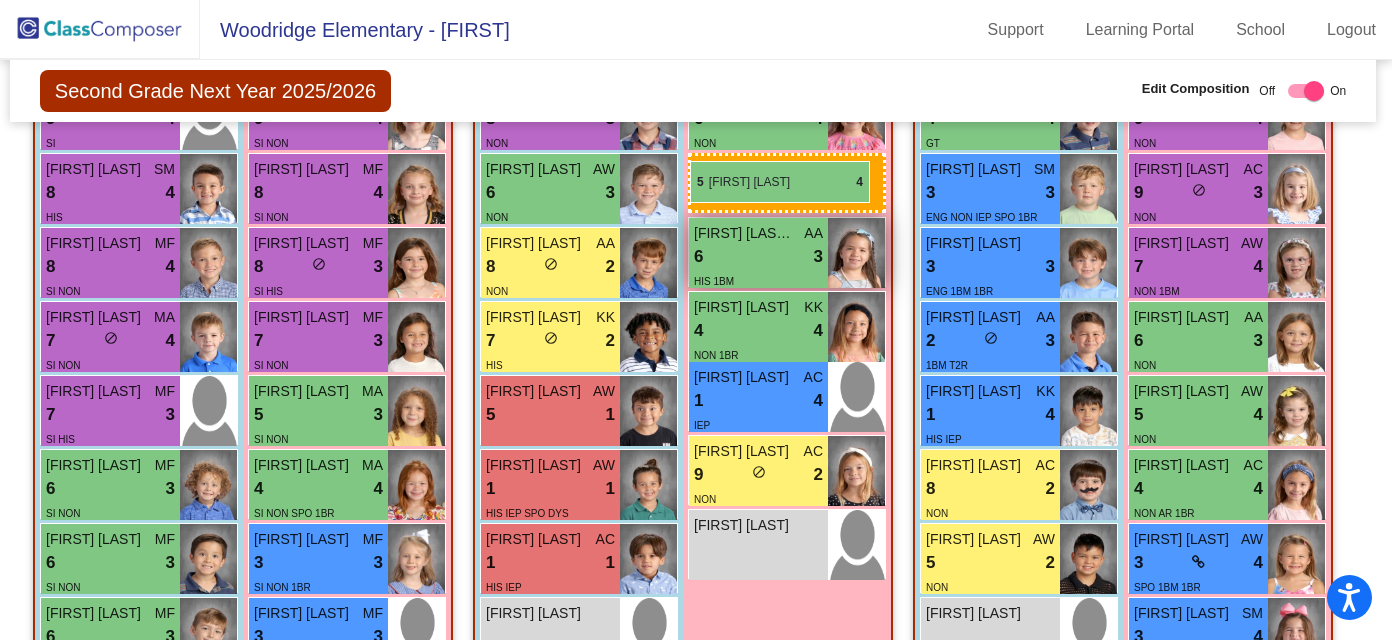 drag, startPoint x: 1246, startPoint y: 486, endPoint x: 690, endPoint y: 164, distance: 642.5107 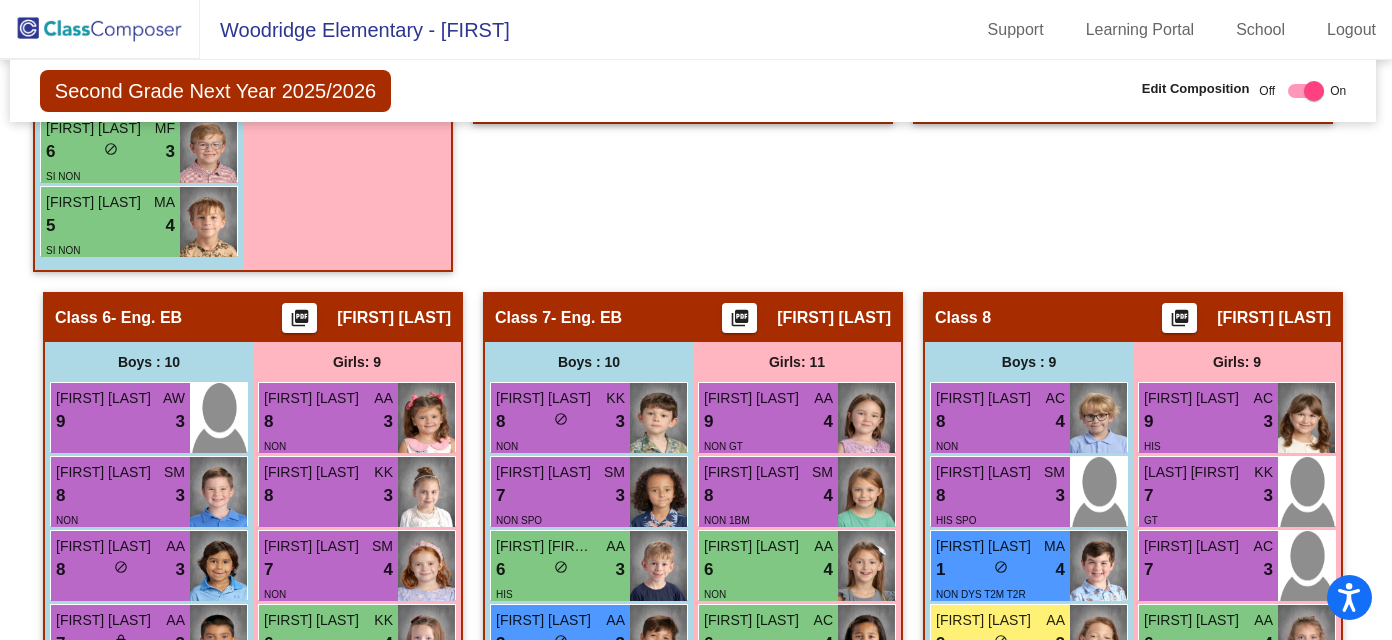 scroll, scrollTop: 1801, scrollLeft: 3, axis: both 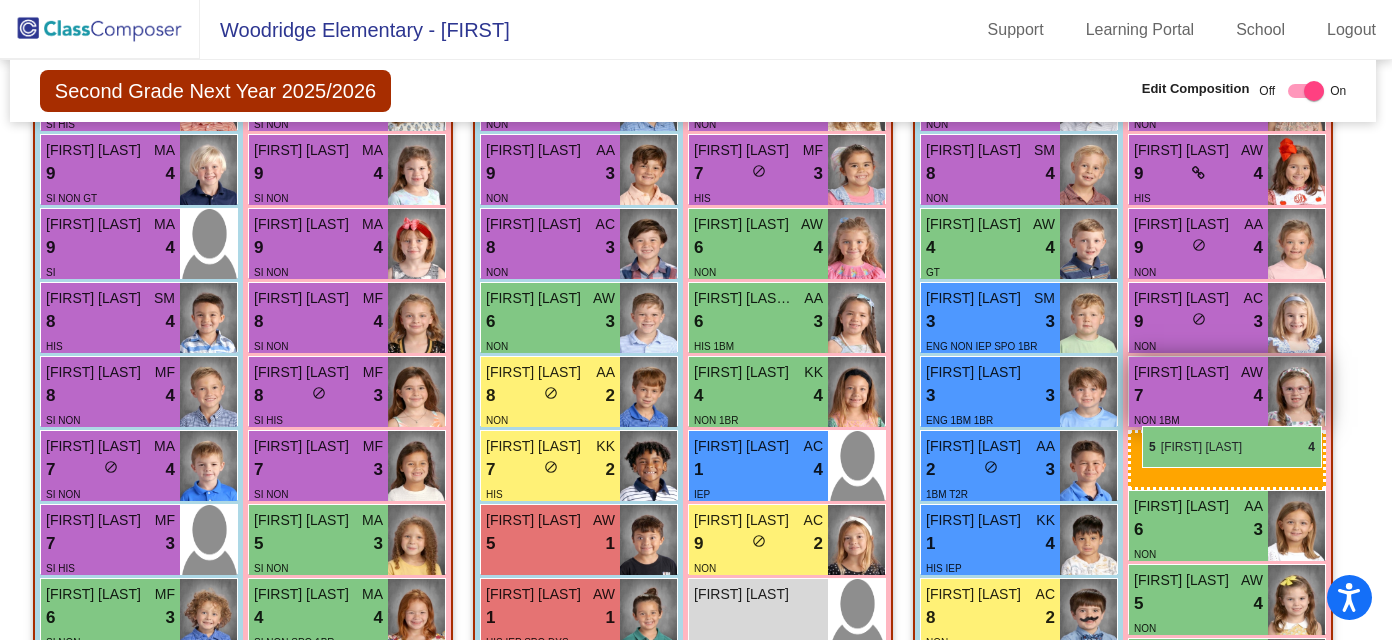 drag, startPoint x: 762, startPoint y: 399, endPoint x: 1142, endPoint y: 426, distance: 380.958 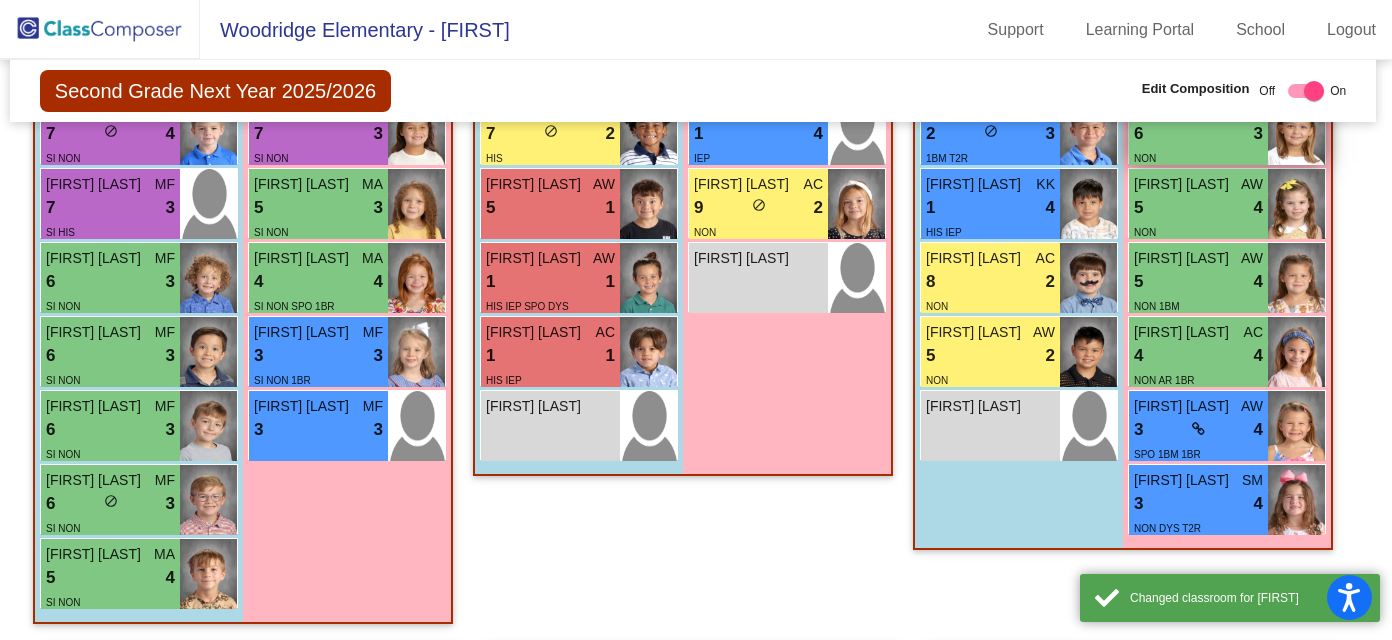 scroll, scrollTop: 2190, scrollLeft: 3, axis: both 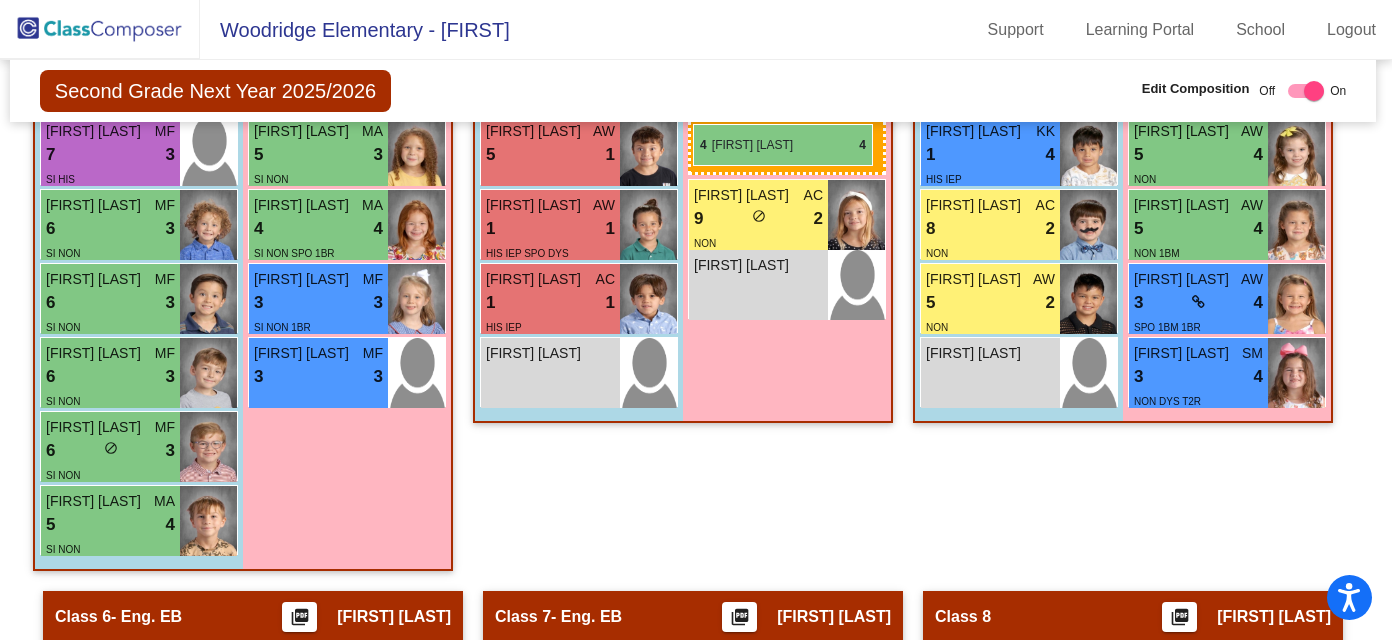 drag, startPoint x: 1230, startPoint y: 297, endPoint x: 694, endPoint y: 124, distance: 563.2273 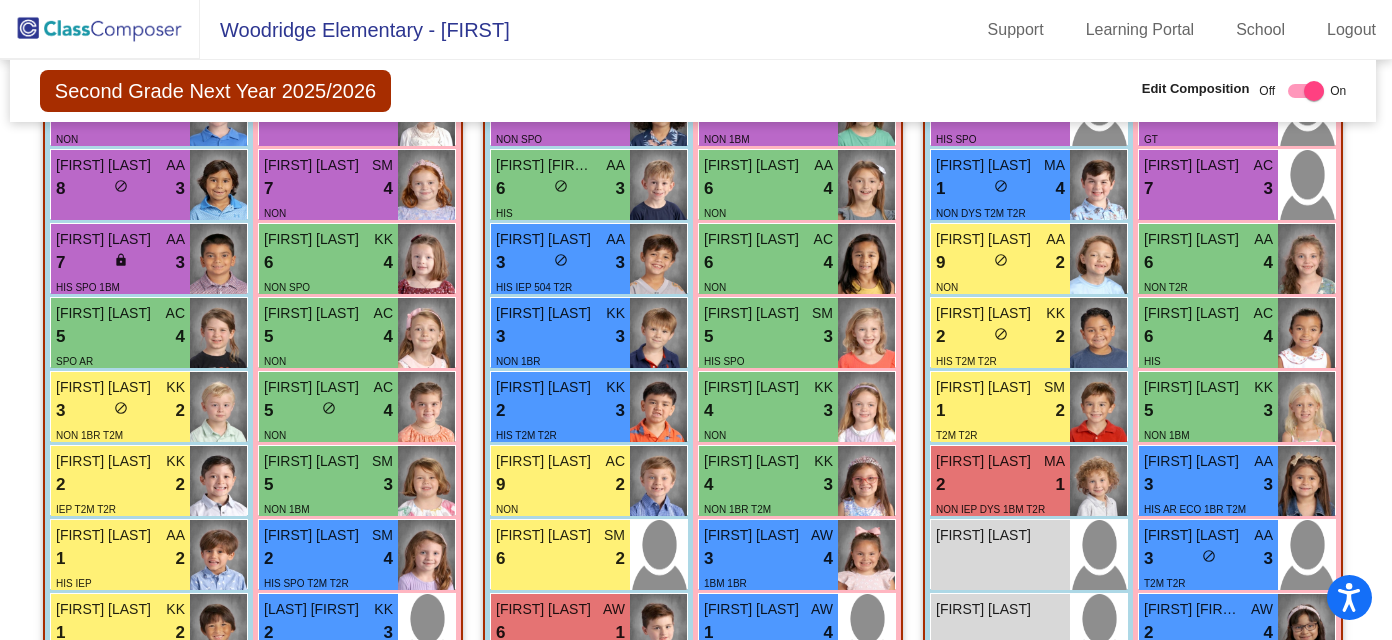 scroll, scrollTop: 2900, scrollLeft: 3, axis: both 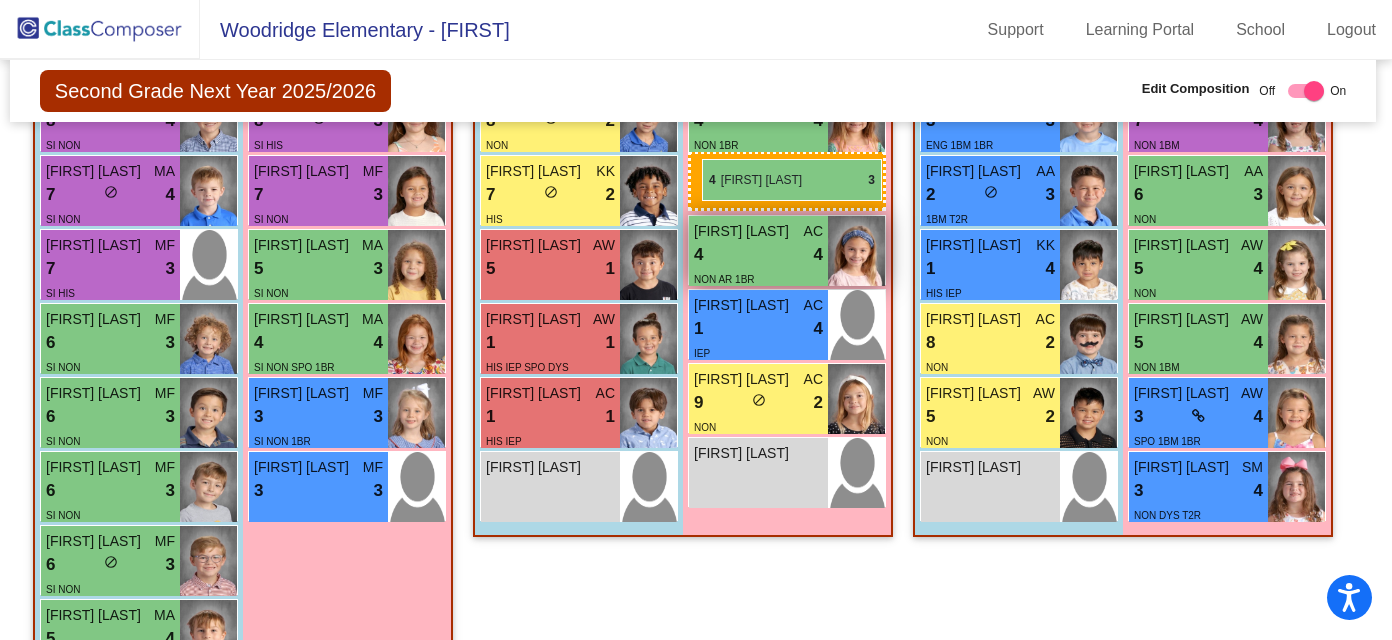 drag, startPoint x: 818, startPoint y: 460, endPoint x: 699, endPoint y: 162, distance: 320.8816 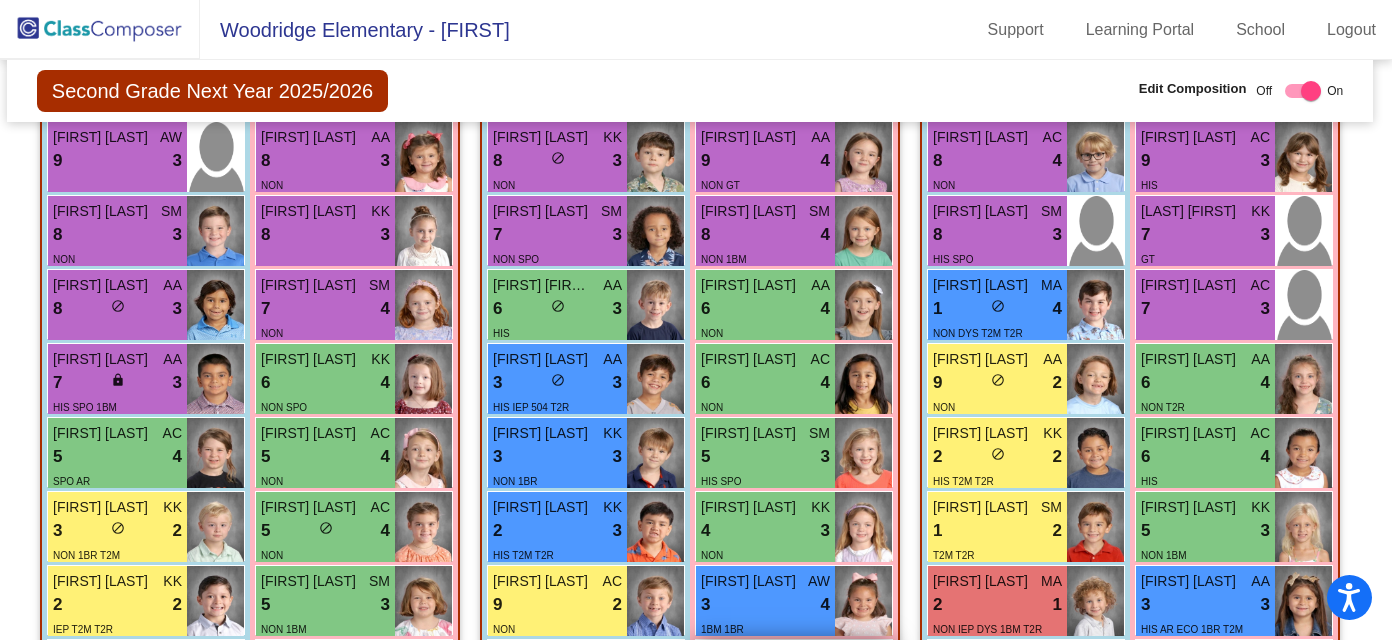 scroll, scrollTop: 2749, scrollLeft: 6, axis: both 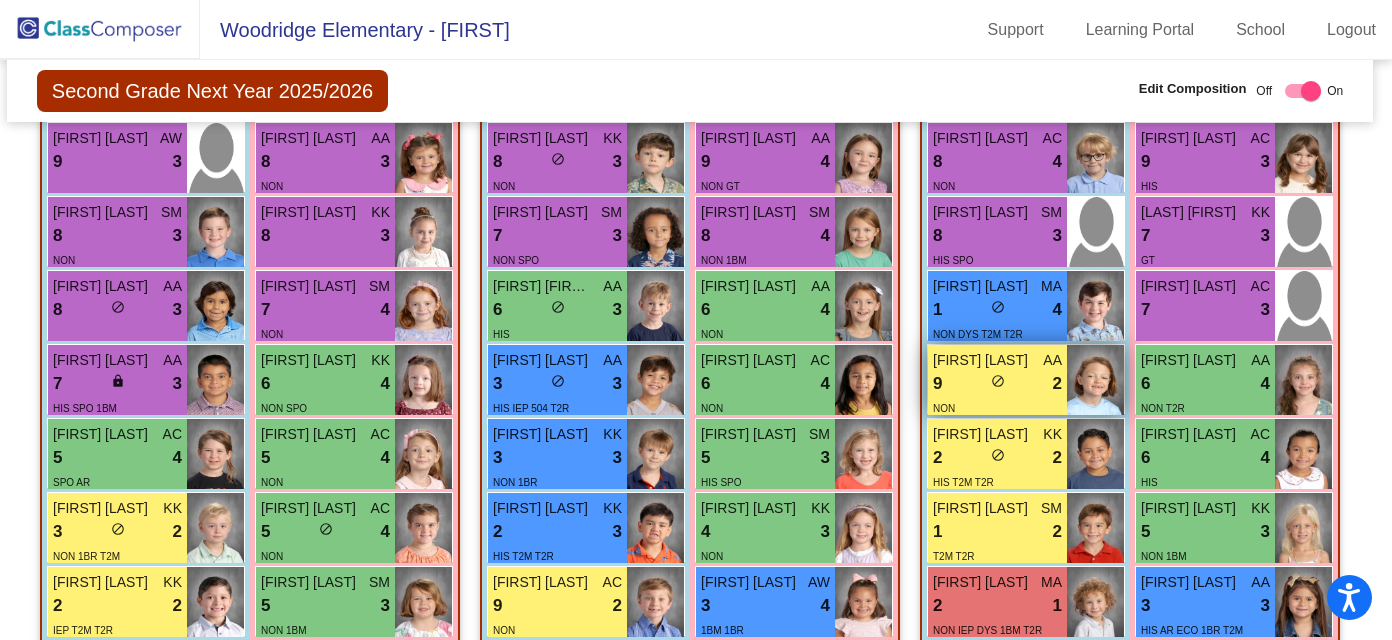 click on "Daniel Carlin" at bounding box center (983, 360) 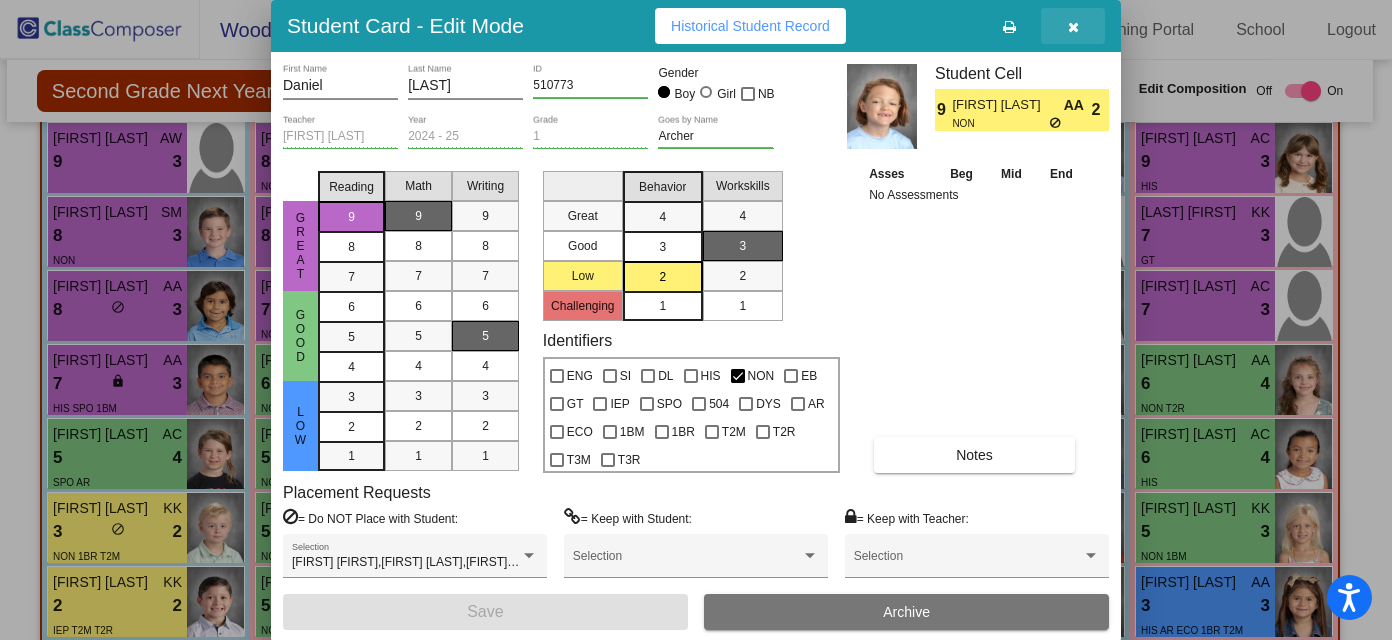 click at bounding box center (1073, 26) 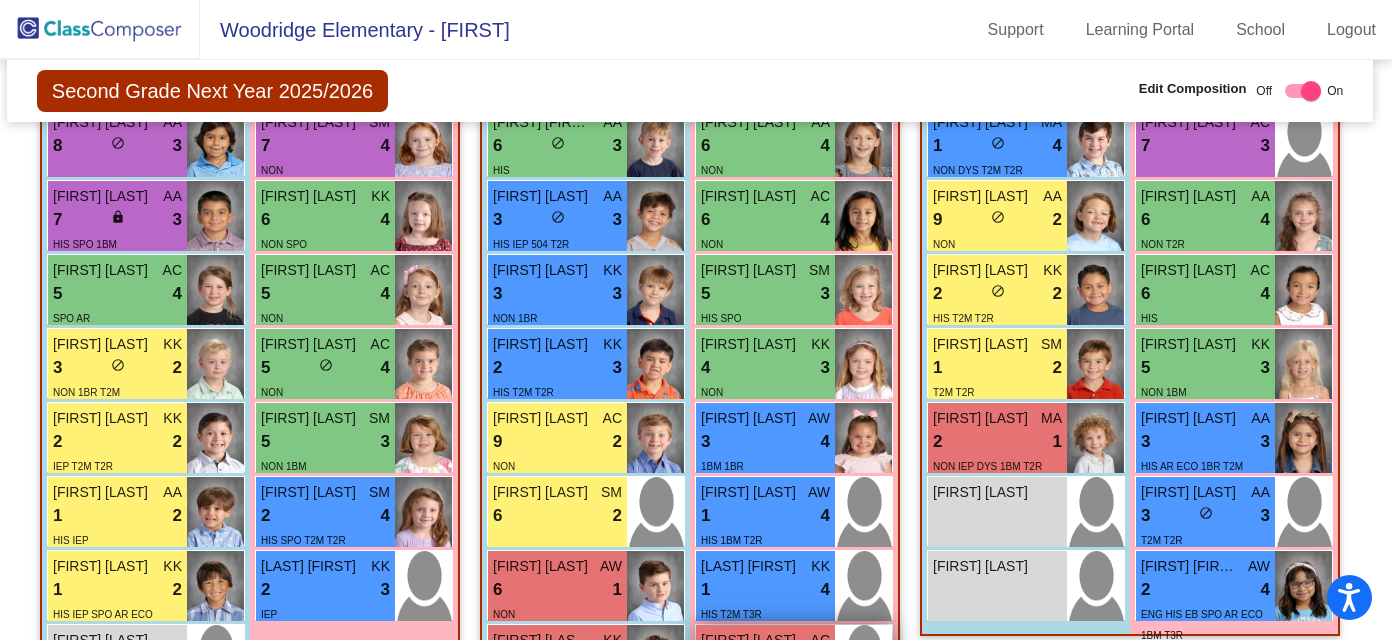 scroll, scrollTop: 3012, scrollLeft: 6, axis: both 